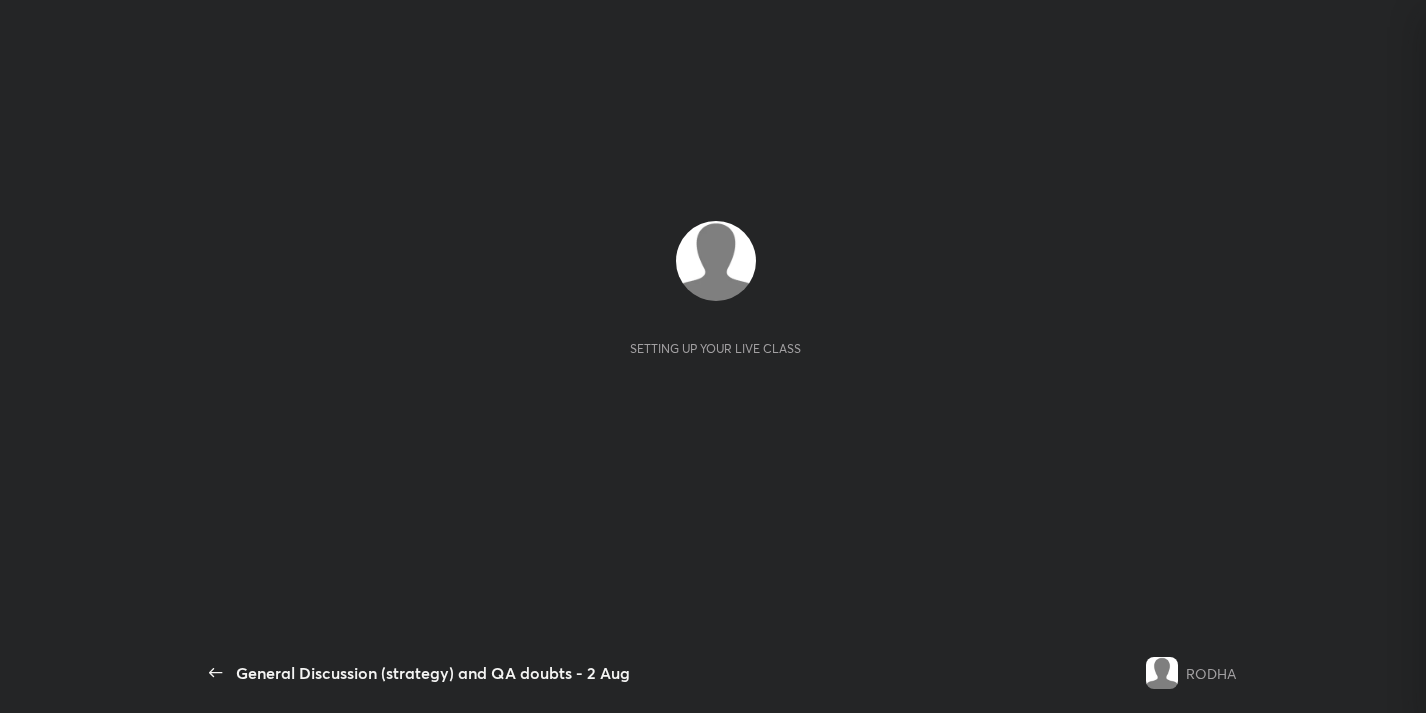 scroll, scrollTop: 0, scrollLeft: 0, axis: both 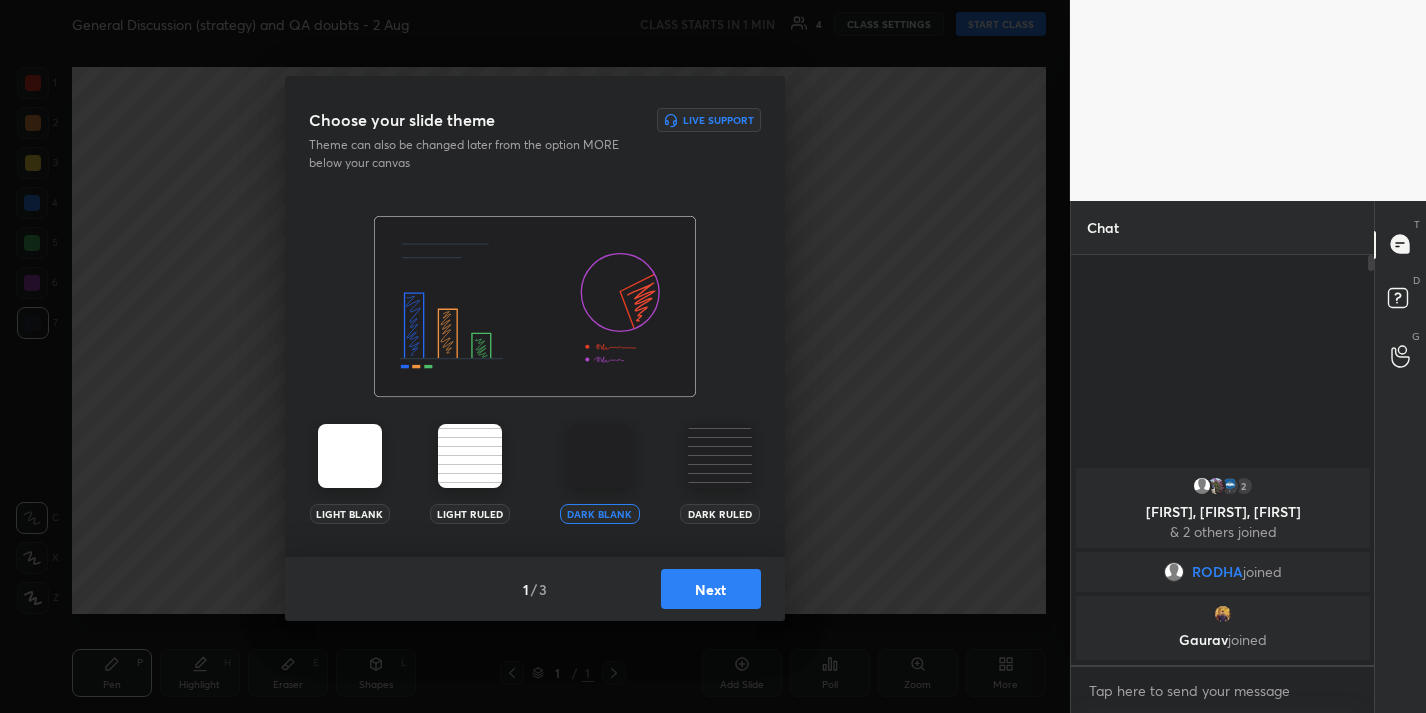 click on "Next" at bounding box center [711, 589] 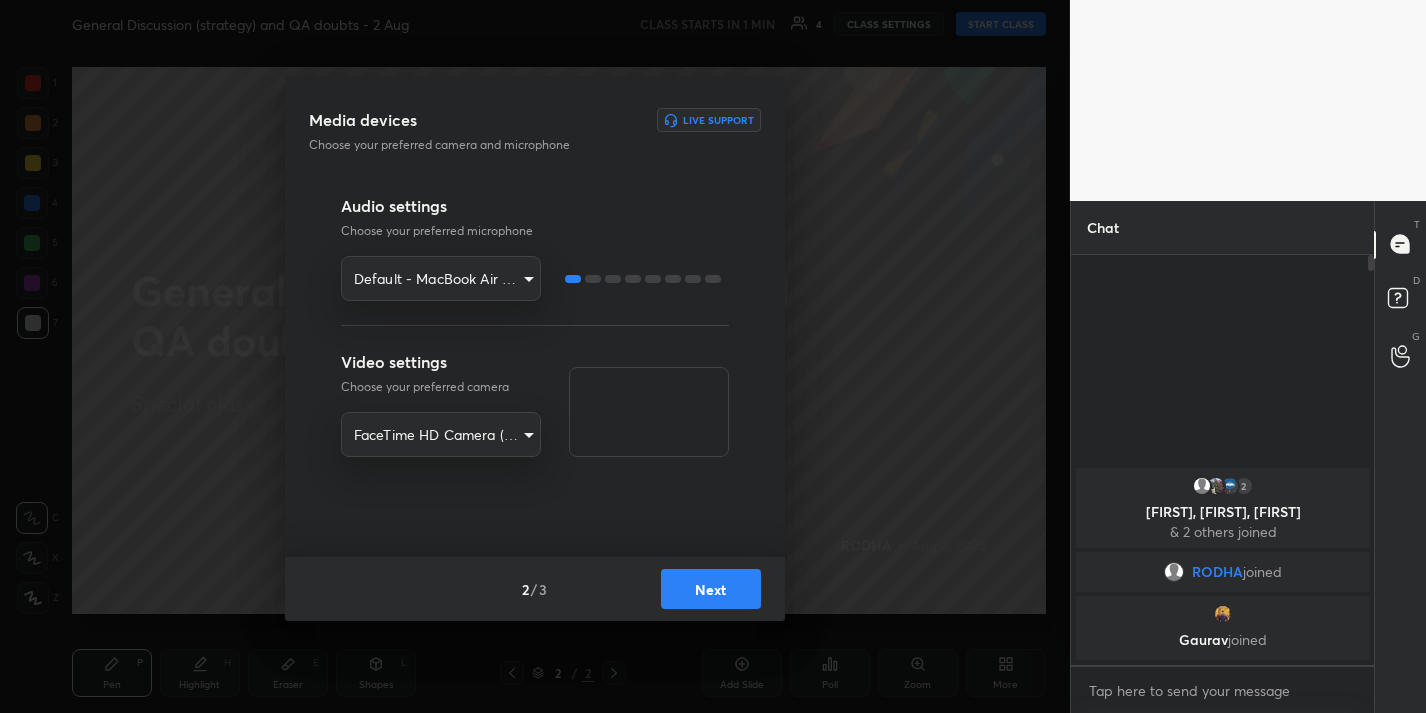 click on "1 2 3 4 5 6 7 R O A L C X Z Erase all   C X Z General Discussion (strategy) and QA doubts - 2 Aug CLASS STARTS IN 1 MIN 4 CLASS SETTINGS START CLASS Setting up your live class Back General Discussion (strategy) and QA doubts - 2 Aug RODHA Pen P Highlight H Eraser E Shapes L 2 / 2 Add Slide Poll Zoom More Chat 2 [PERSON], [PERSON], [PERSON]  joined RODHA  joined [PERSON]  joined 2 NEW MESSAGES Enable hand raising Enable raise hand to speak to learners. Once enabled, chat will be turned off temporarily. Enable x   Doubts asked by learners will show up here Raise hand disabled You have disabled Raise hand currently. Enable it to invite learners to speak Enable Guidelines Please maintain decorum while talking to the educator in class. Inappropriate comments, cursing, or self-promotion are not allowed and may lead to a permanent ban from the platform. Got it Can't raise hand Looks like educator just invited you to speak. Please wait before you can raise your hand again. Got it T Messages (T) D Doubts (D)" at bounding box center (713, 356) 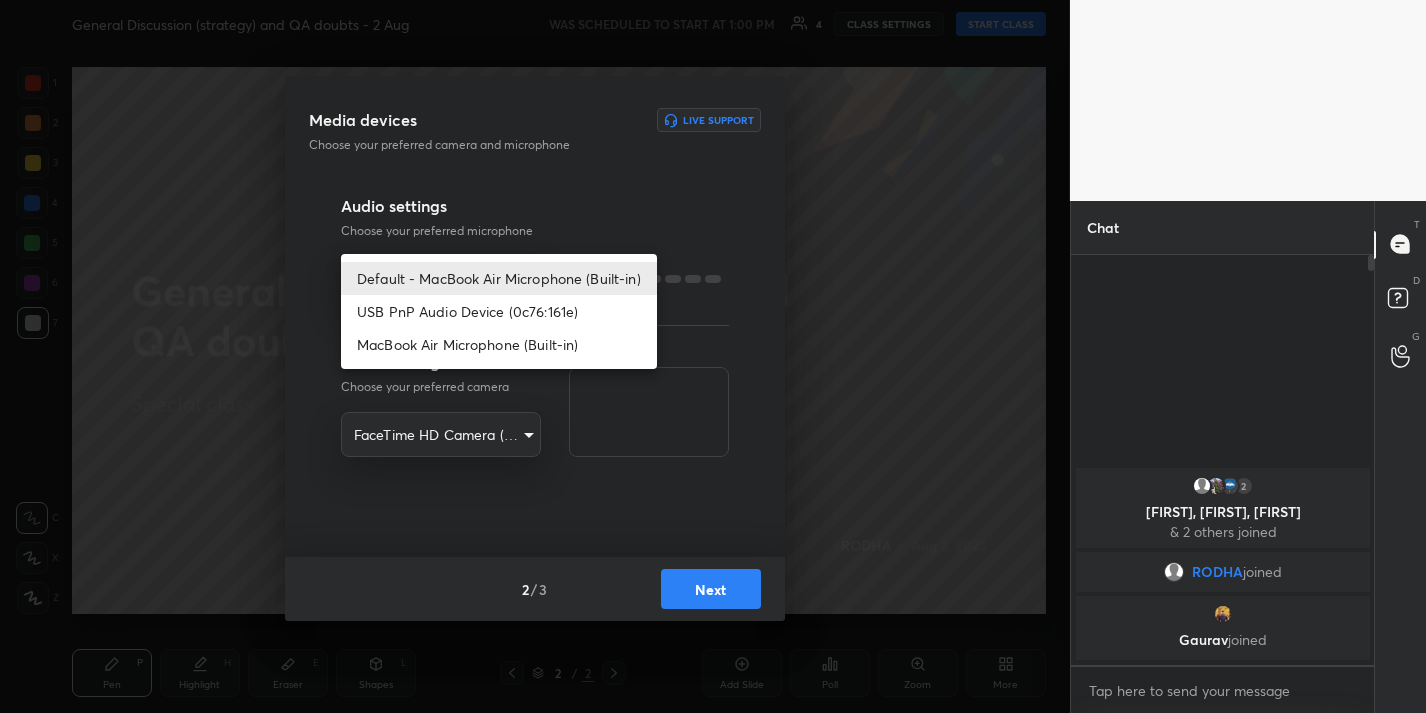 click on "USB PnP Audio Device (0c76:161e)" at bounding box center (499, 311) 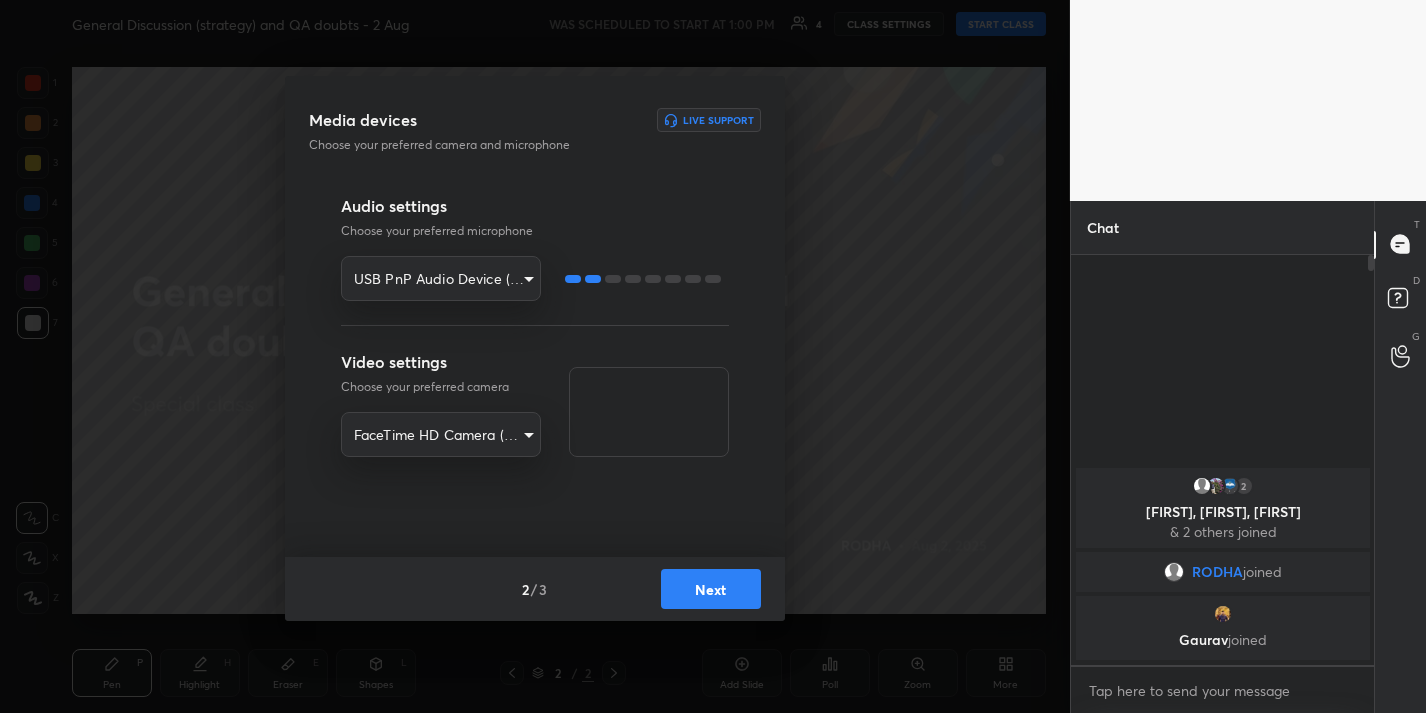 click on "Next" at bounding box center [711, 589] 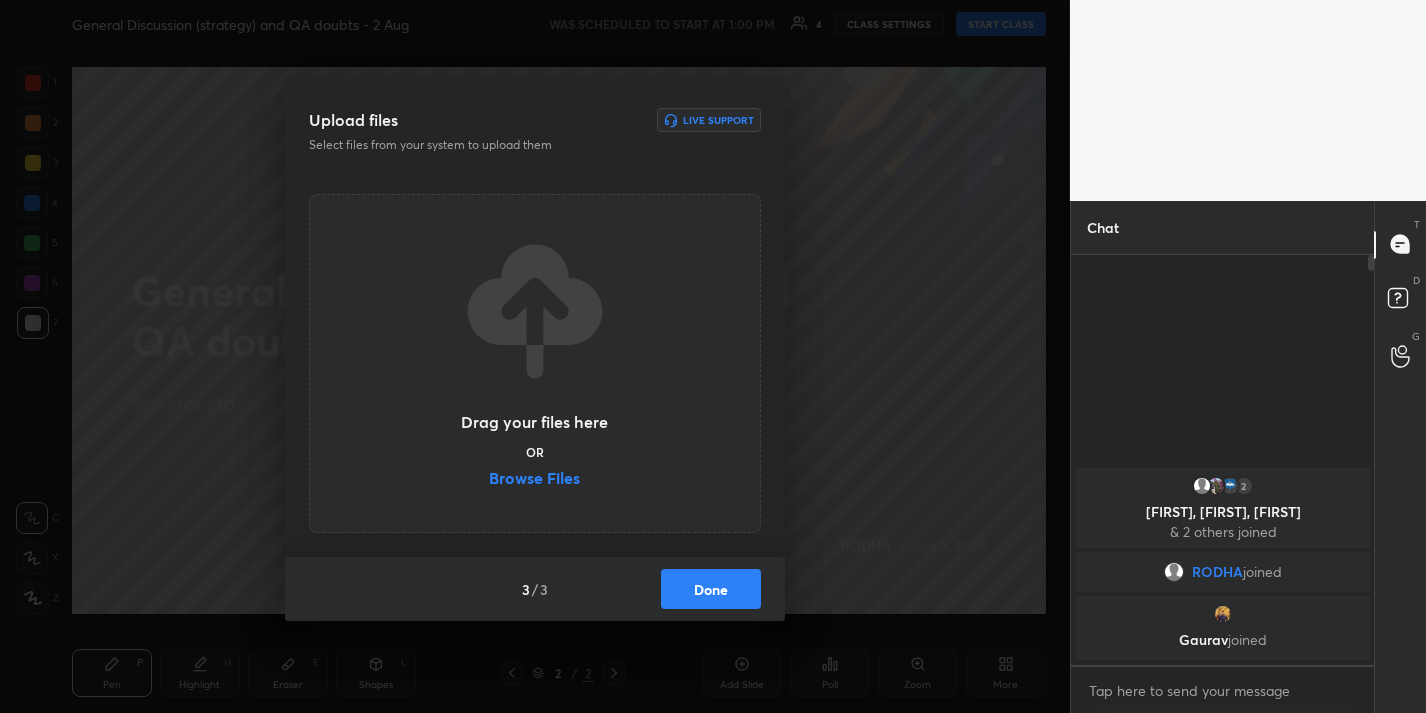click on "Done" at bounding box center (711, 589) 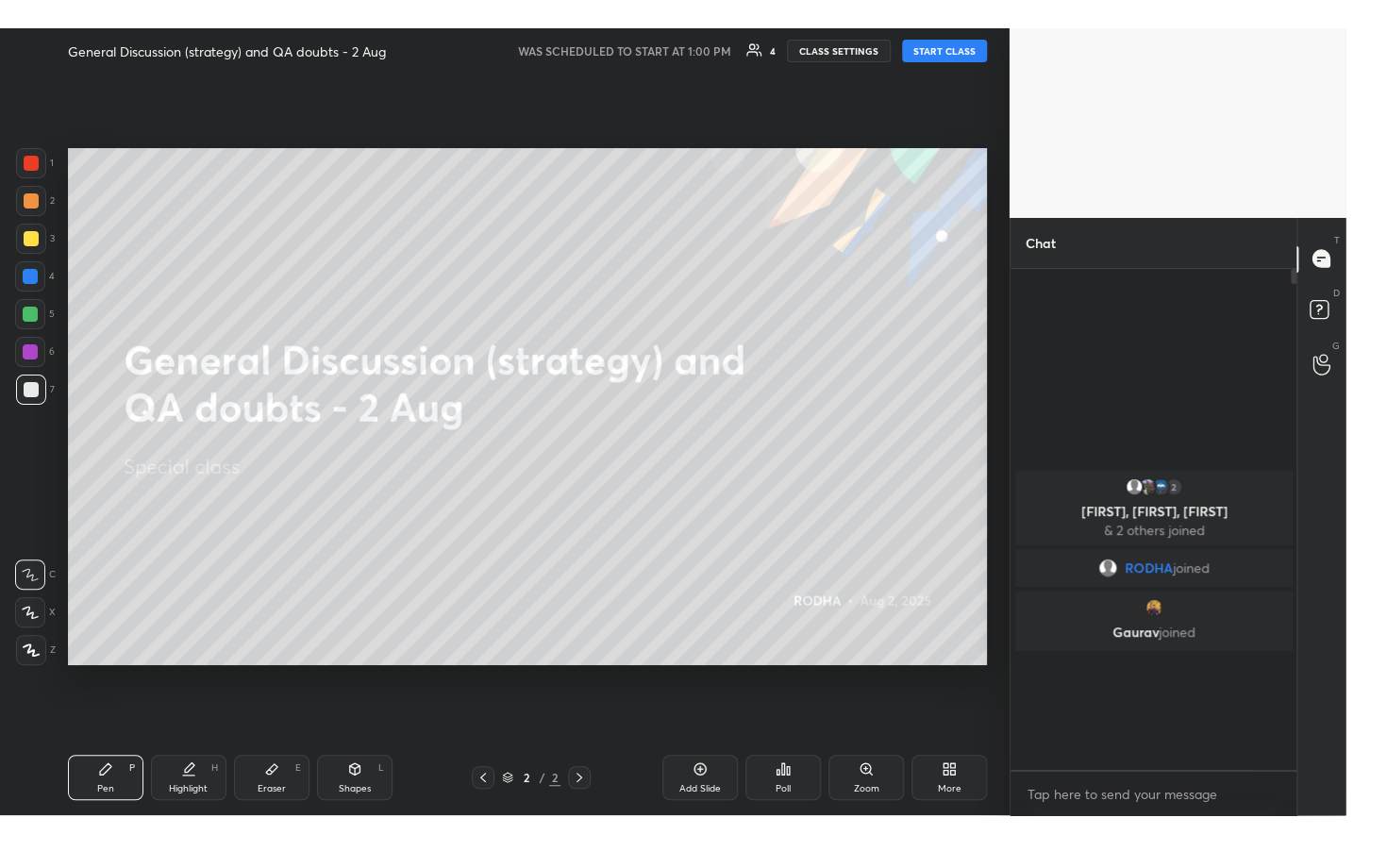 scroll, scrollTop: 93601, scrollLeft: 93389, axis: both 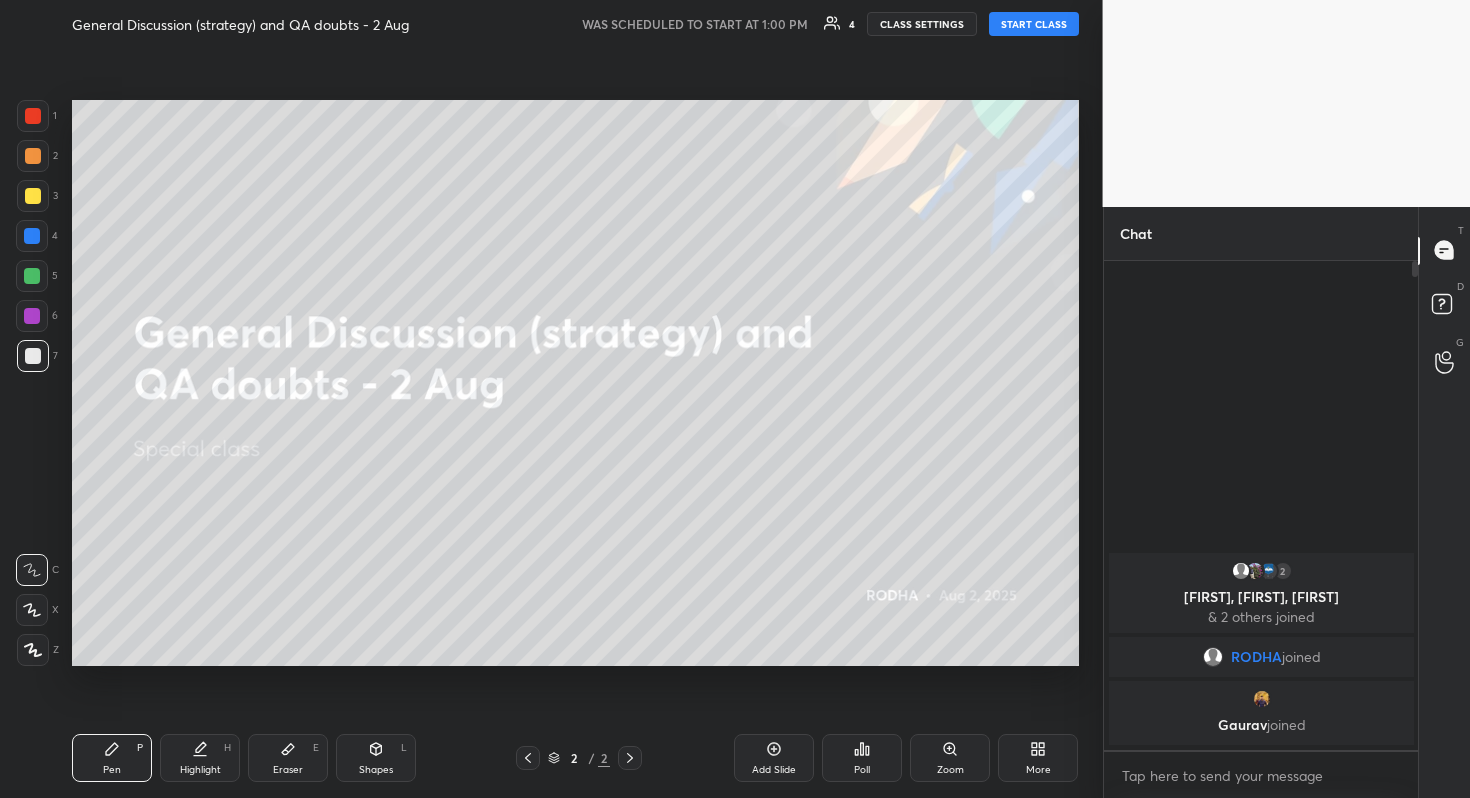 click on "START CLASS" at bounding box center [1034, 24] 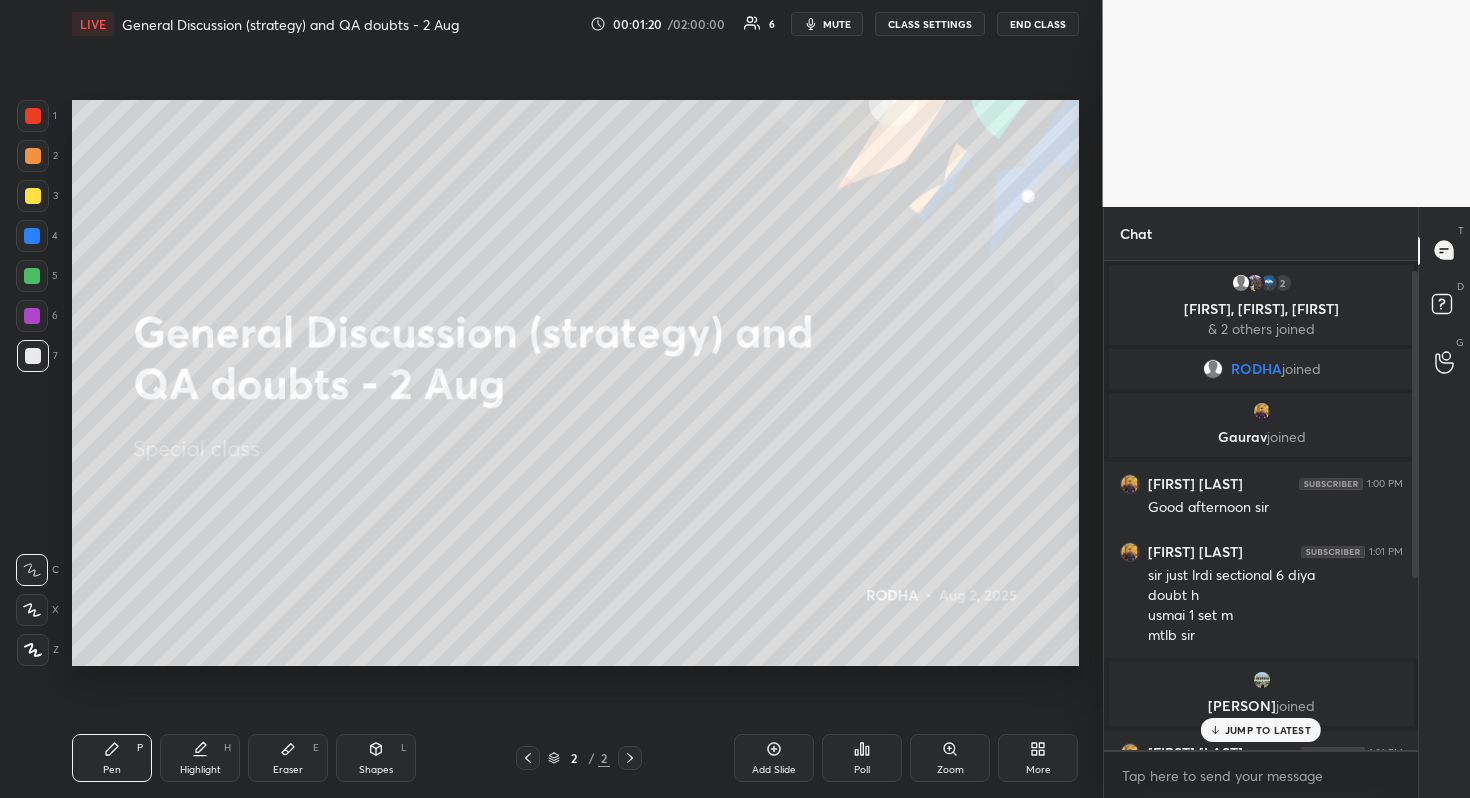 scroll, scrollTop: 290, scrollLeft: 0, axis: vertical 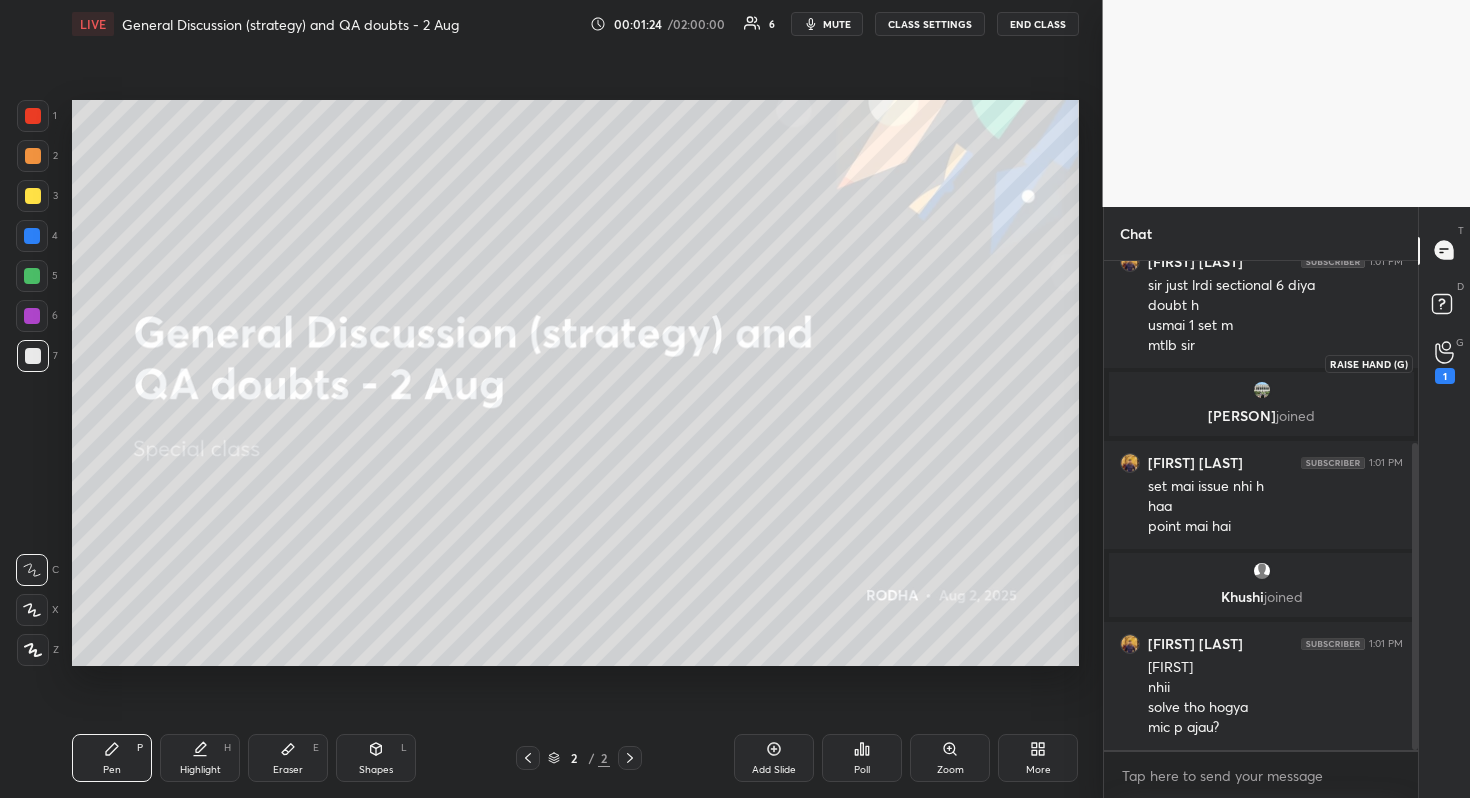 click 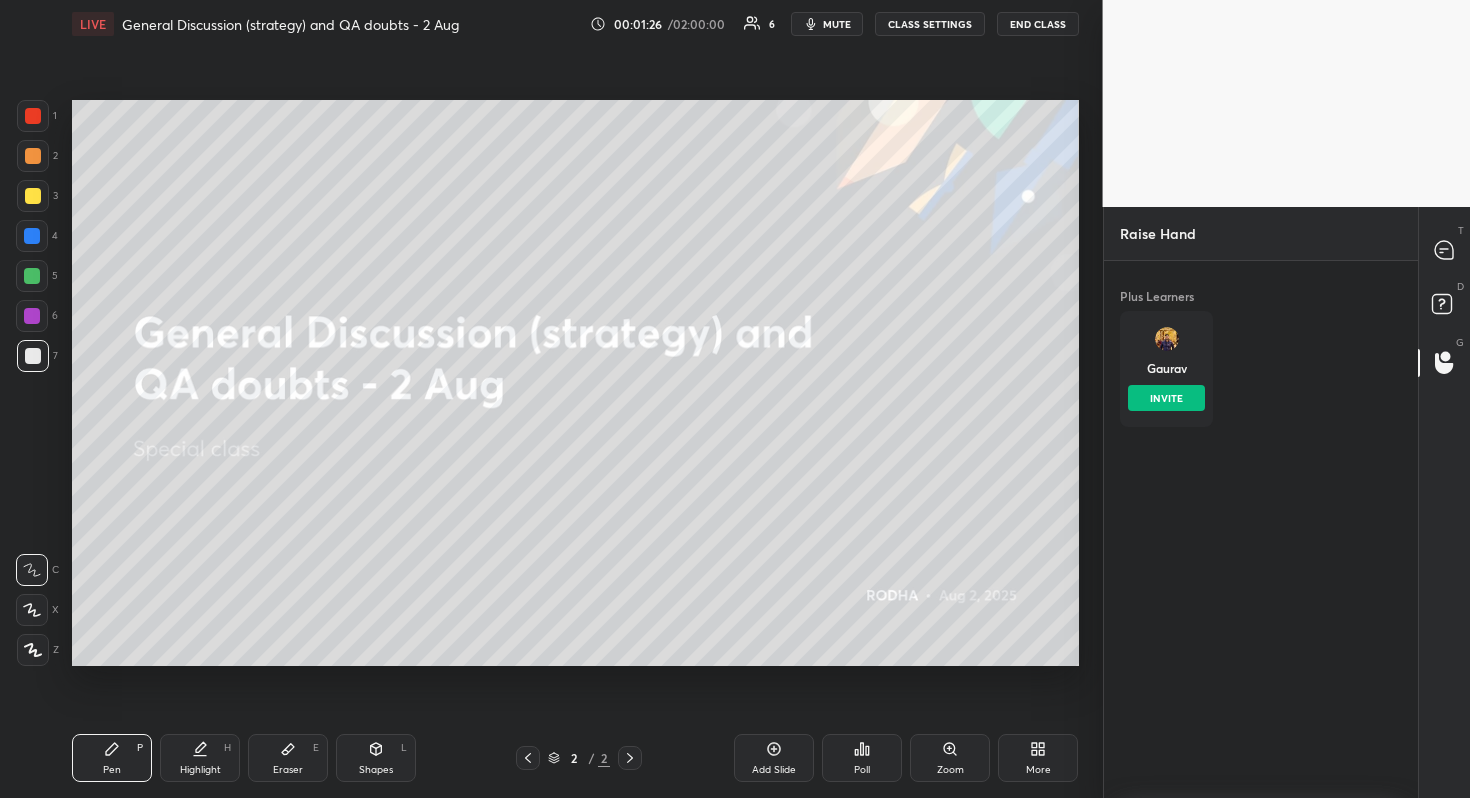 click on "[PERSON] INVITE" at bounding box center [1166, 369] 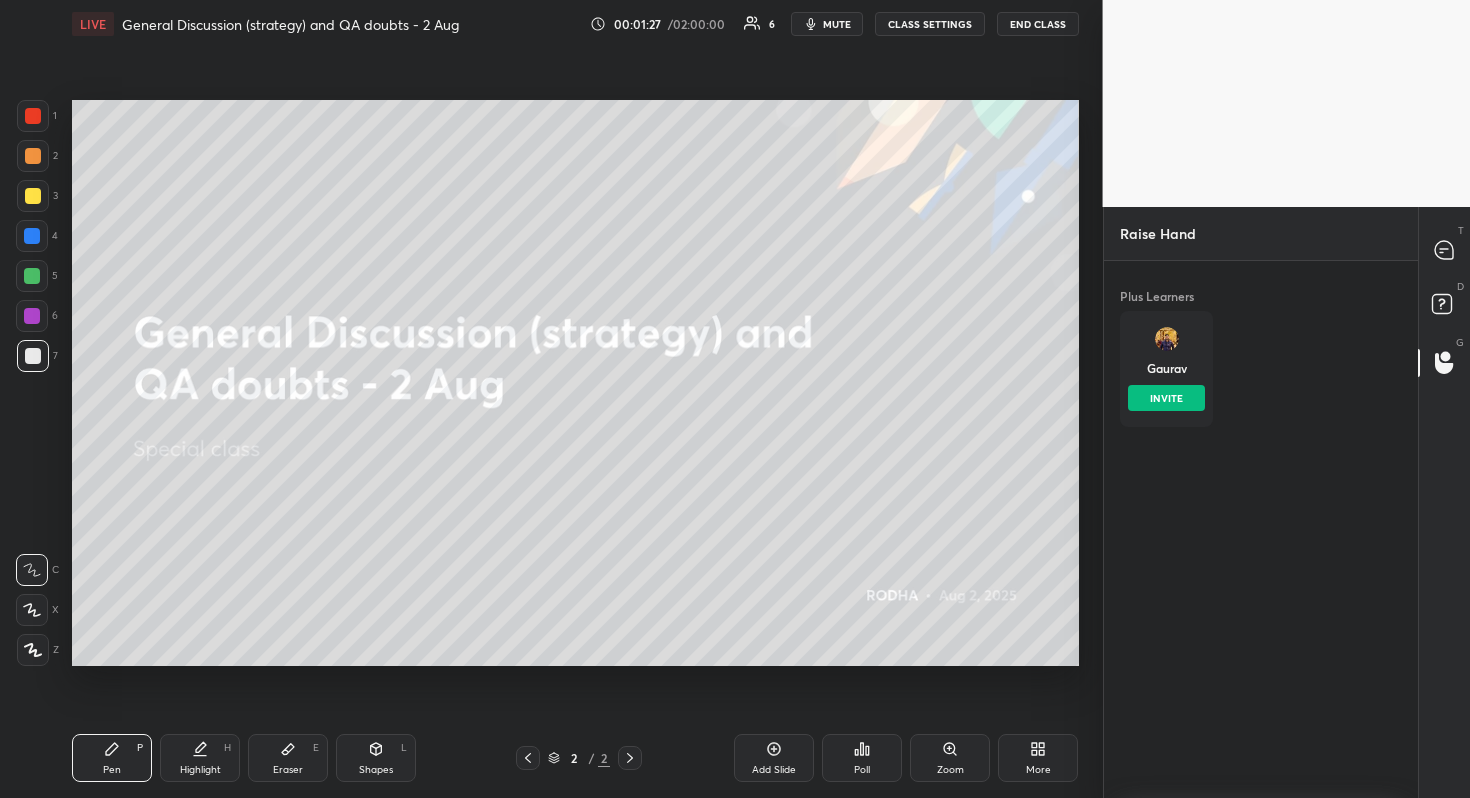 click on "INVITE" at bounding box center [1166, 398] 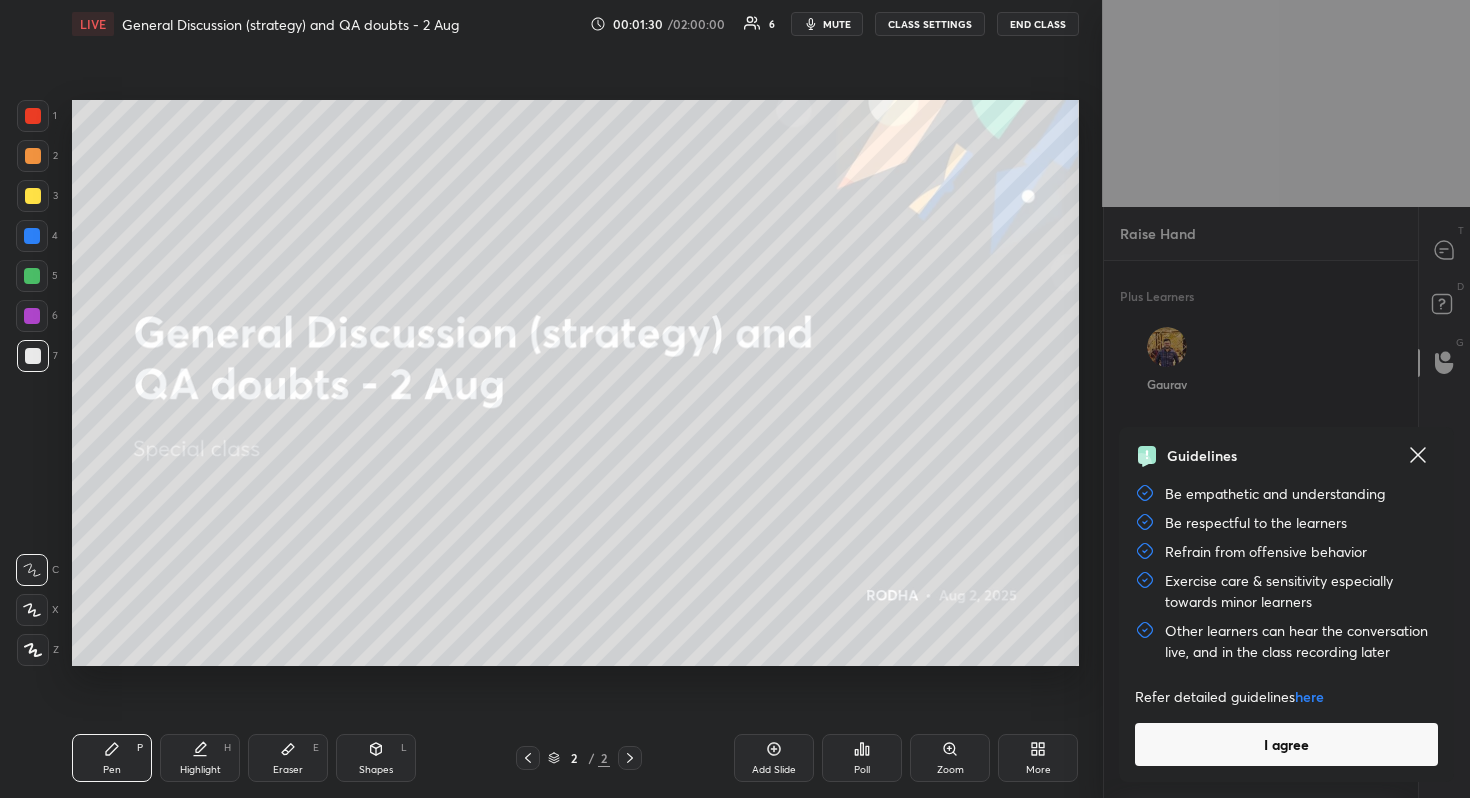 click on "I agree" at bounding box center [1287, 744] 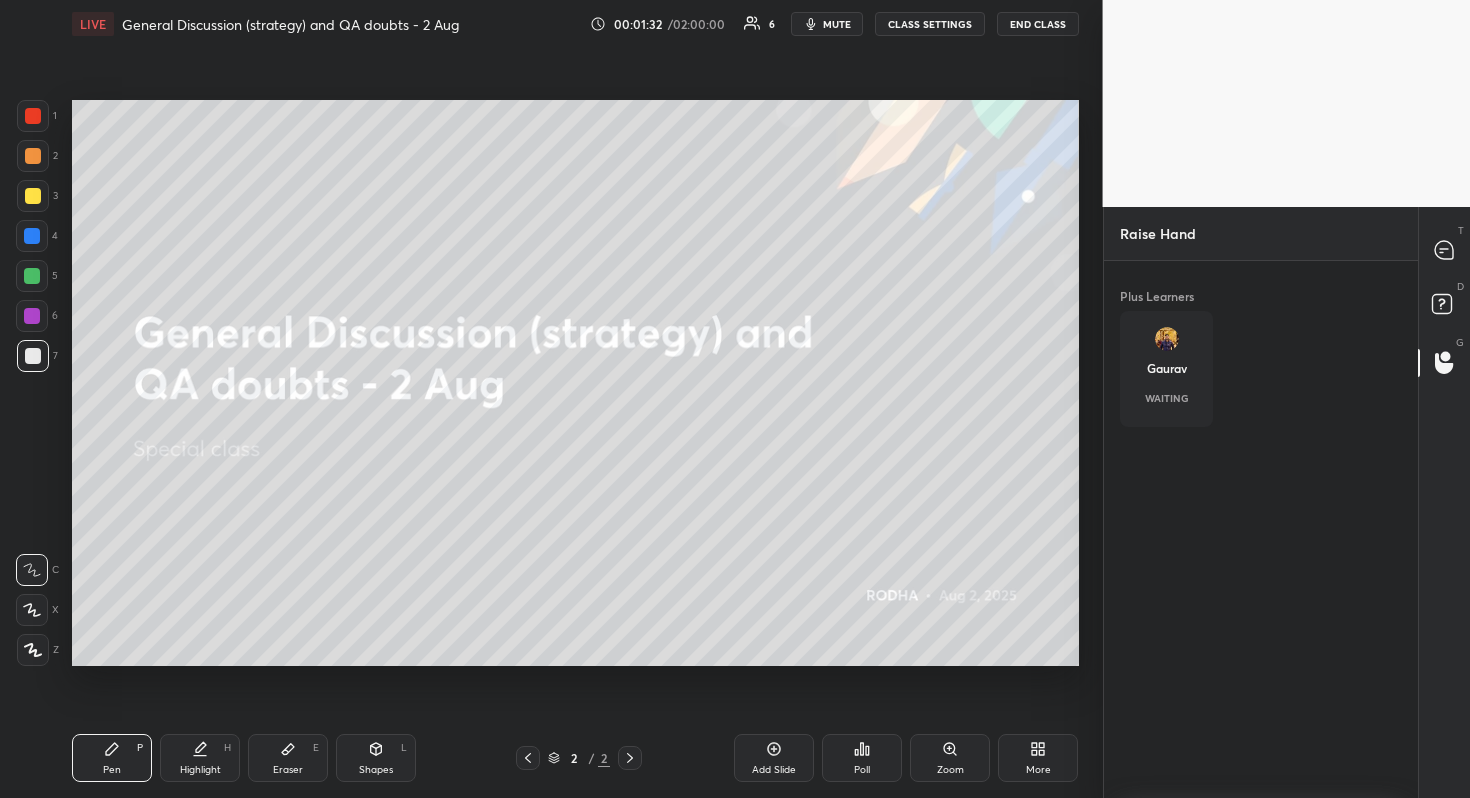 scroll, scrollTop: 435, scrollLeft: 308, axis: both 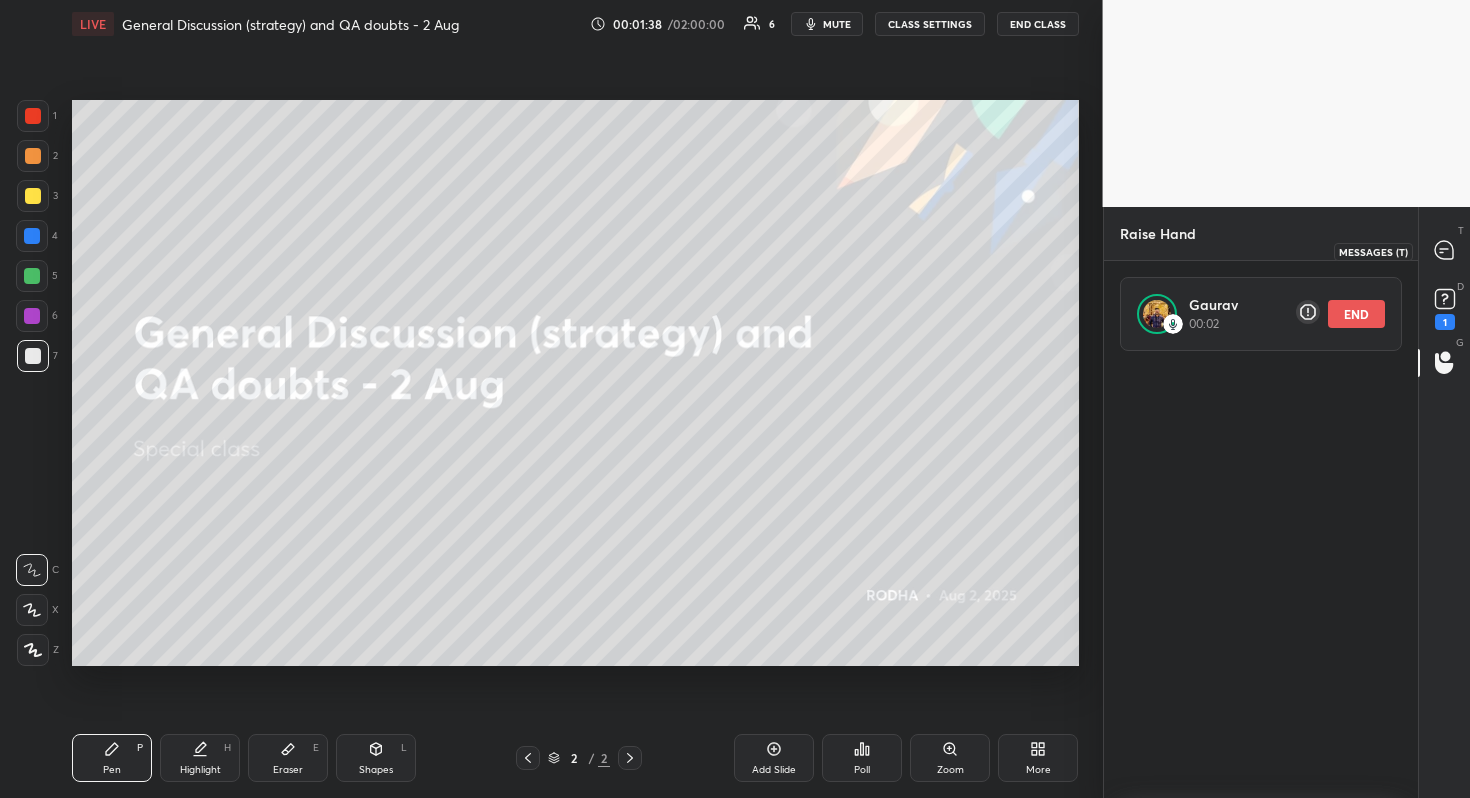 click 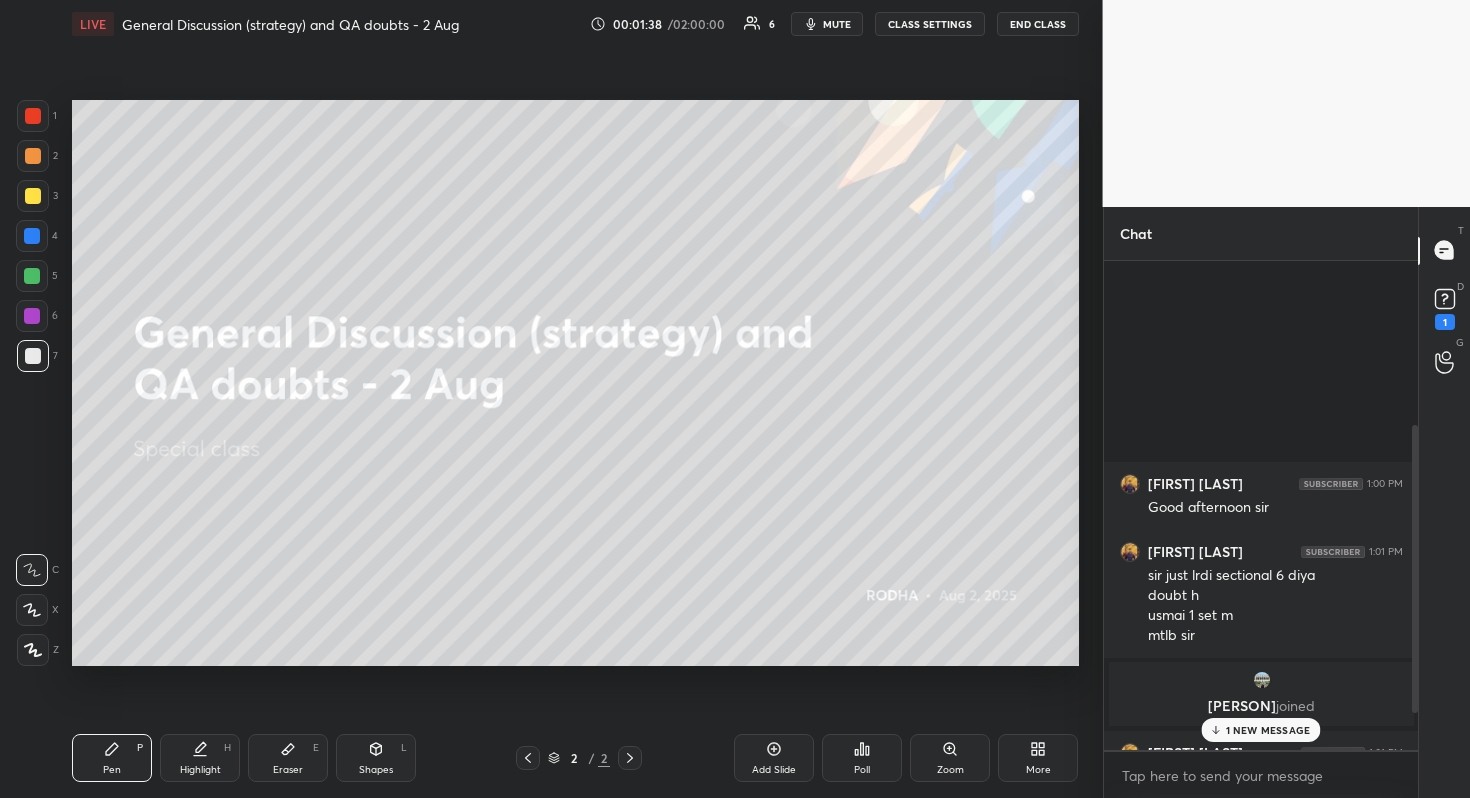 scroll, scrollTop: 290, scrollLeft: 0, axis: vertical 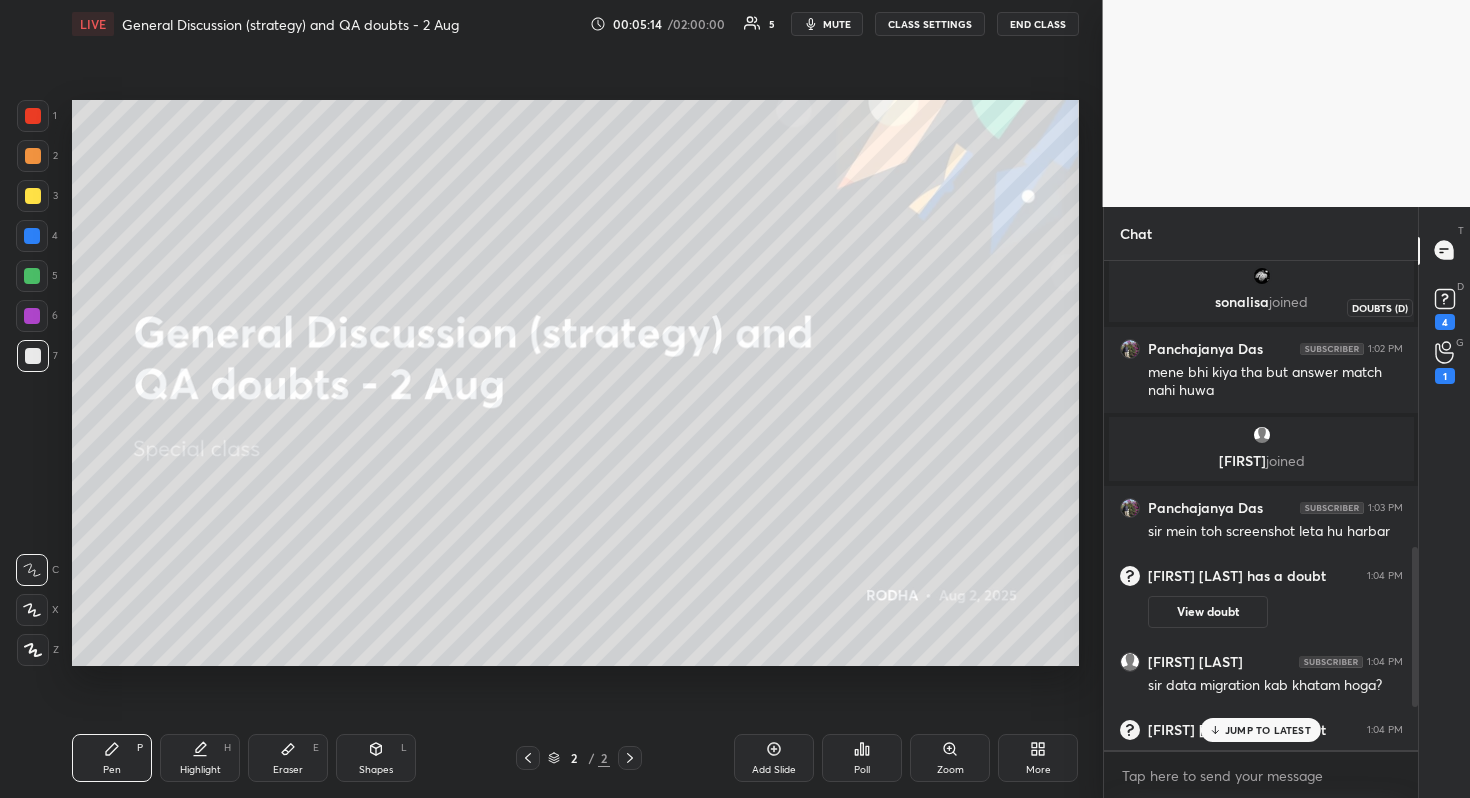 click 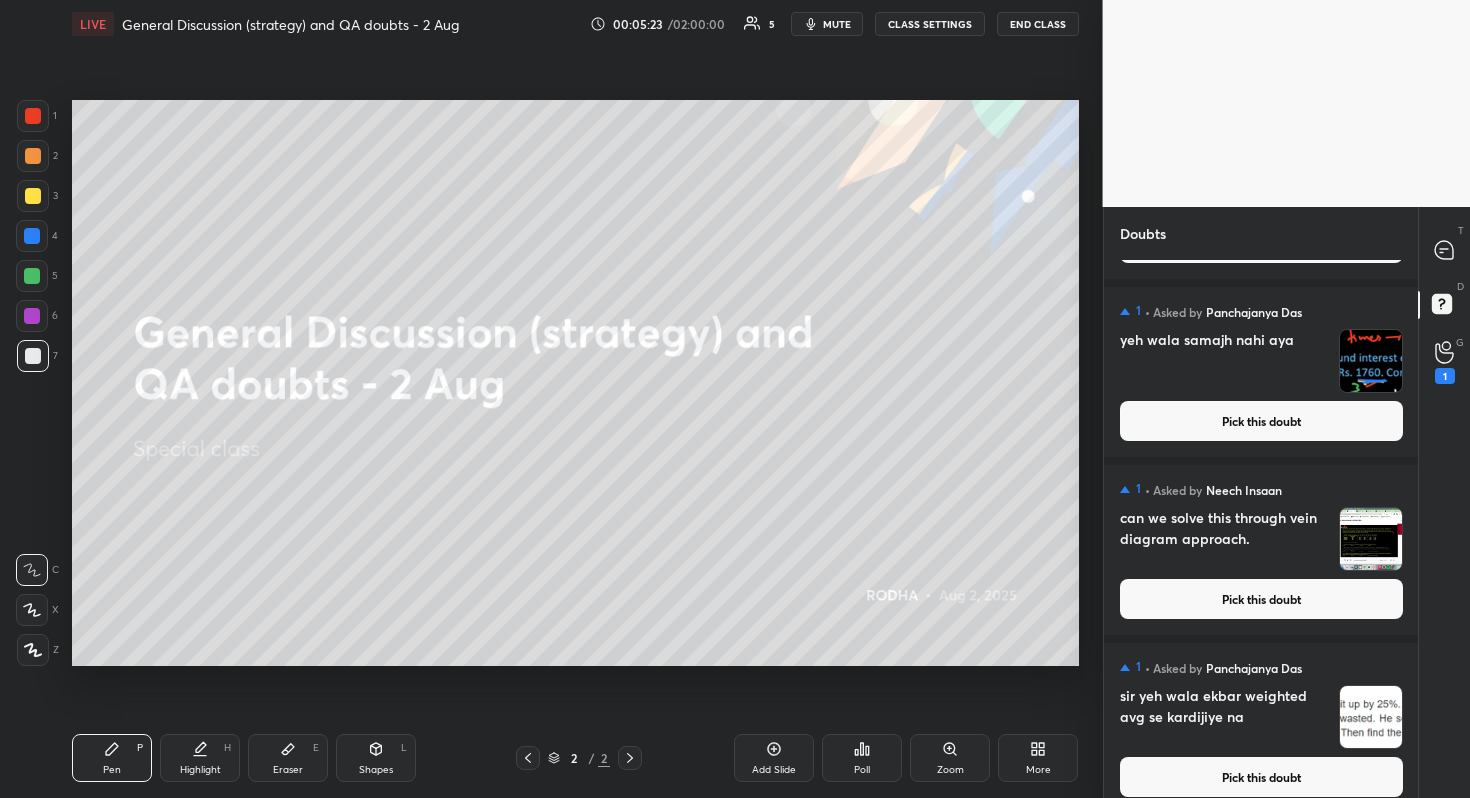 scroll, scrollTop: 152, scrollLeft: 0, axis: vertical 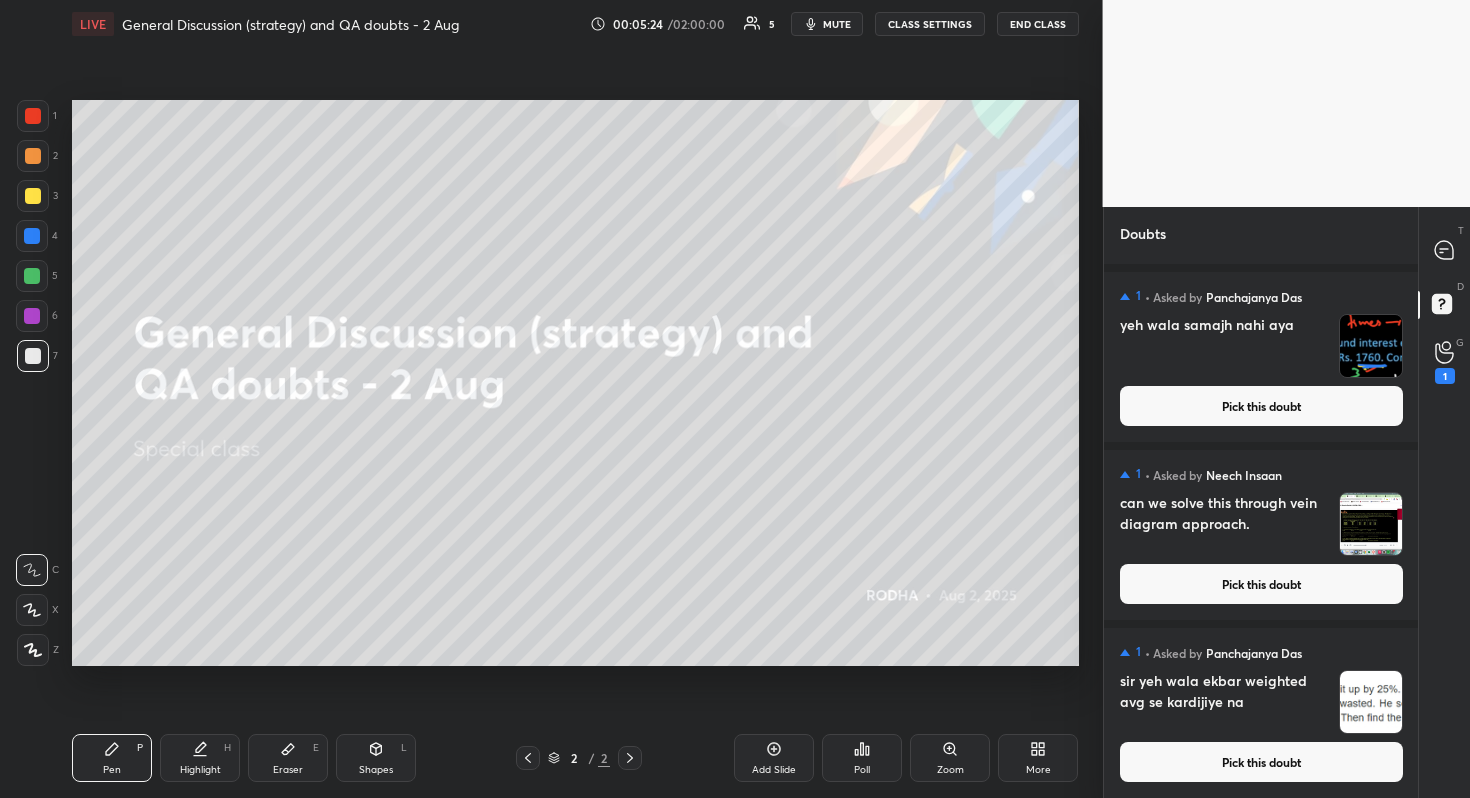 click on "Pick this doubt" at bounding box center (1261, 762) 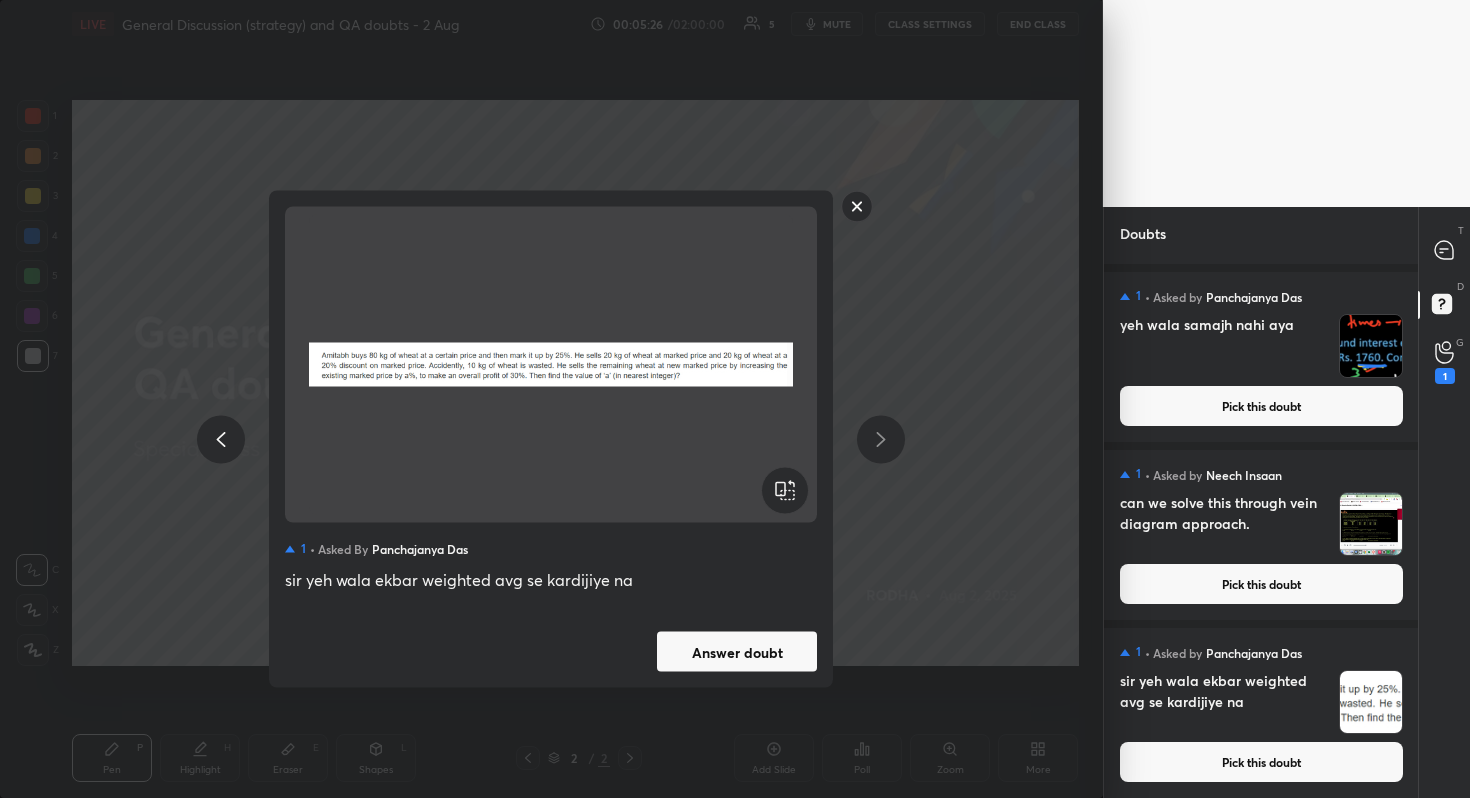 click on "Answer doubt" at bounding box center [737, 652] 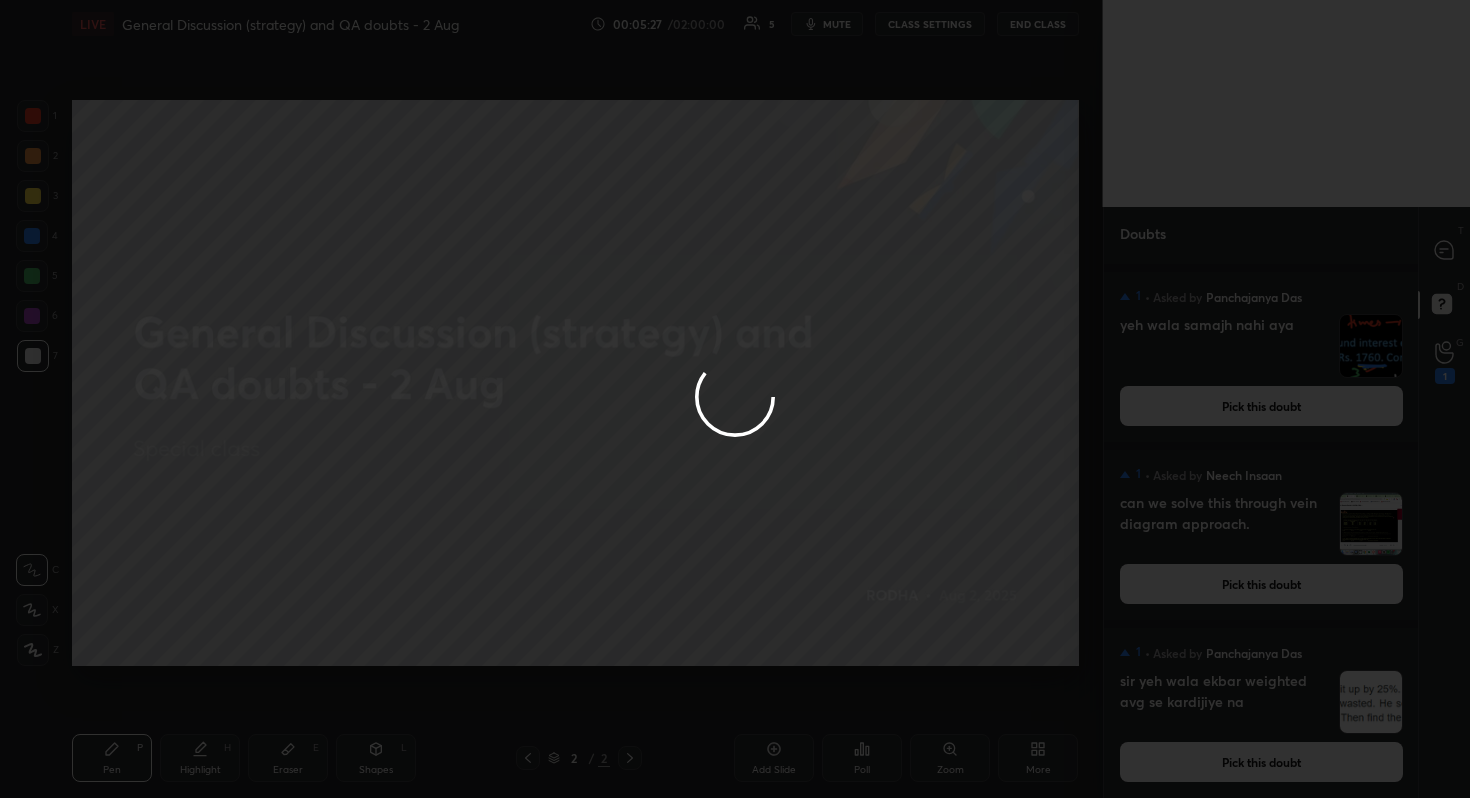 scroll, scrollTop: 0, scrollLeft: 0, axis: both 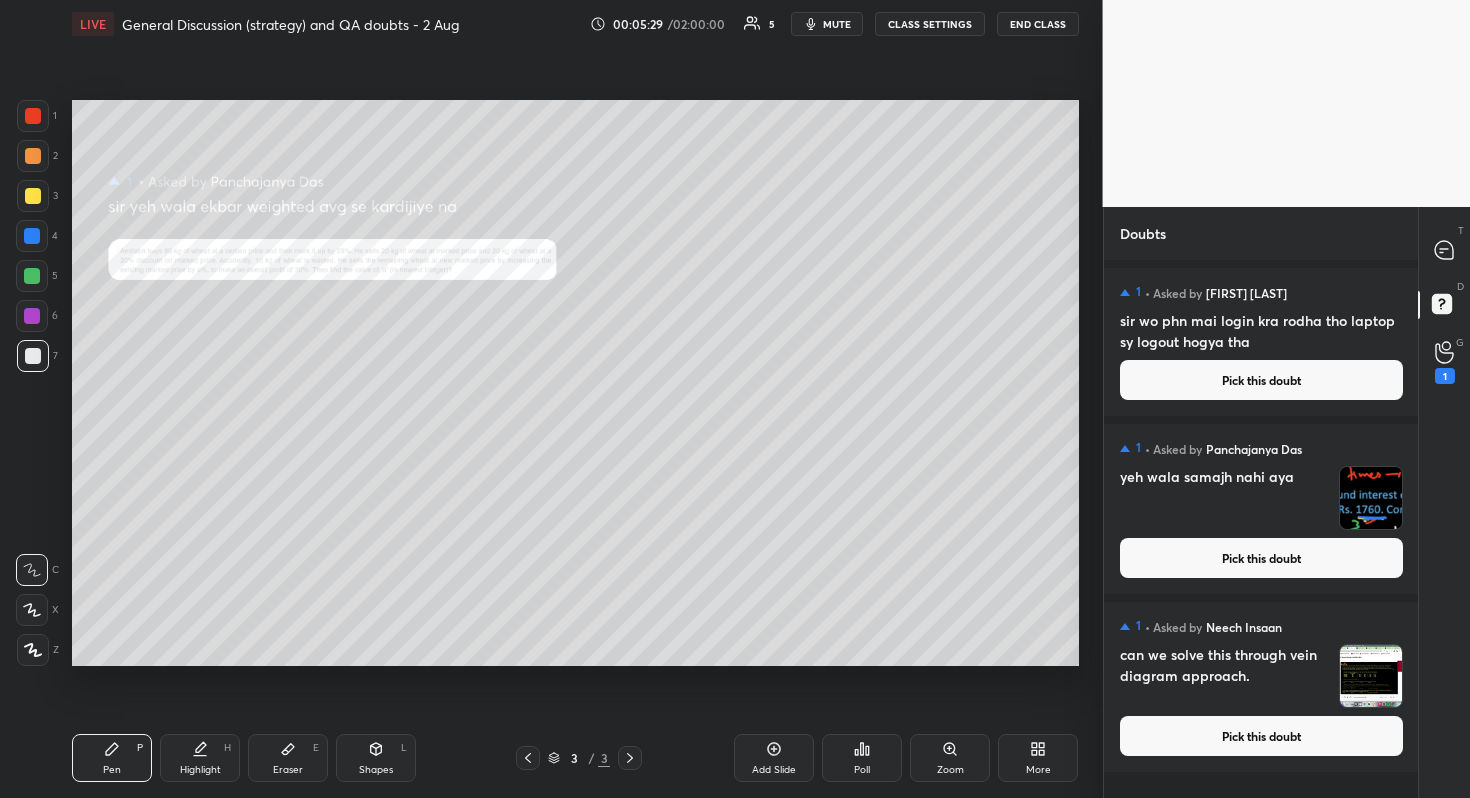 click on "Pick this doubt" at bounding box center (1261, 736) 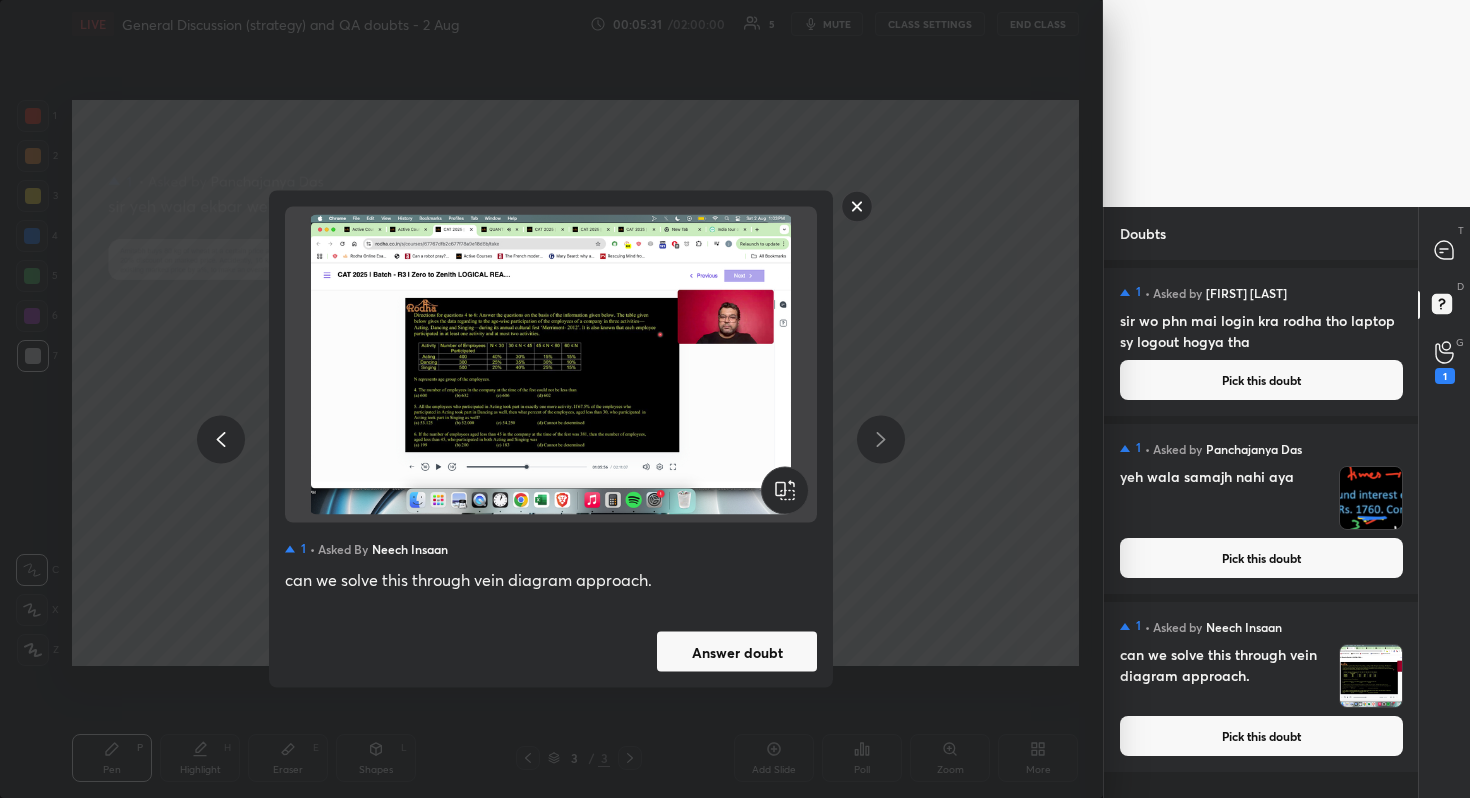 click on "Answer doubt" at bounding box center (737, 652) 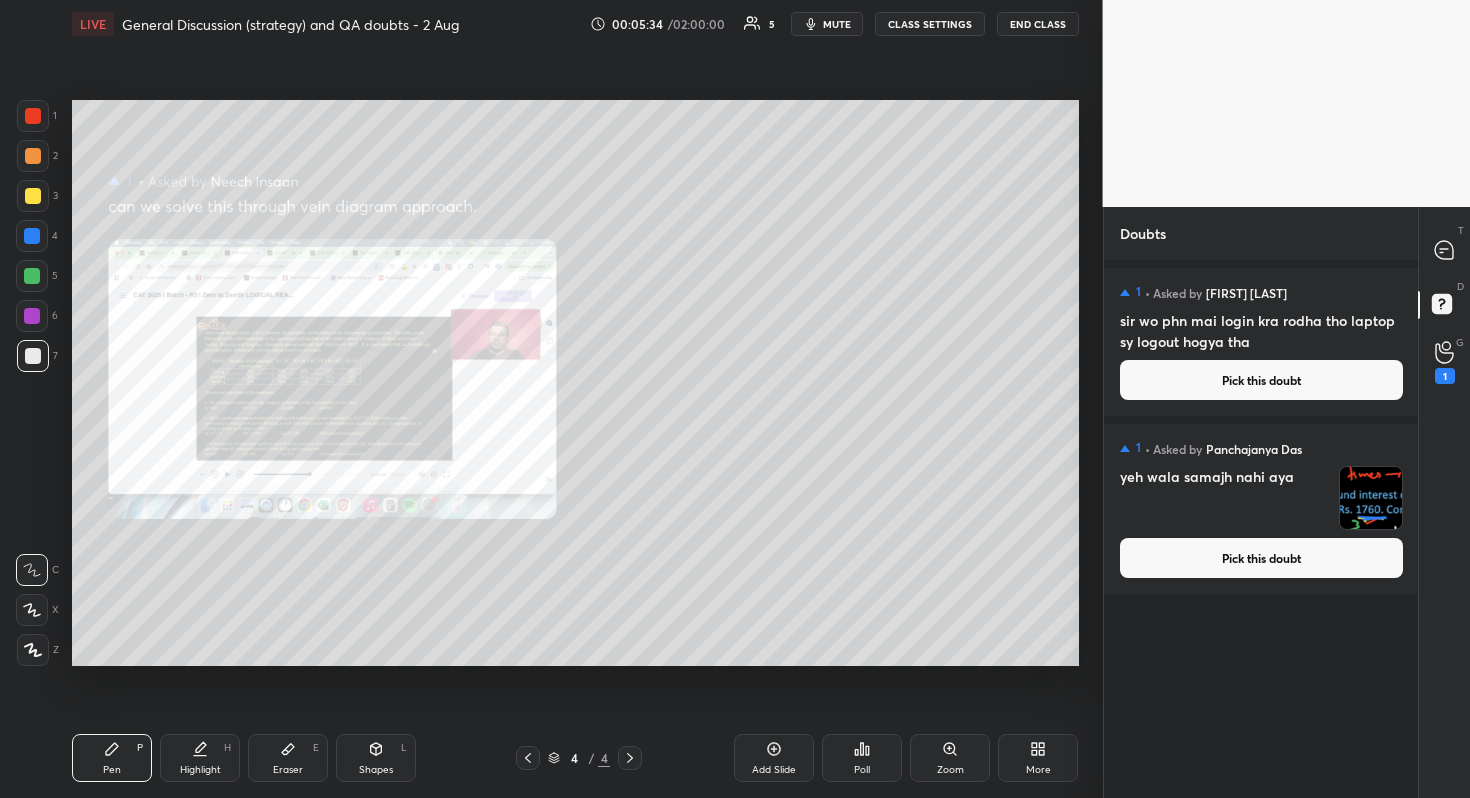 click on "Pick this doubt" at bounding box center [1261, 558] 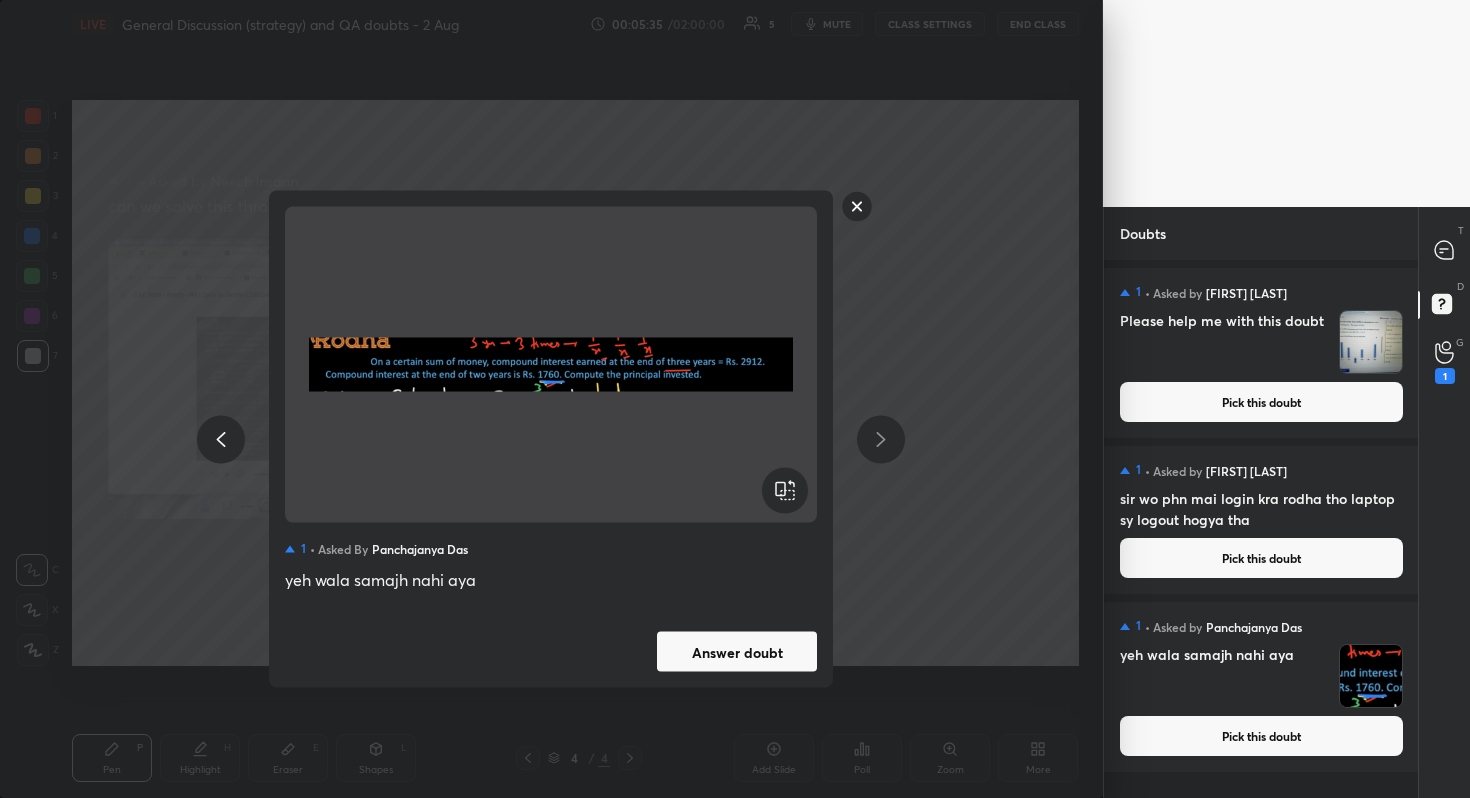 click on "Answer doubt" at bounding box center (737, 652) 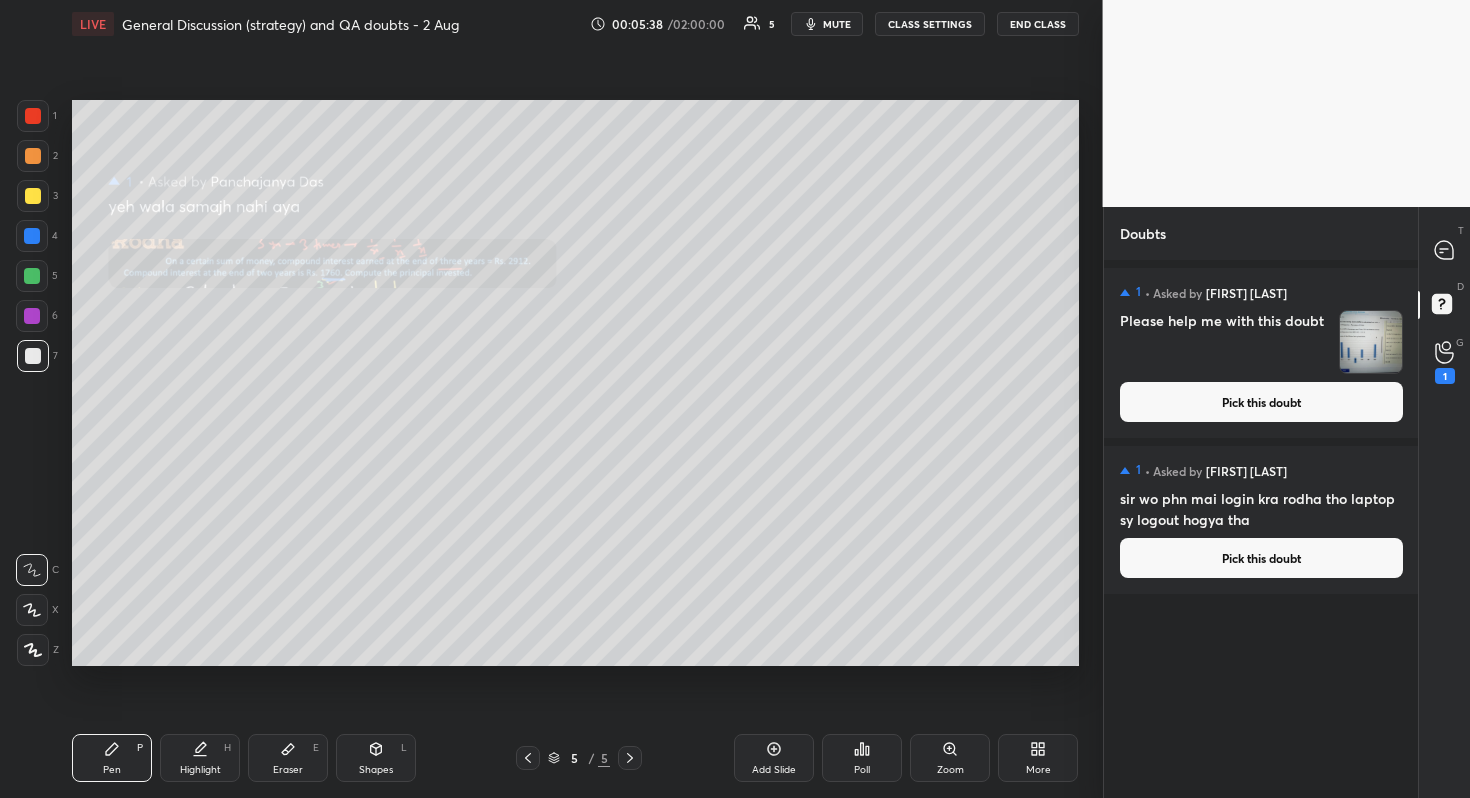 click on "Pick this doubt" at bounding box center (1261, 558) 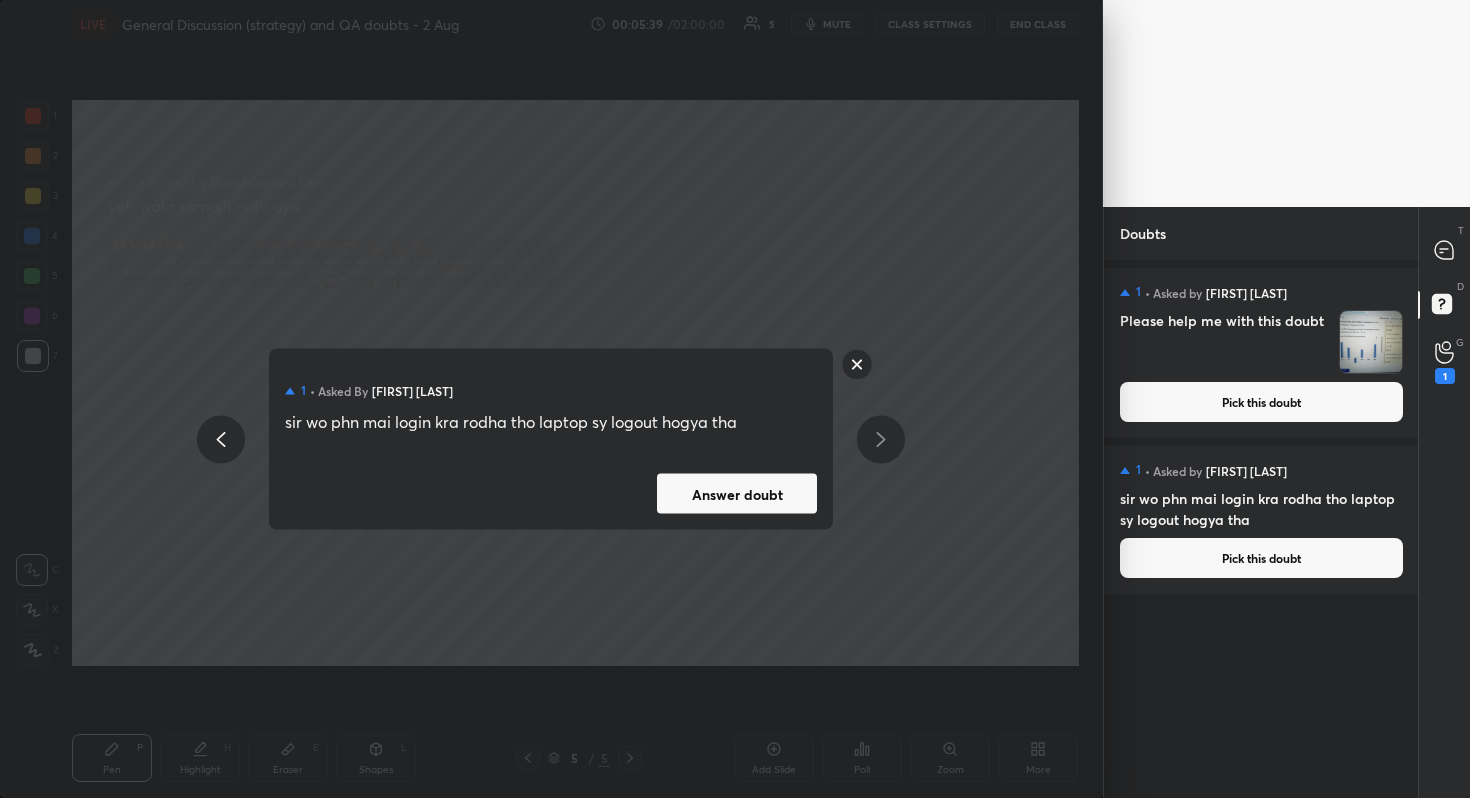 click on "Answer doubt" at bounding box center [737, 494] 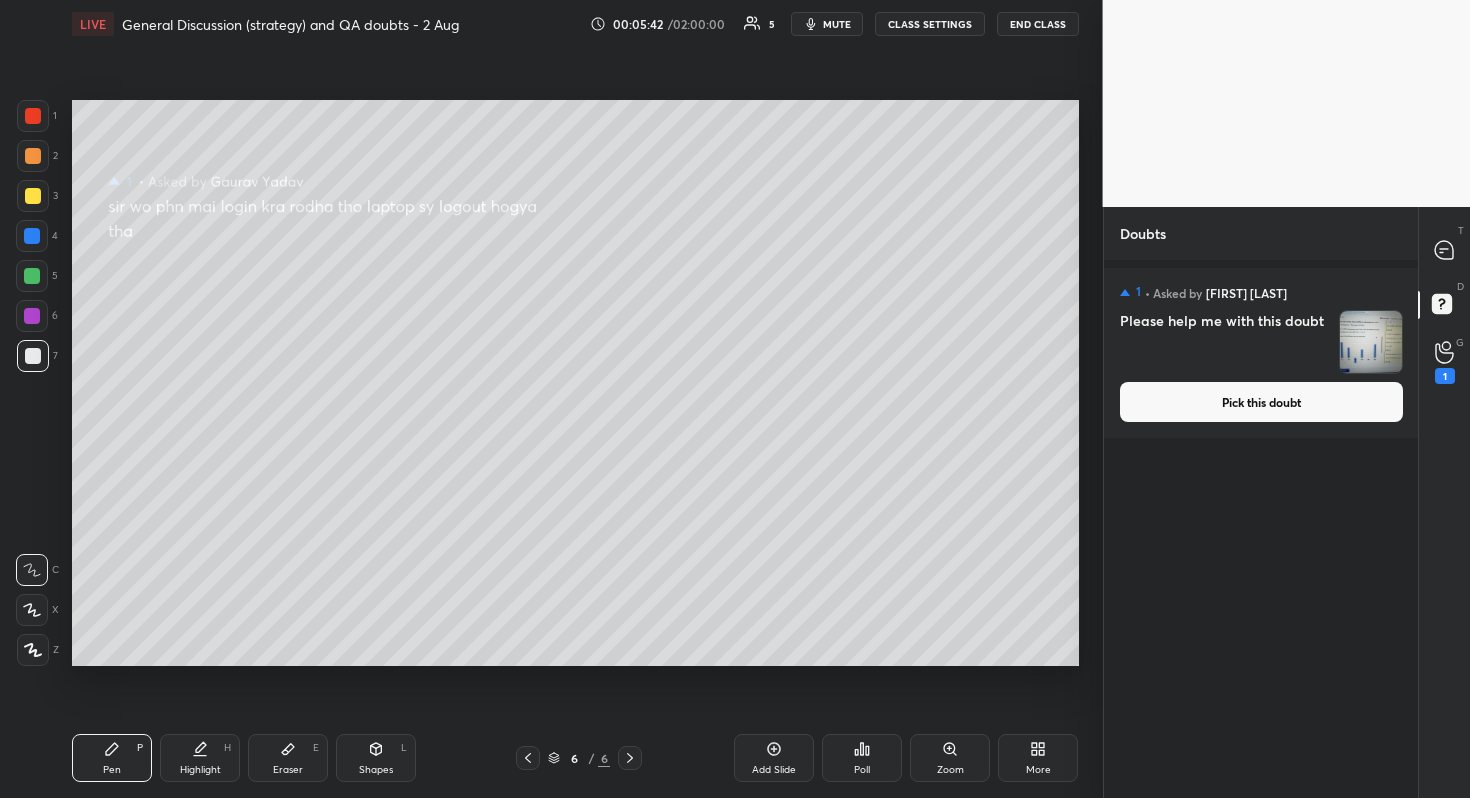 click on "1 • Asked by [PERSON] Please help me with this doubt Pick this doubt" at bounding box center (1261, 353) 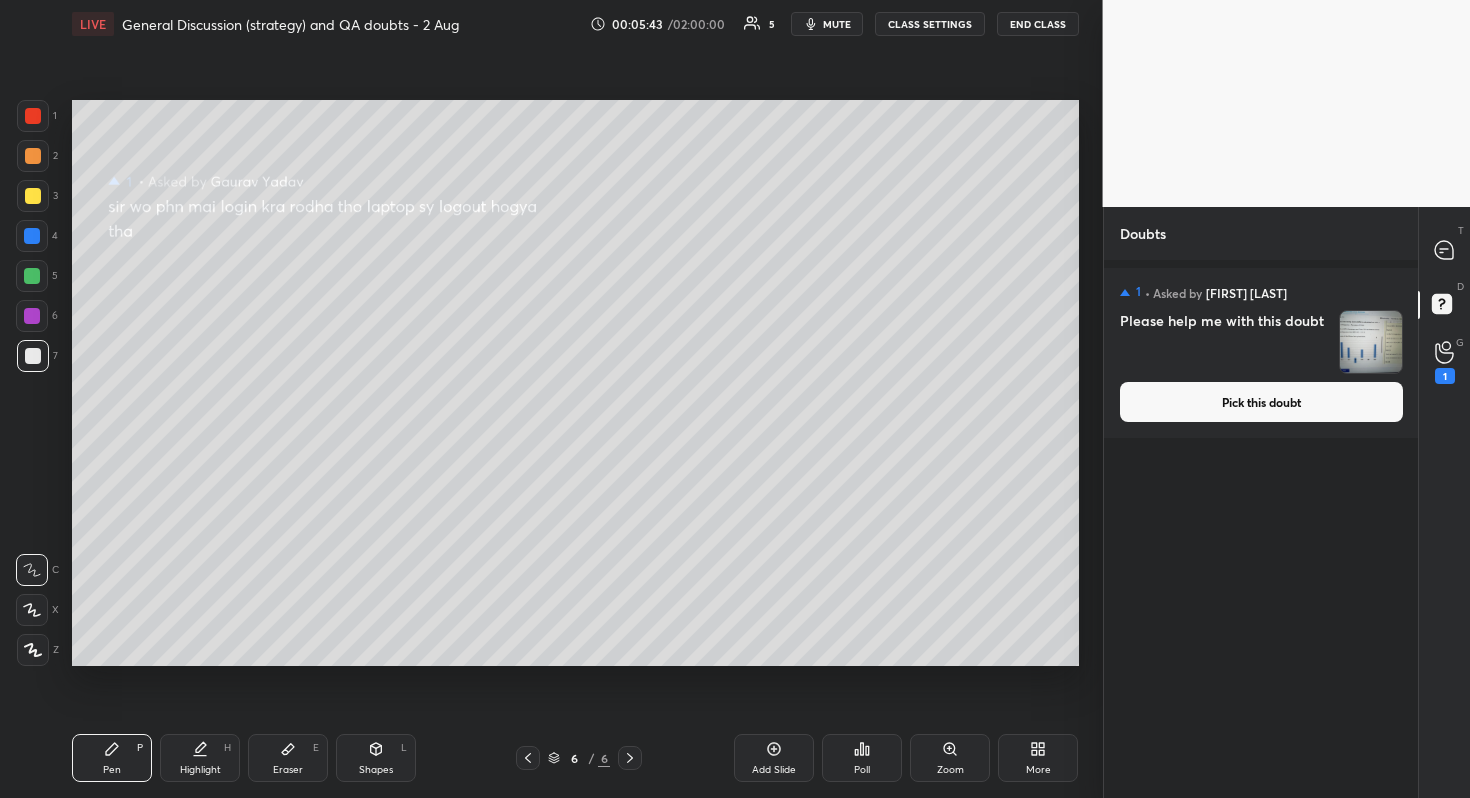 click on "Pick this doubt" at bounding box center (1261, 402) 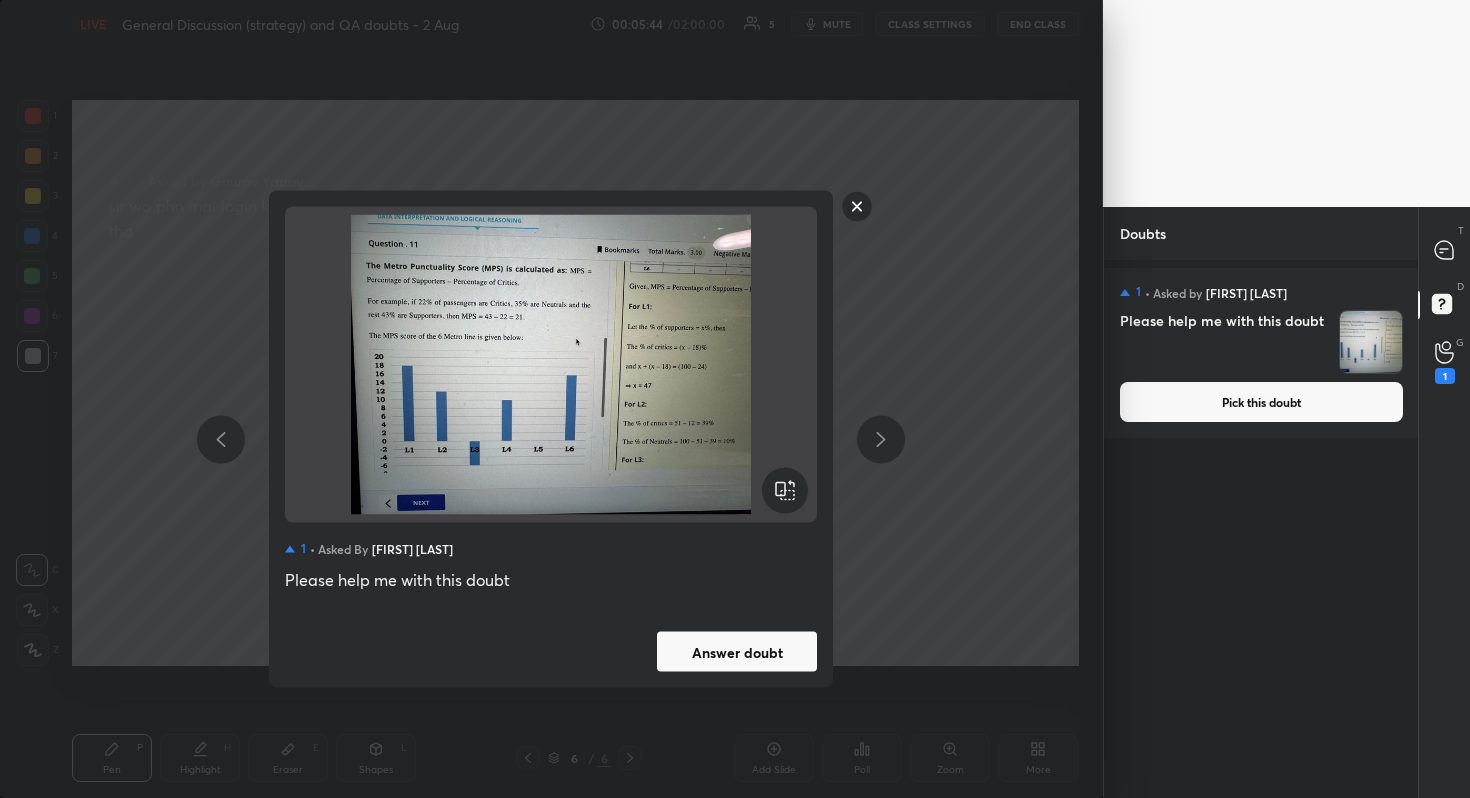 click on "Answer doubt" at bounding box center [737, 652] 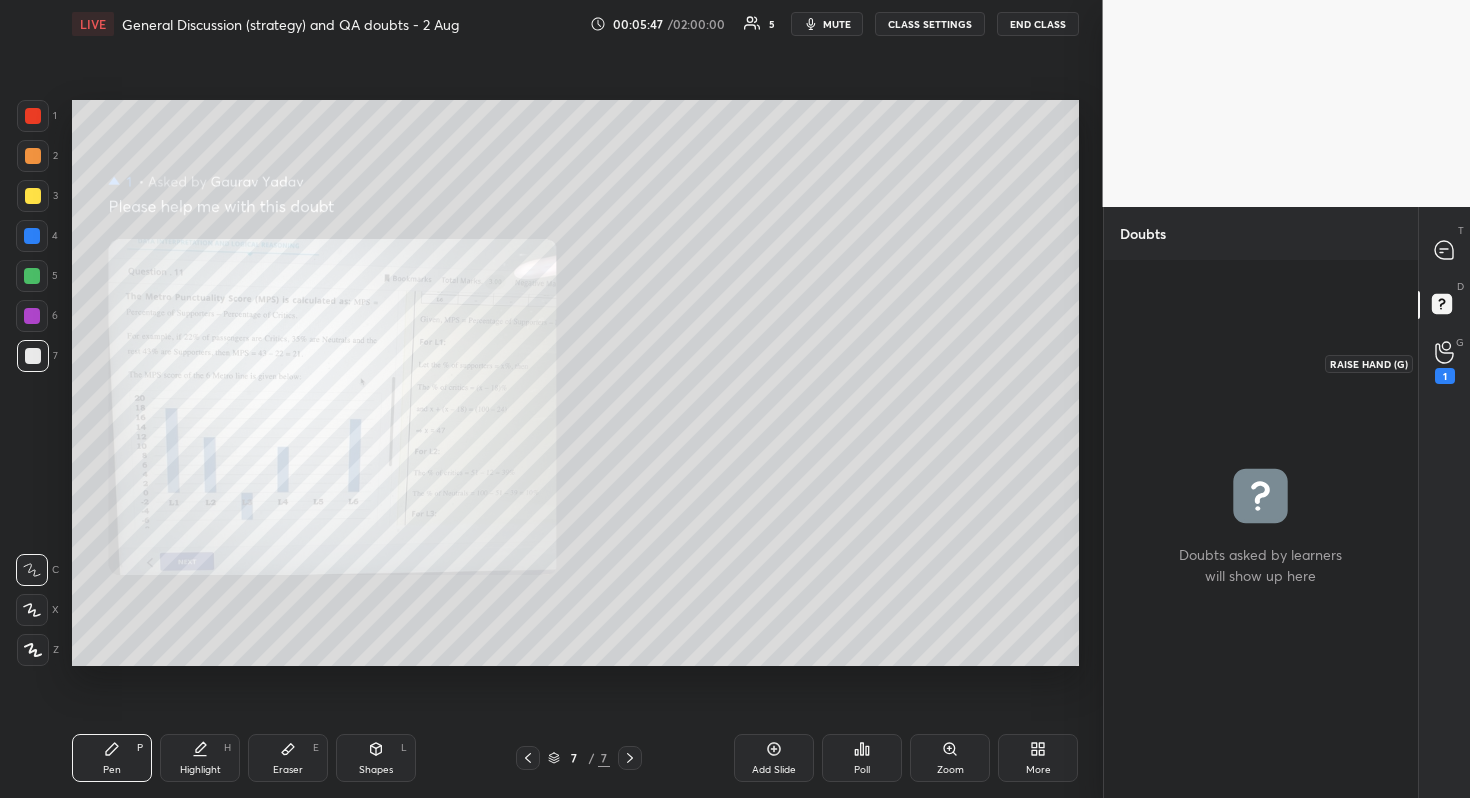 click on "1" at bounding box center [1445, 362] 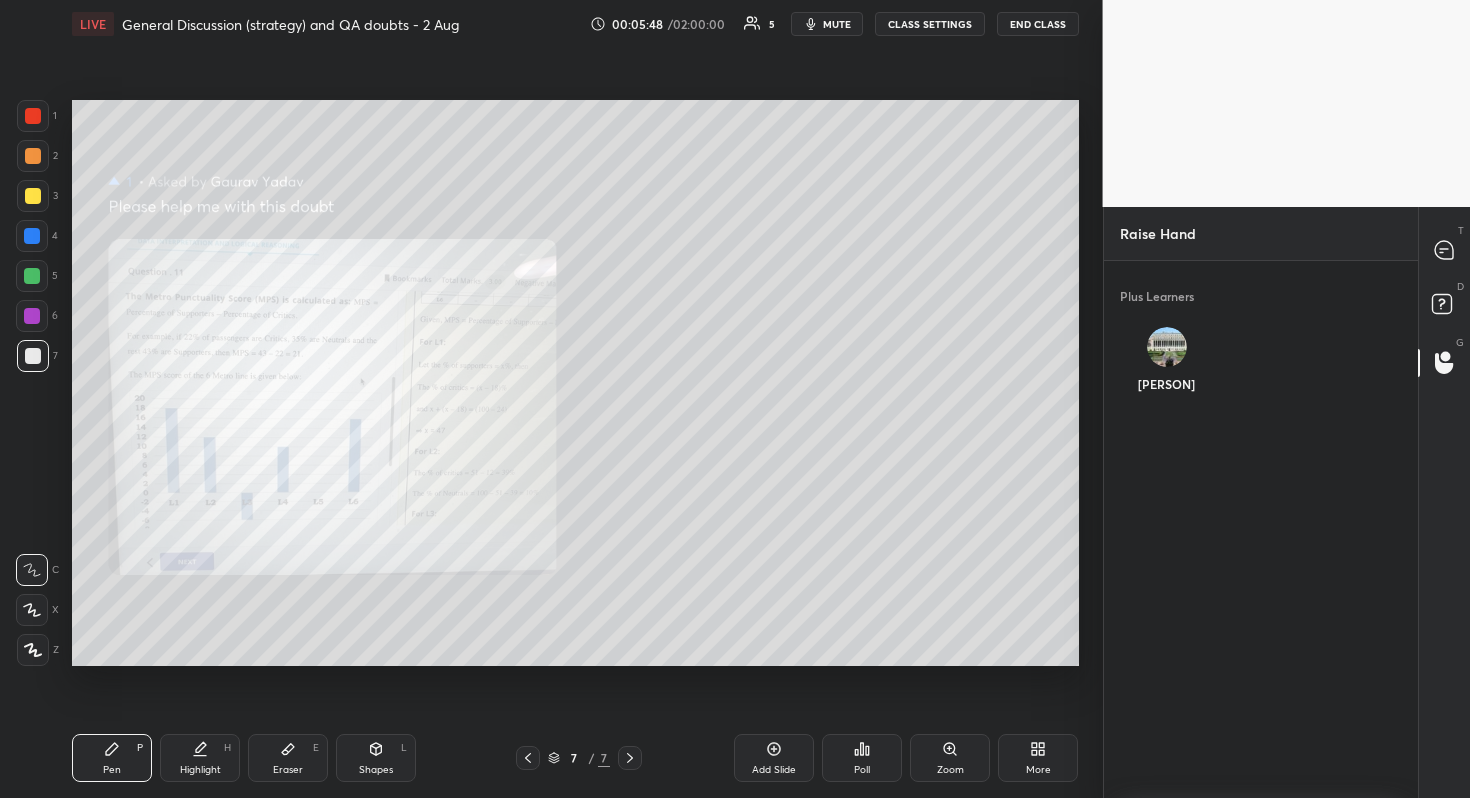 click on "[PERSON]" at bounding box center (1166, 364) 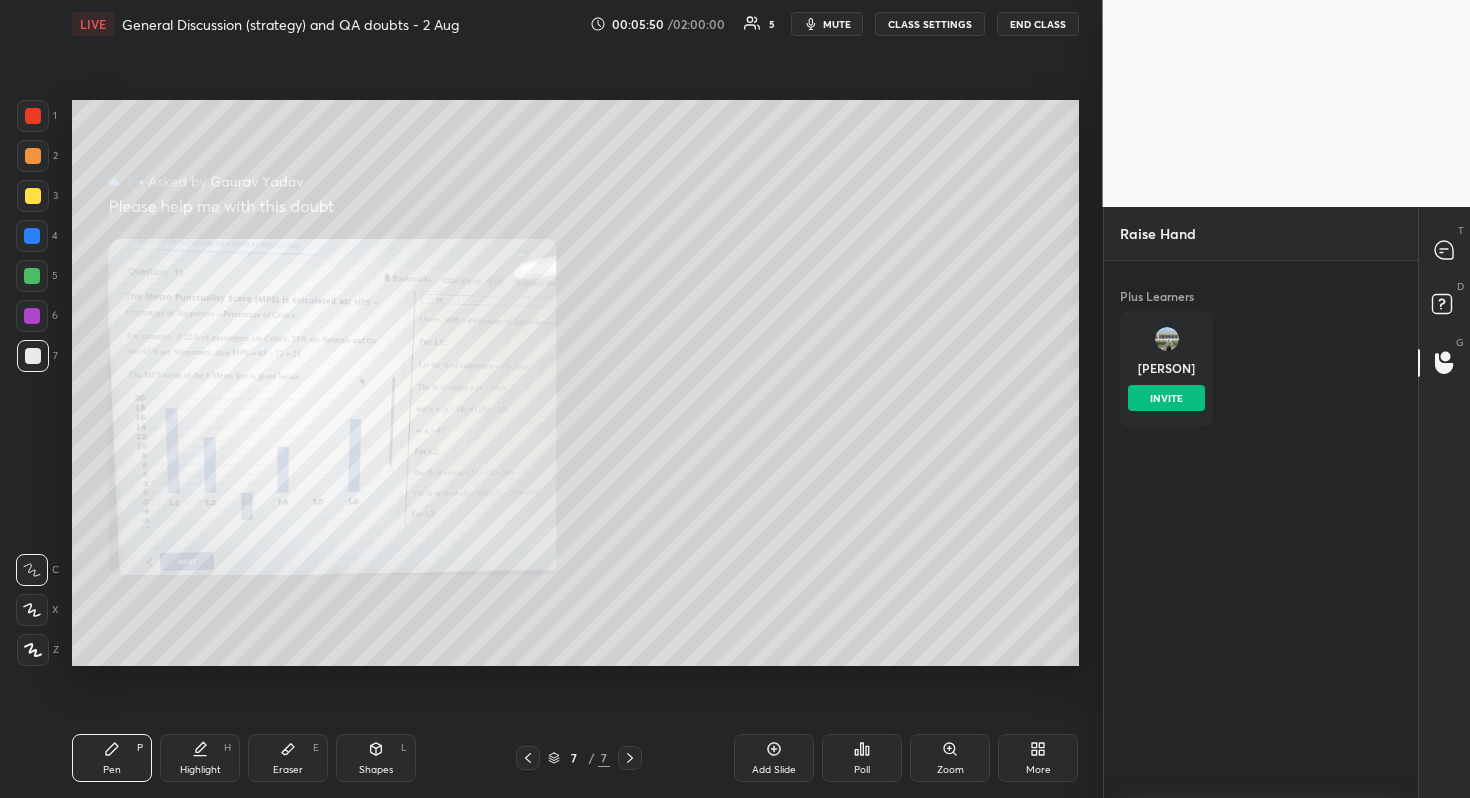 click on "INVITE" at bounding box center [1166, 398] 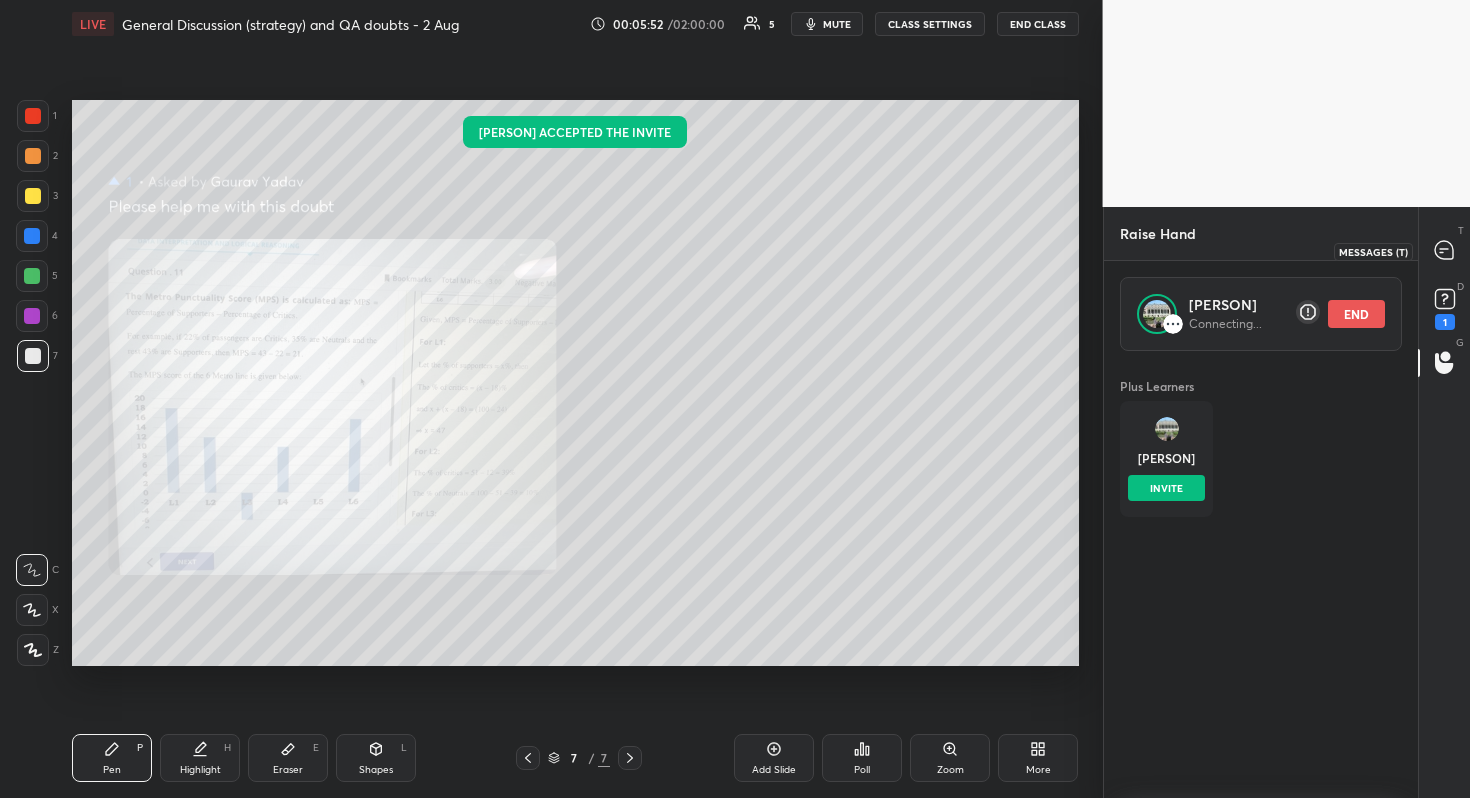 scroll, scrollTop: 435, scrollLeft: 308, axis: both 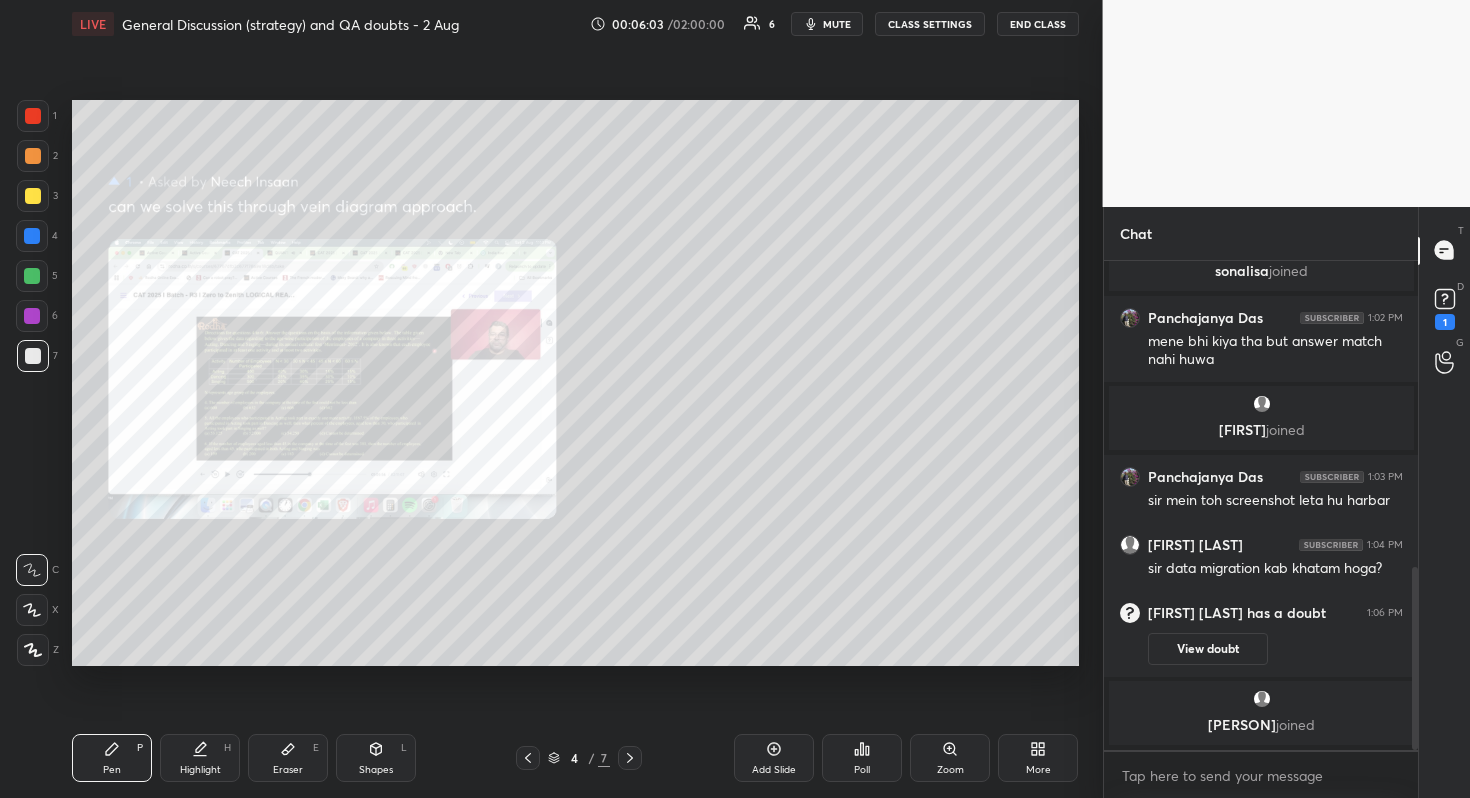 click on "Zoom" at bounding box center (950, 758) 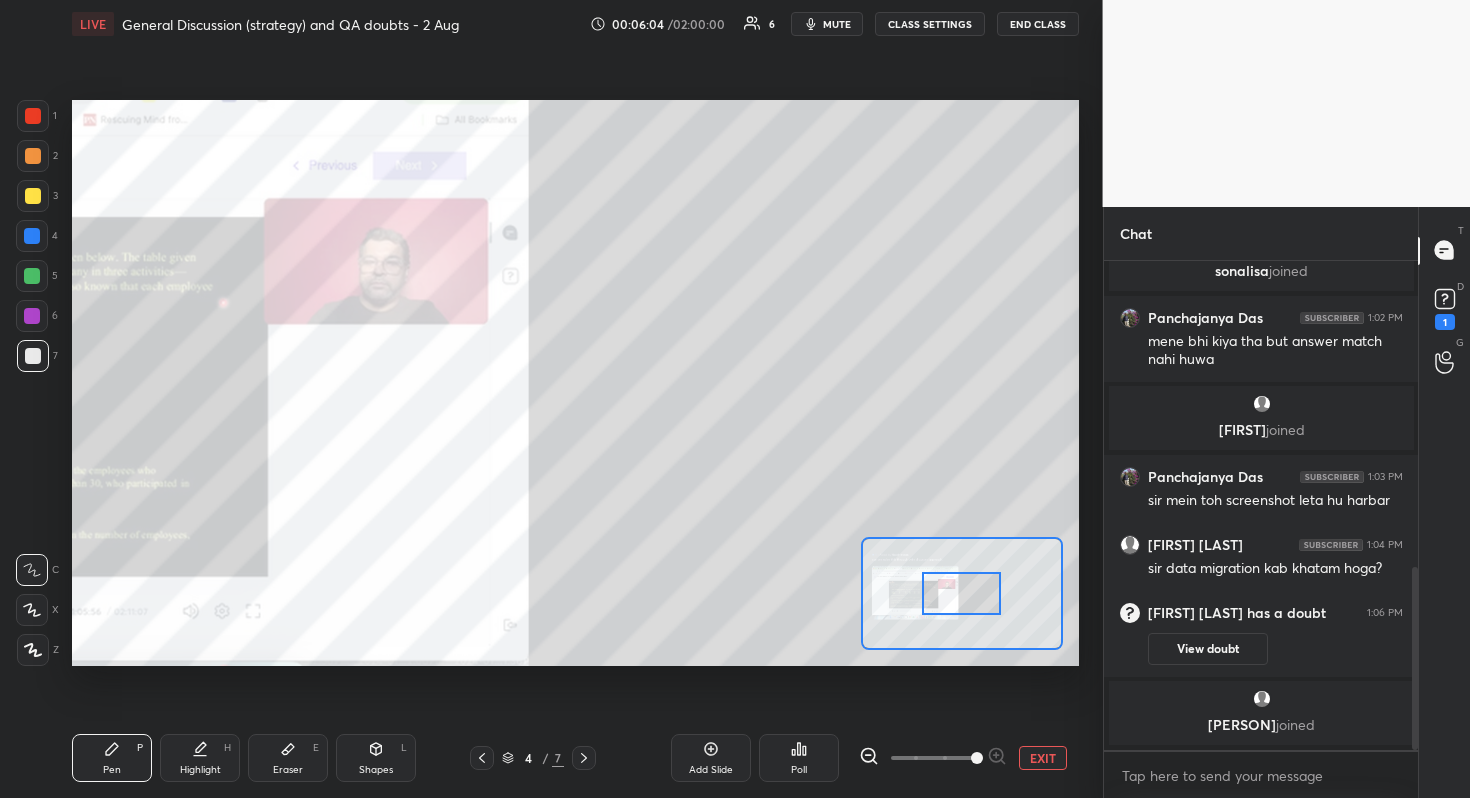 click at bounding box center (933, 758) 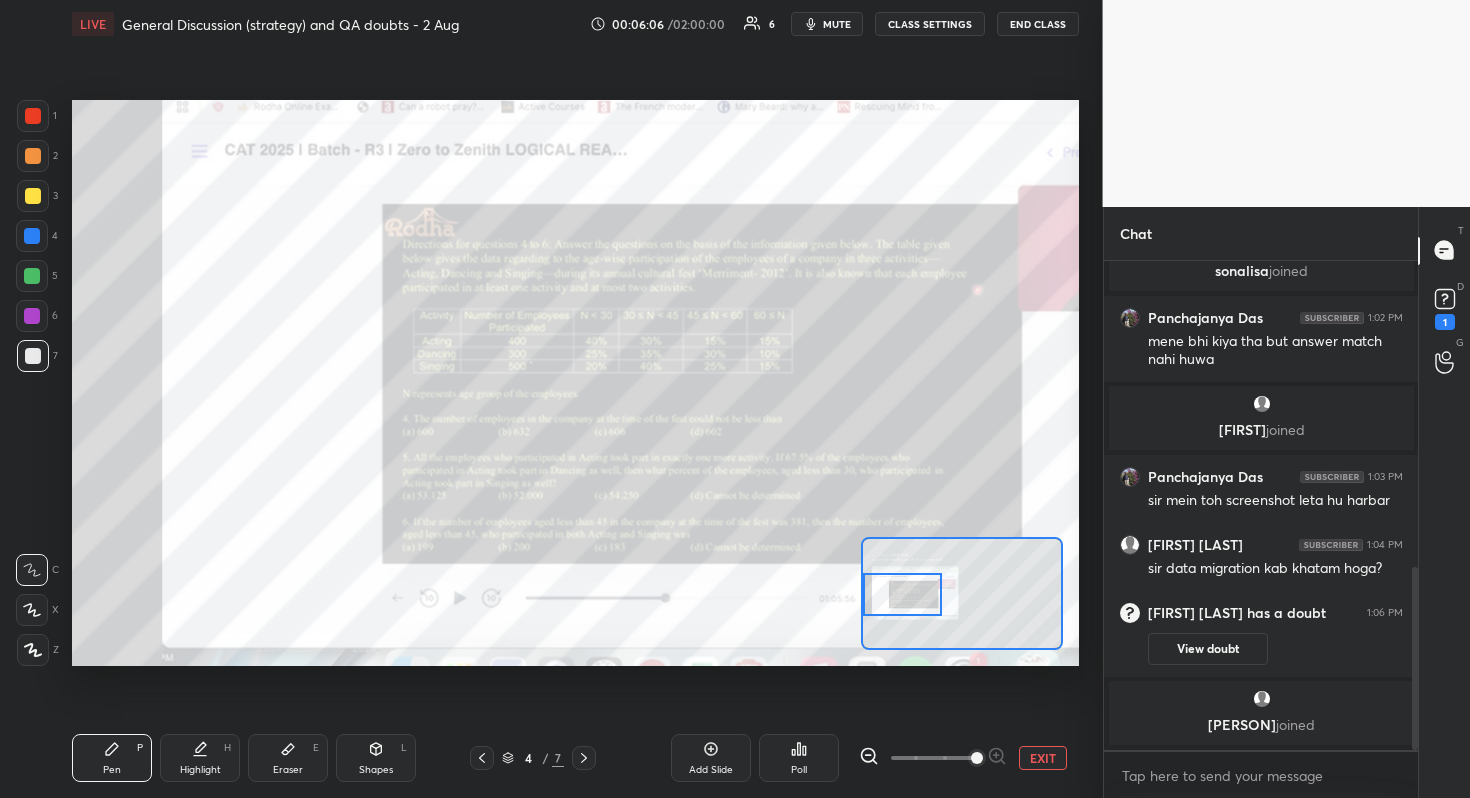 drag, startPoint x: 953, startPoint y: 612, endPoint x: 876, endPoint y: 613, distance: 77.00649 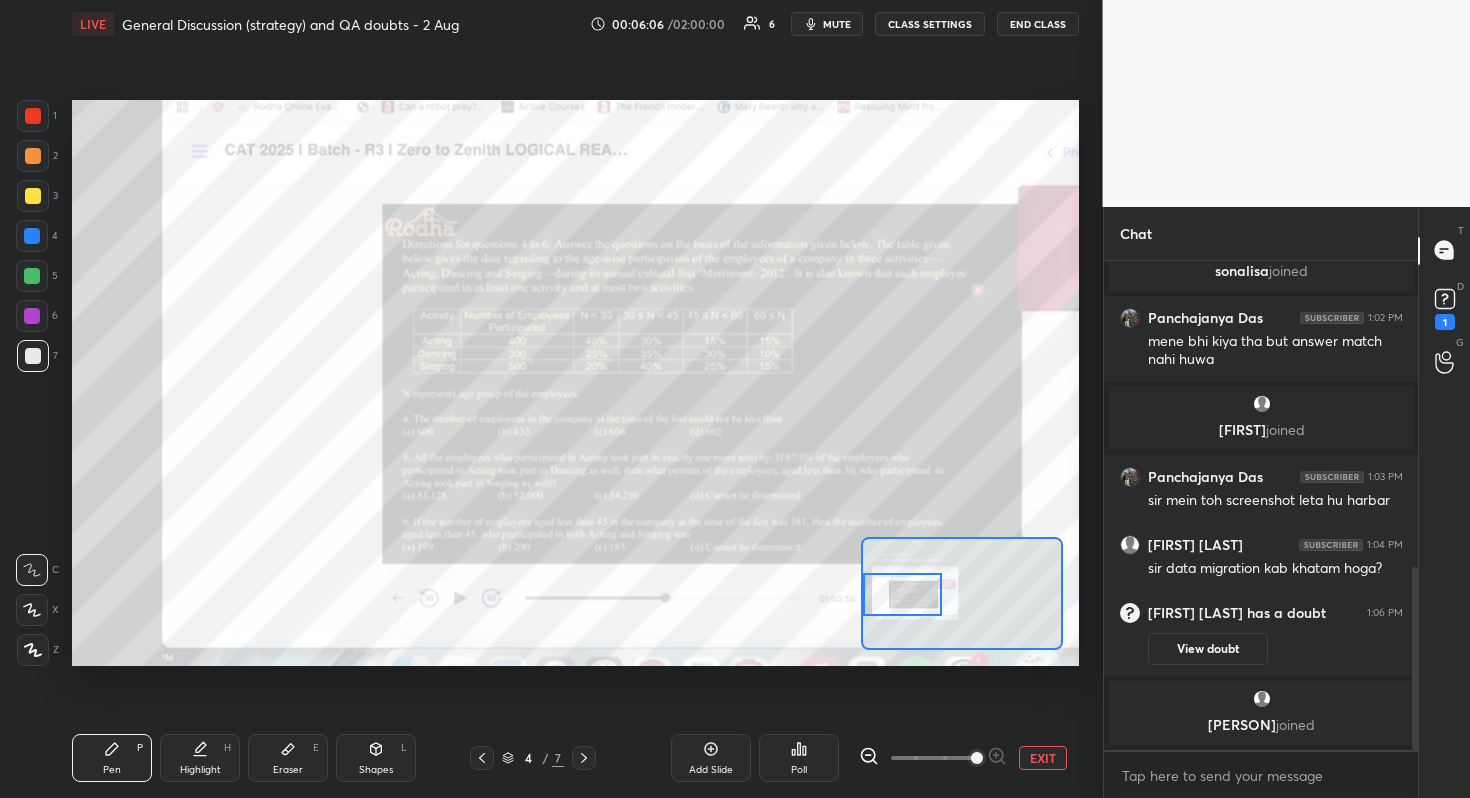 click at bounding box center (902, 595) 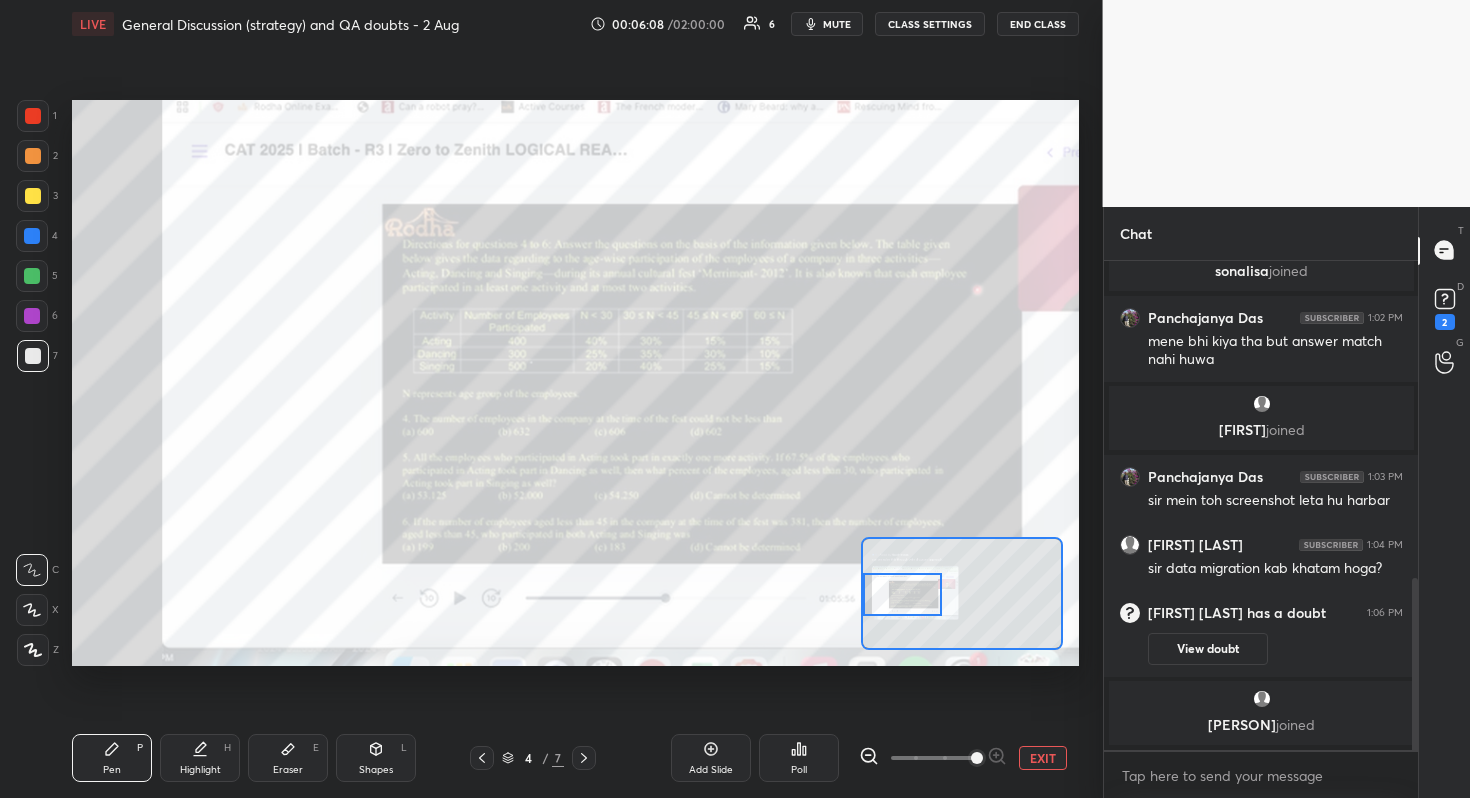 scroll, scrollTop: 903, scrollLeft: 0, axis: vertical 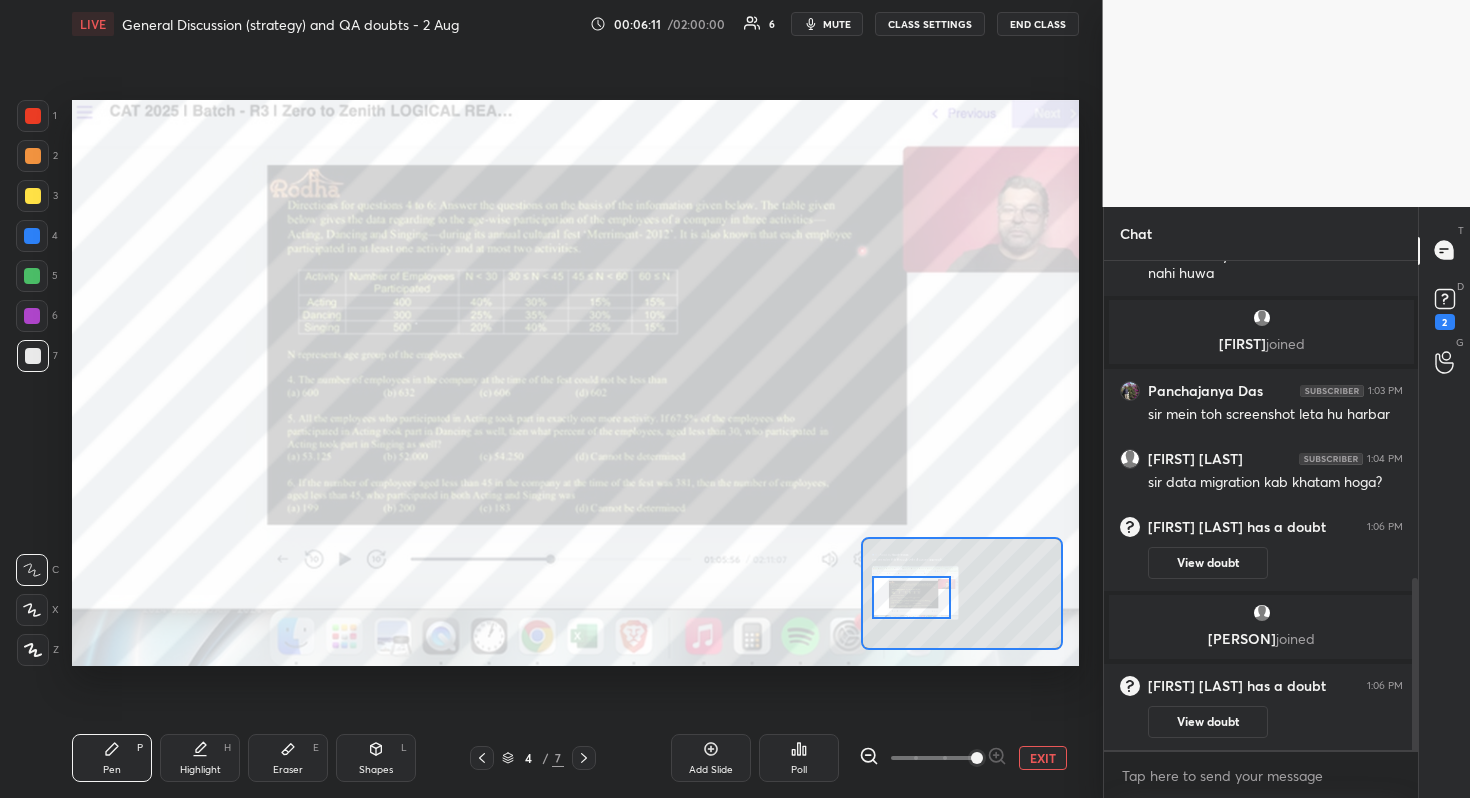 click at bounding box center (911, 598) 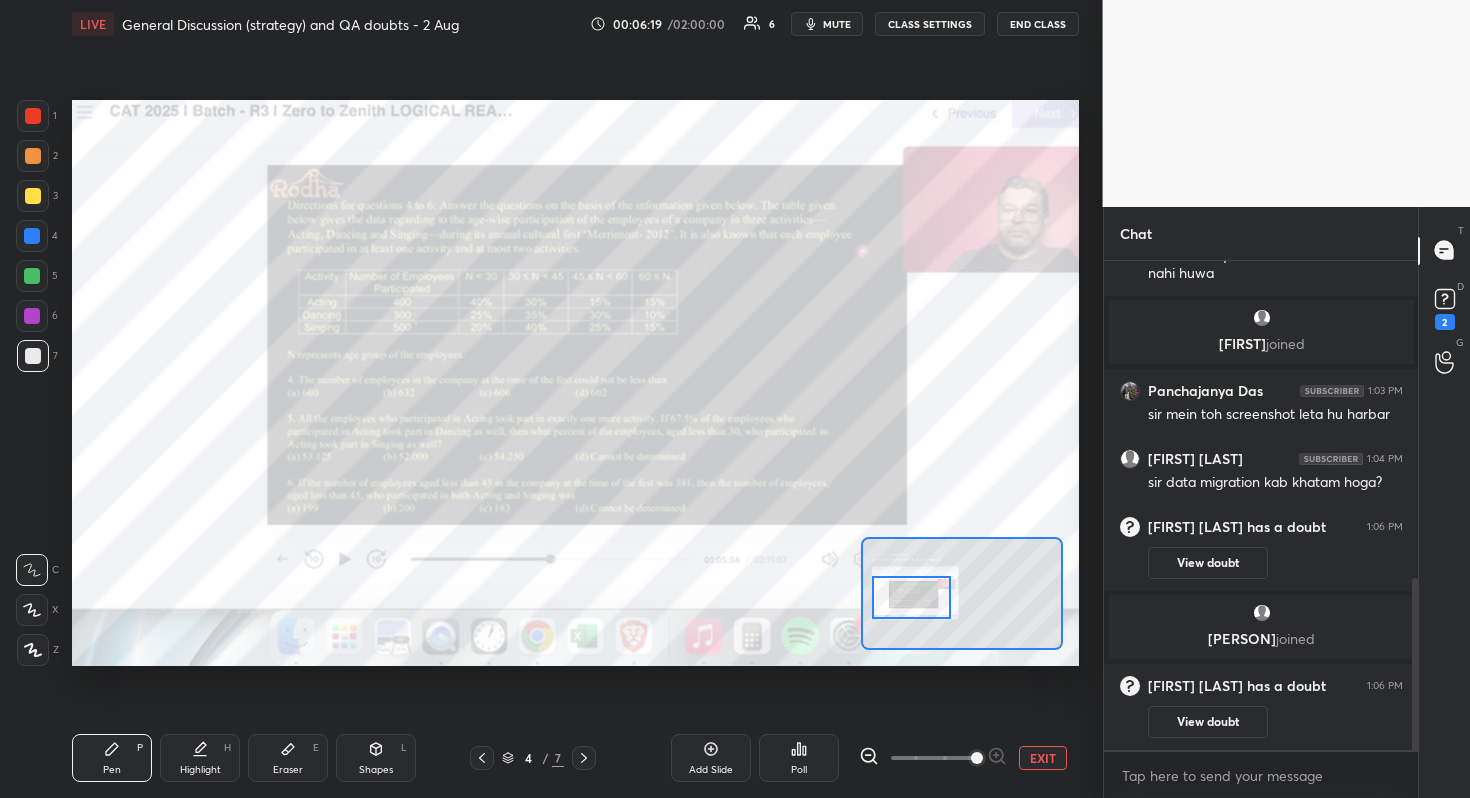 click 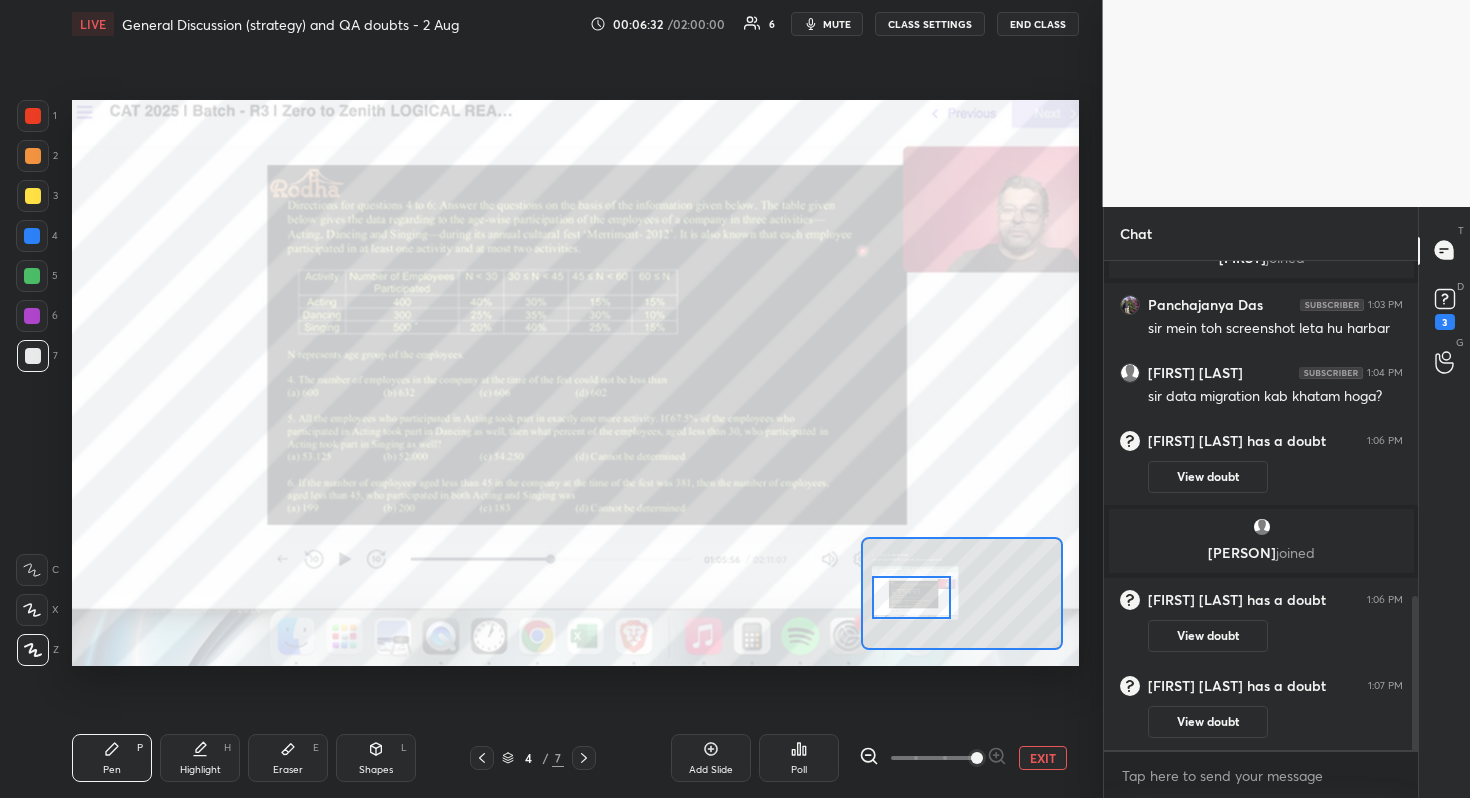 scroll, scrollTop: 1062, scrollLeft: 0, axis: vertical 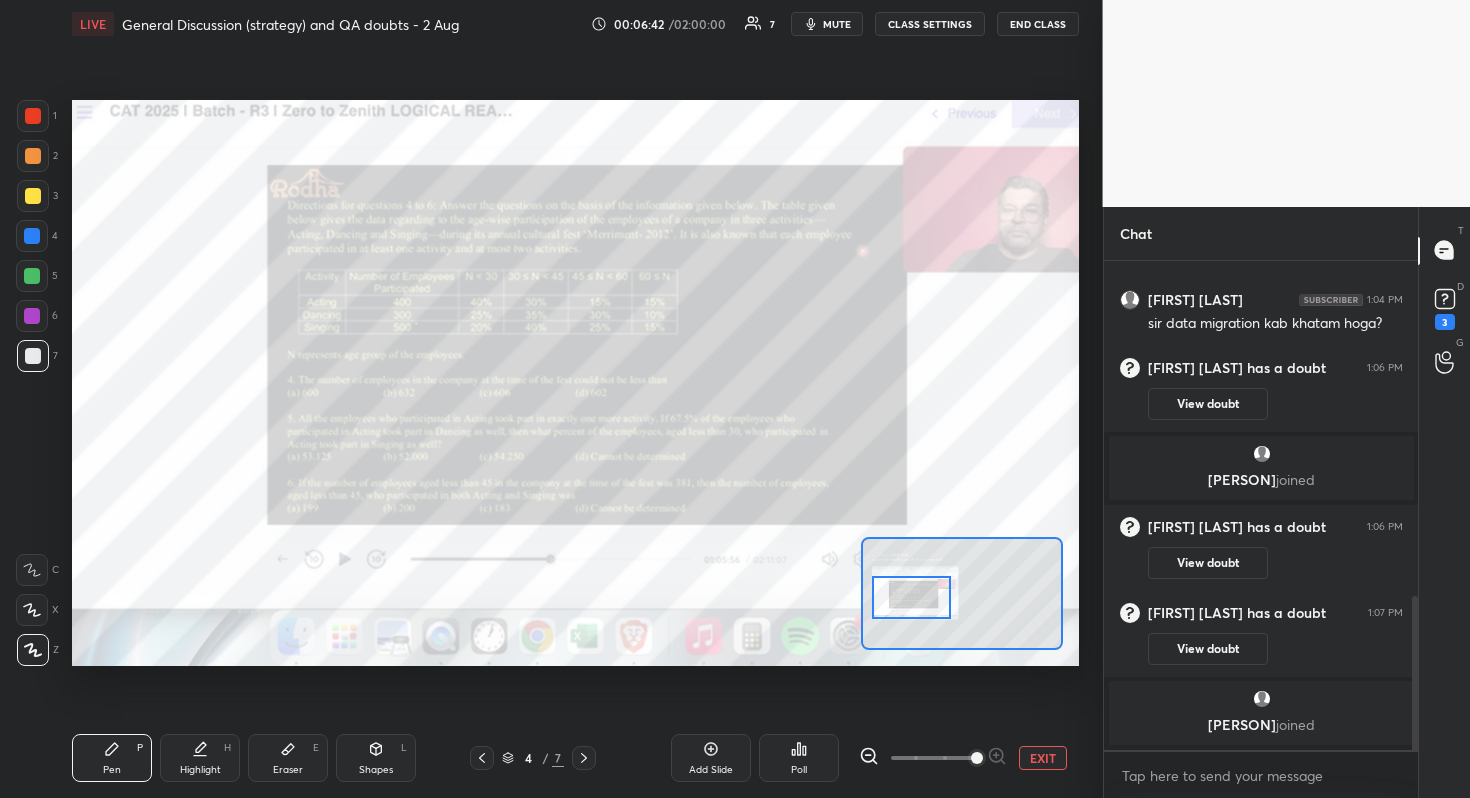 click at bounding box center (32, 316) 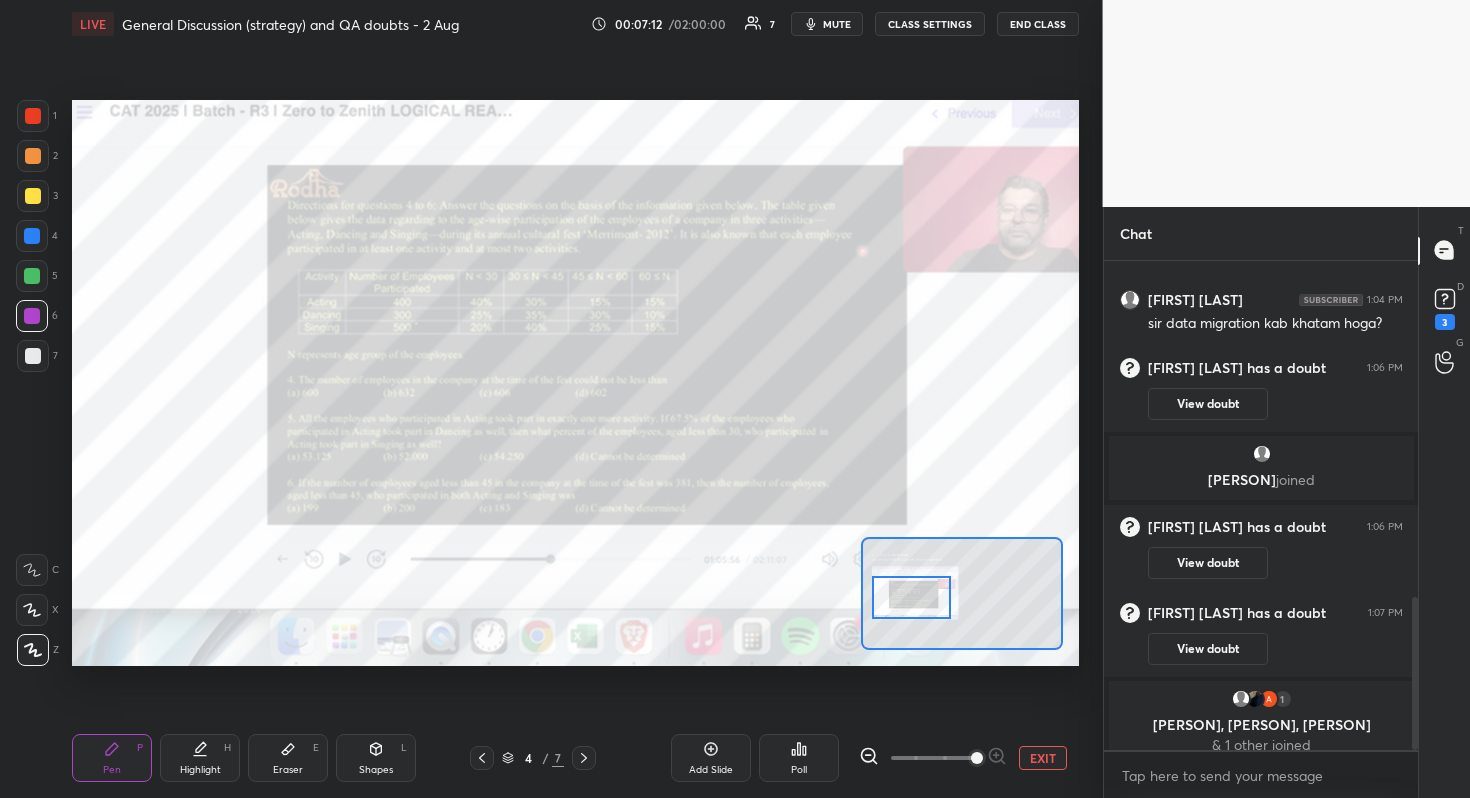 scroll, scrollTop: 1077, scrollLeft: 0, axis: vertical 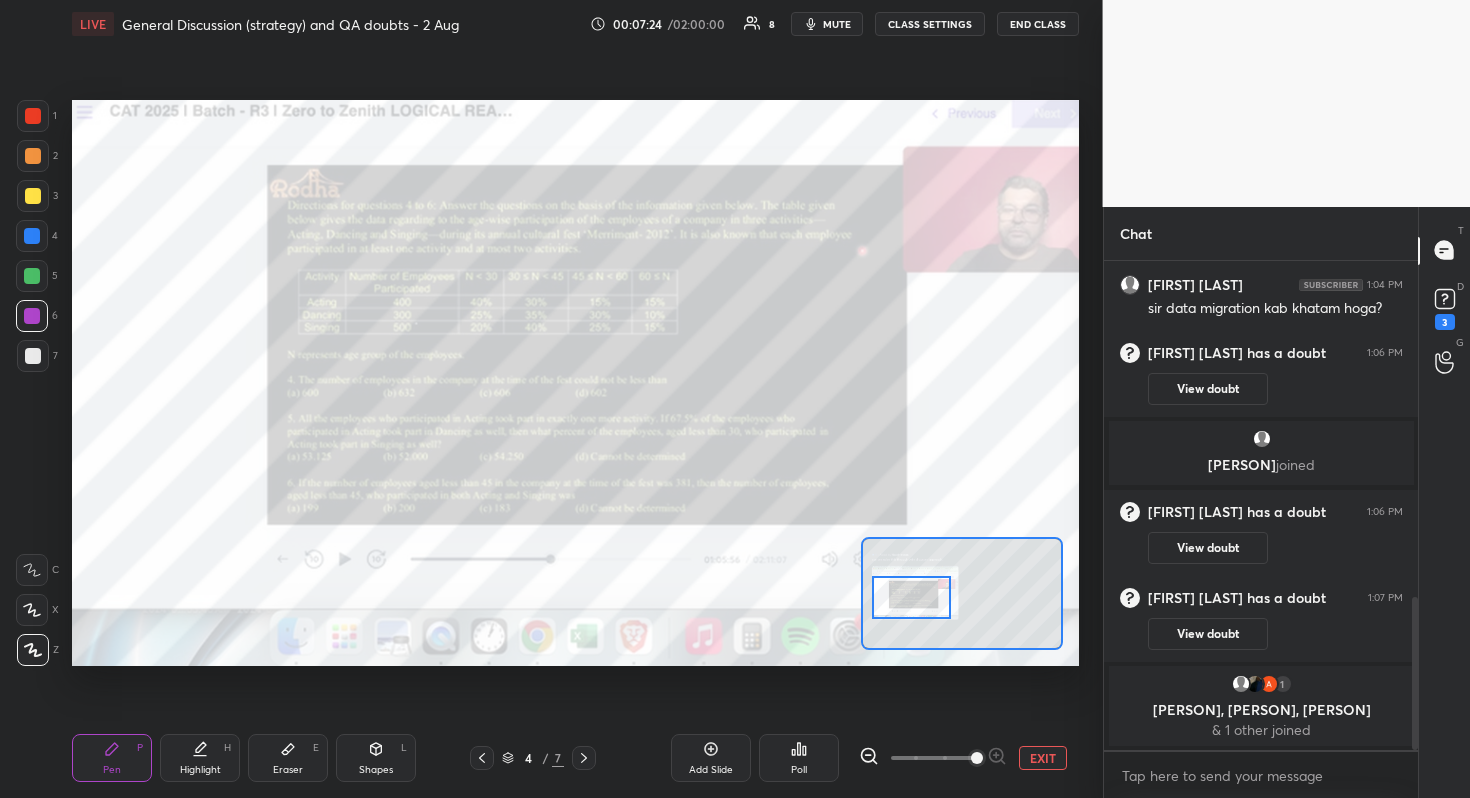 click on "EXIT" at bounding box center (1043, 758) 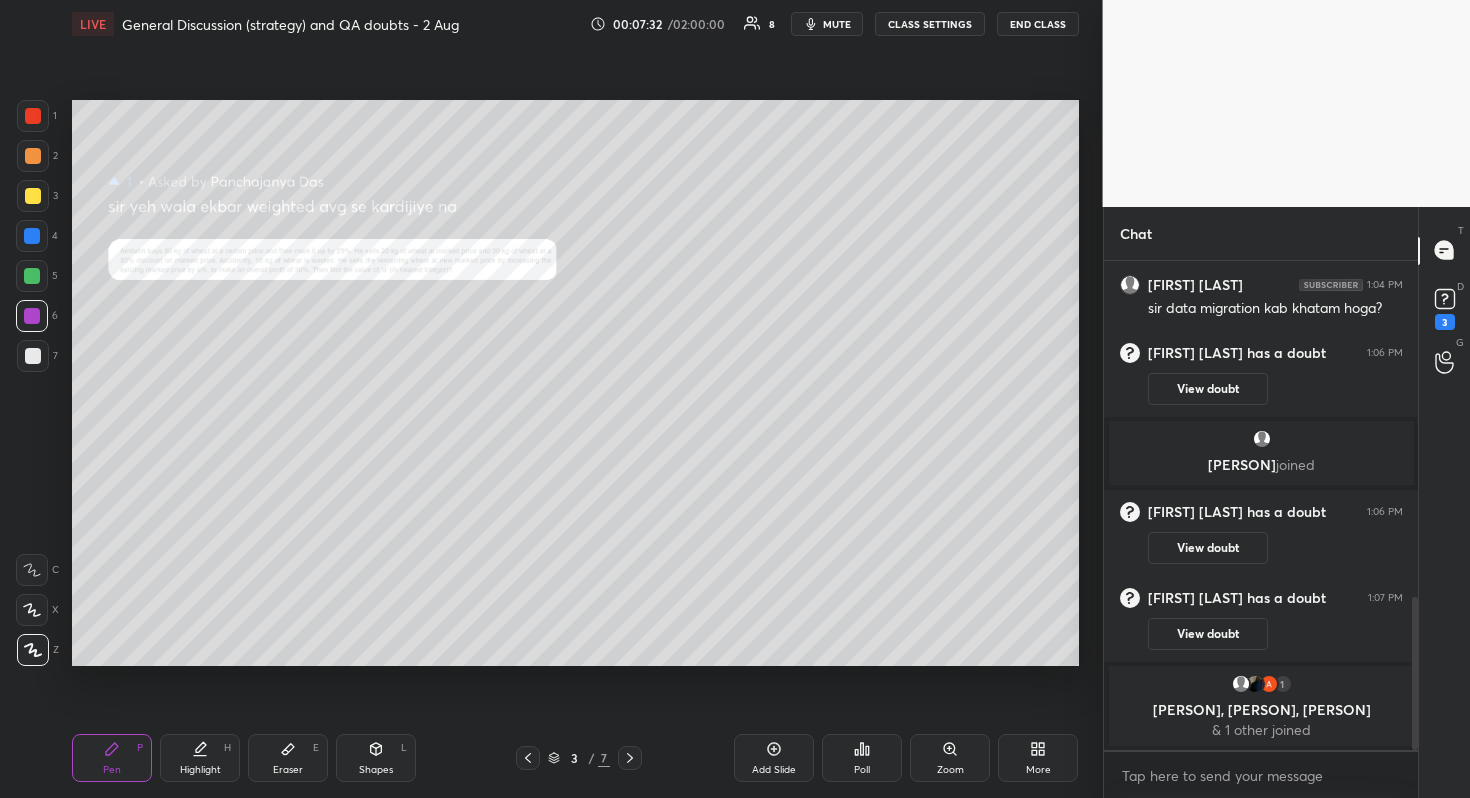 click on "Poll" at bounding box center [862, 758] 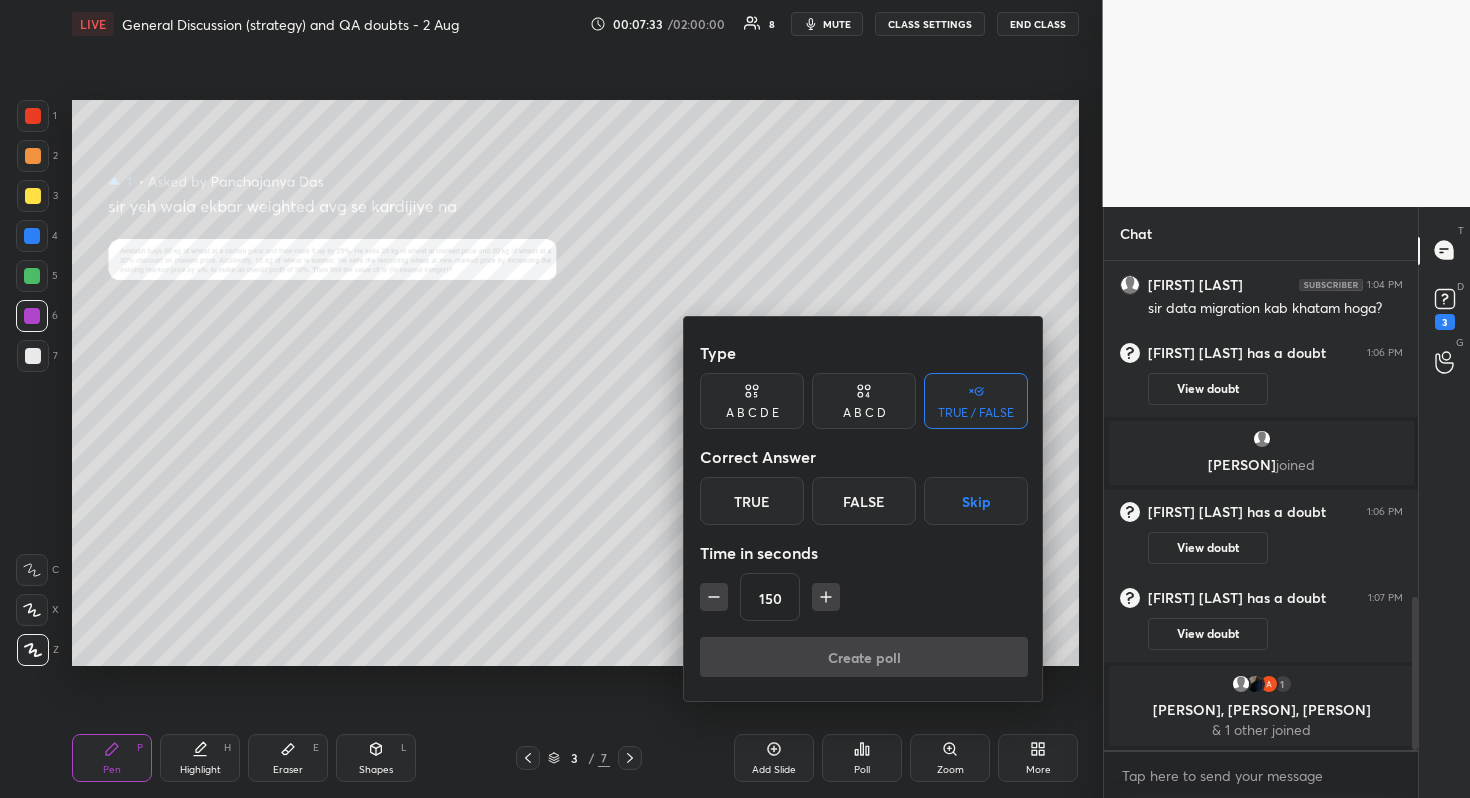 click at bounding box center (735, 399) 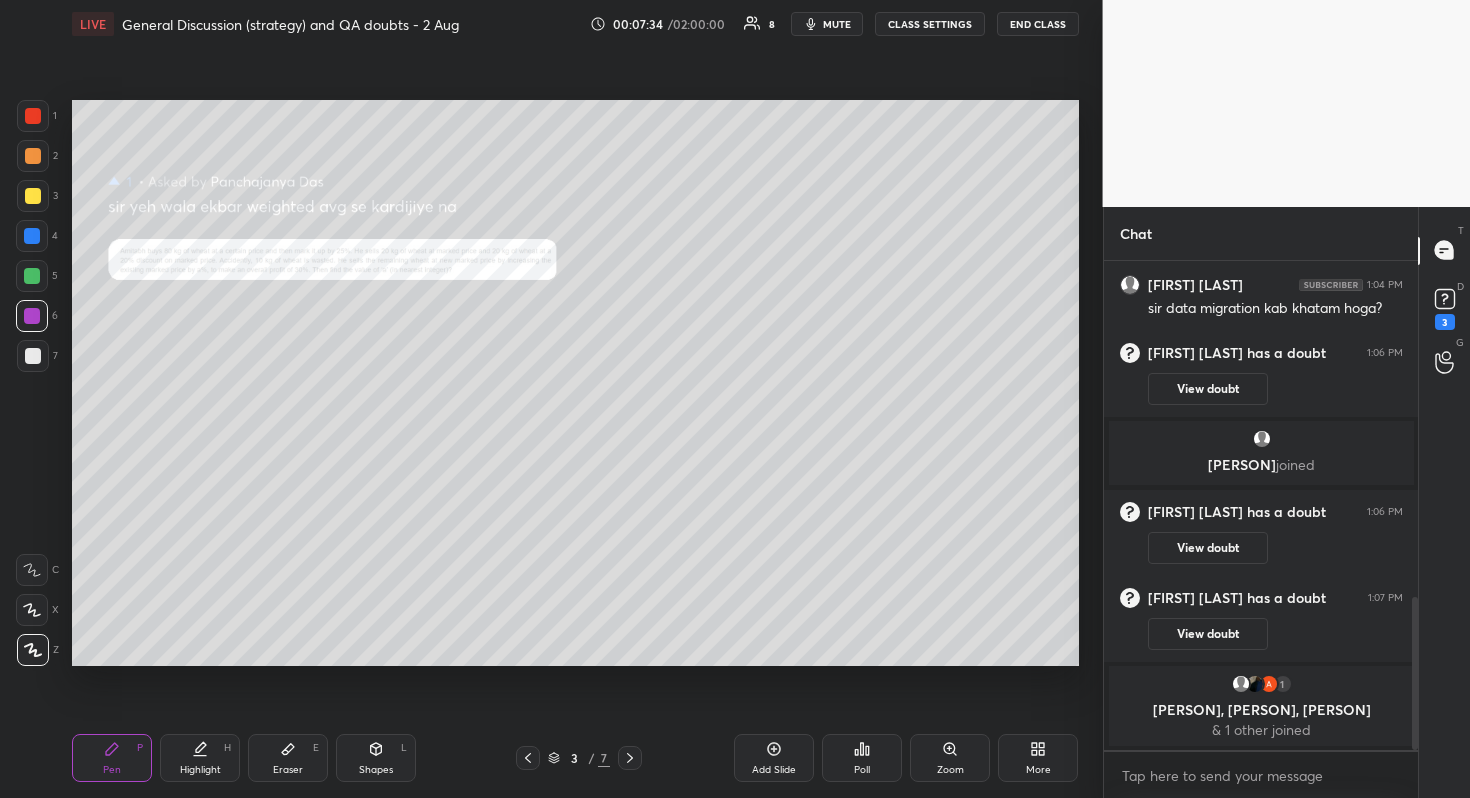 click on "Zoom" at bounding box center [950, 770] 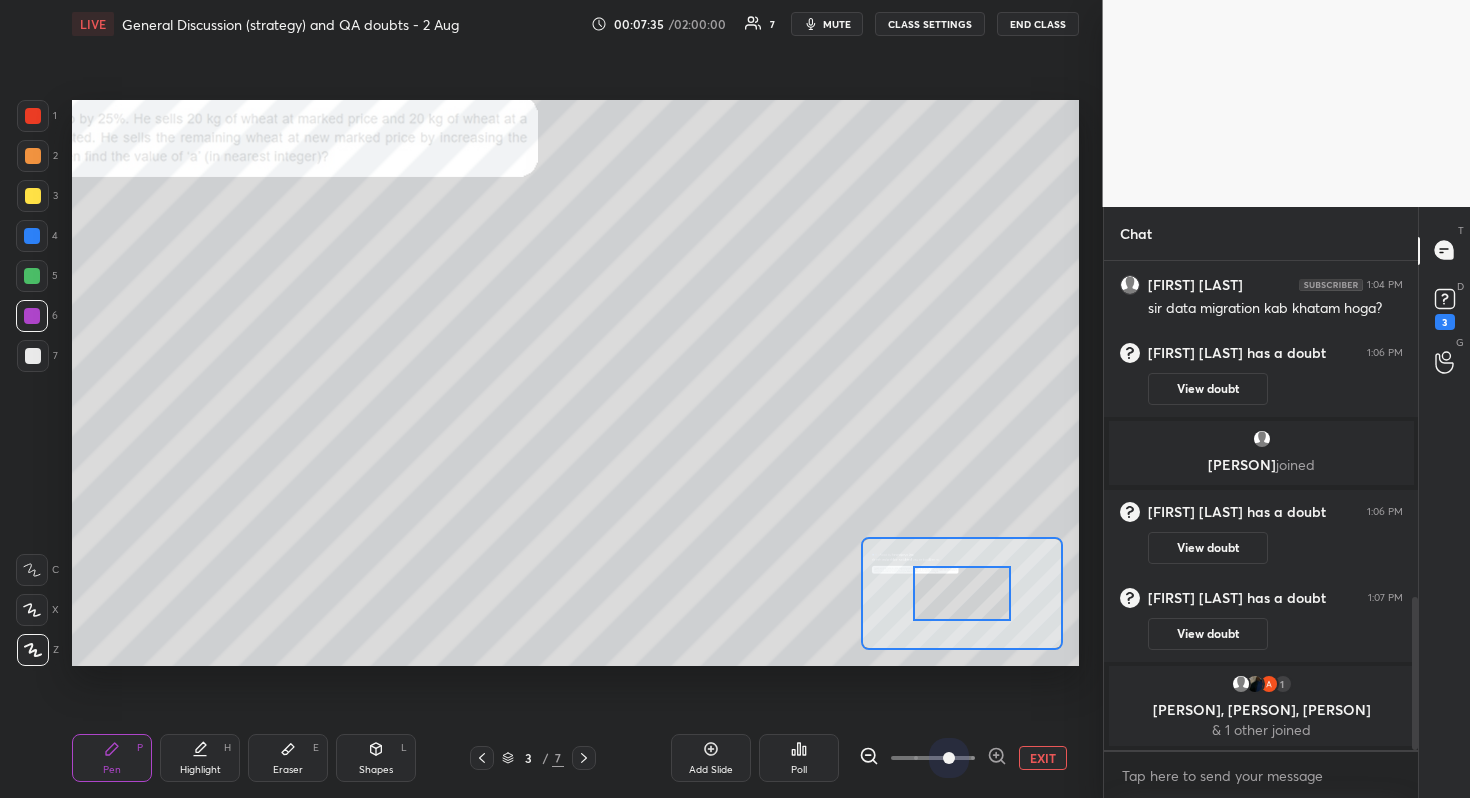 click at bounding box center (933, 758) 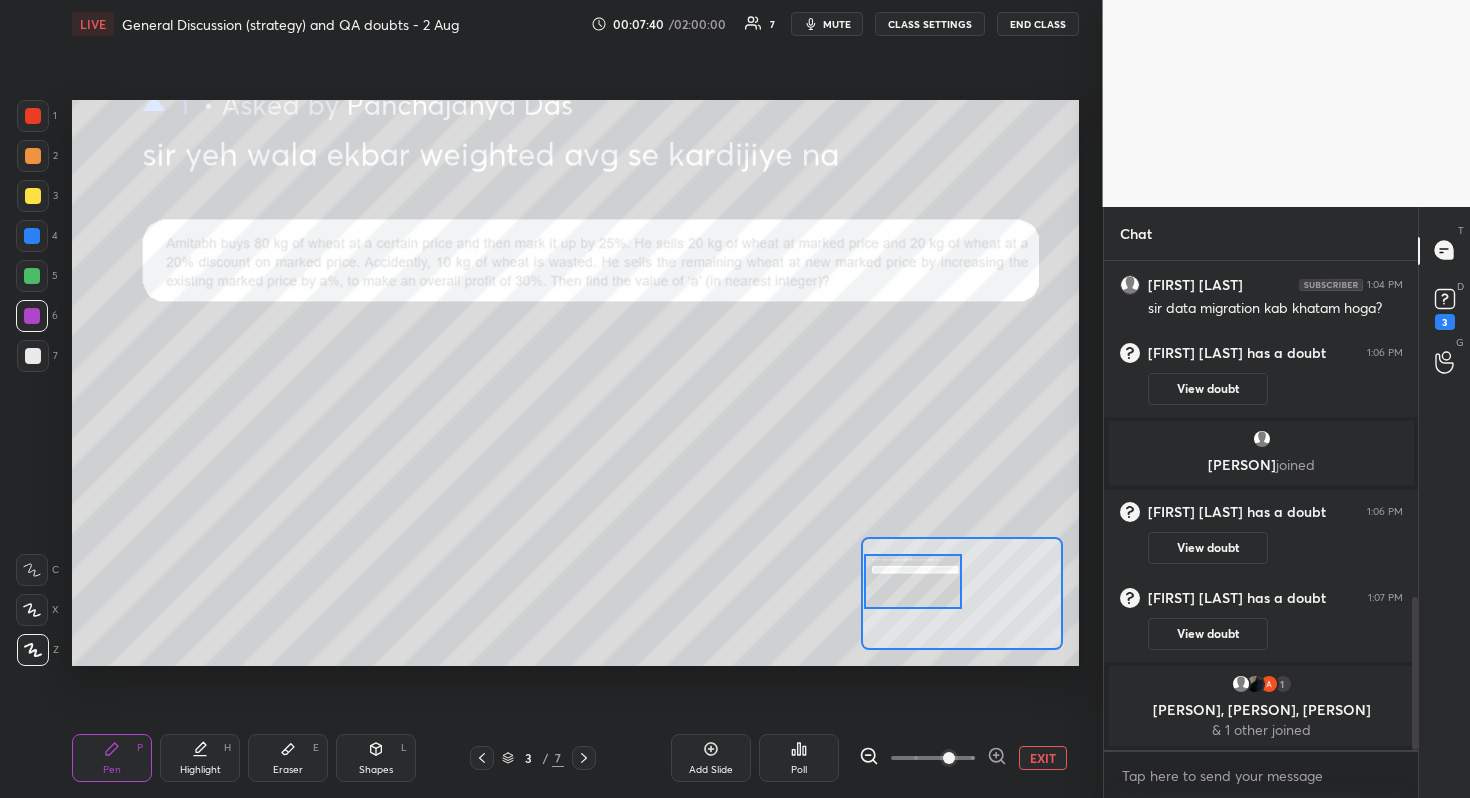 drag, startPoint x: 962, startPoint y: 590, endPoint x: 893, endPoint y: 578, distance: 70.035706 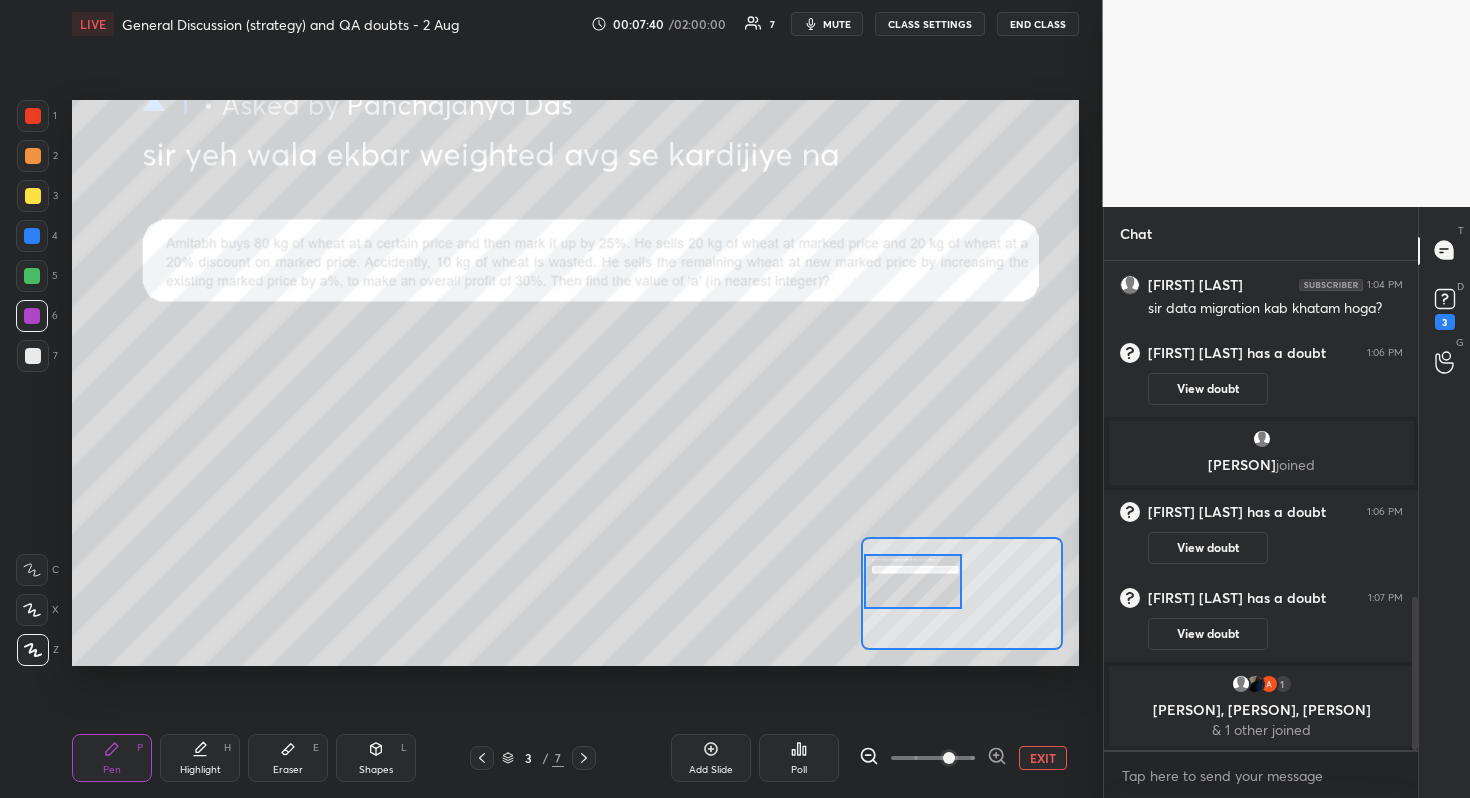 click at bounding box center [913, 581] 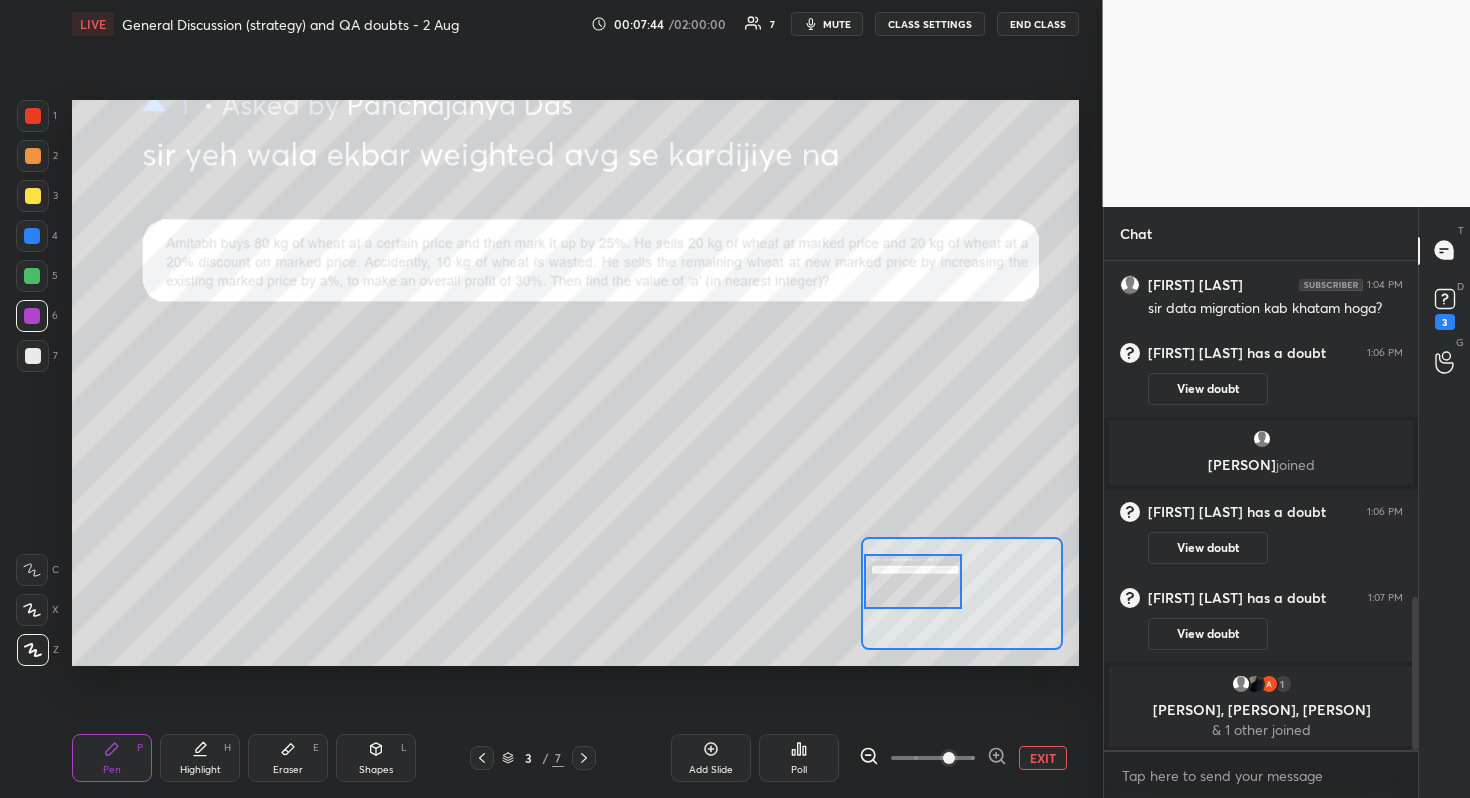 click at bounding box center (33, 356) 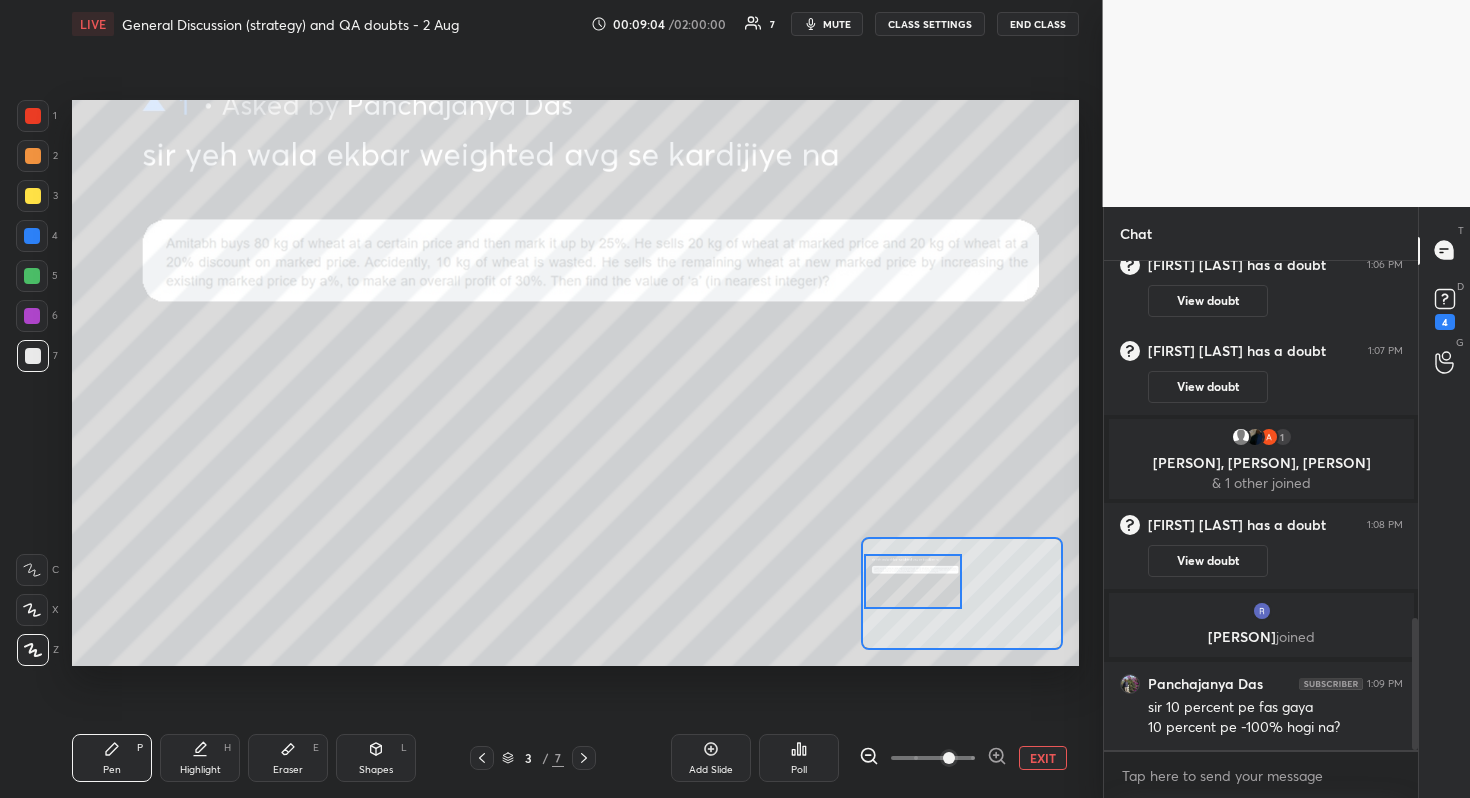 scroll, scrollTop: 1344, scrollLeft: 0, axis: vertical 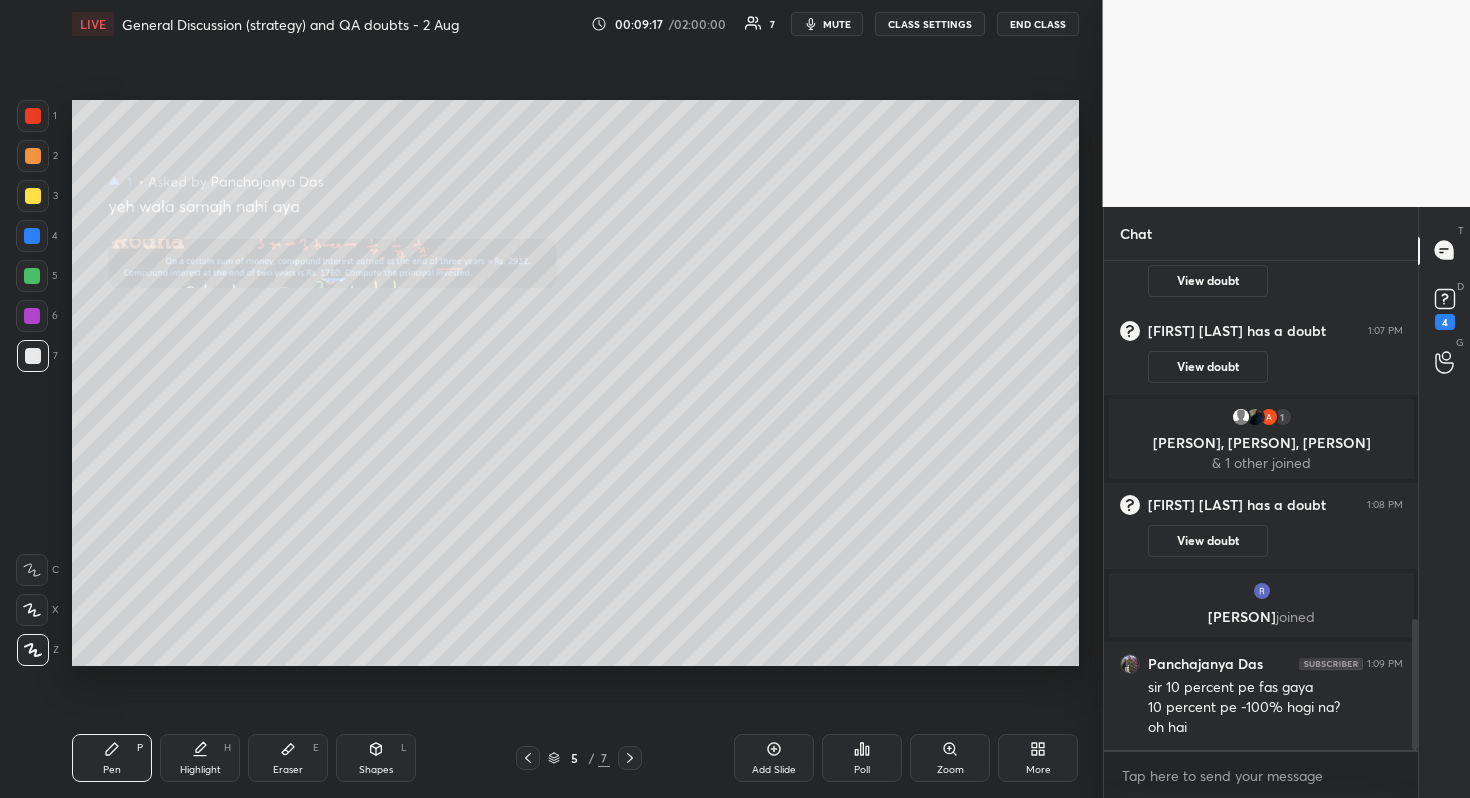 click on "Zoom" at bounding box center [950, 758] 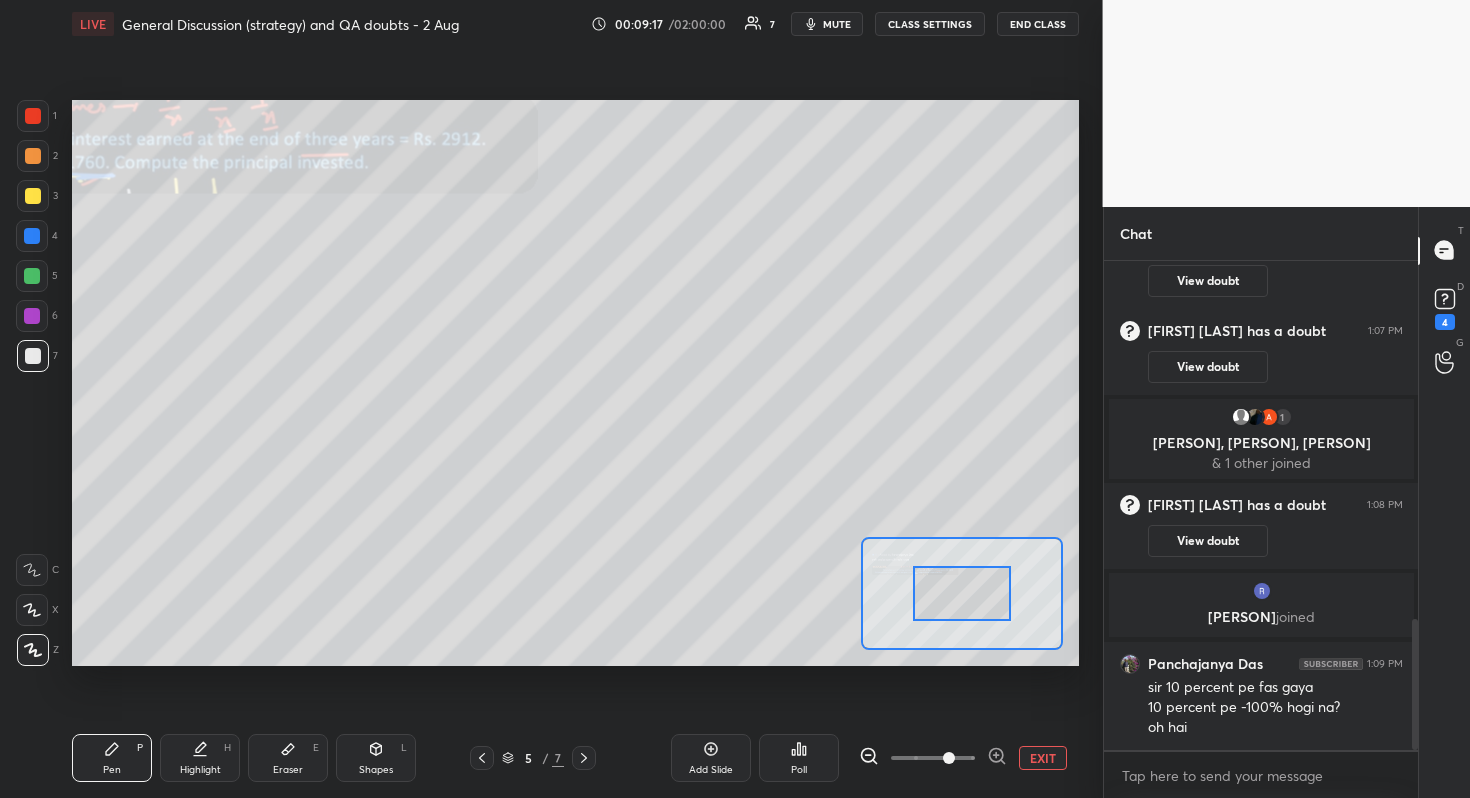 click at bounding box center [933, 758] 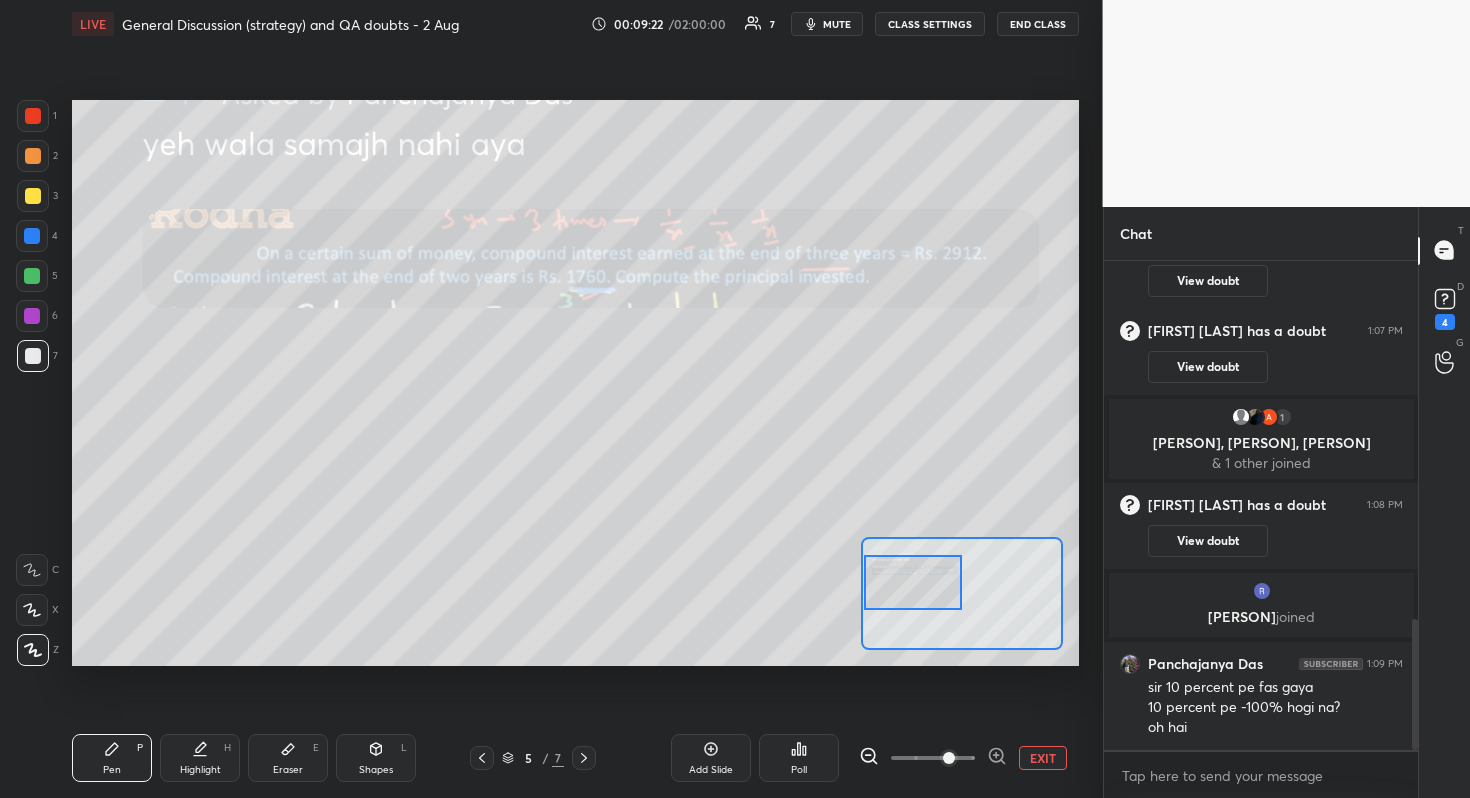 drag, startPoint x: 941, startPoint y: 603, endPoint x: 880, endPoint y: 592, distance: 61.983868 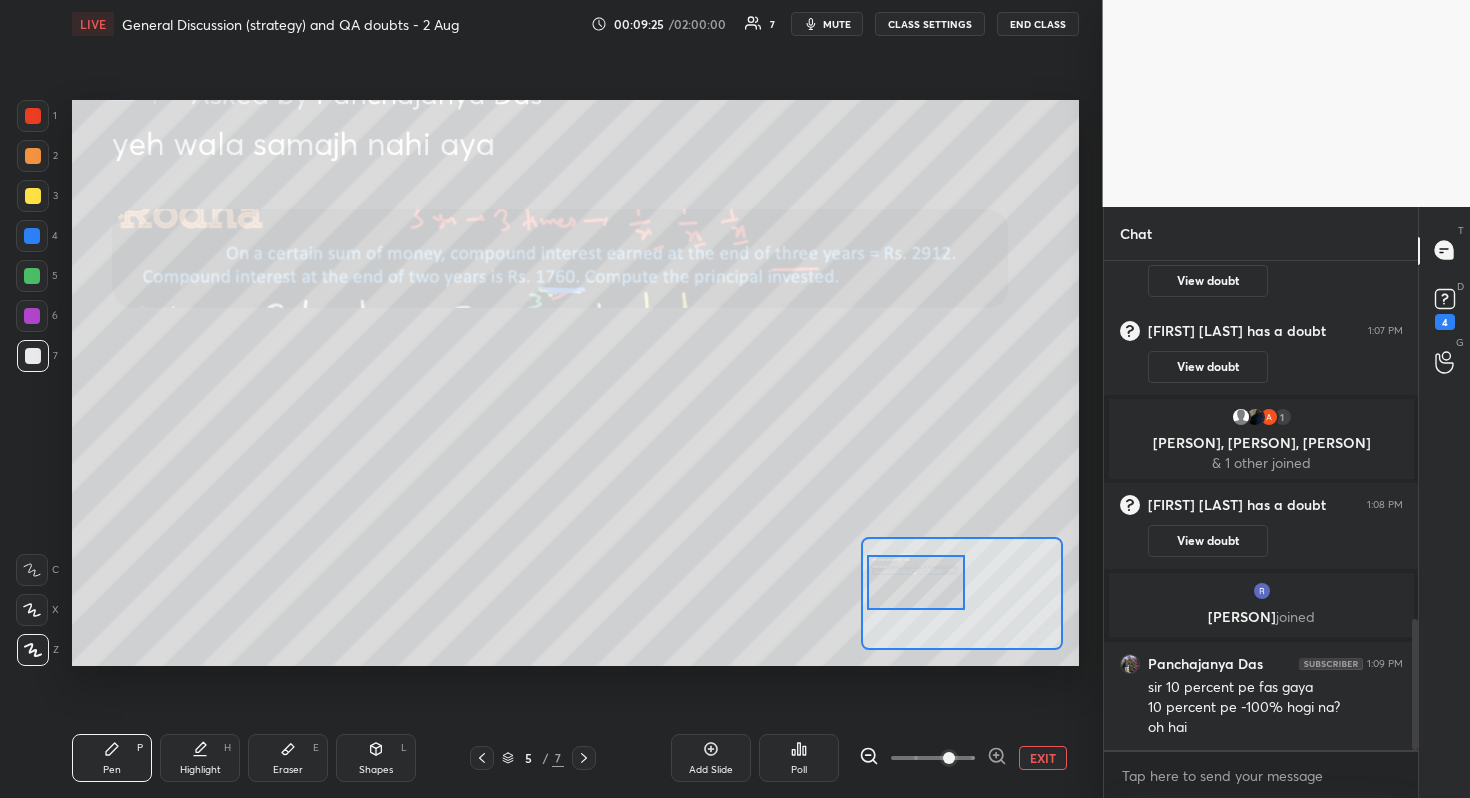 click at bounding box center [916, 582] 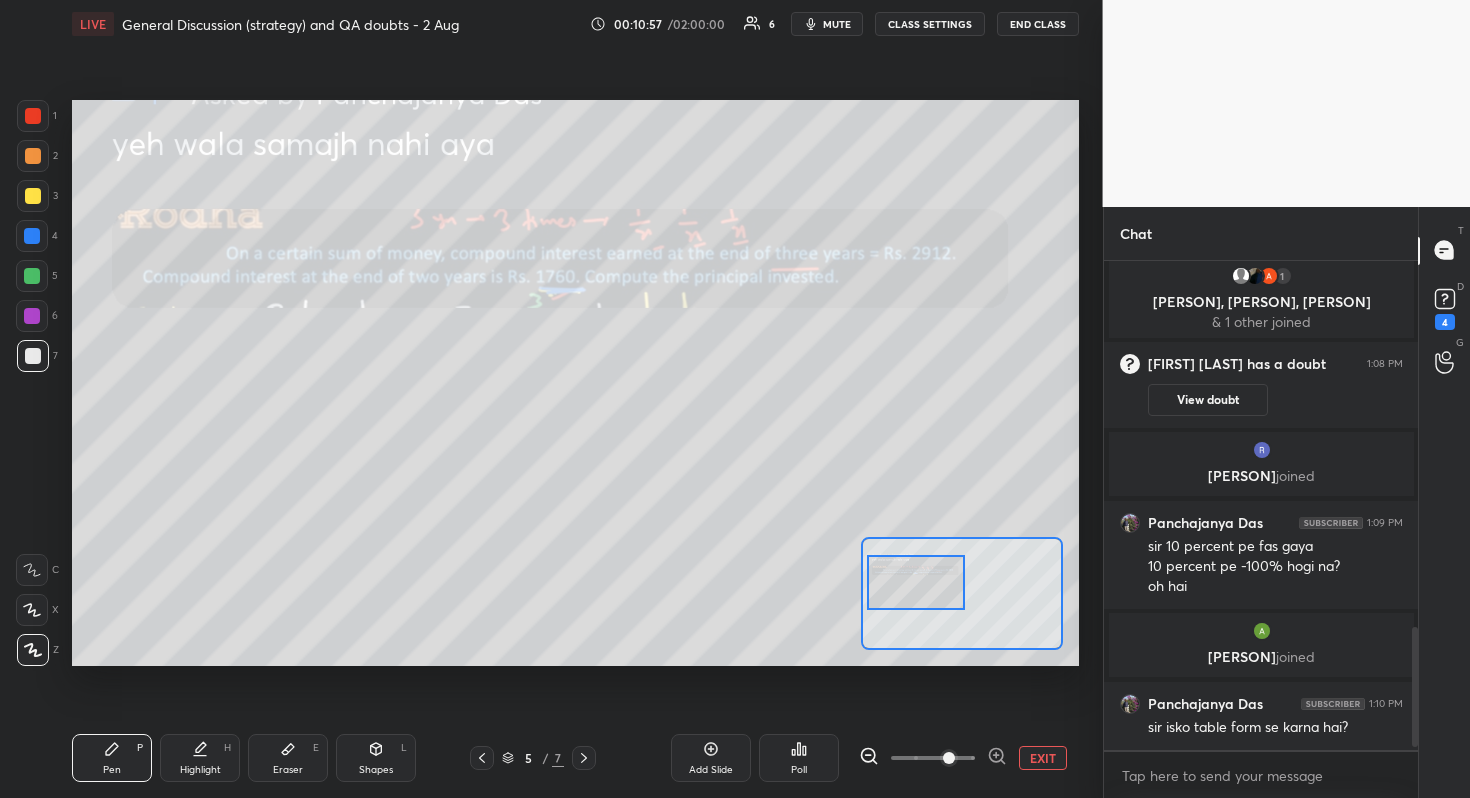 scroll, scrollTop: 1521, scrollLeft: 0, axis: vertical 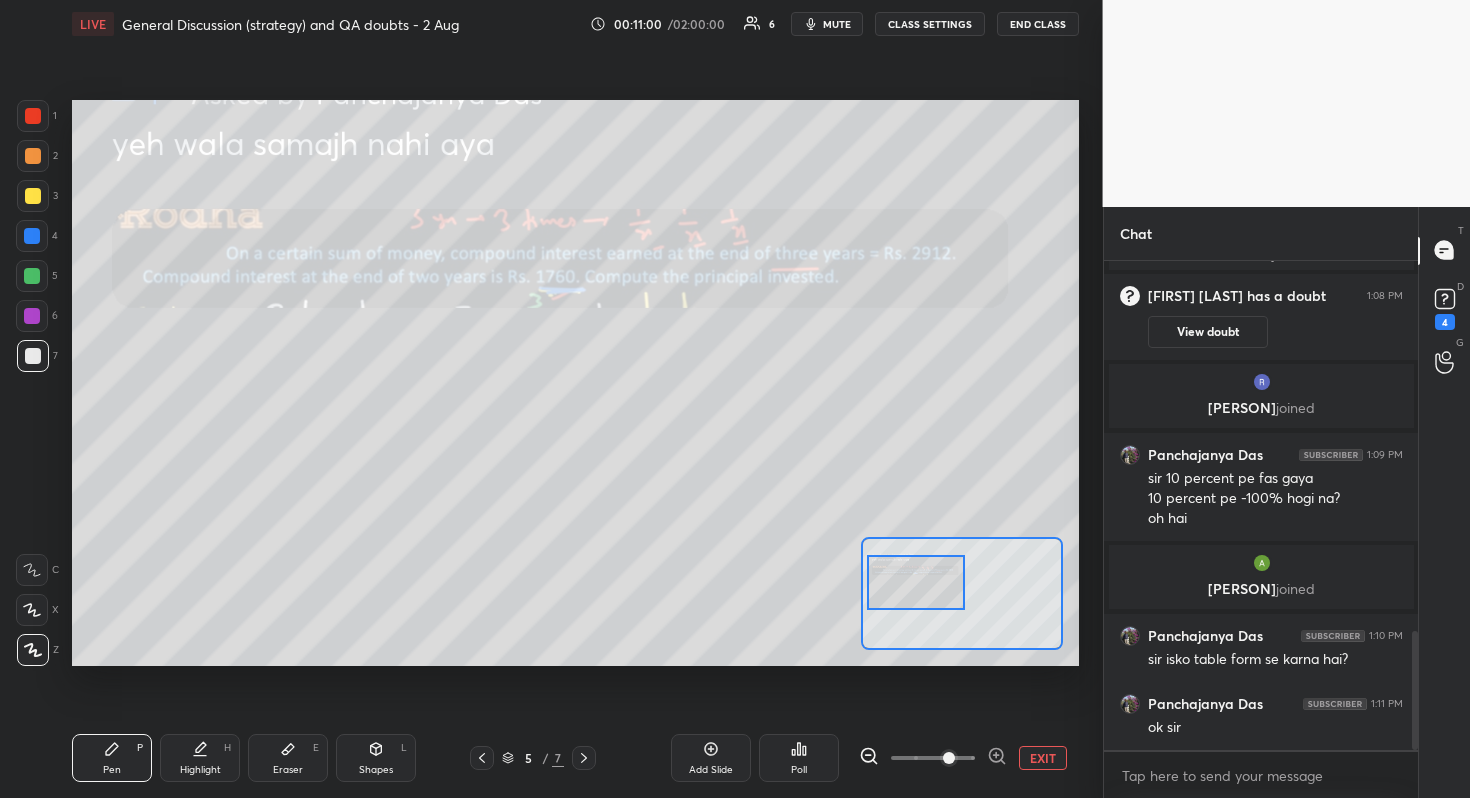 click on "EXIT" at bounding box center [1043, 758] 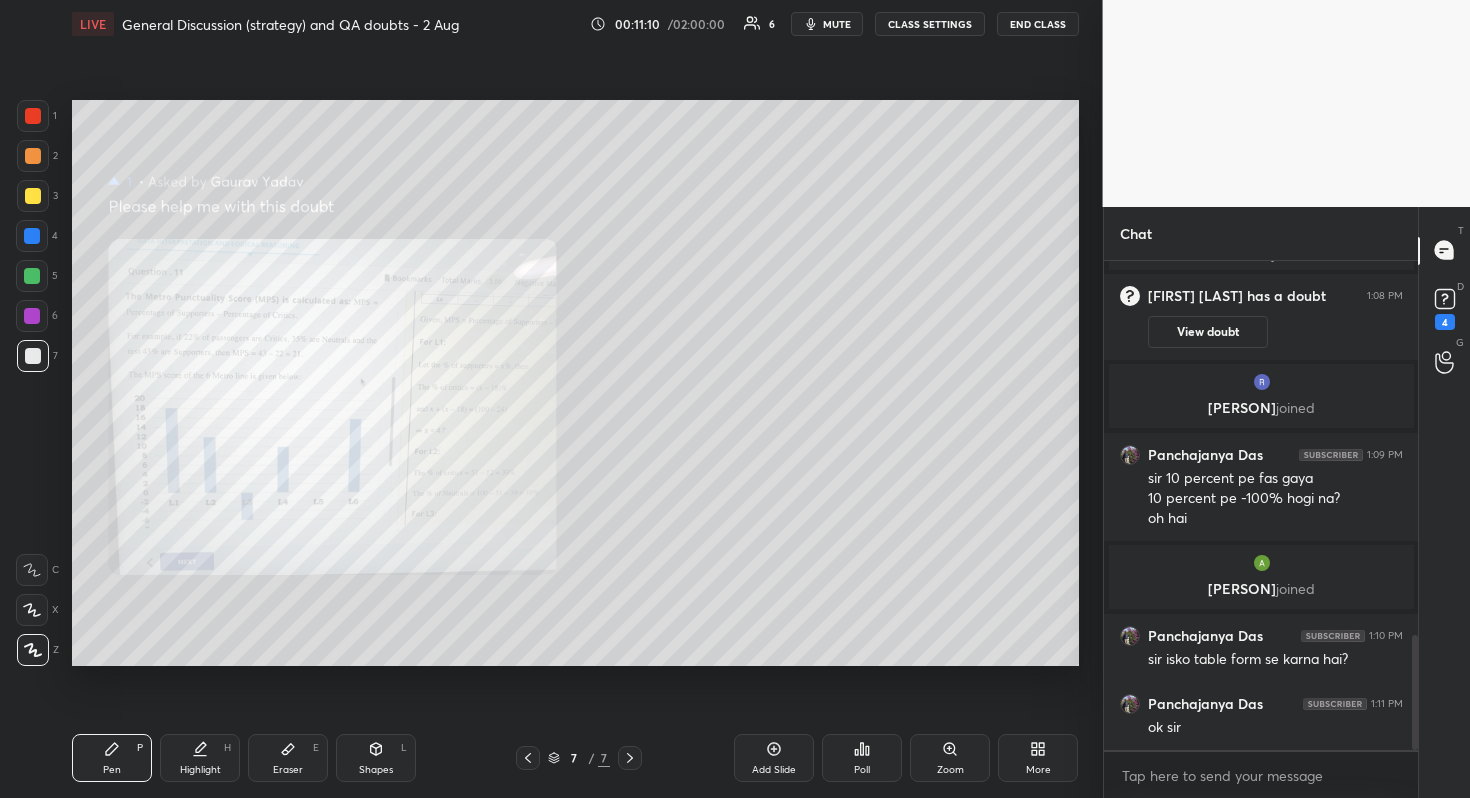 scroll, scrollTop: 1589, scrollLeft: 0, axis: vertical 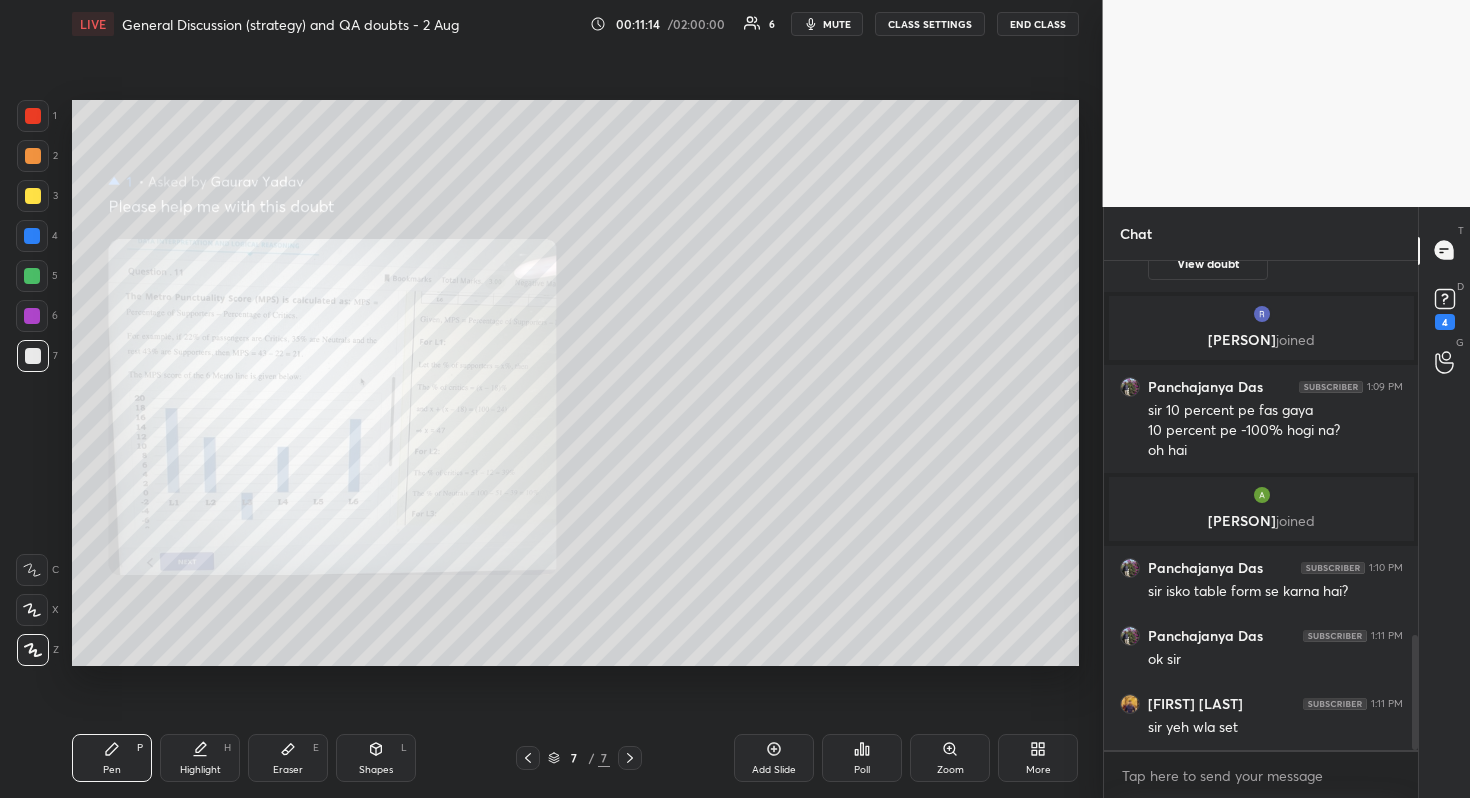click on "Zoom" at bounding box center [950, 758] 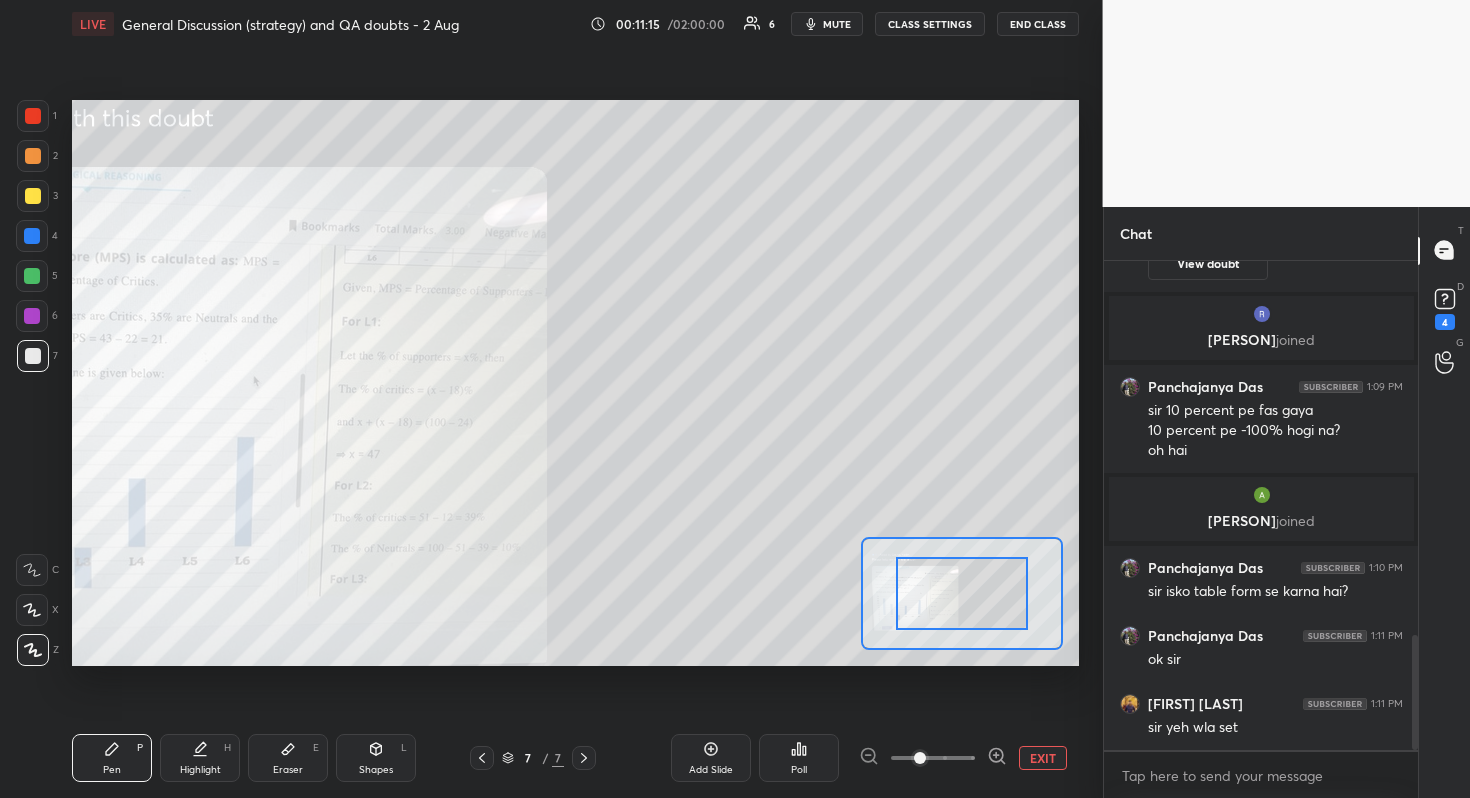 scroll, scrollTop: 1609, scrollLeft: 0, axis: vertical 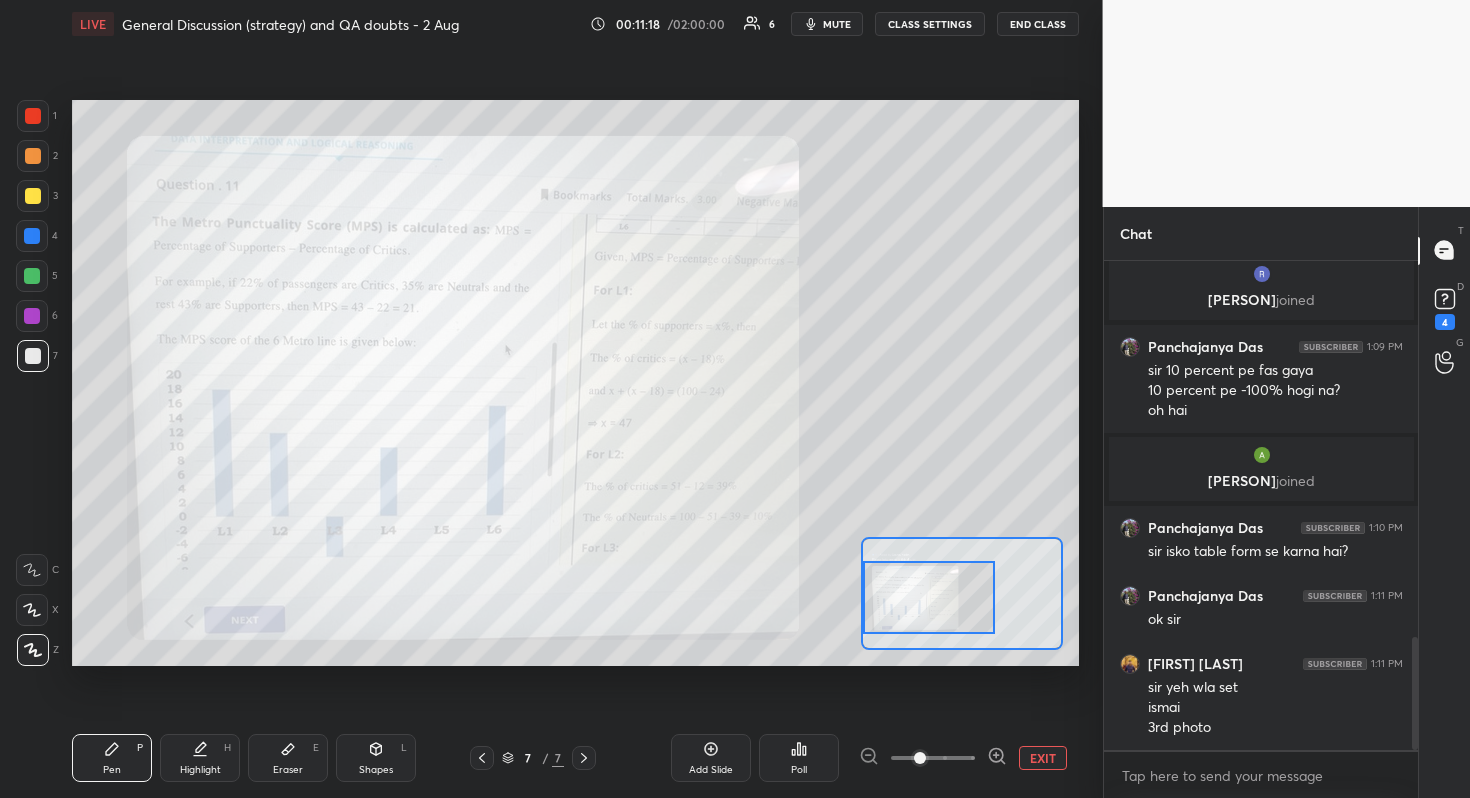 drag, startPoint x: 970, startPoint y: 594, endPoint x: 901, endPoint y: 598, distance: 69.115845 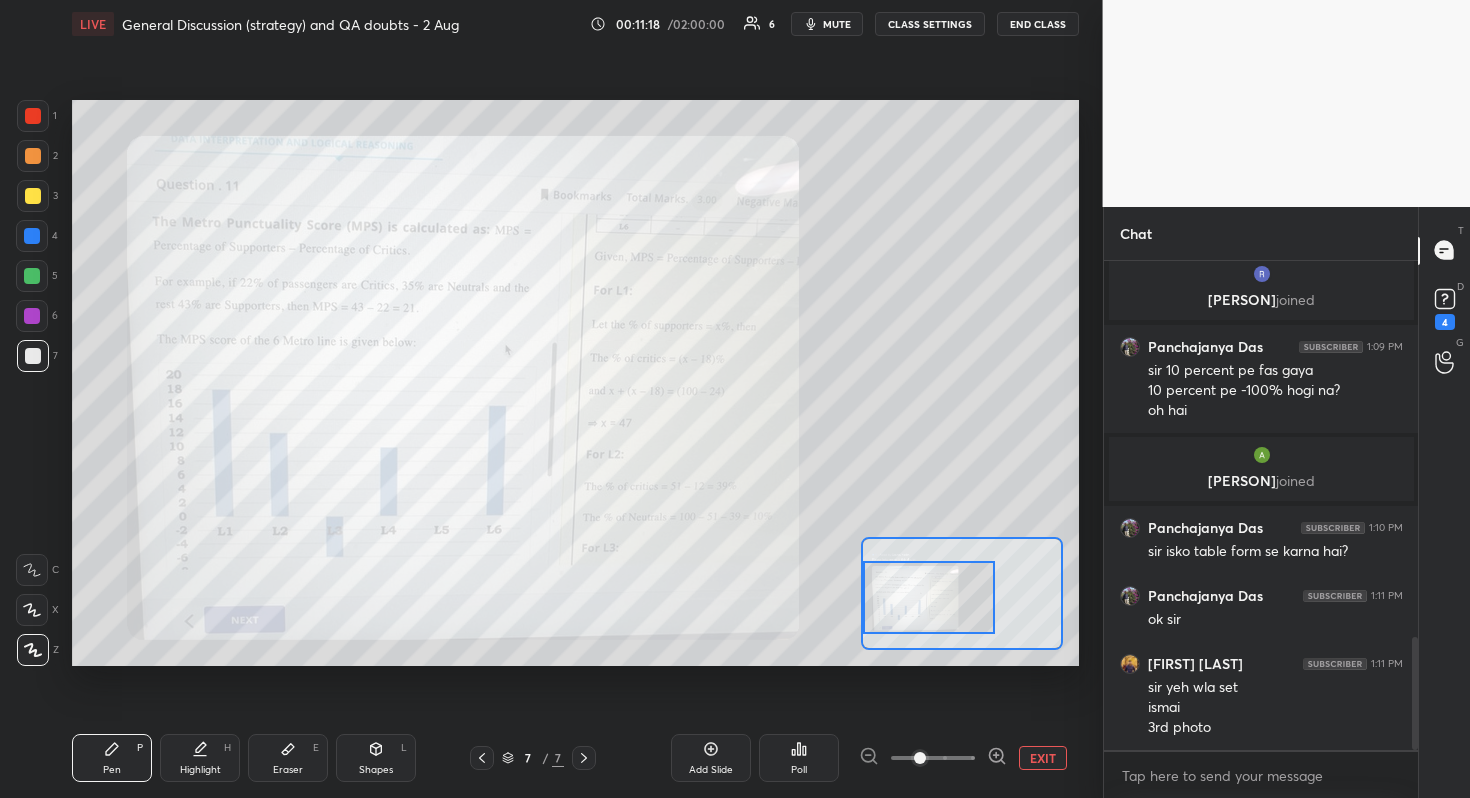 click at bounding box center [929, 597] 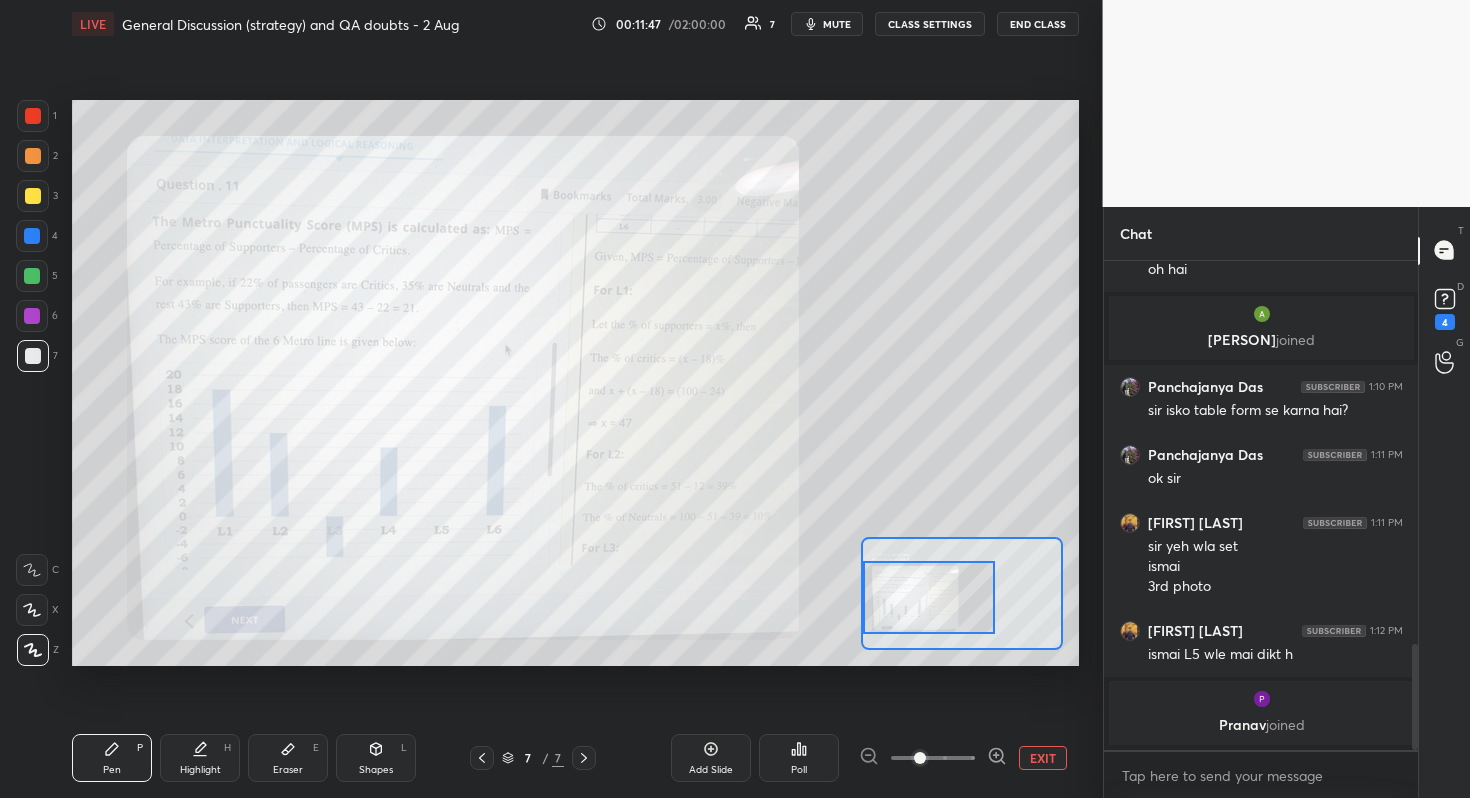 scroll, scrollTop: 1642, scrollLeft: 0, axis: vertical 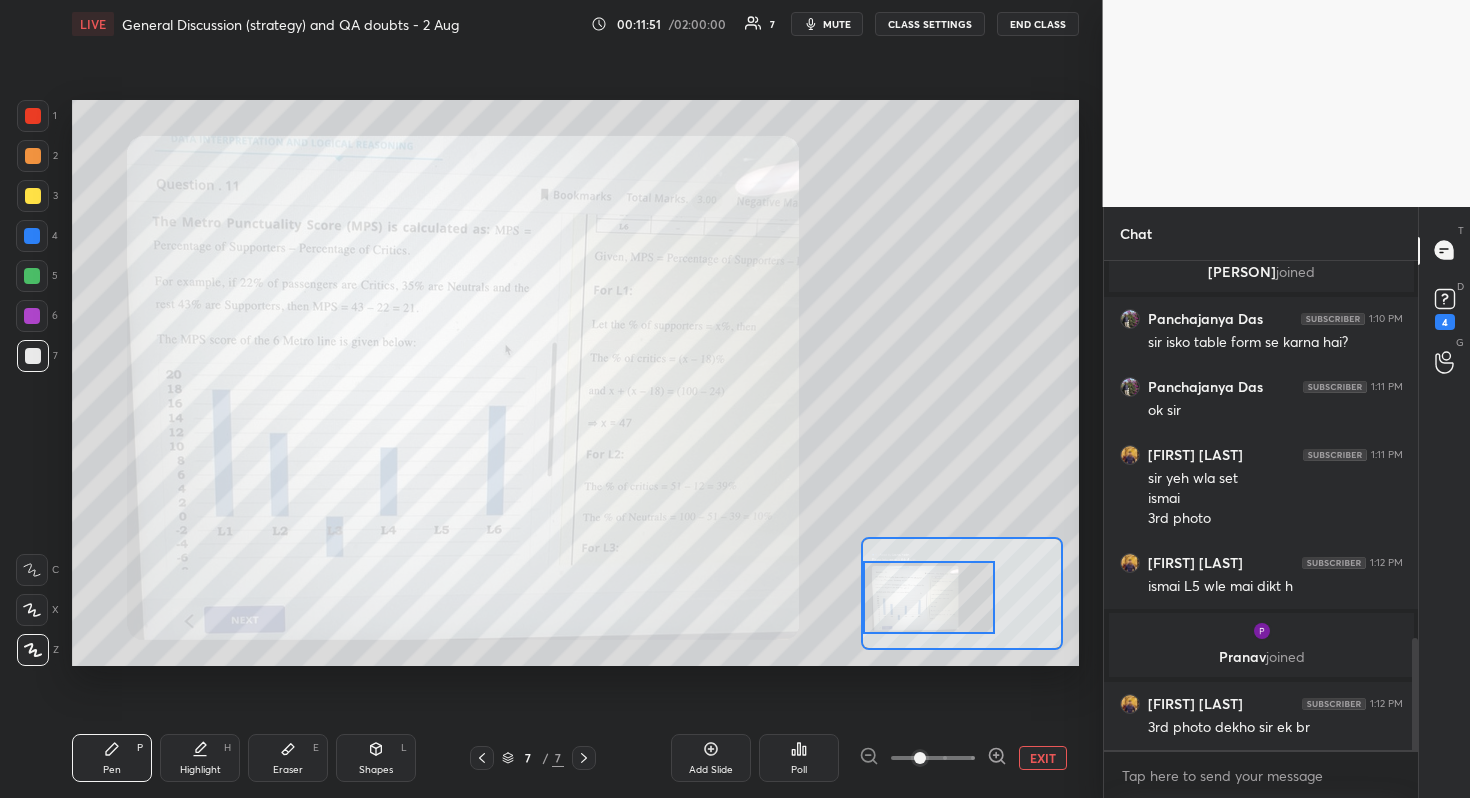 click on "EXIT" at bounding box center [1043, 758] 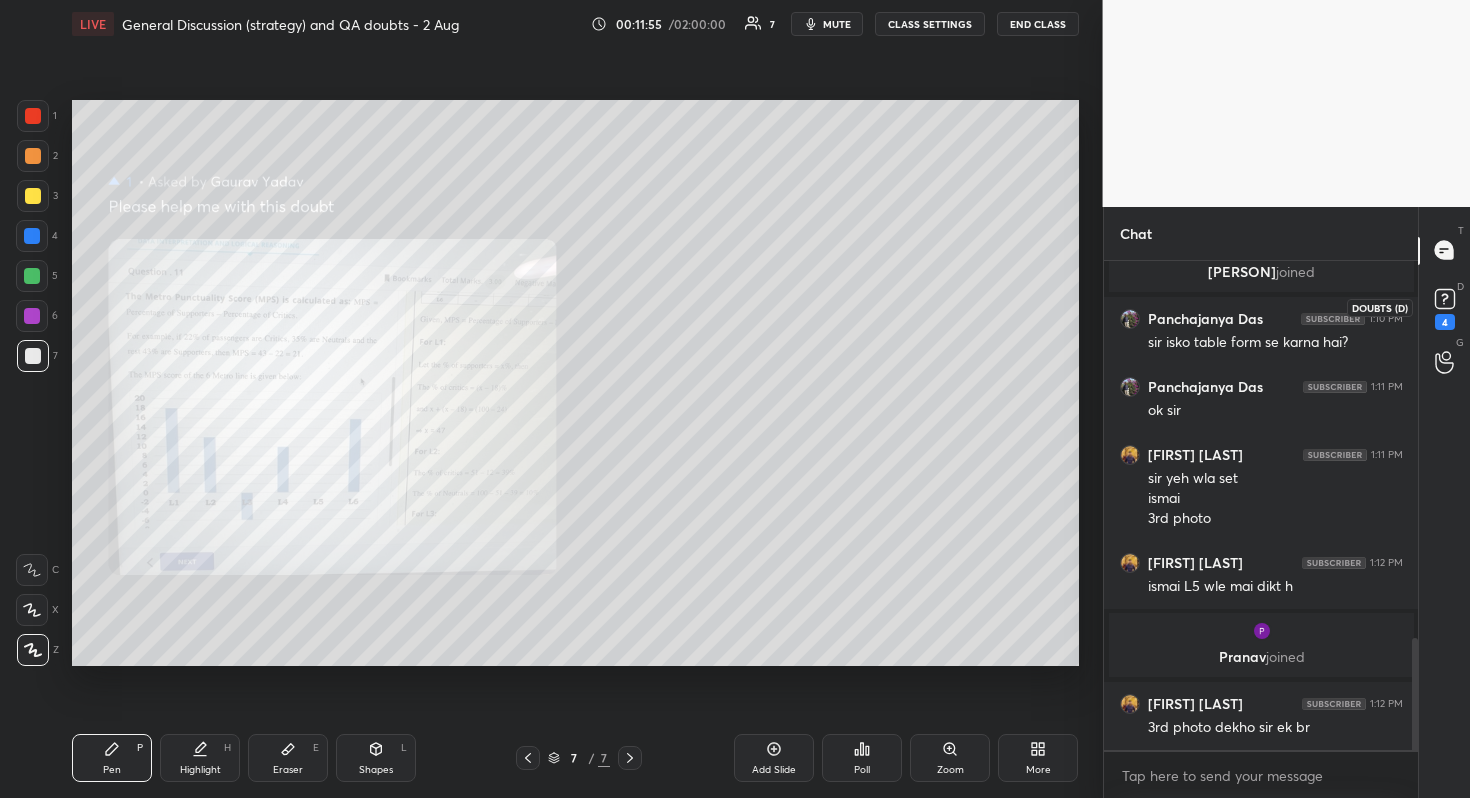 click 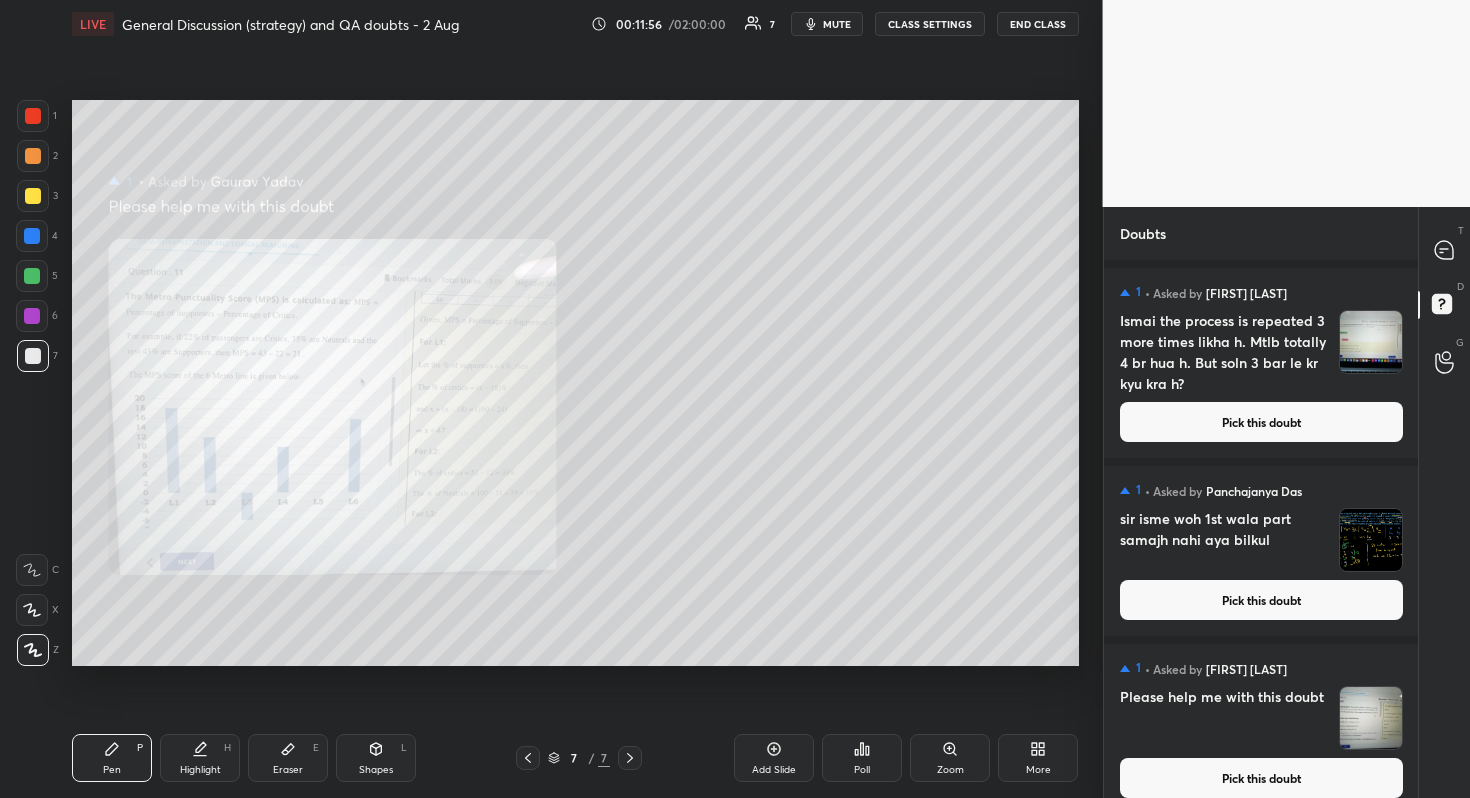 scroll, scrollTop: 194, scrollLeft: 0, axis: vertical 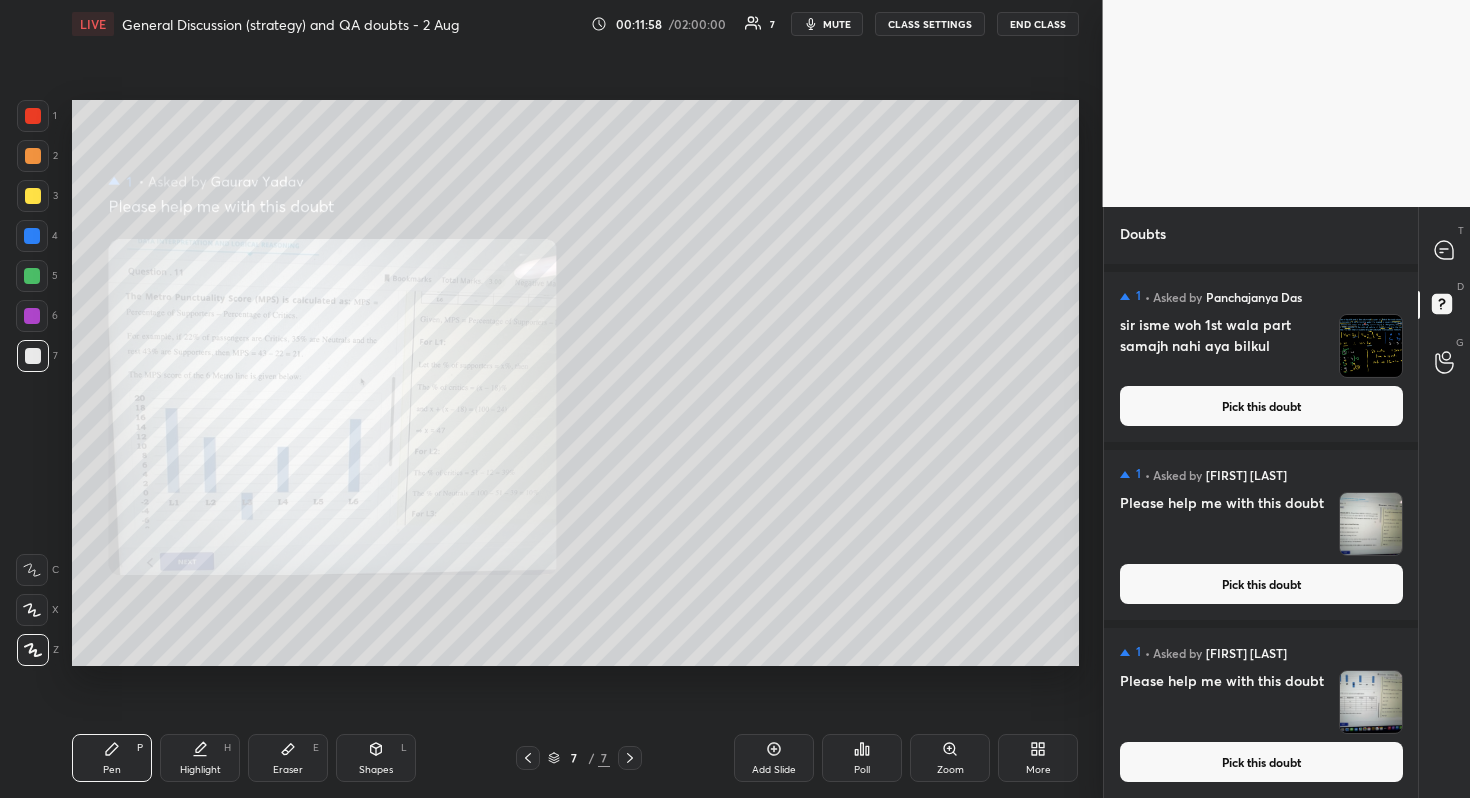 click on "Pick this doubt" at bounding box center [1261, 762] 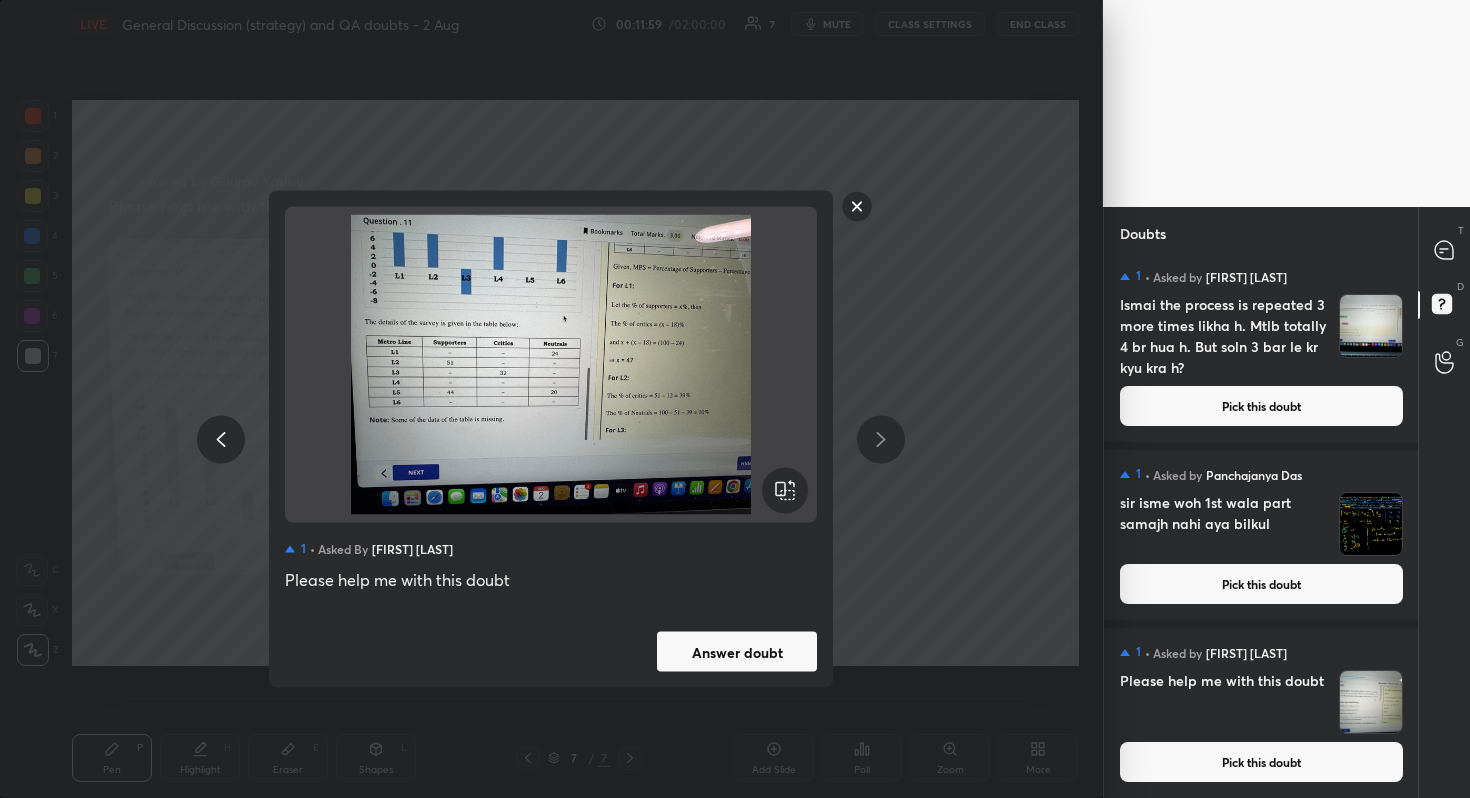 click on "Answer doubt" at bounding box center (737, 652) 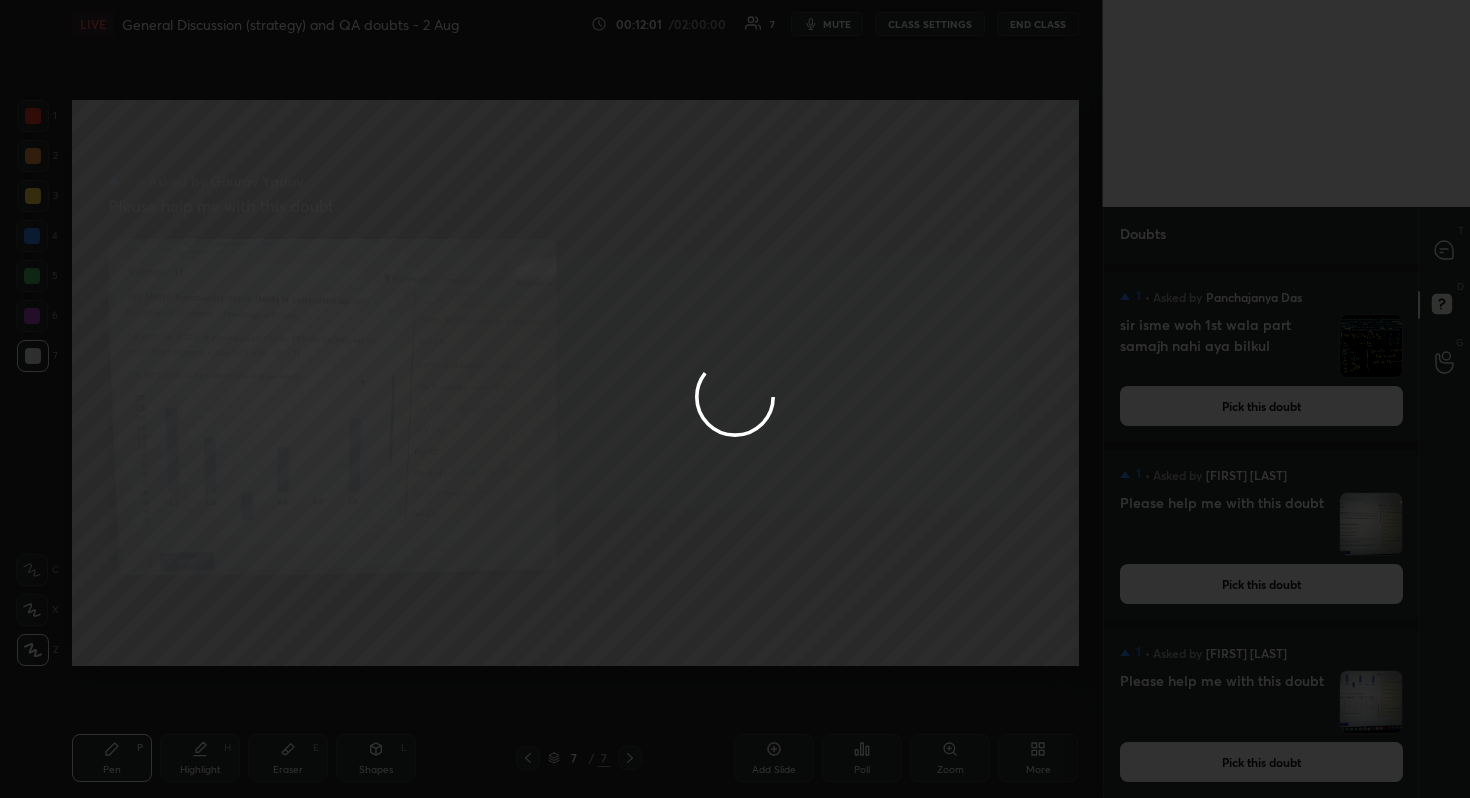 scroll, scrollTop: 194, scrollLeft: 0, axis: vertical 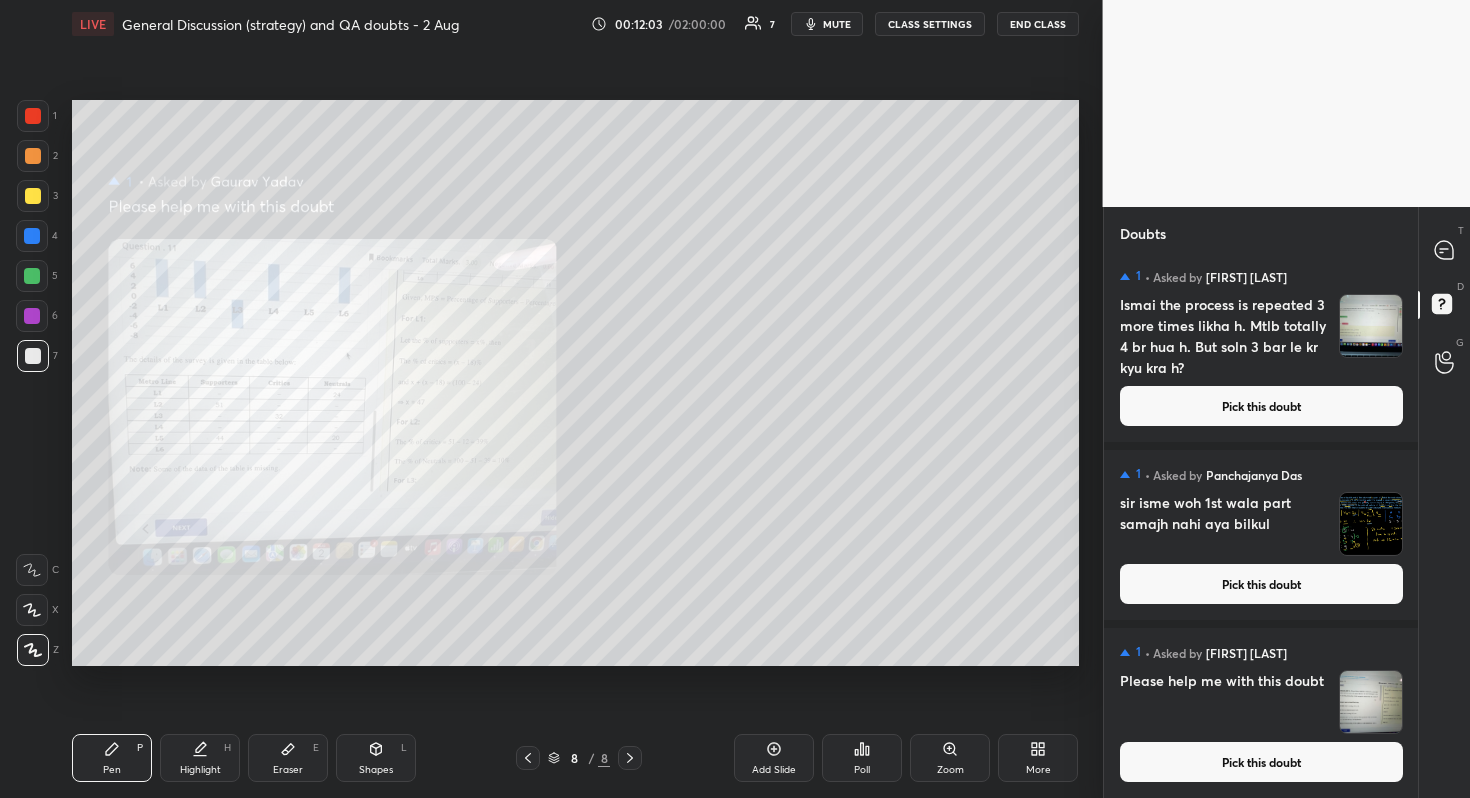 click on "Pick this doubt" at bounding box center (1261, 762) 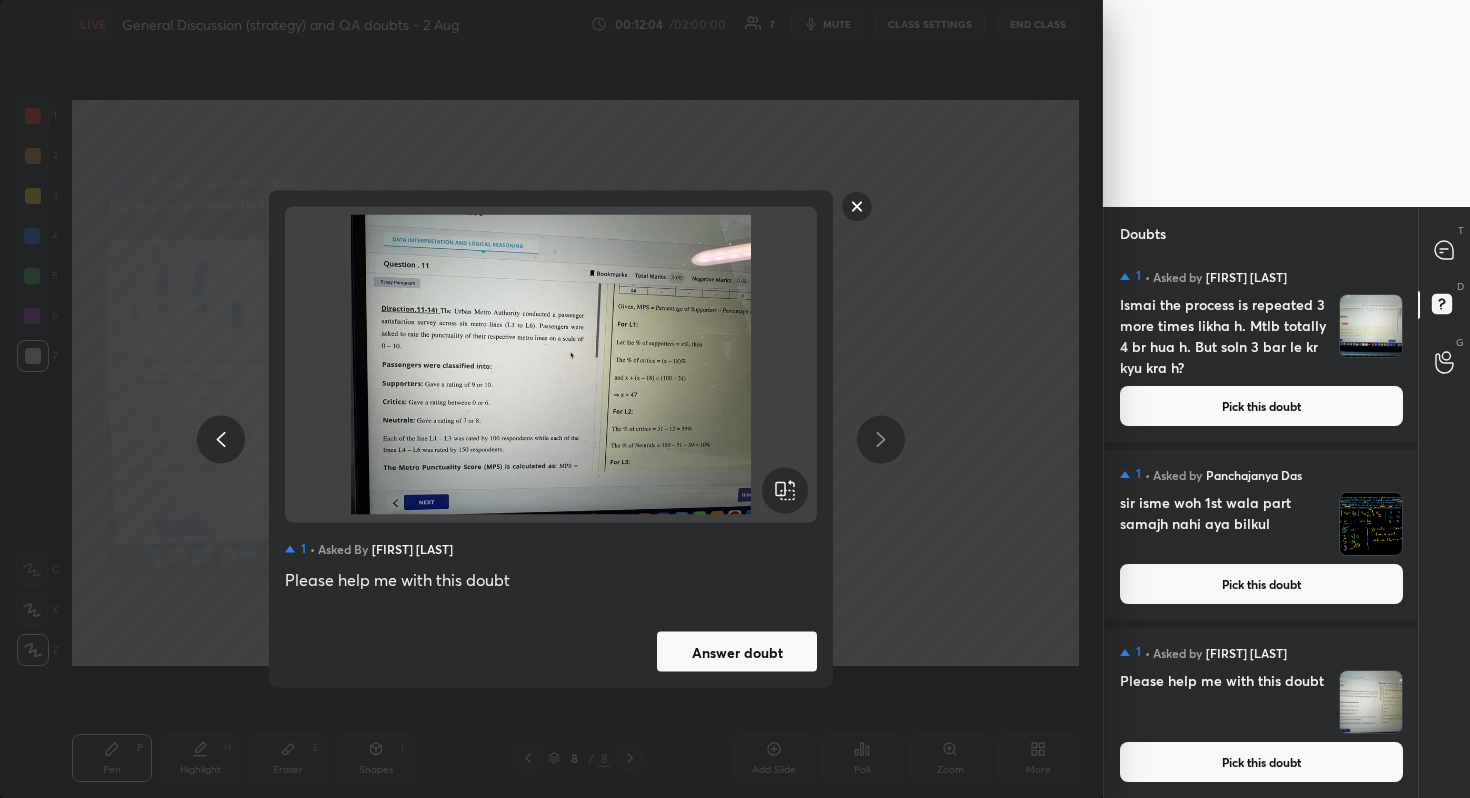 click on "Answer doubt" at bounding box center (737, 652) 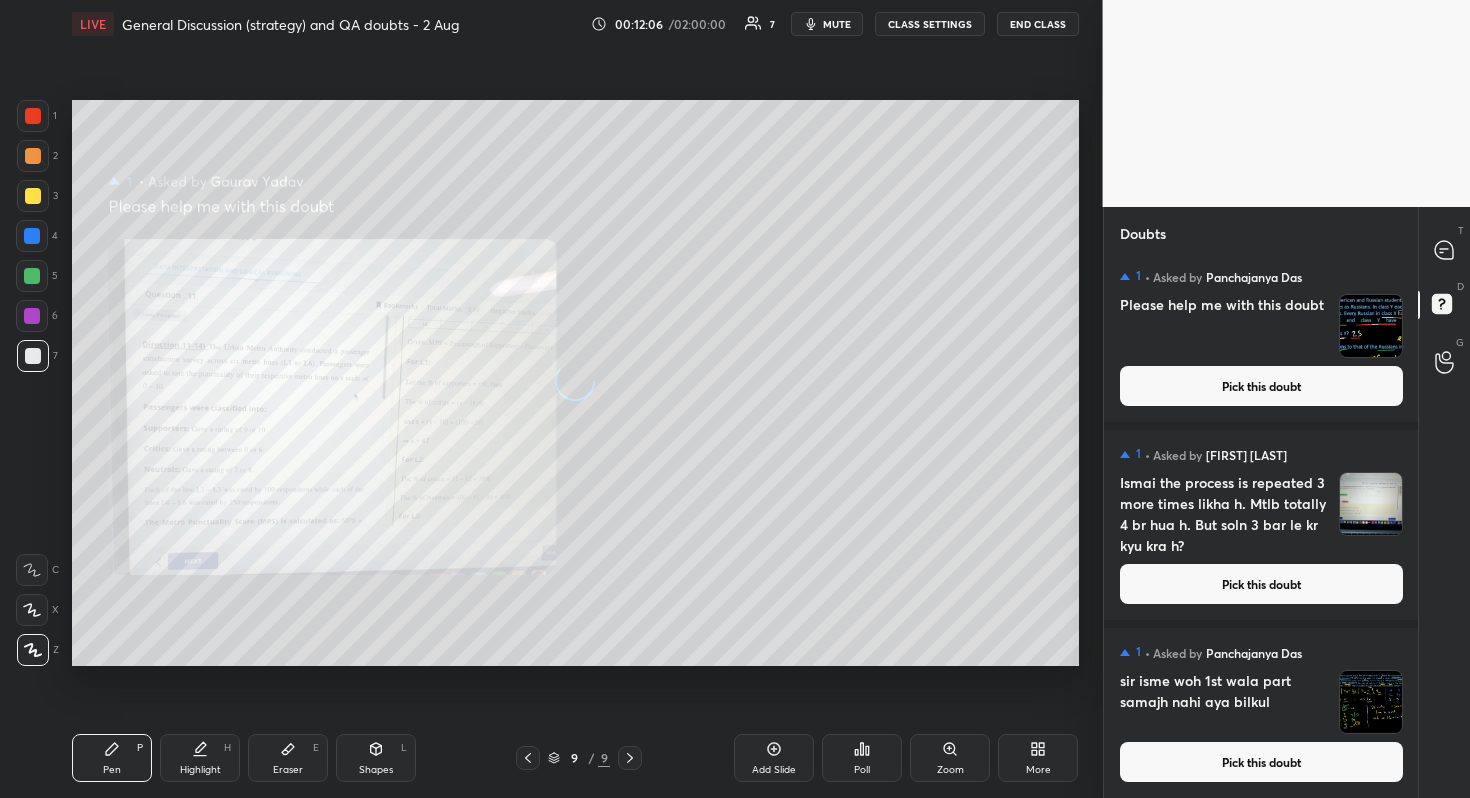 scroll, scrollTop: 16, scrollLeft: 0, axis: vertical 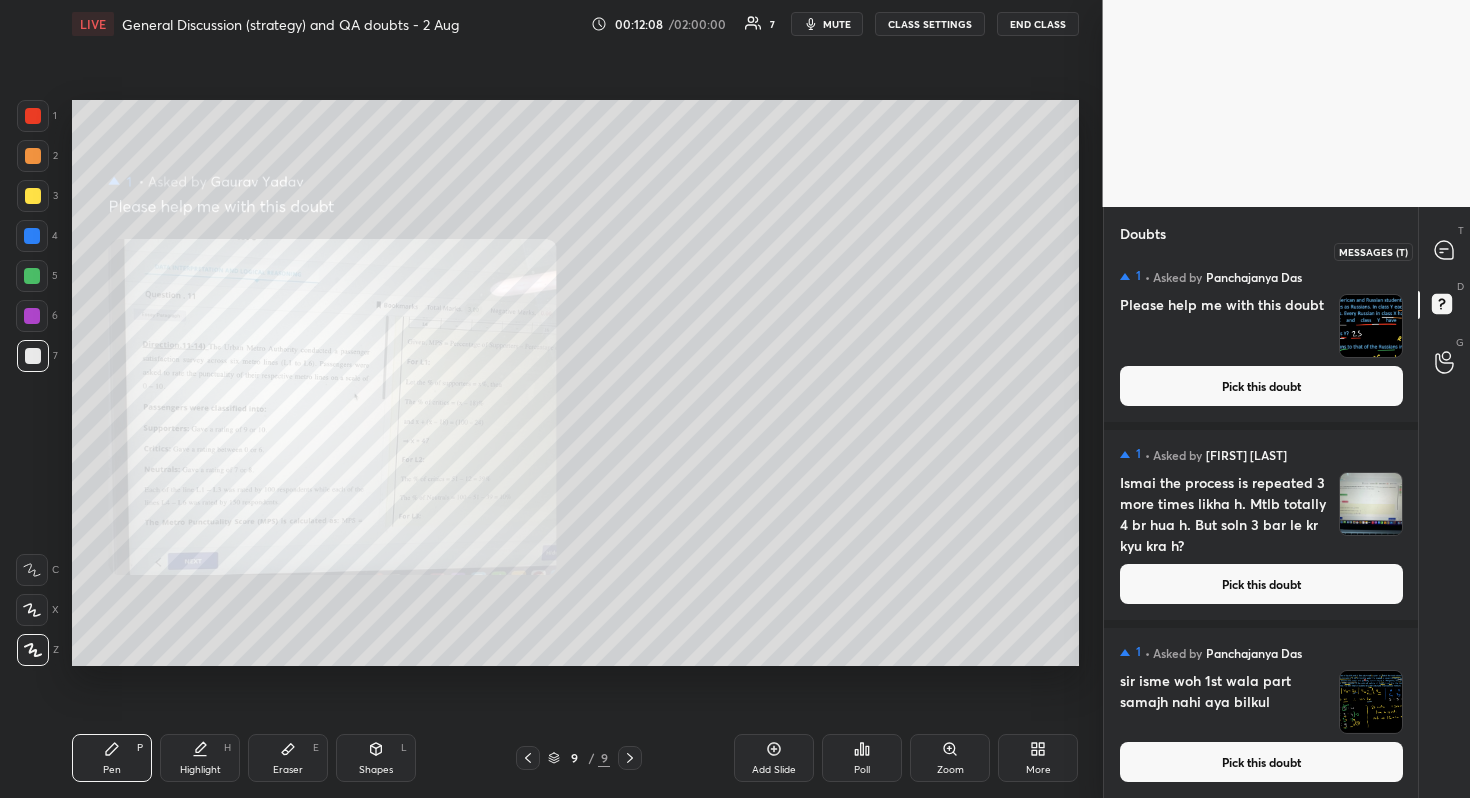 click 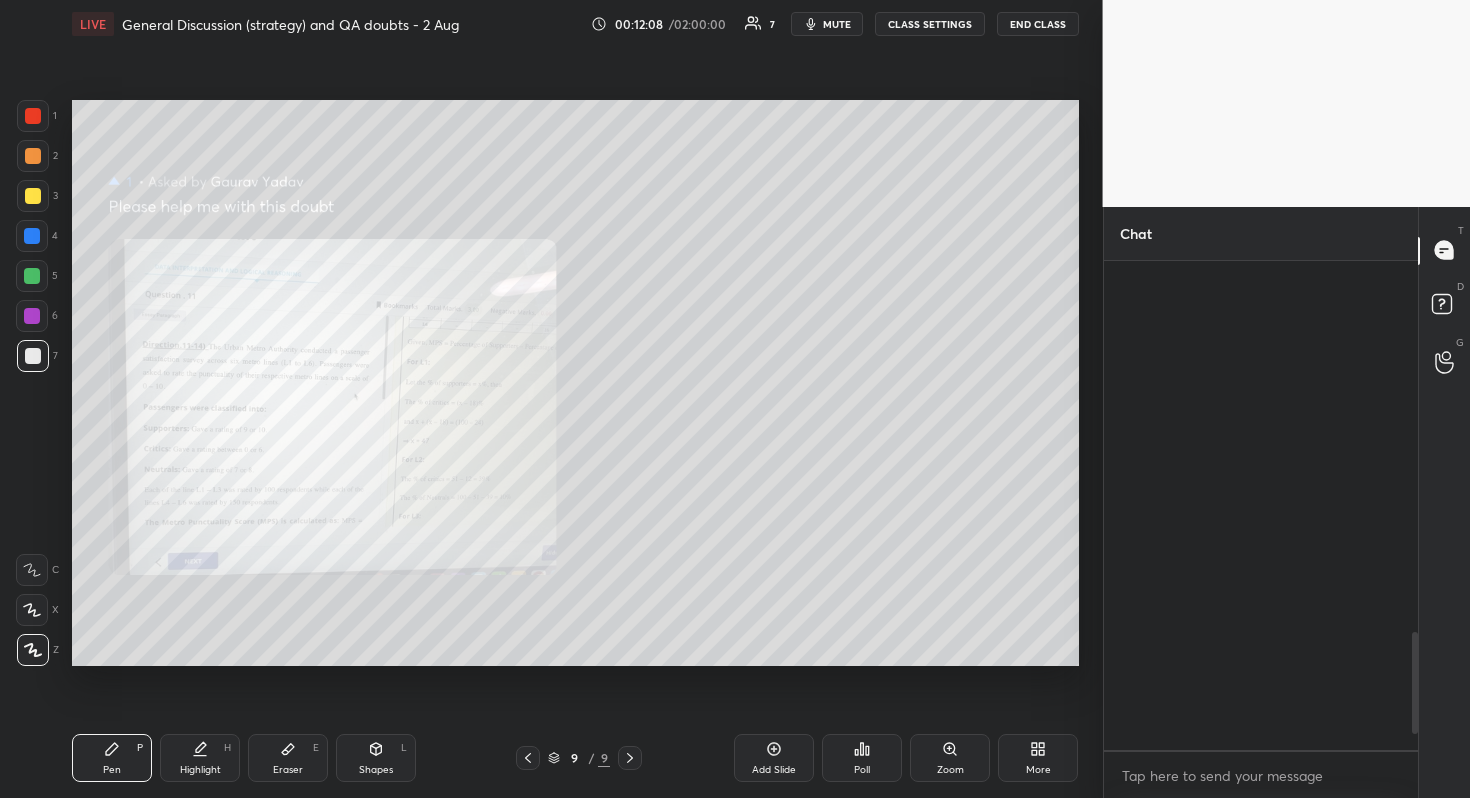 scroll, scrollTop: 1790, scrollLeft: 0, axis: vertical 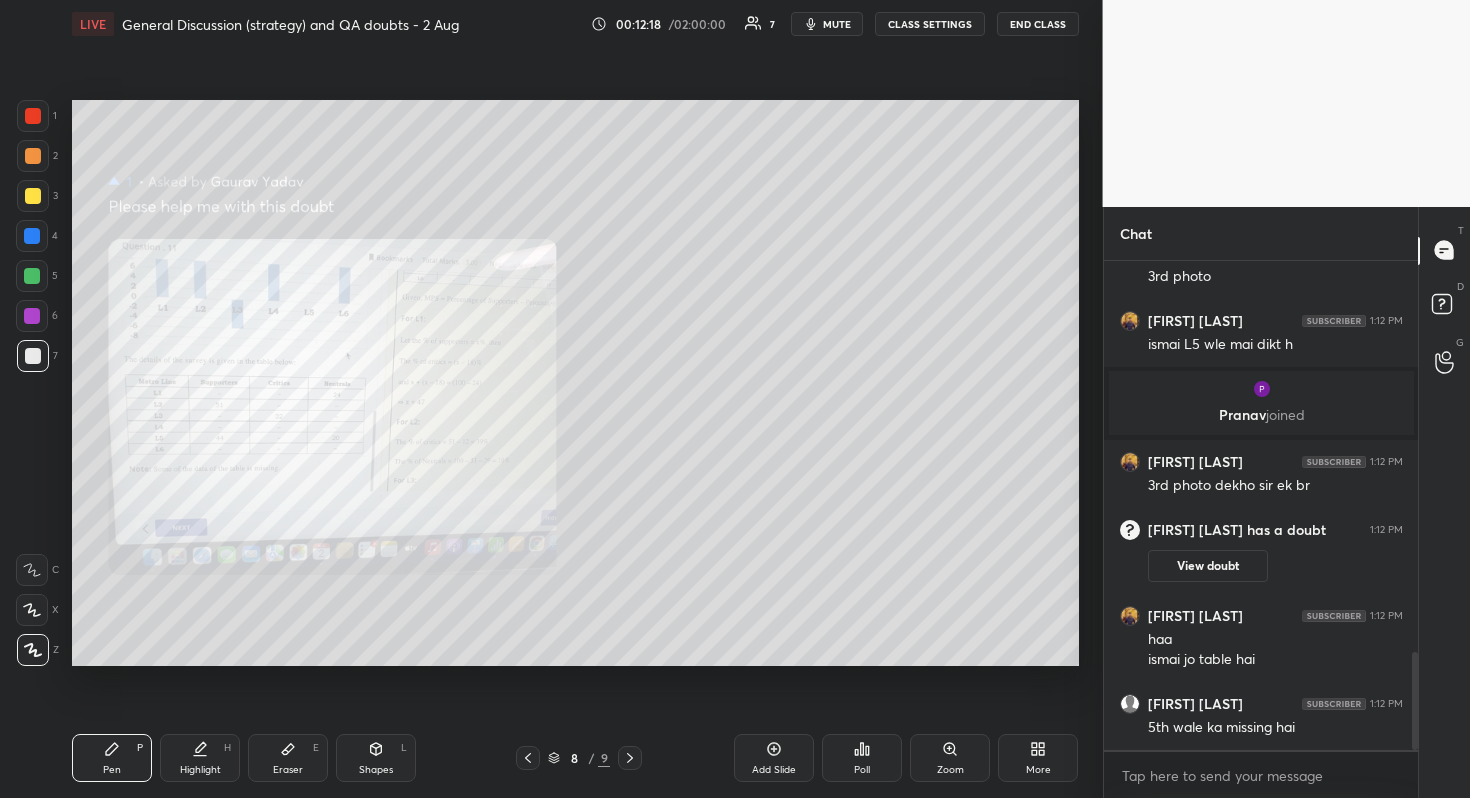 click on "Zoom" at bounding box center [950, 770] 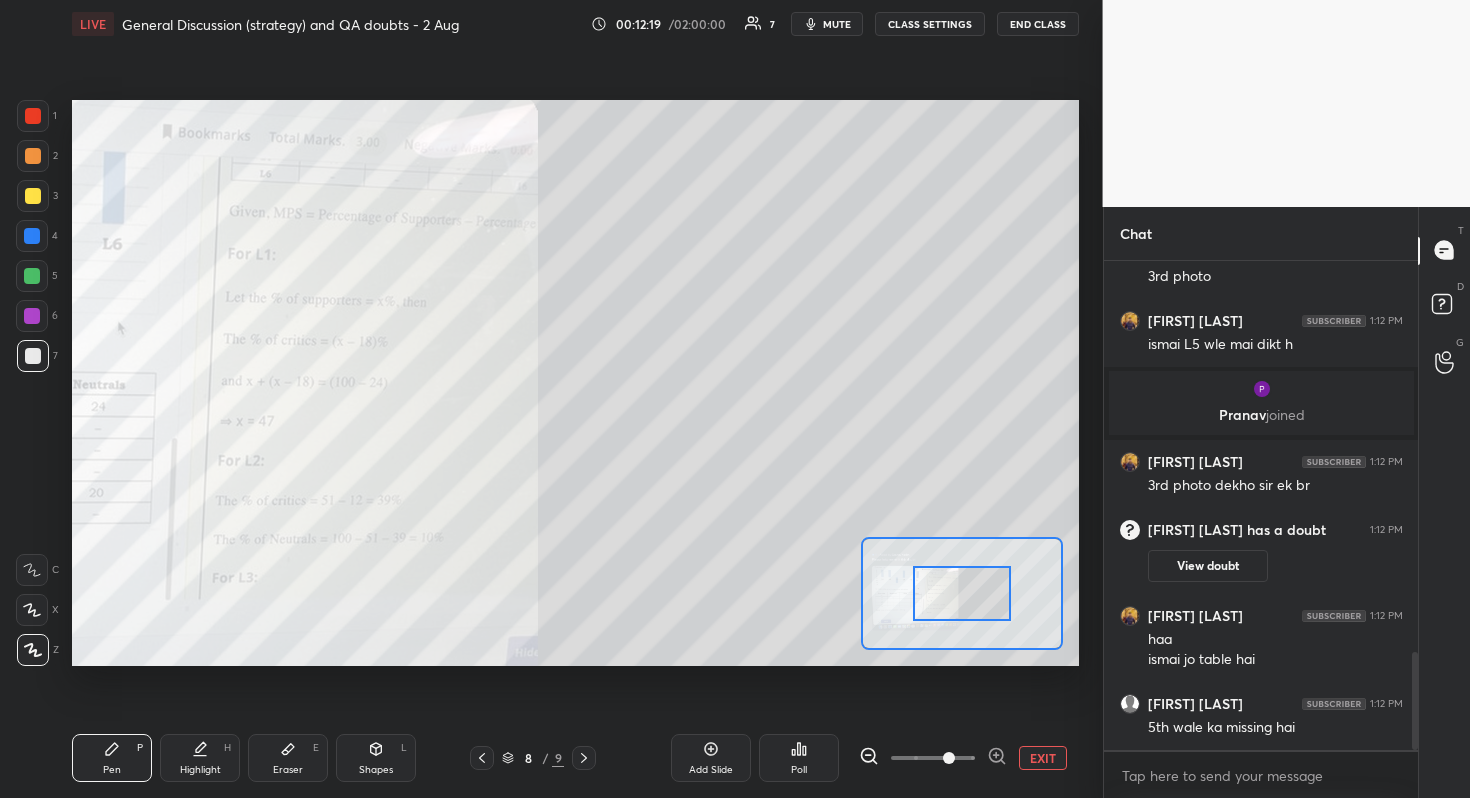 click at bounding box center [933, 758] 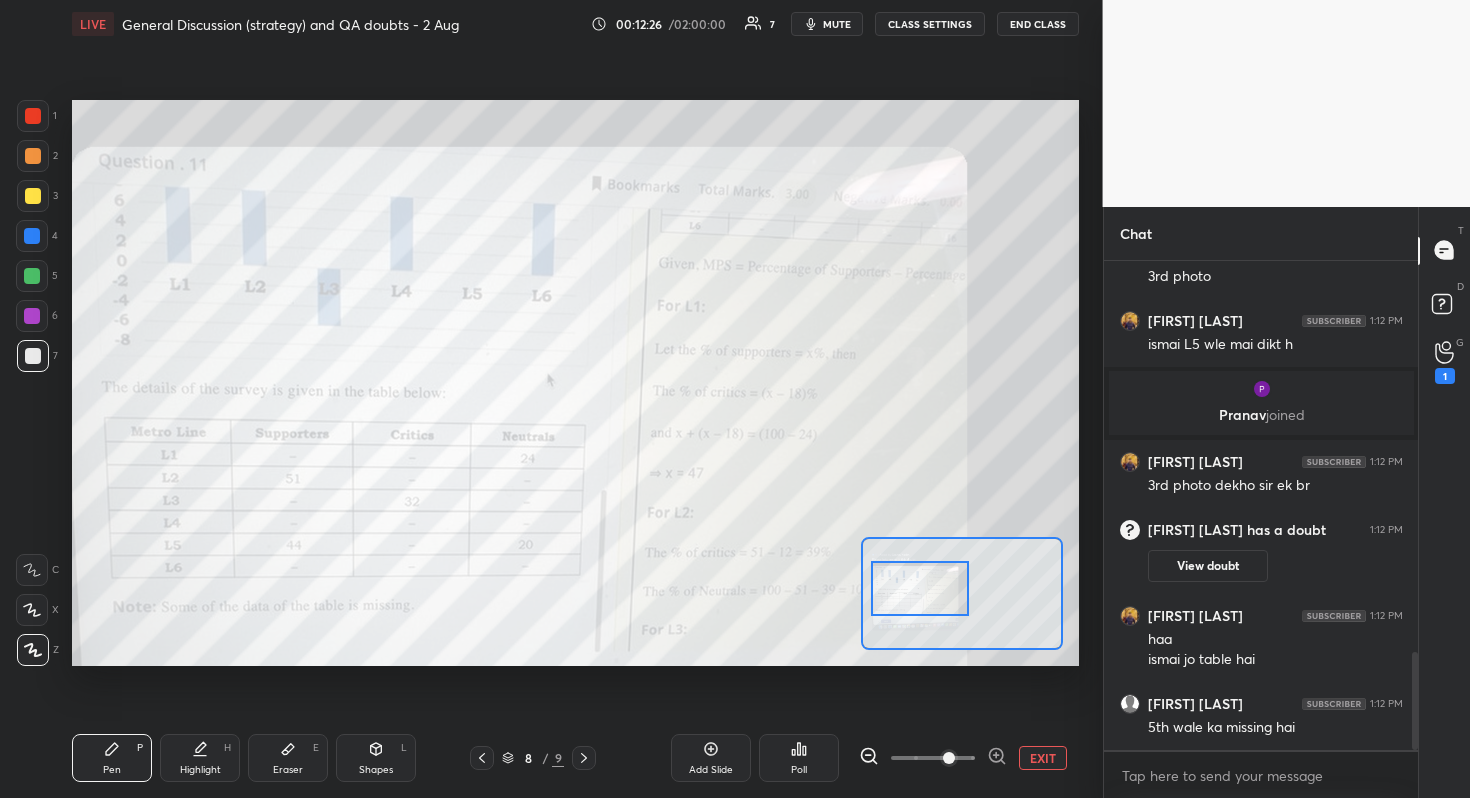 drag, startPoint x: 971, startPoint y: 588, endPoint x: 928, endPoint y: 583, distance: 43.289722 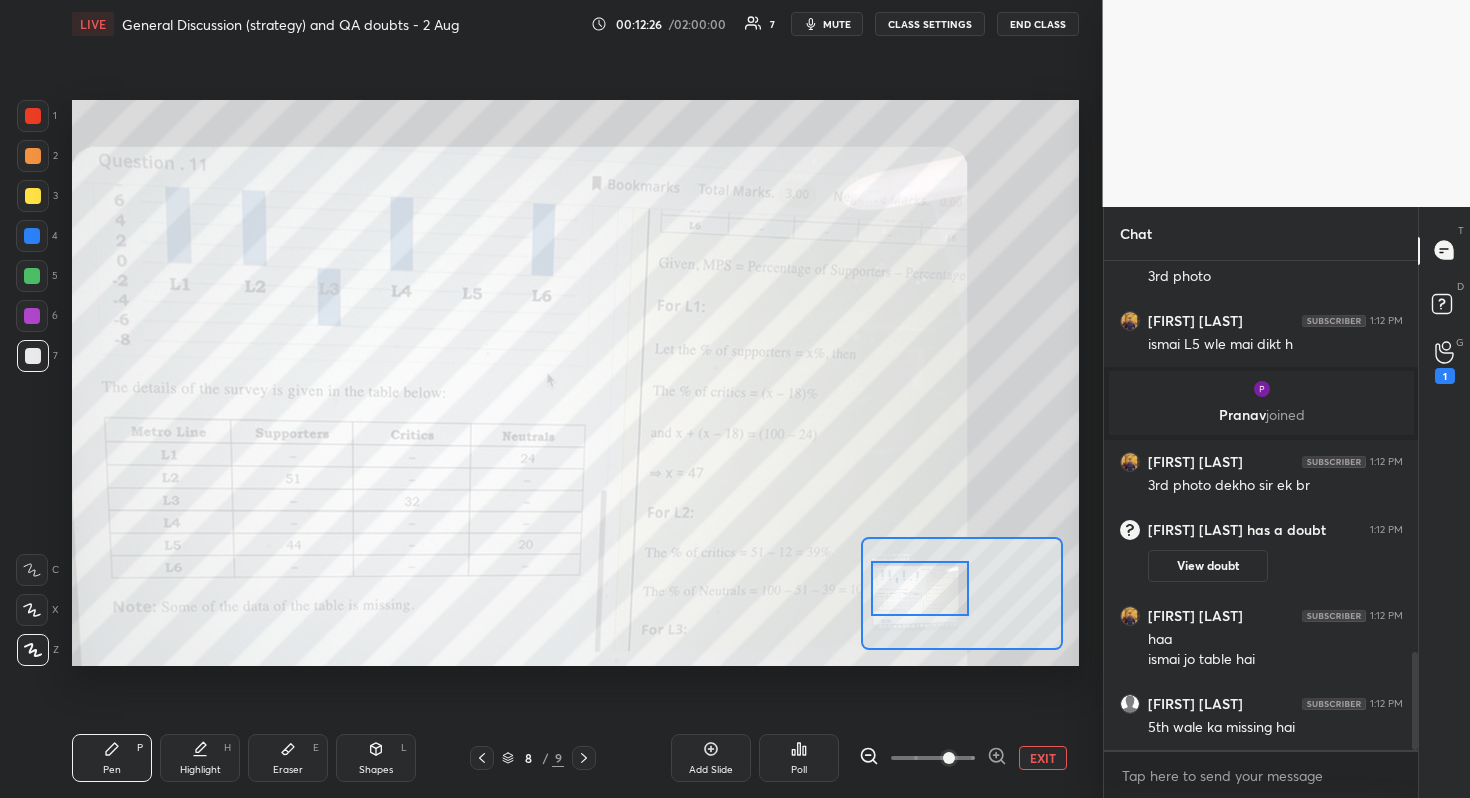 click at bounding box center [920, 588] 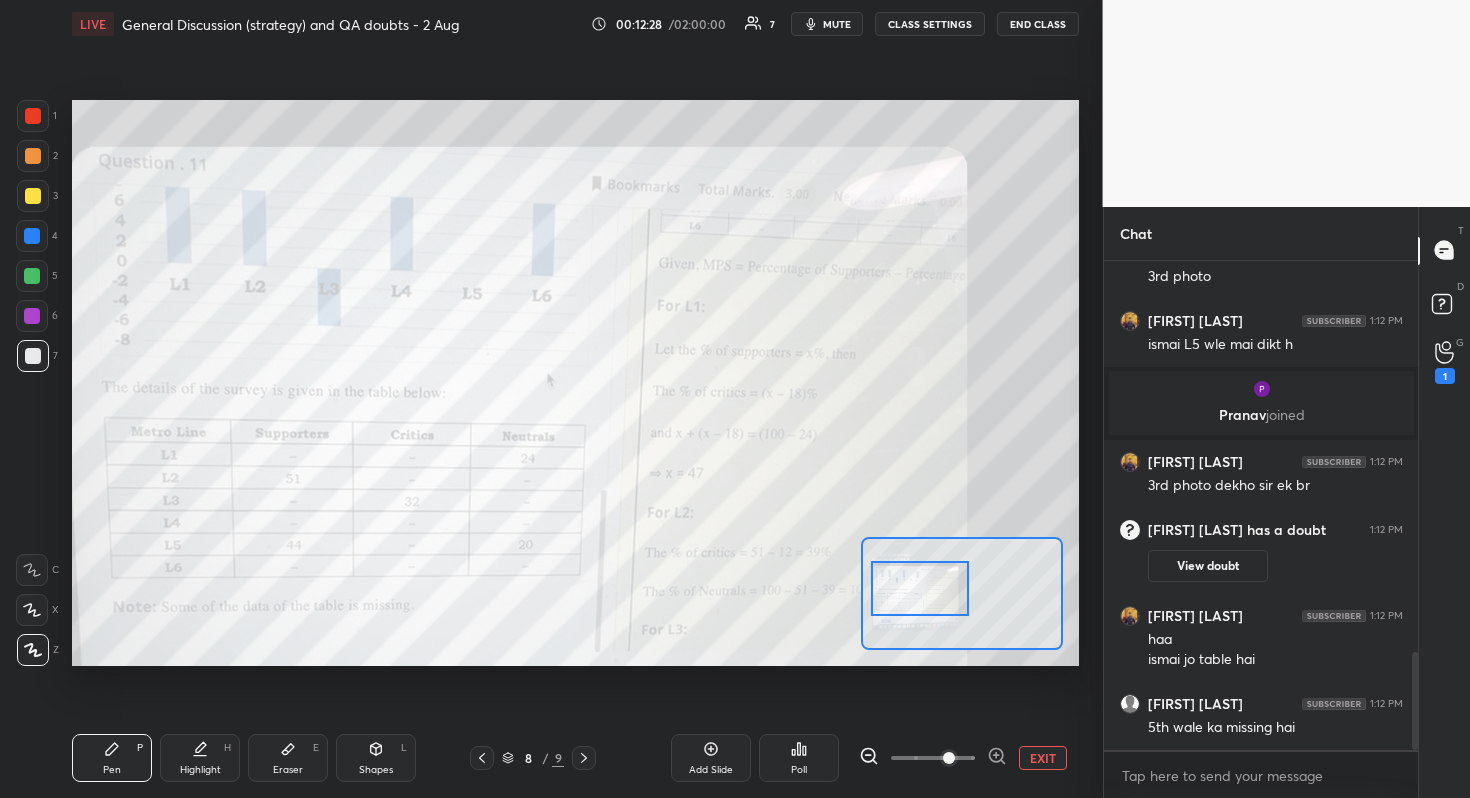 click at bounding box center (949, 758) 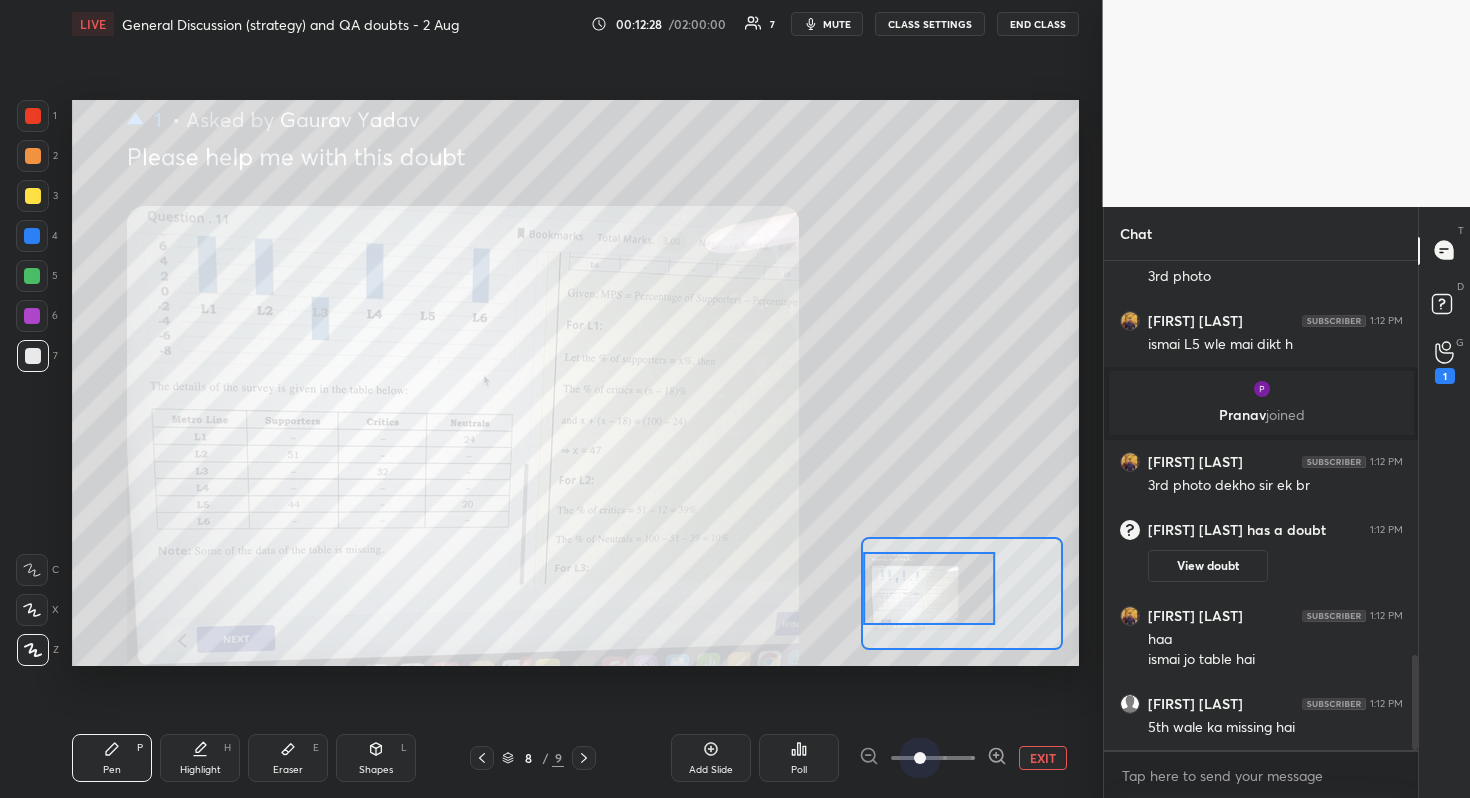 scroll, scrollTop: 2023, scrollLeft: 0, axis: vertical 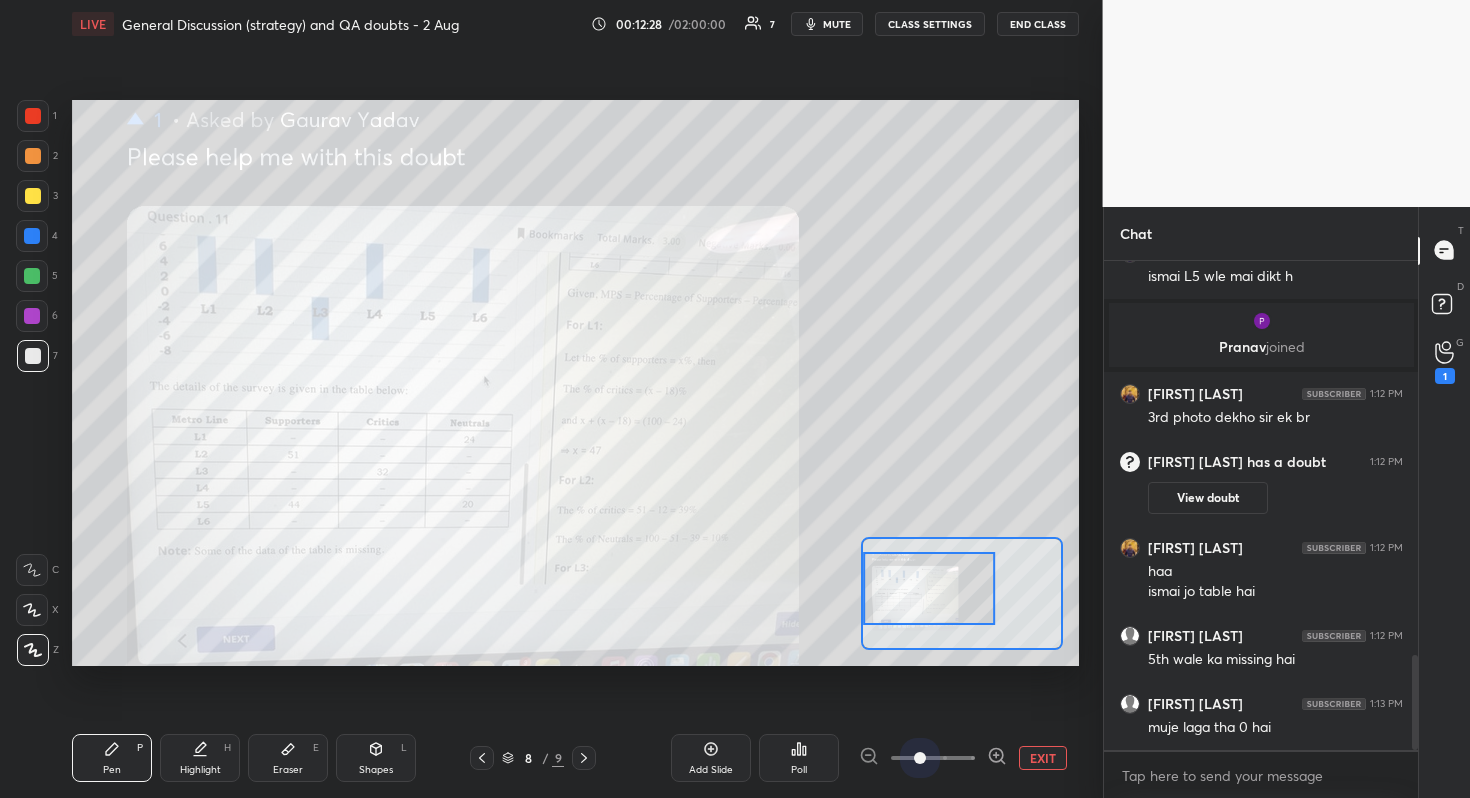 click at bounding box center [933, 758] 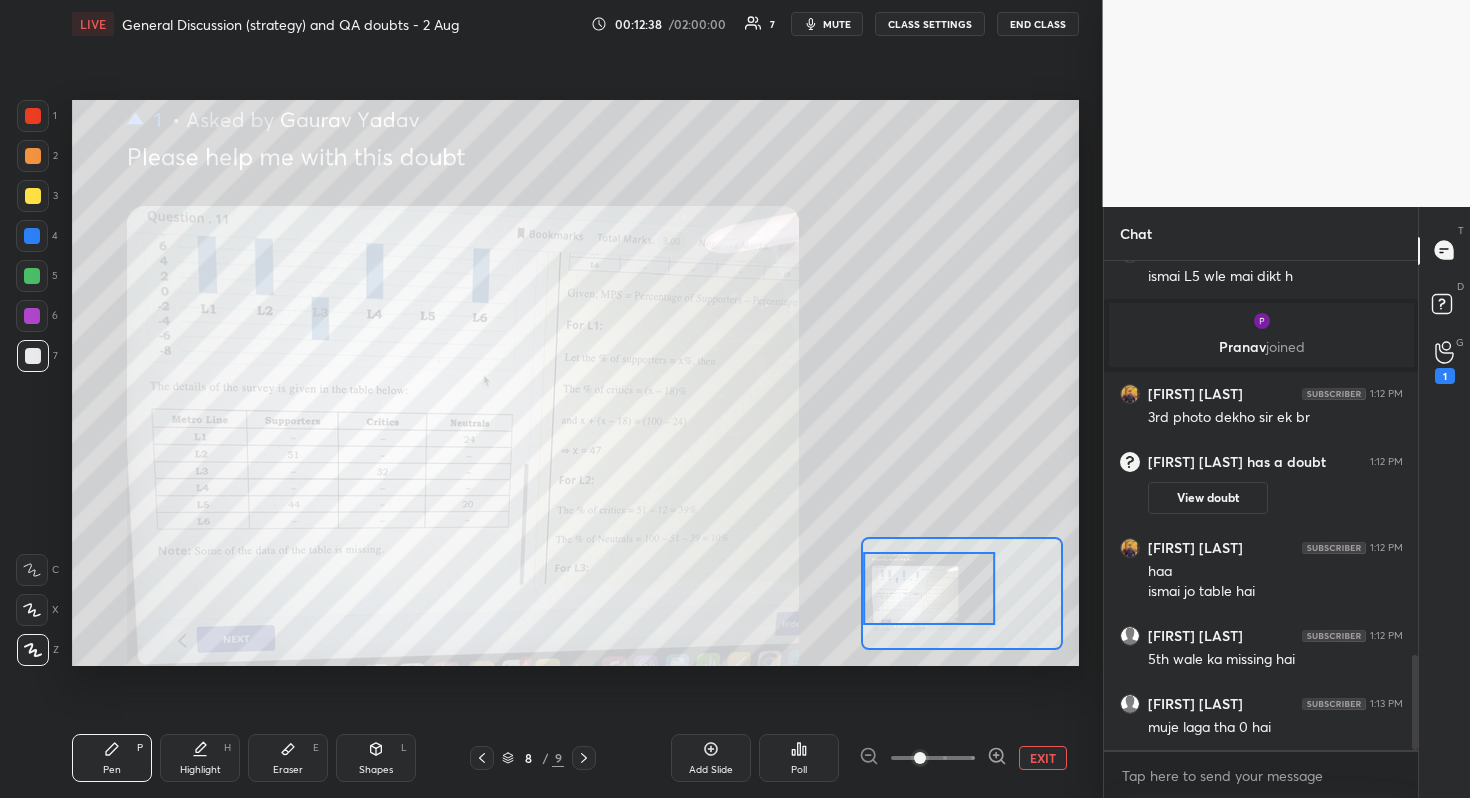 scroll, scrollTop: 2109, scrollLeft: 0, axis: vertical 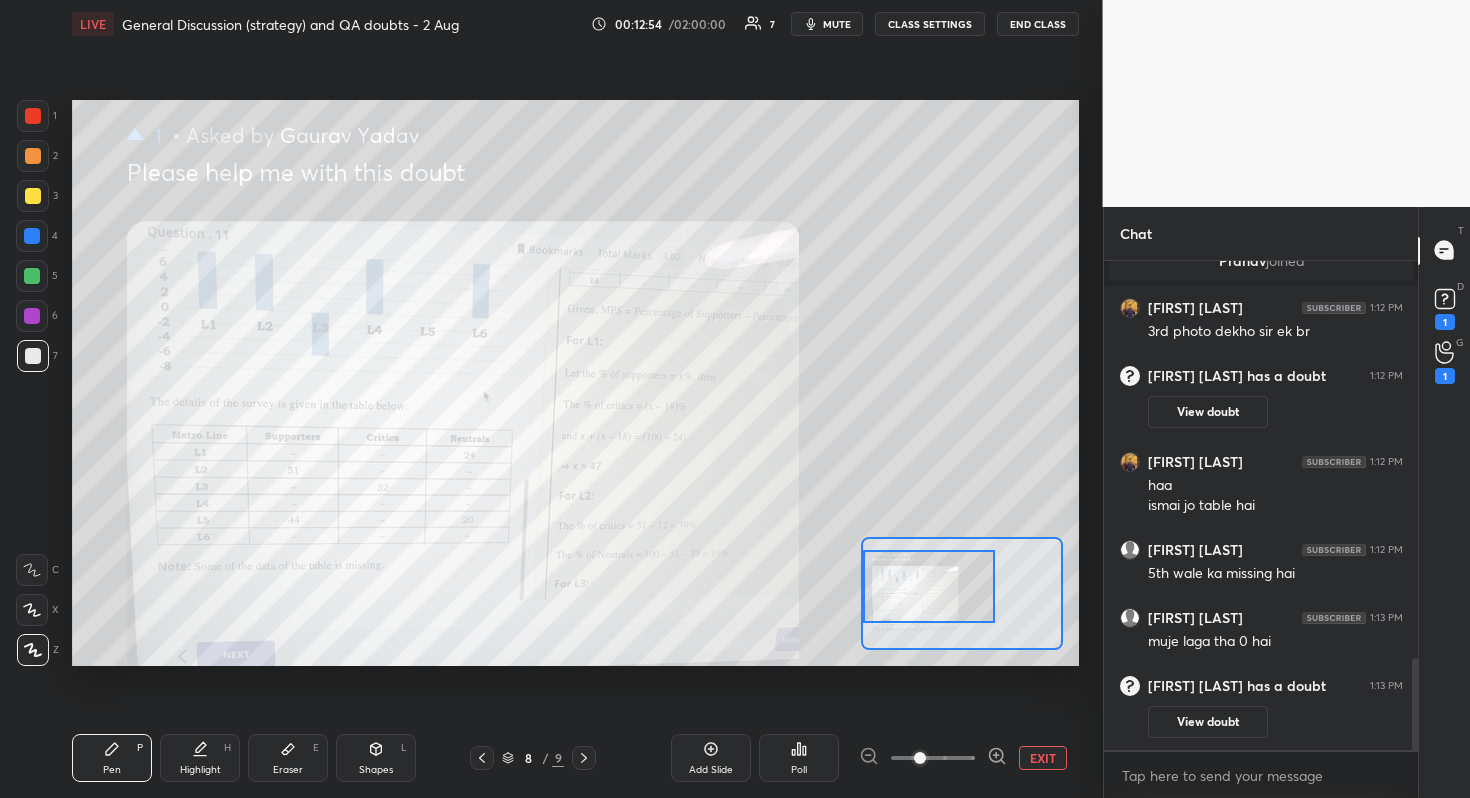 drag, startPoint x: 949, startPoint y: 596, endPoint x: 939, endPoint y: 594, distance: 10.198039 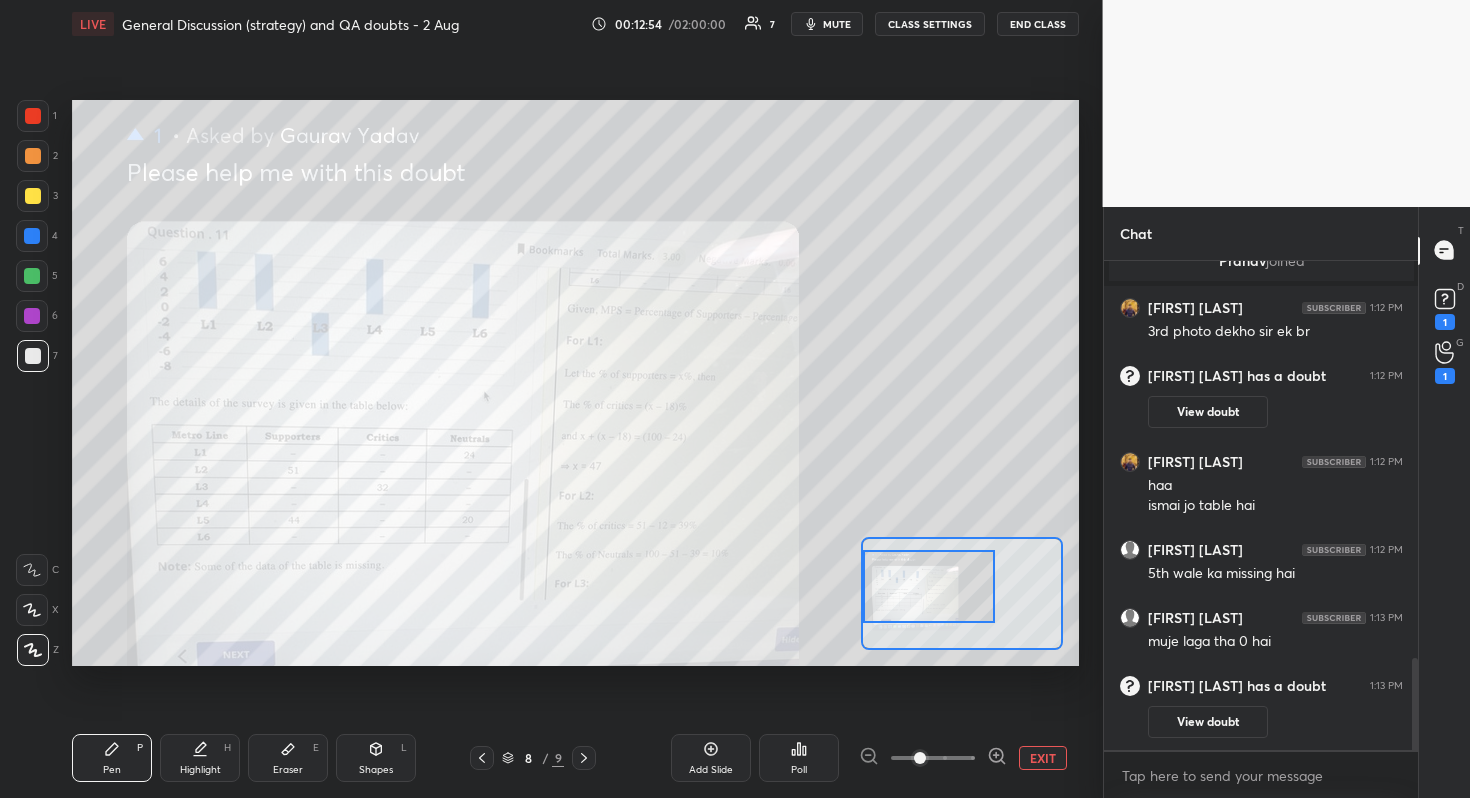 click at bounding box center (929, 586) 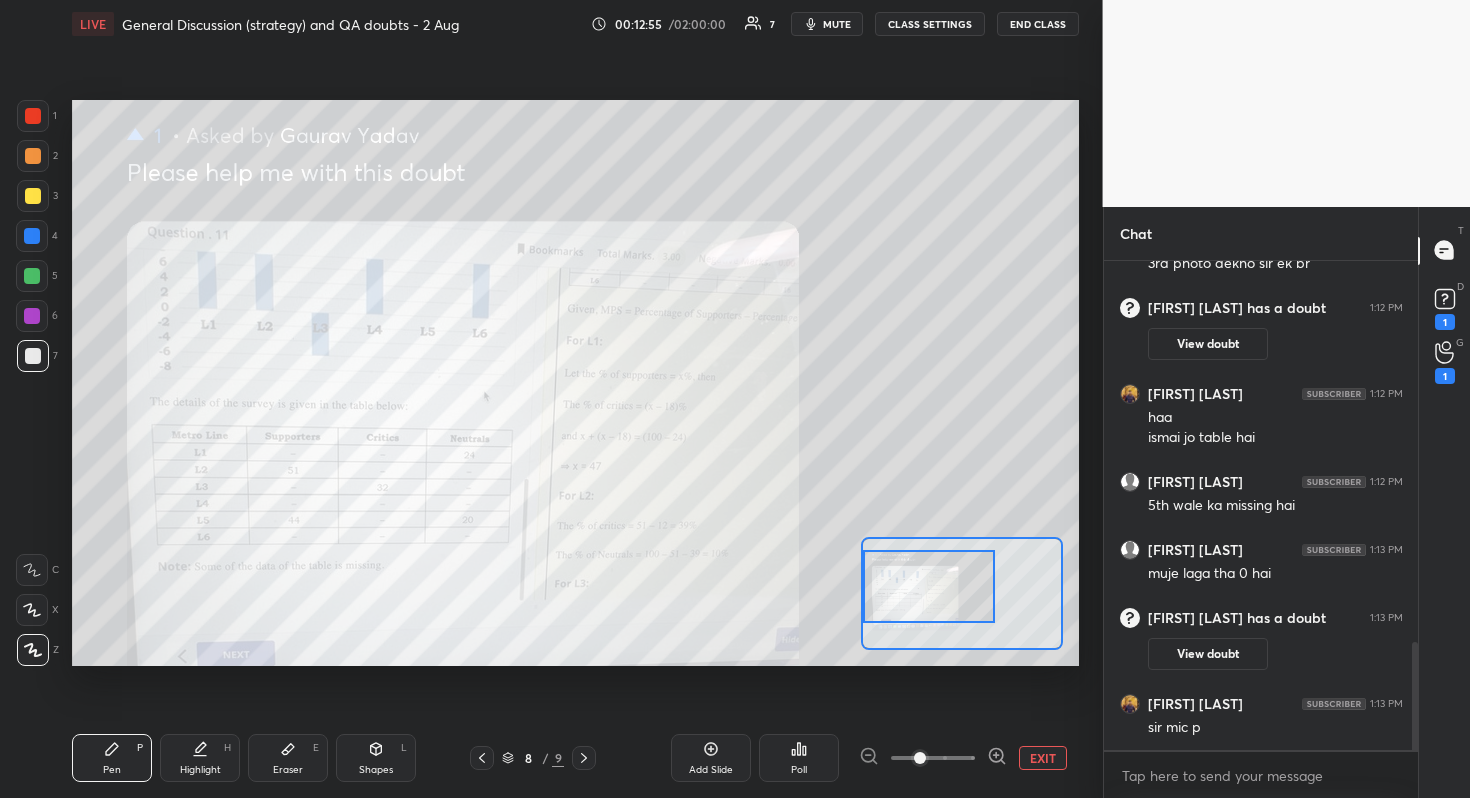 scroll, scrollTop: 1733, scrollLeft: 0, axis: vertical 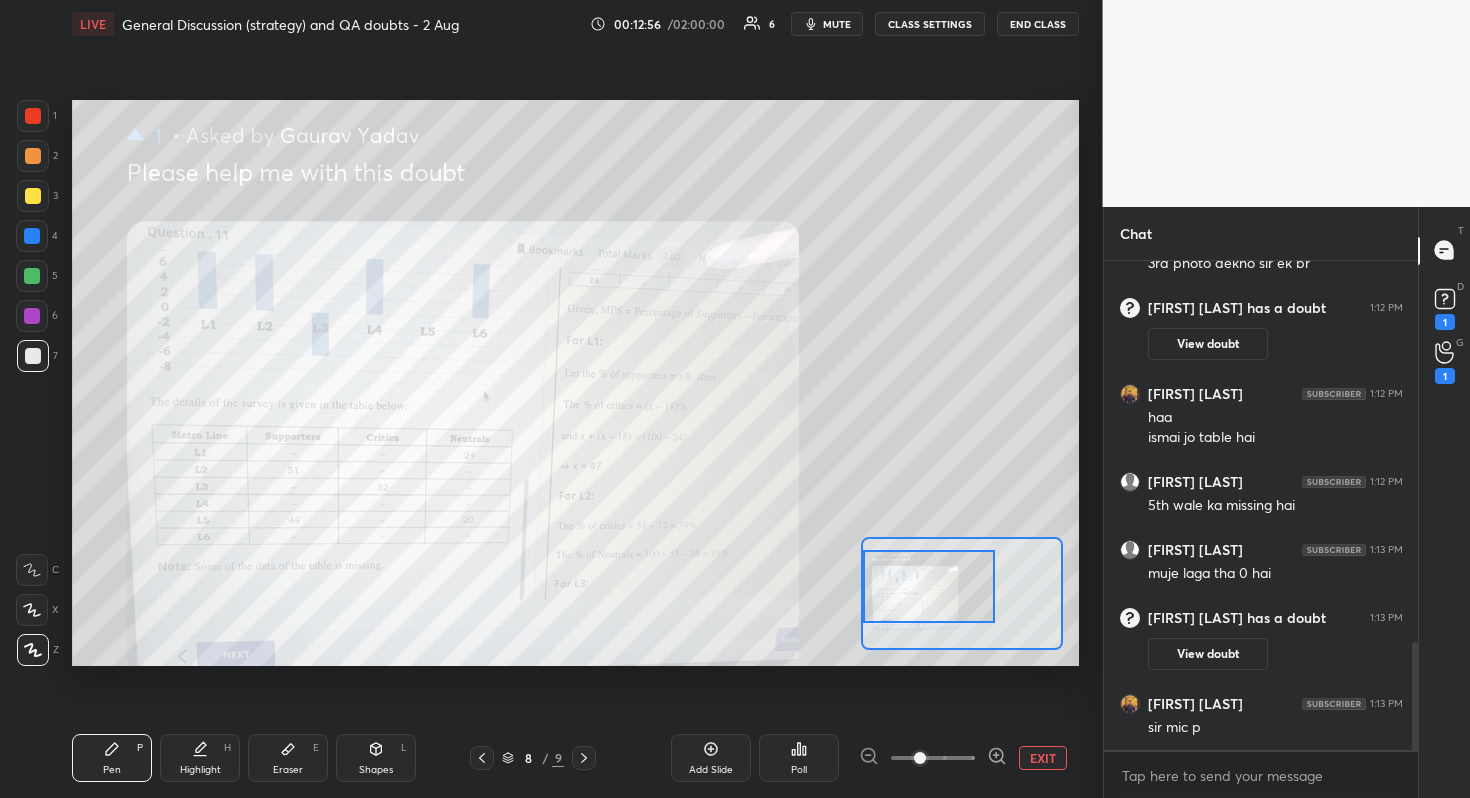 click at bounding box center (929, 586) 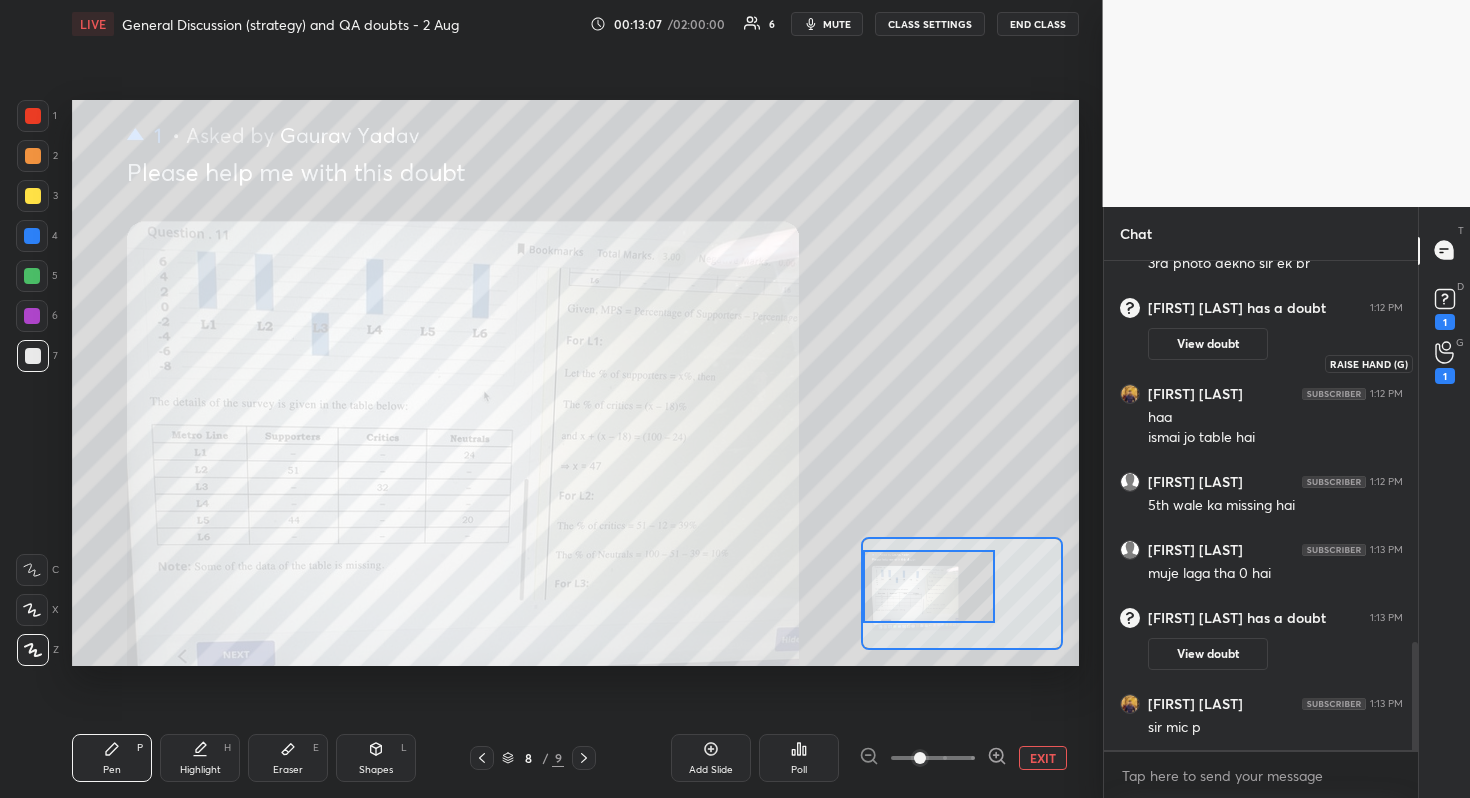 click 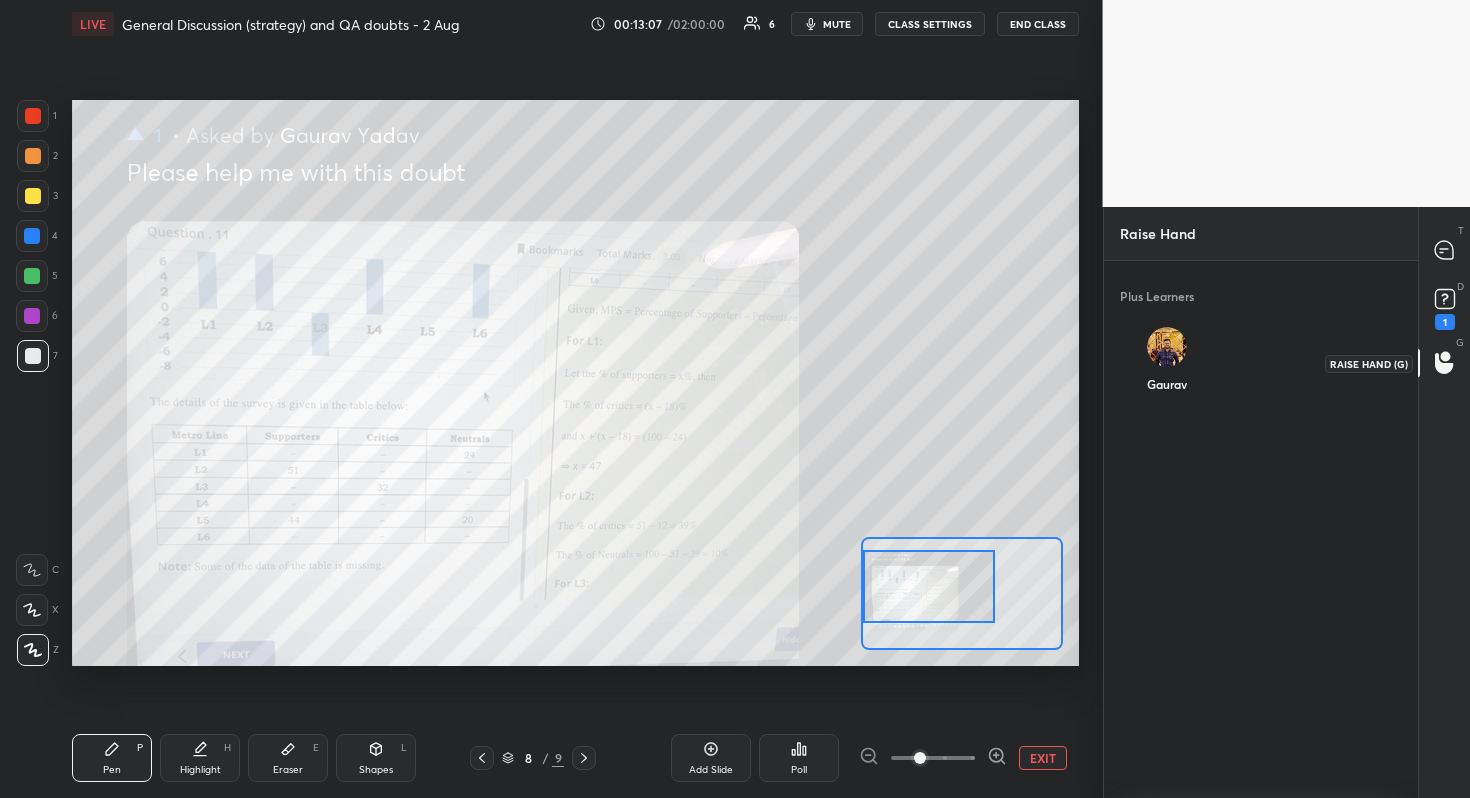 scroll, scrollTop: 525, scrollLeft: 308, axis: both 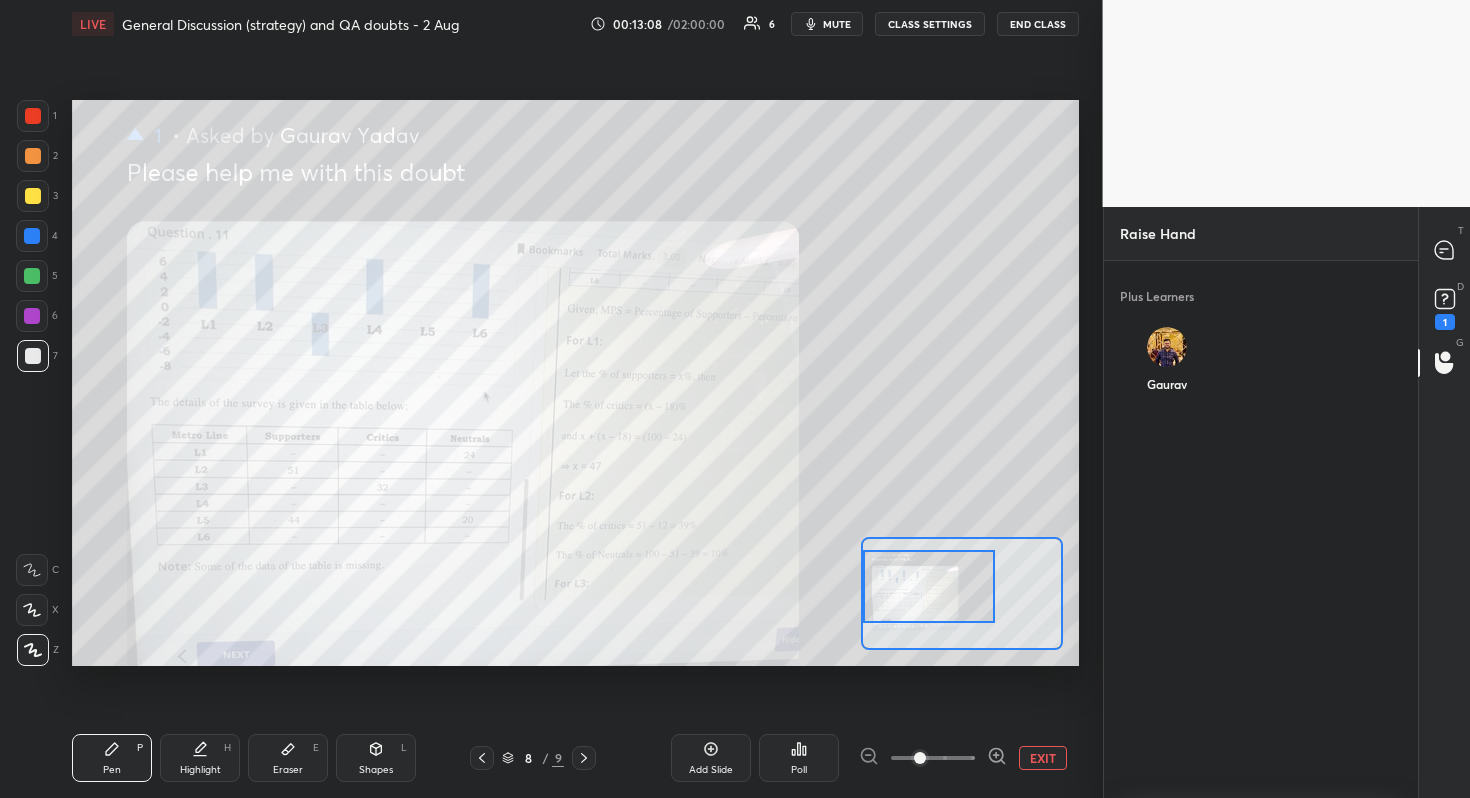 click on "Gaurav" at bounding box center [1166, 364] 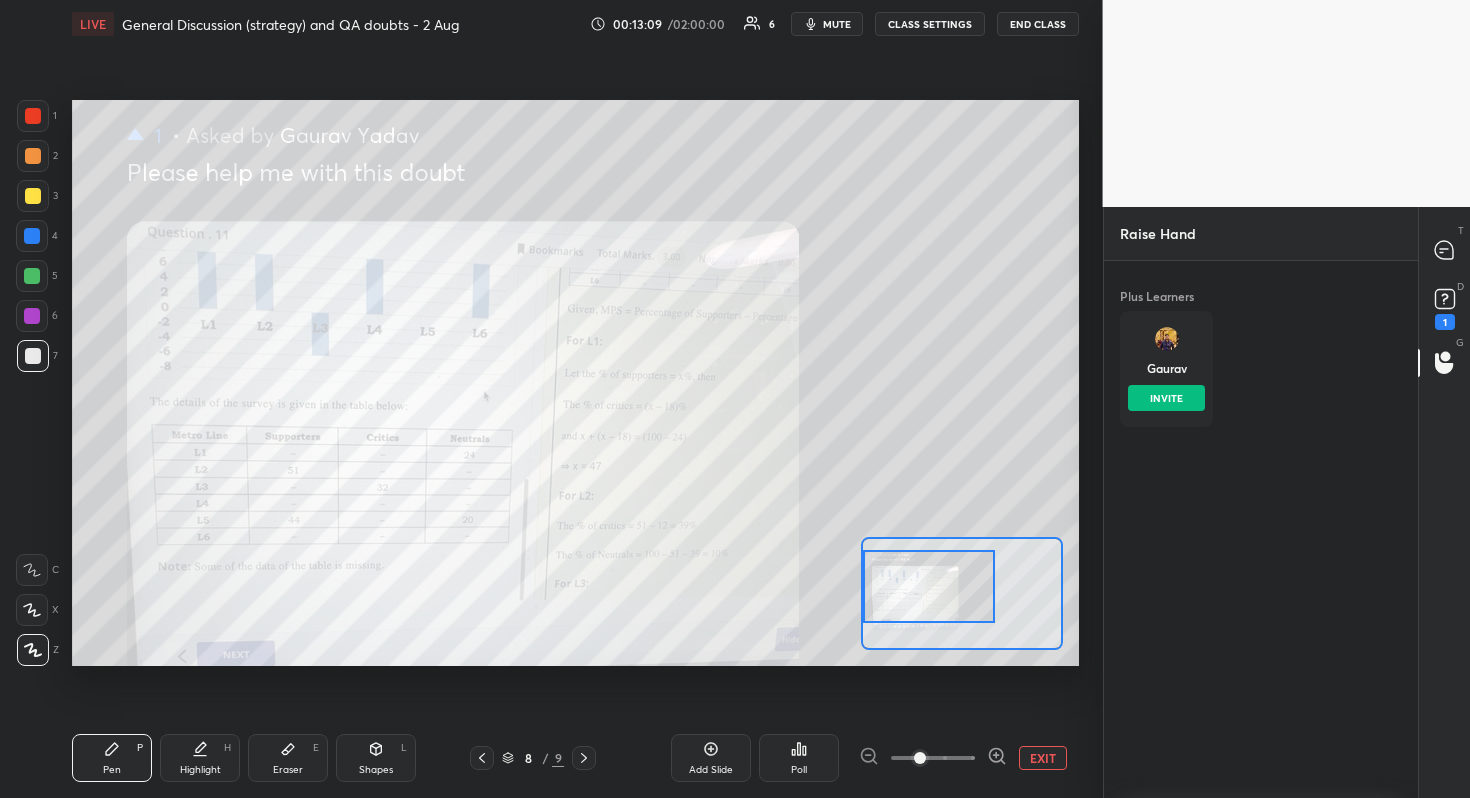 click on "INVITE" at bounding box center [1166, 398] 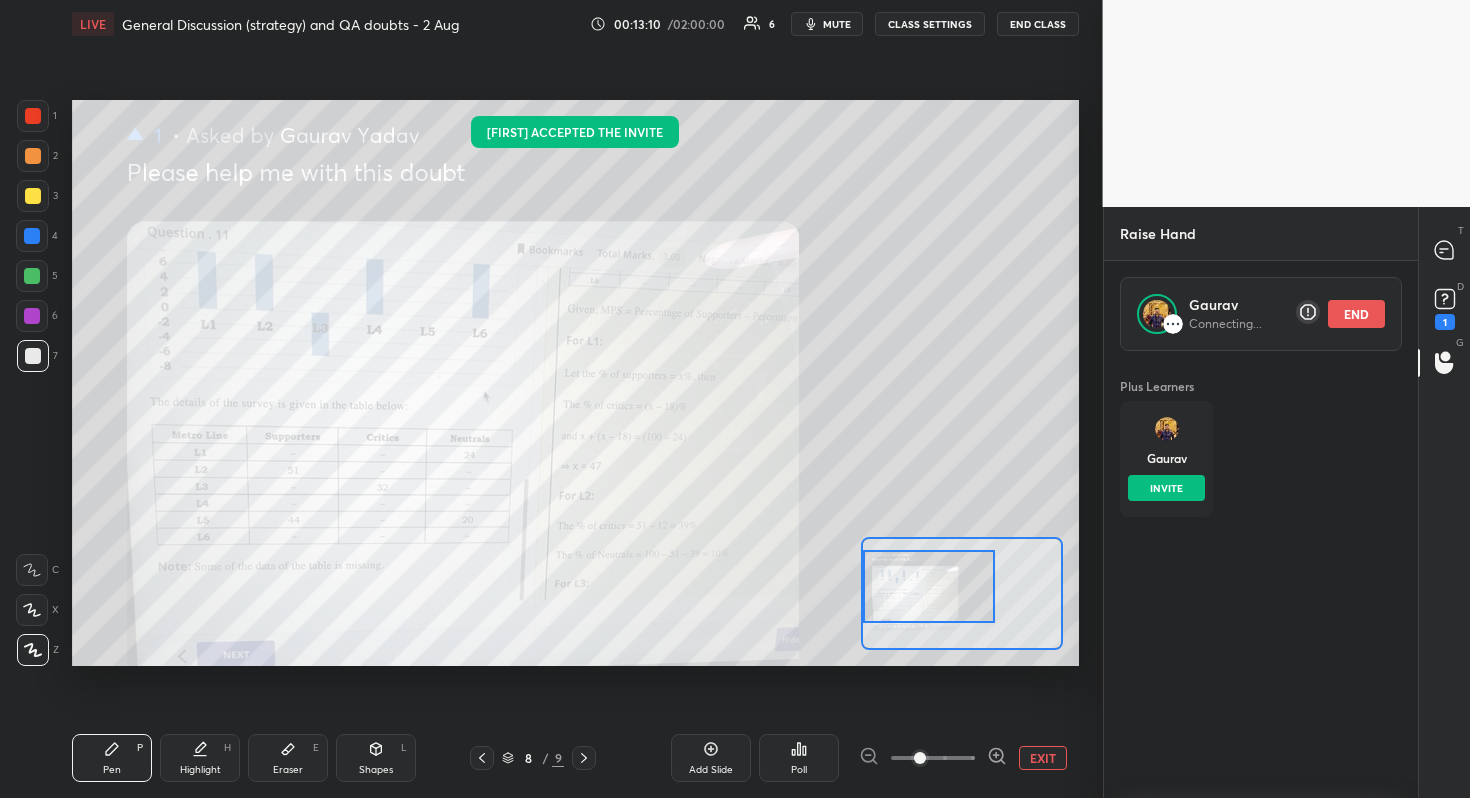 scroll, scrollTop: 435, scrollLeft: 308, axis: both 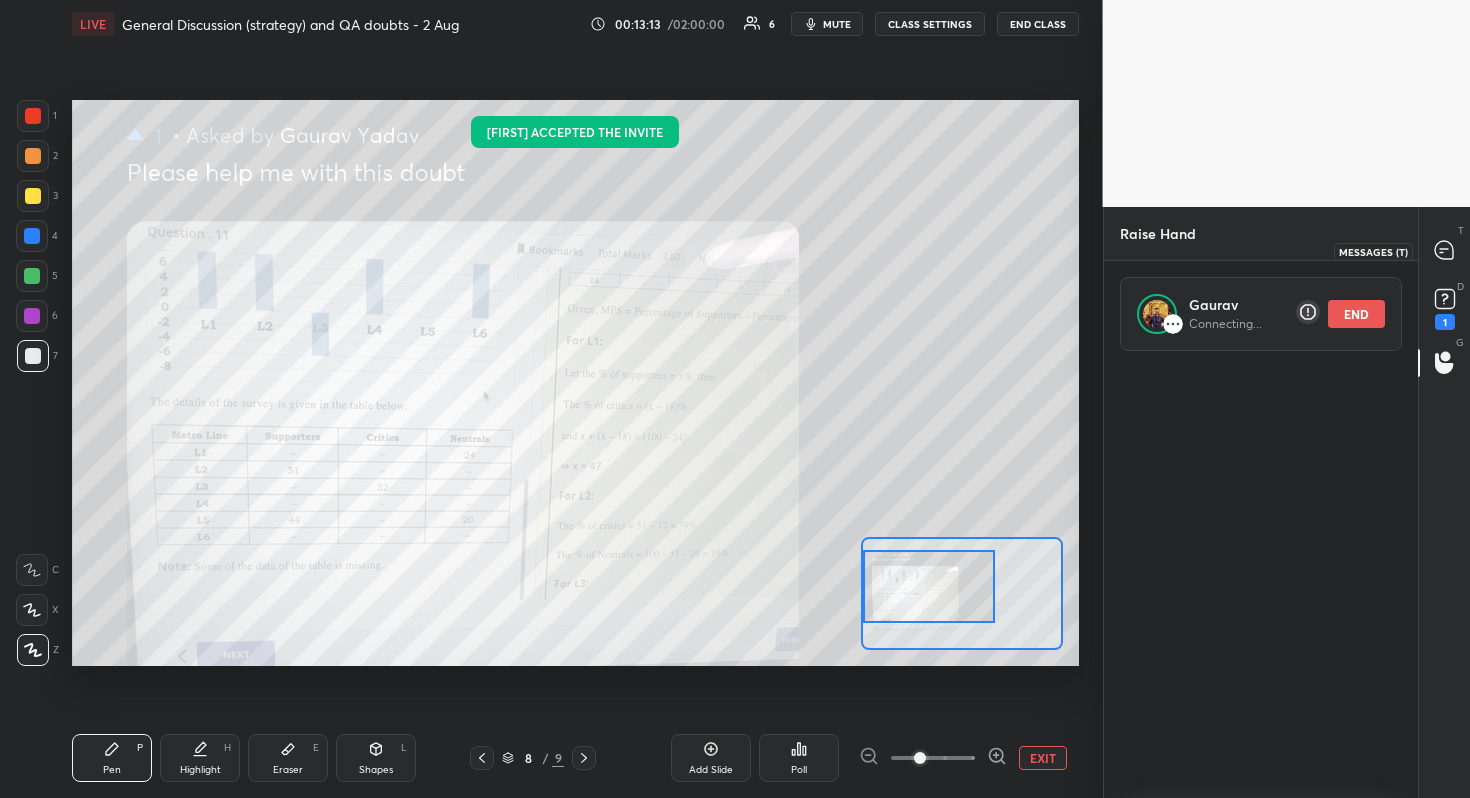 click 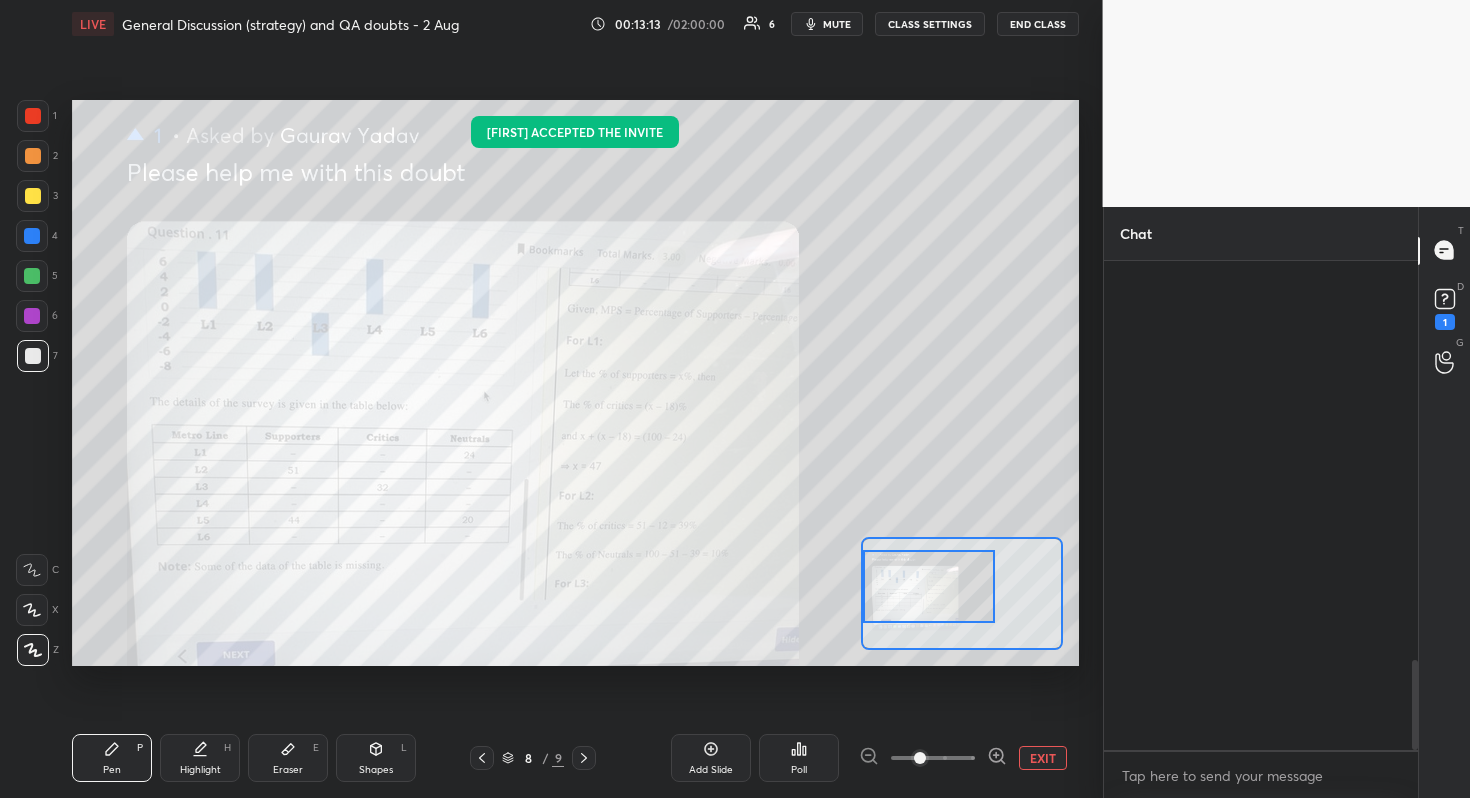 scroll, scrollTop: 2162, scrollLeft: 0, axis: vertical 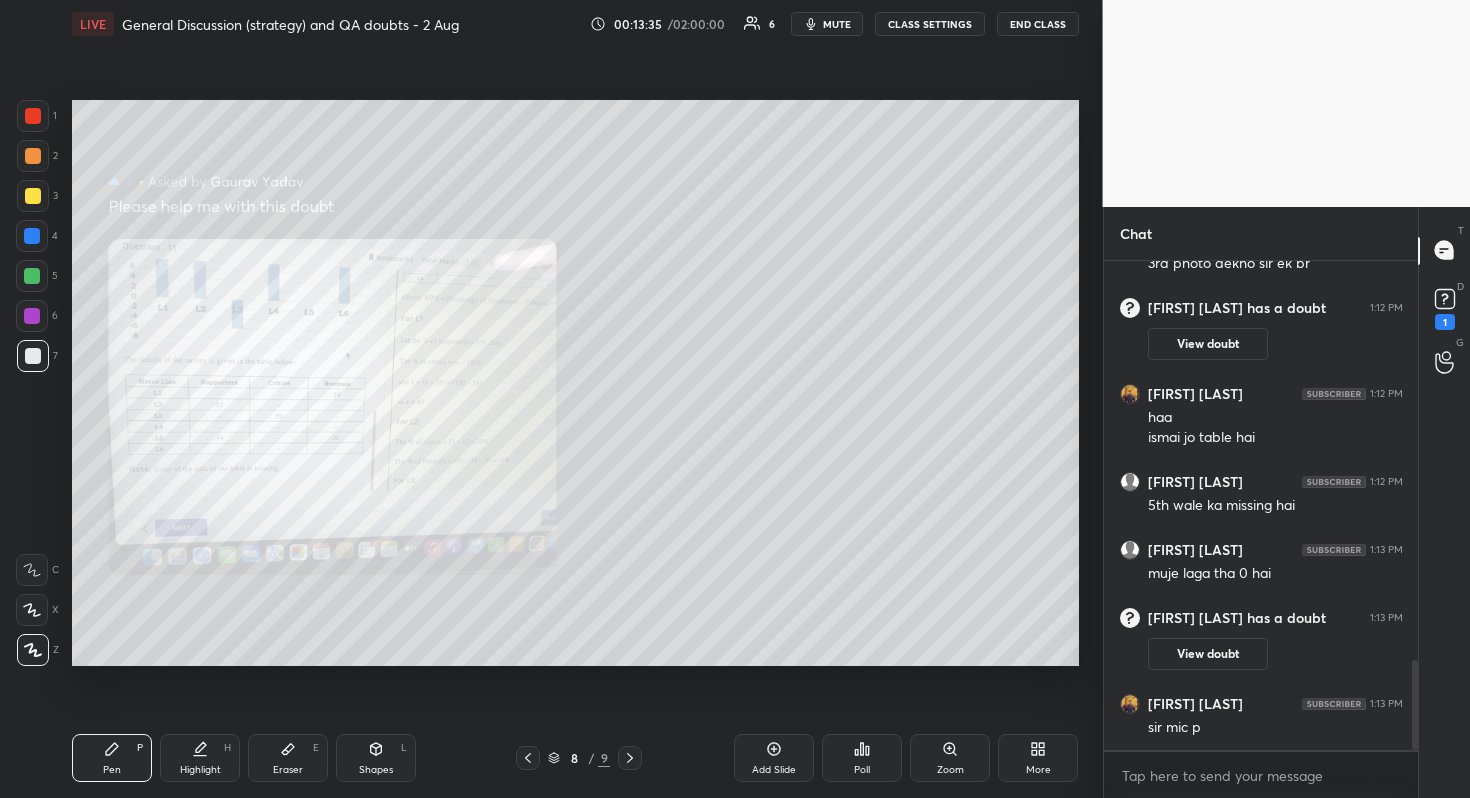click 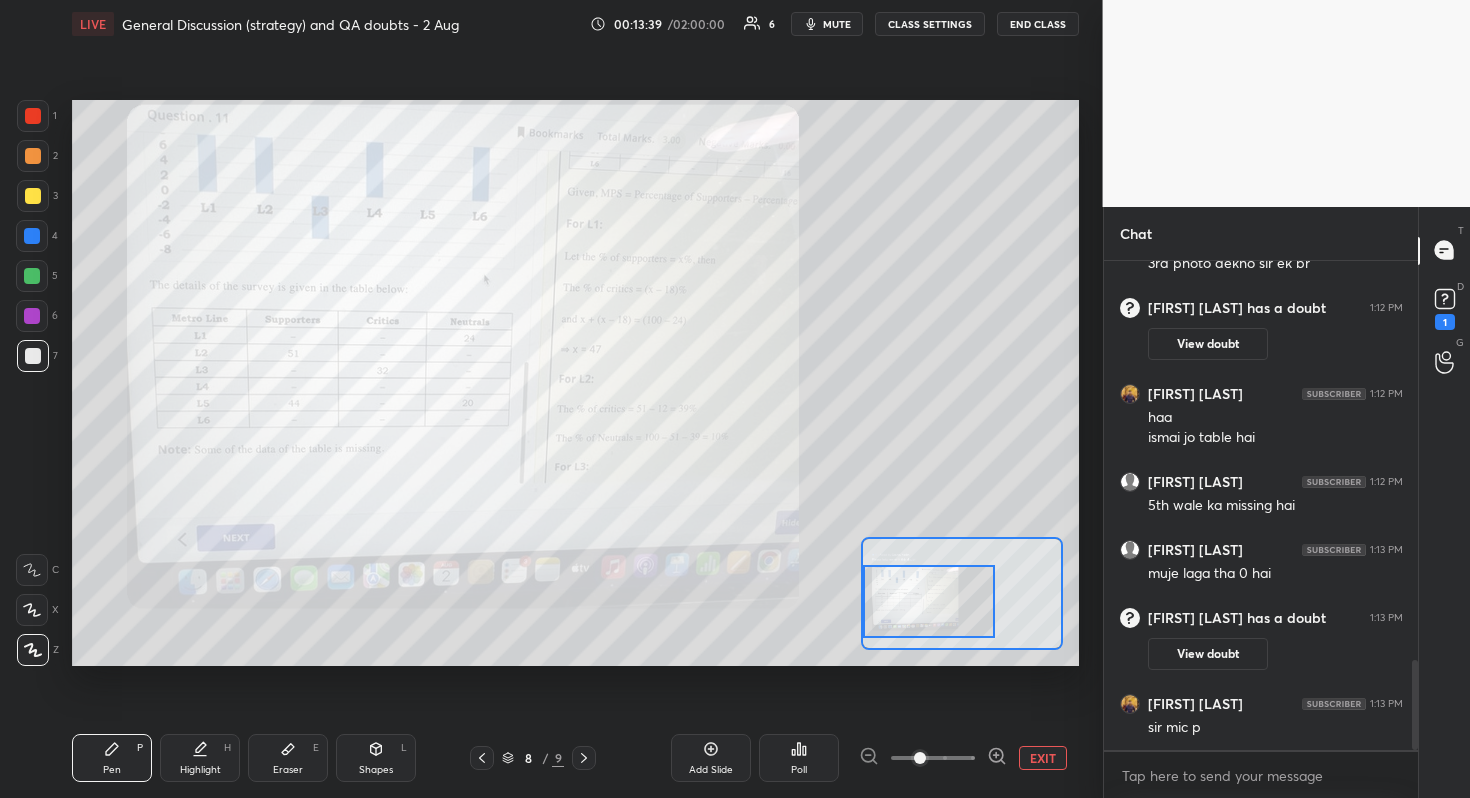 drag, startPoint x: 938, startPoint y: 603, endPoint x: 890, endPoint y: 611, distance: 48.6621 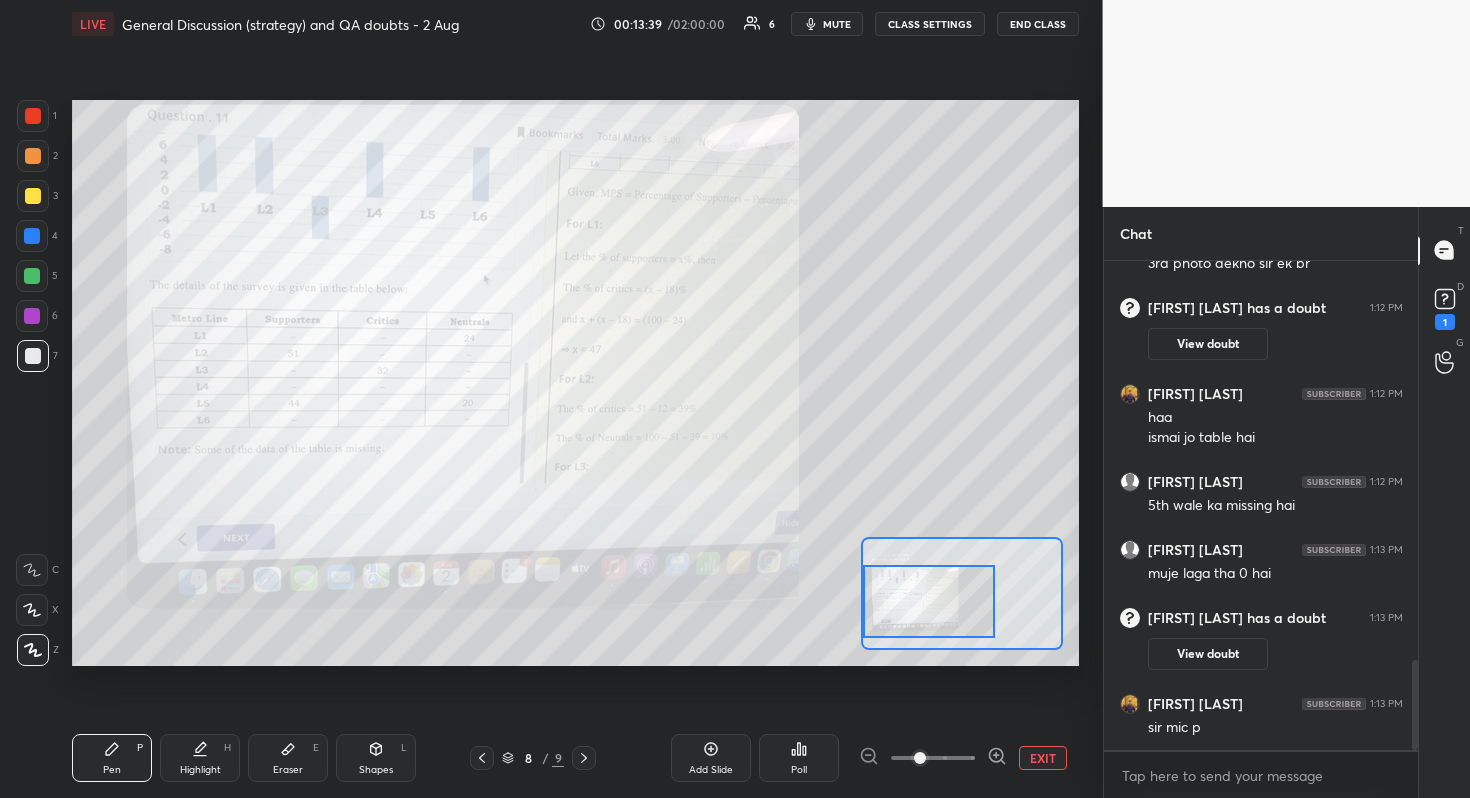 click at bounding box center (929, 601) 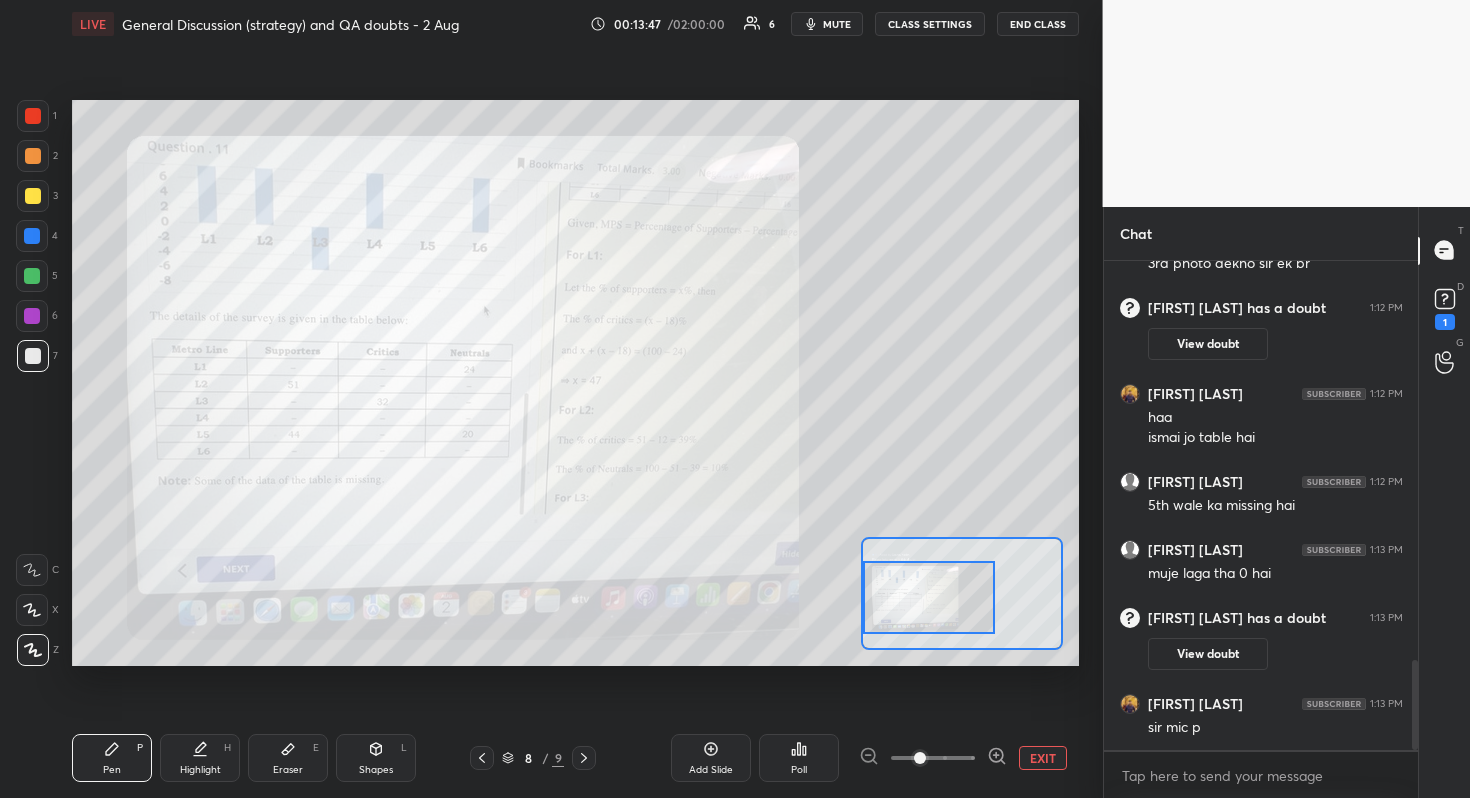 click at bounding box center [929, 597] 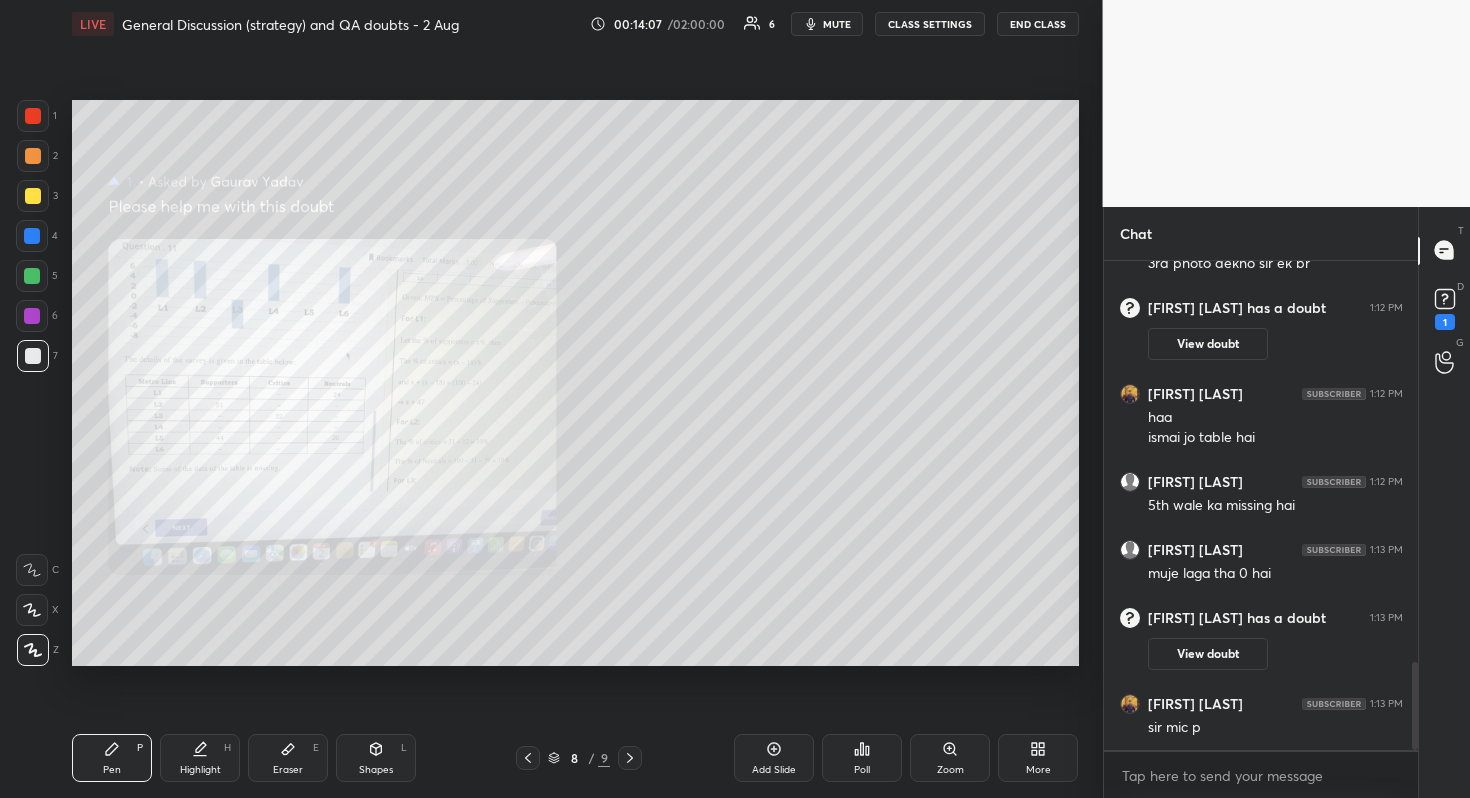 scroll, scrollTop: 2230, scrollLeft: 0, axis: vertical 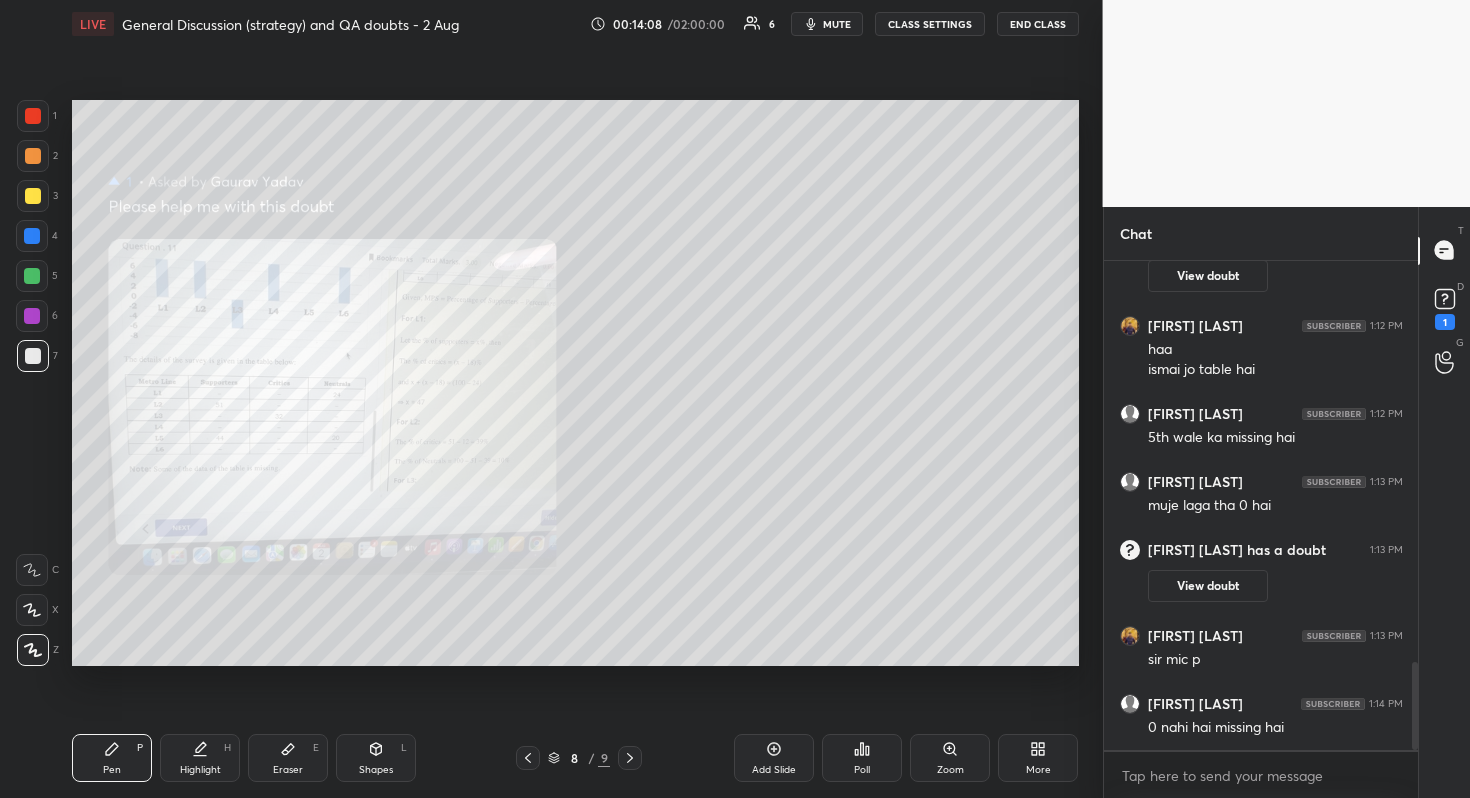 click on "Zoom" at bounding box center (950, 758) 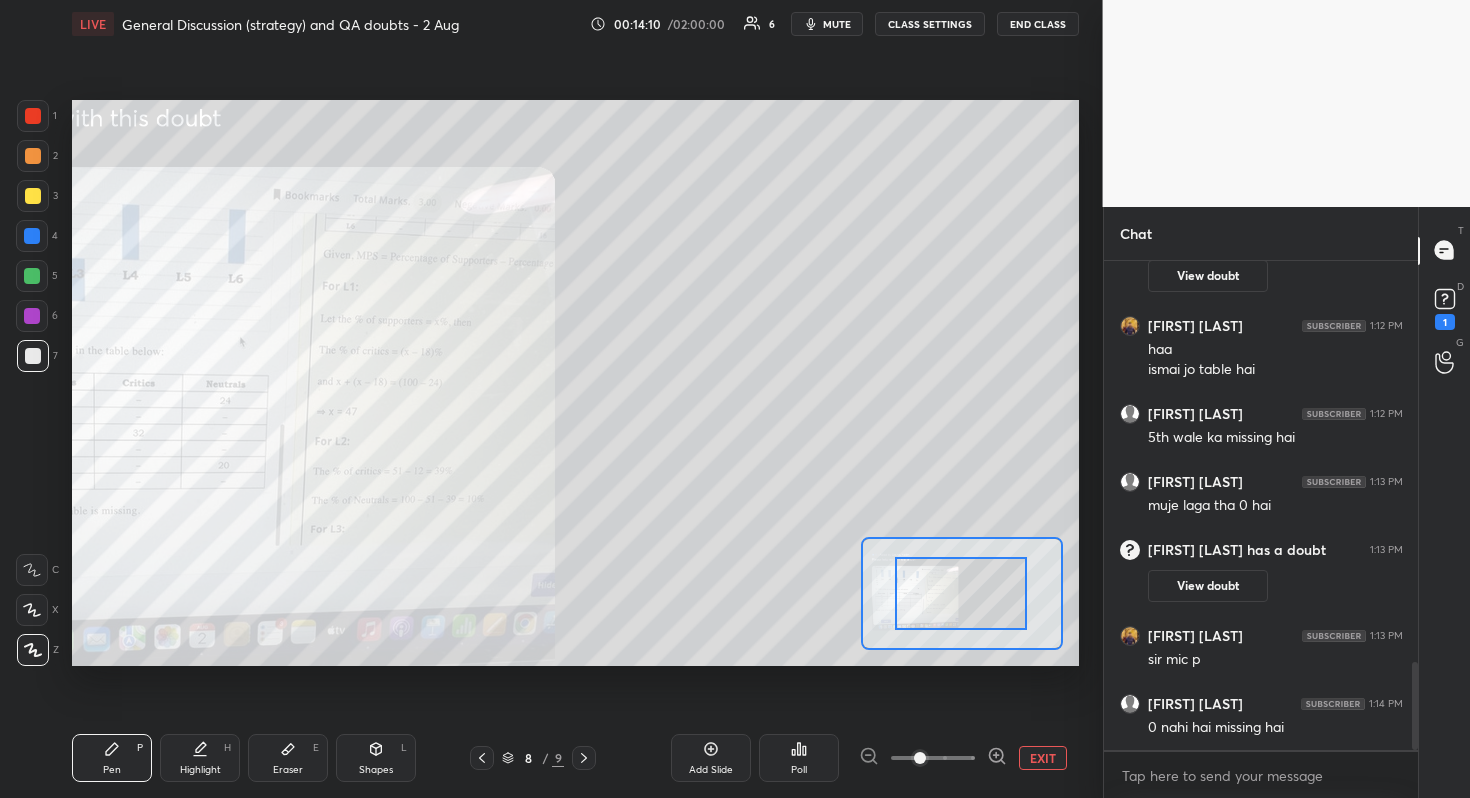 drag, startPoint x: 976, startPoint y: 591, endPoint x: 926, endPoint y: 605, distance: 51.92302 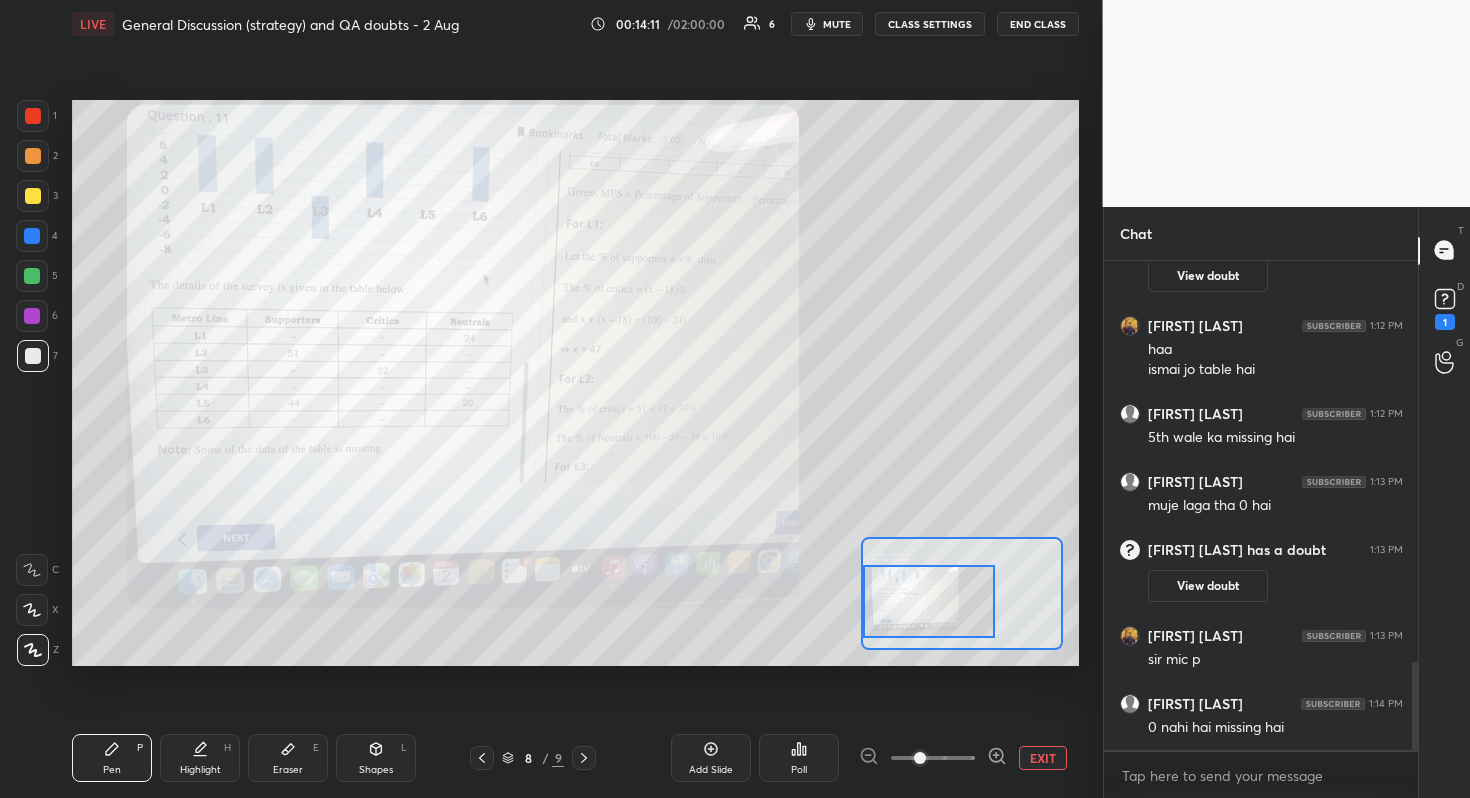 click on "Setting up your live class Poll for   secs No correct answer Start poll" at bounding box center [575, 383] 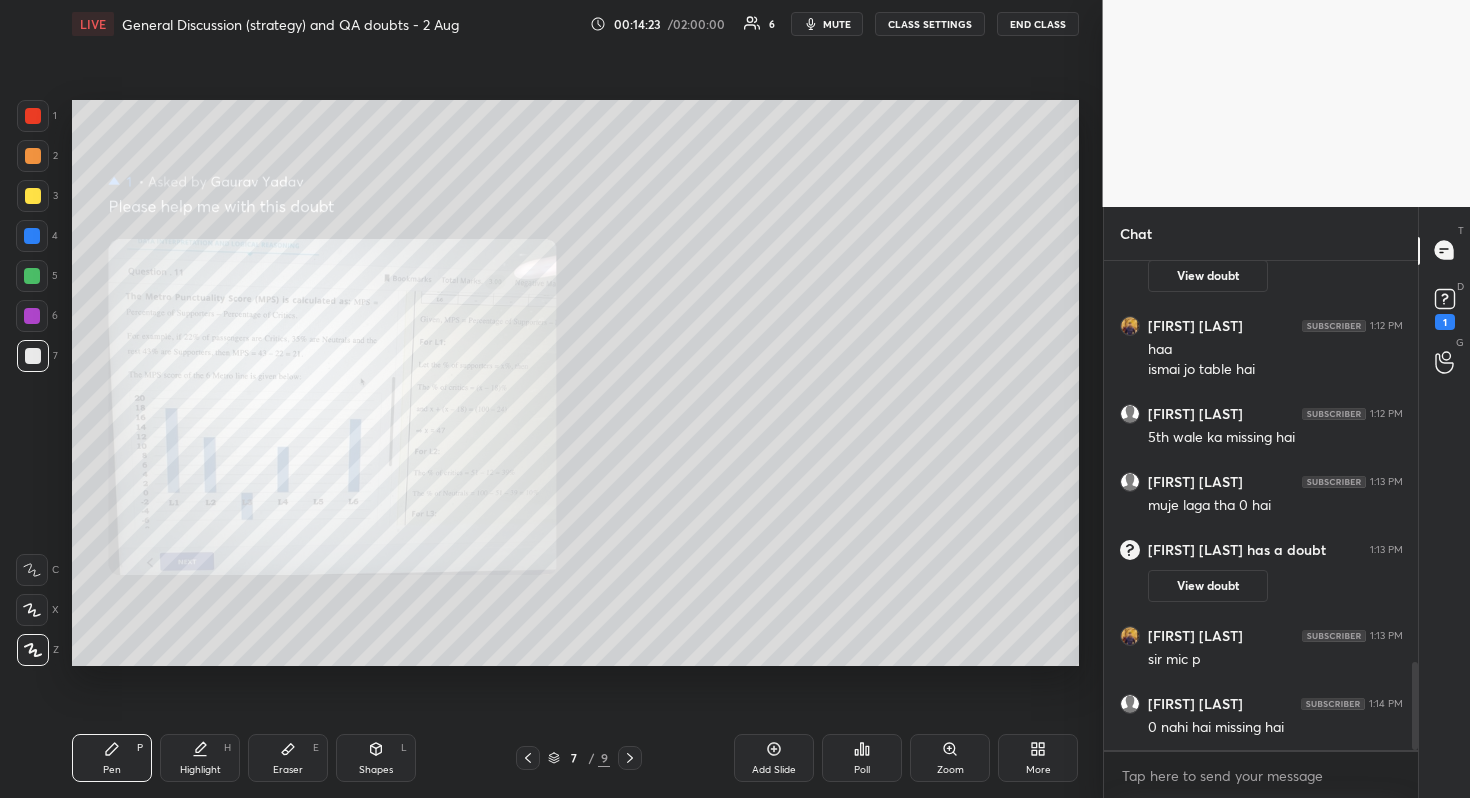 click 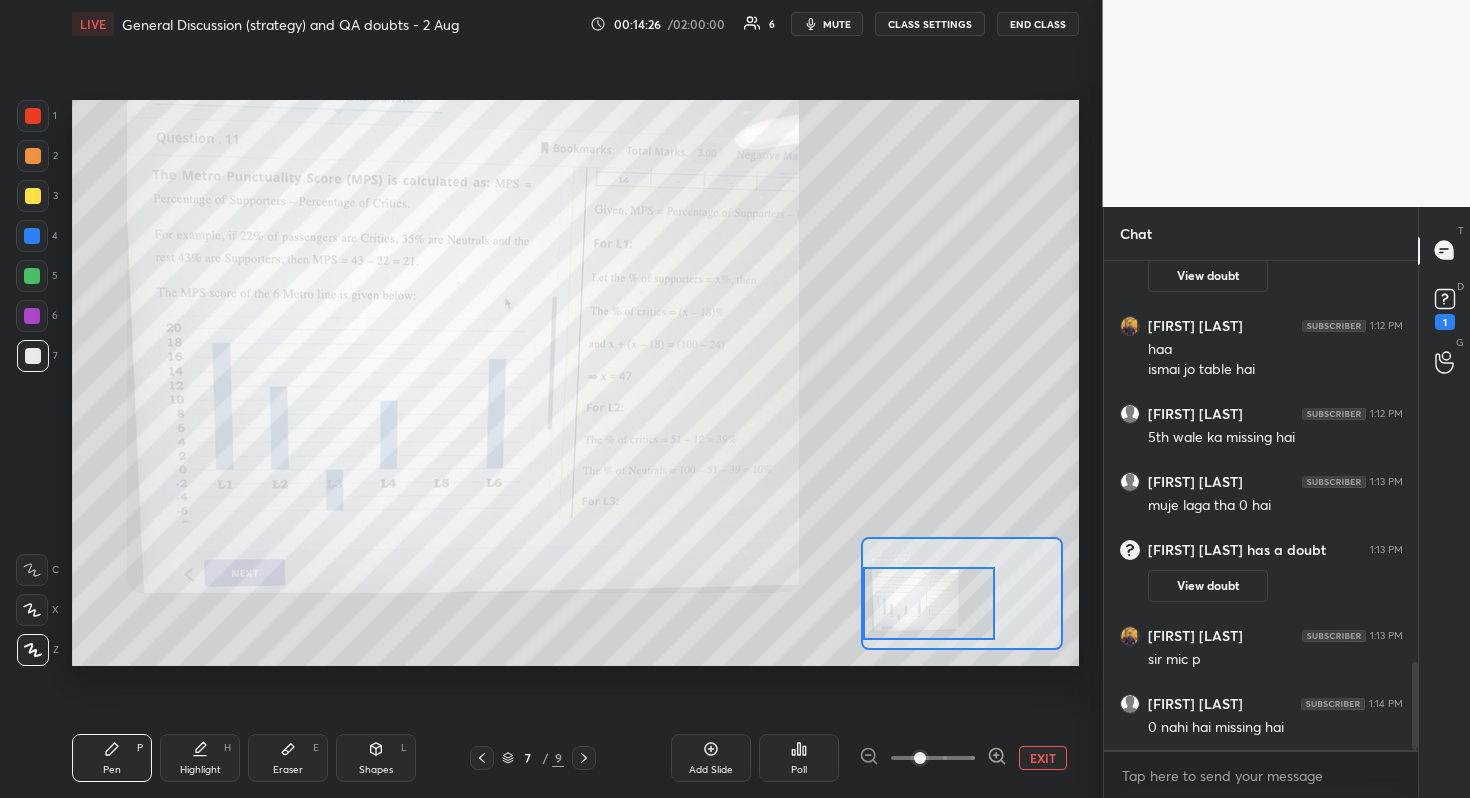 drag, startPoint x: 948, startPoint y: 597, endPoint x: 893, endPoint y: 606, distance: 55.7315 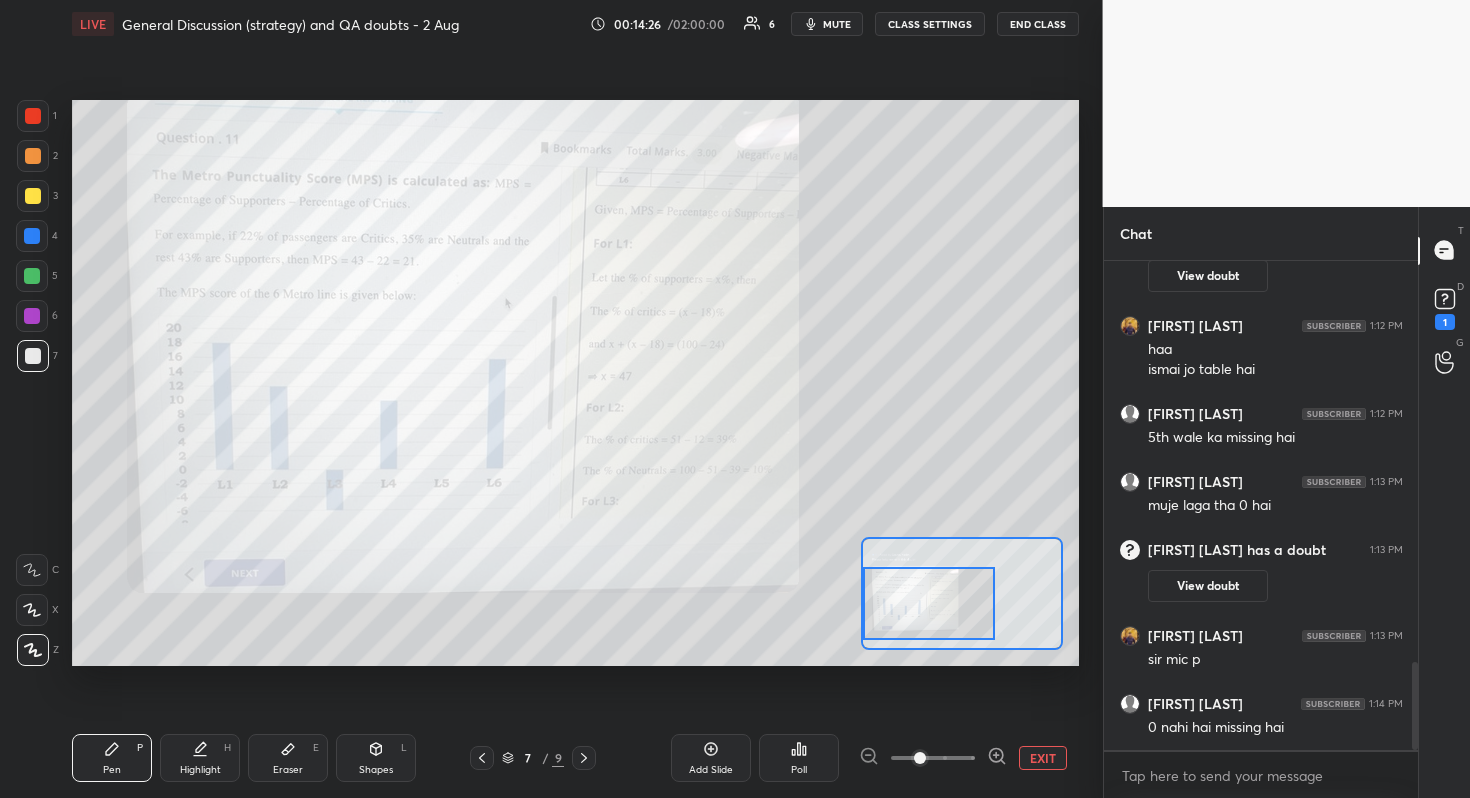 click at bounding box center (929, 603) 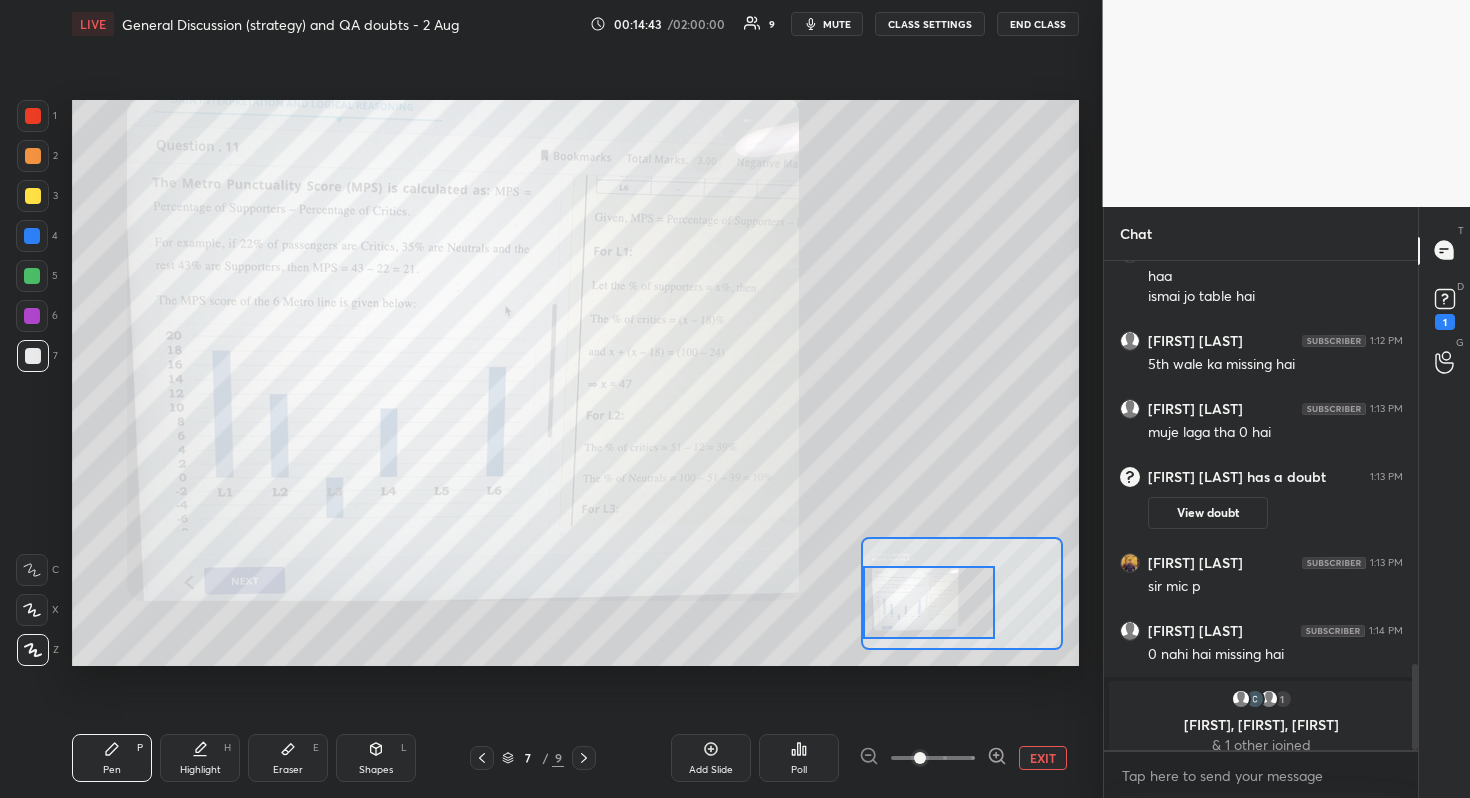 scroll, scrollTop: 2318, scrollLeft: 0, axis: vertical 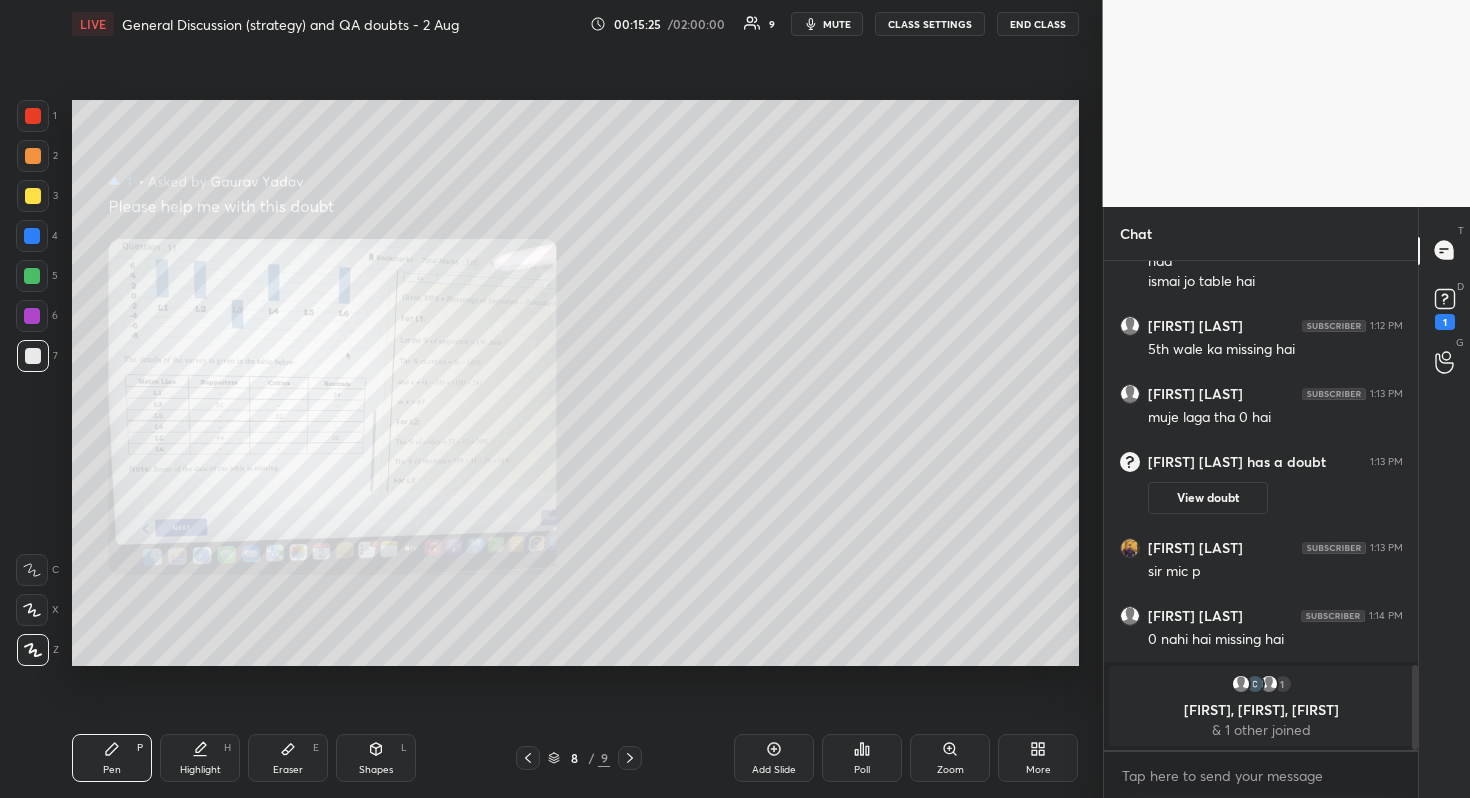 click 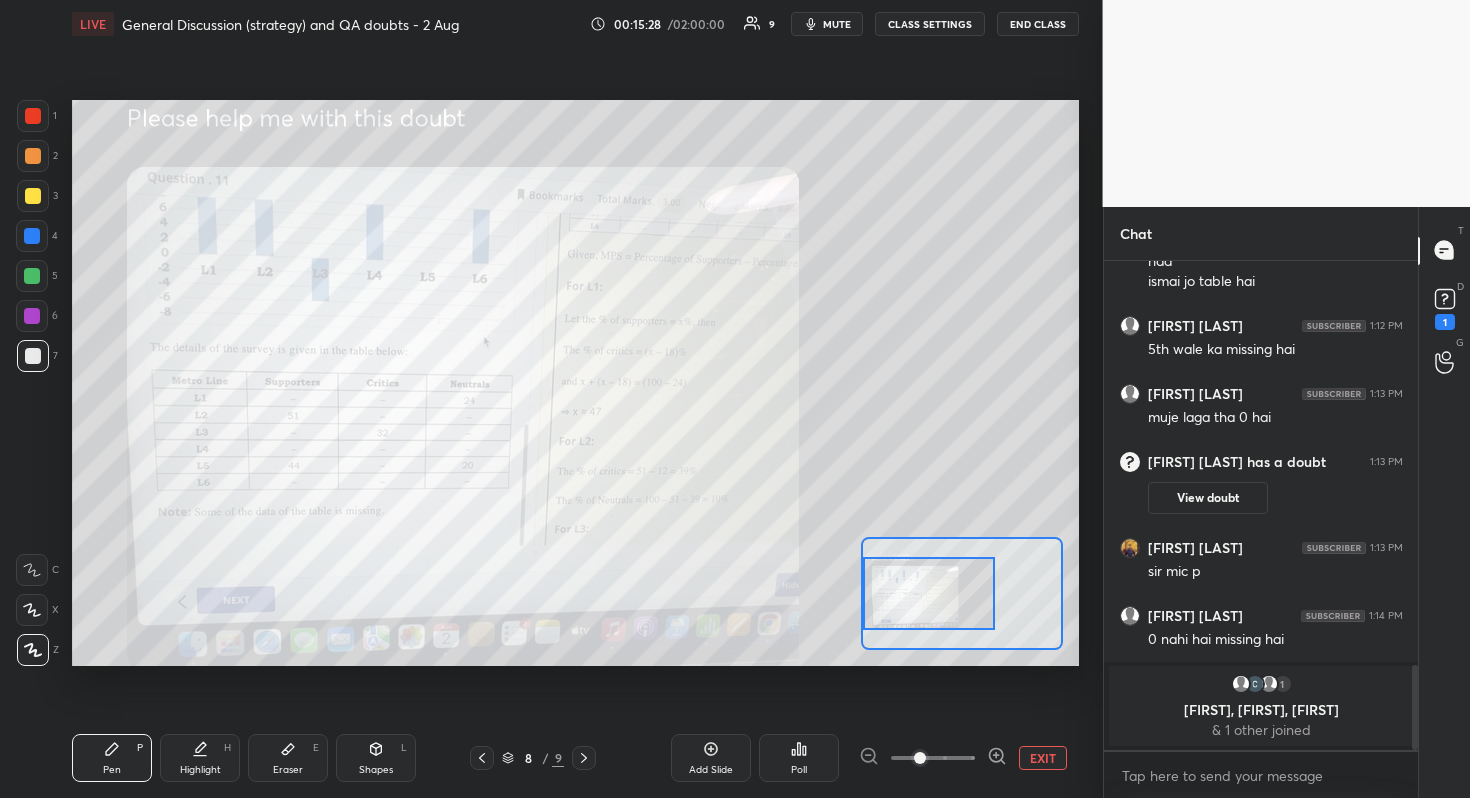 click on "Setting up your live class Poll for   secs No correct answer Start poll" at bounding box center [575, 383] 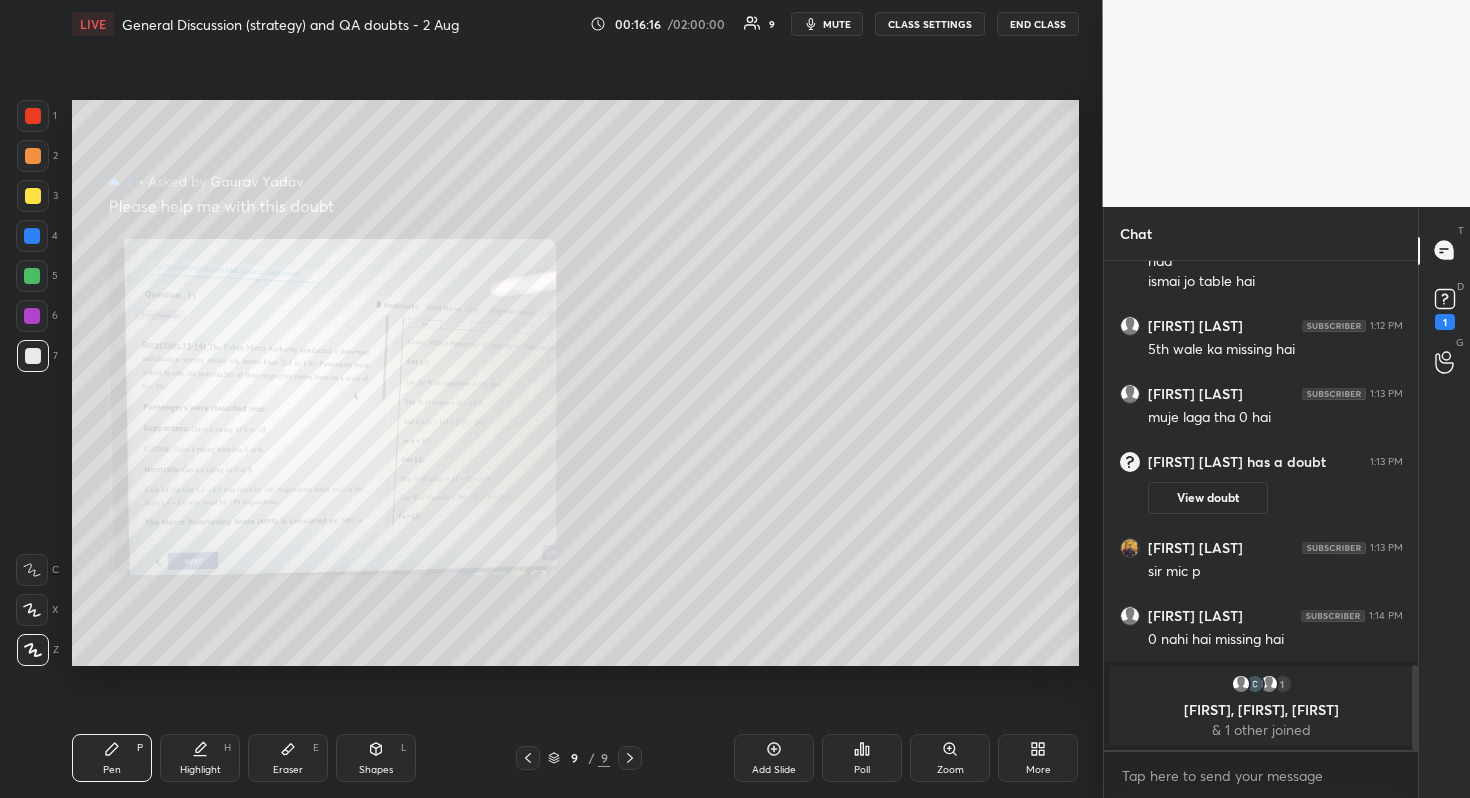 click on "Zoom" at bounding box center [950, 758] 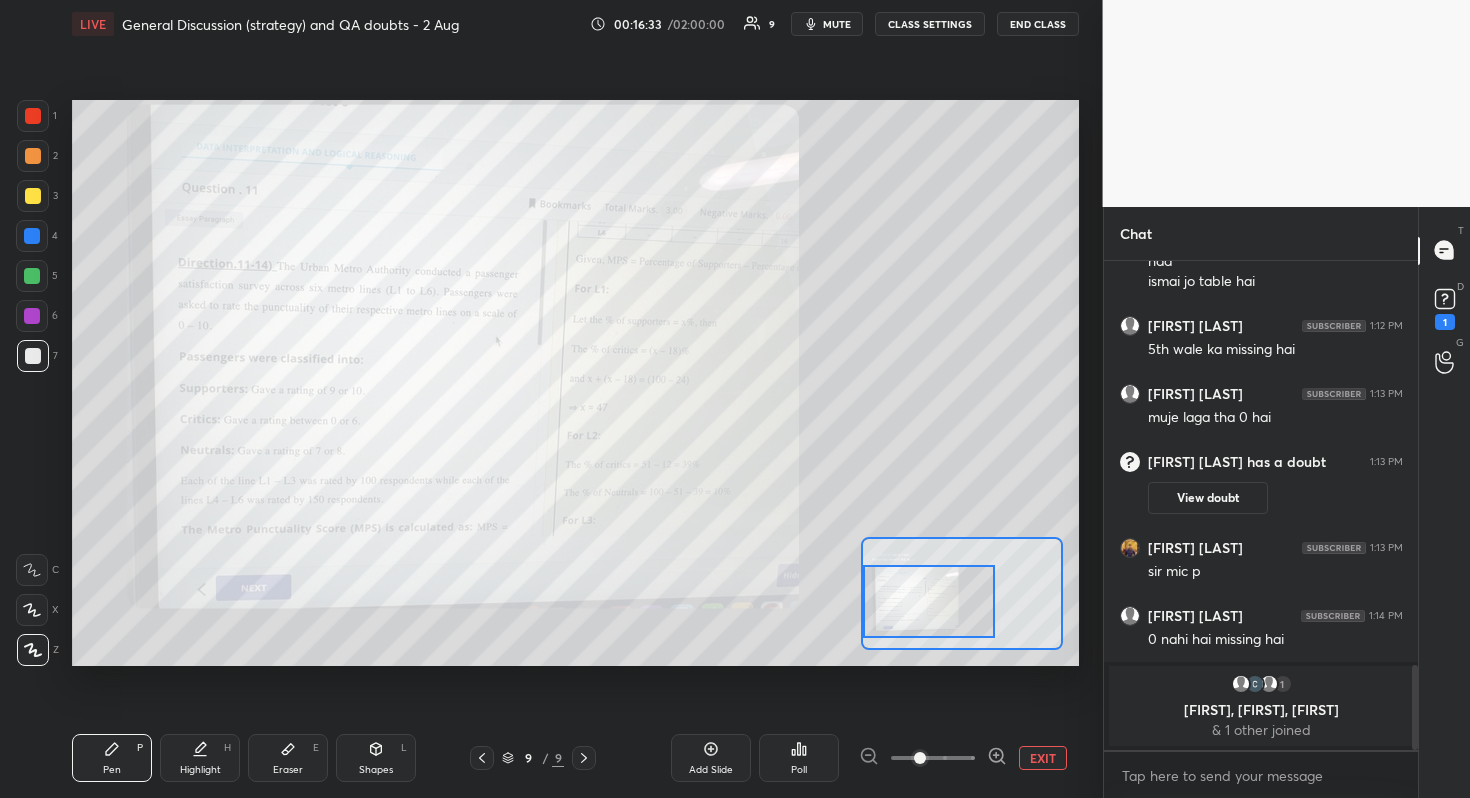 scroll, scrollTop: 1957, scrollLeft: 0, axis: vertical 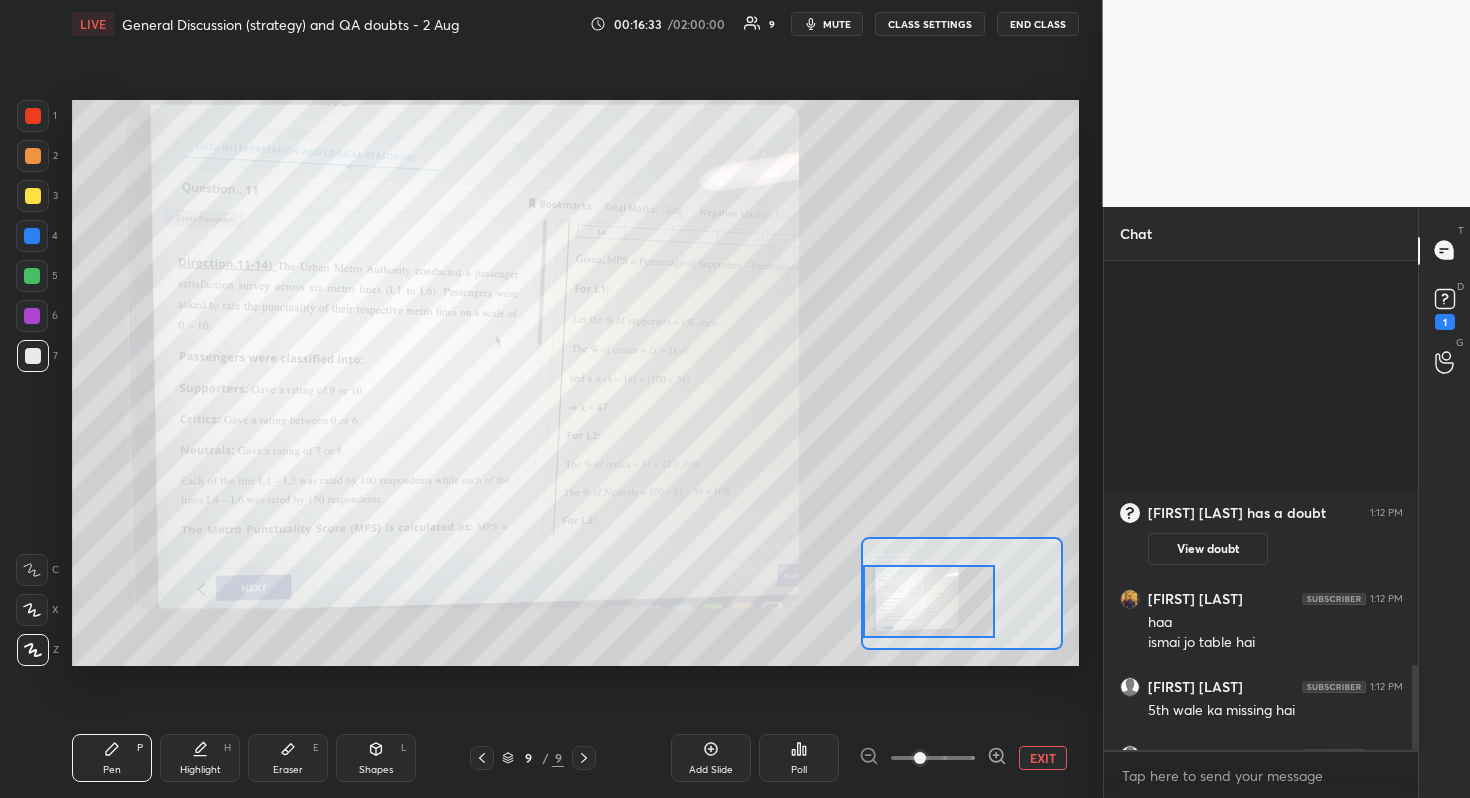 click on "Setting up your live class Poll for   secs No correct answer Start poll" at bounding box center [575, 383] 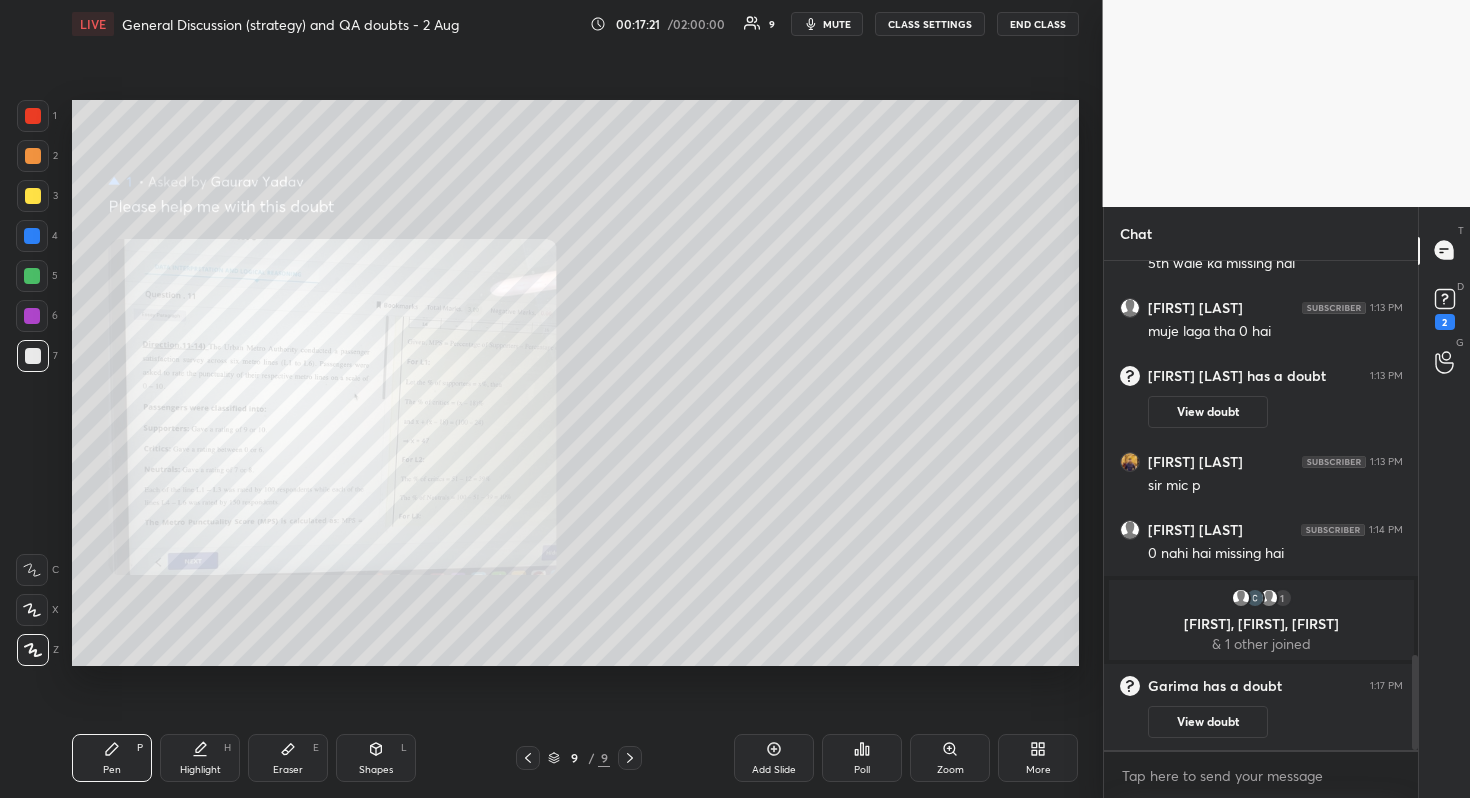 scroll, scrollTop: 2030, scrollLeft: 0, axis: vertical 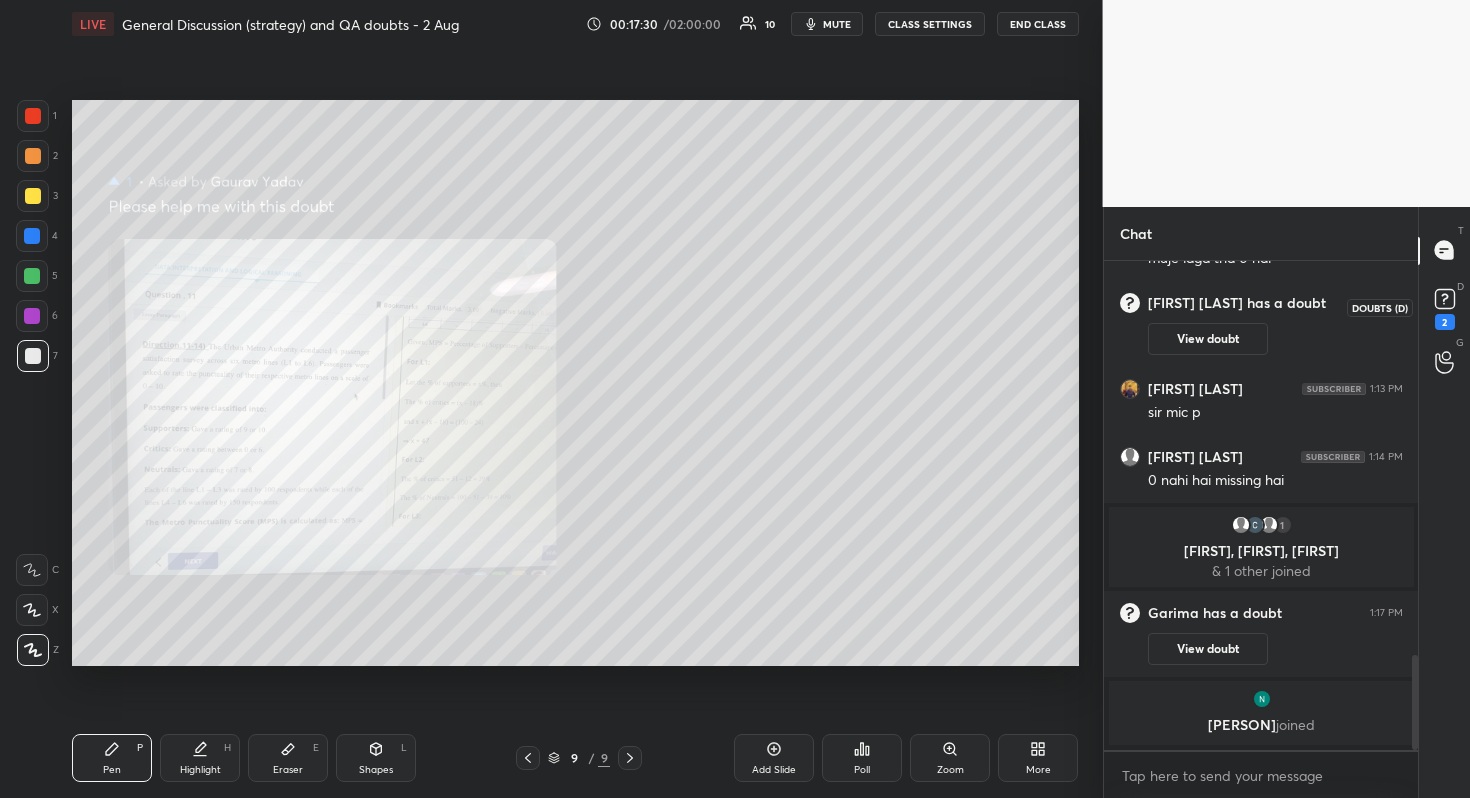 click 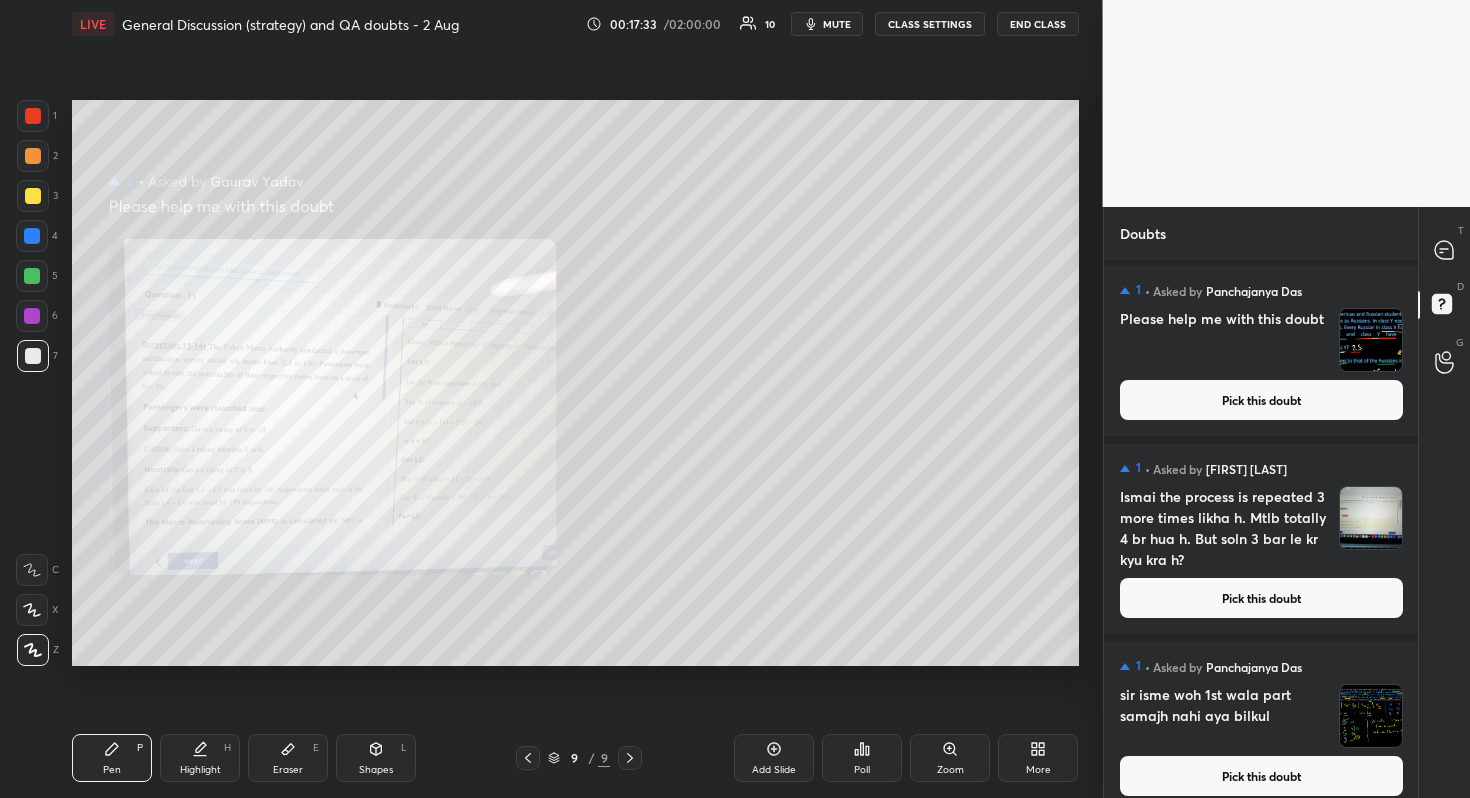 scroll, scrollTop: 372, scrollLeft: 0, axis: vertical 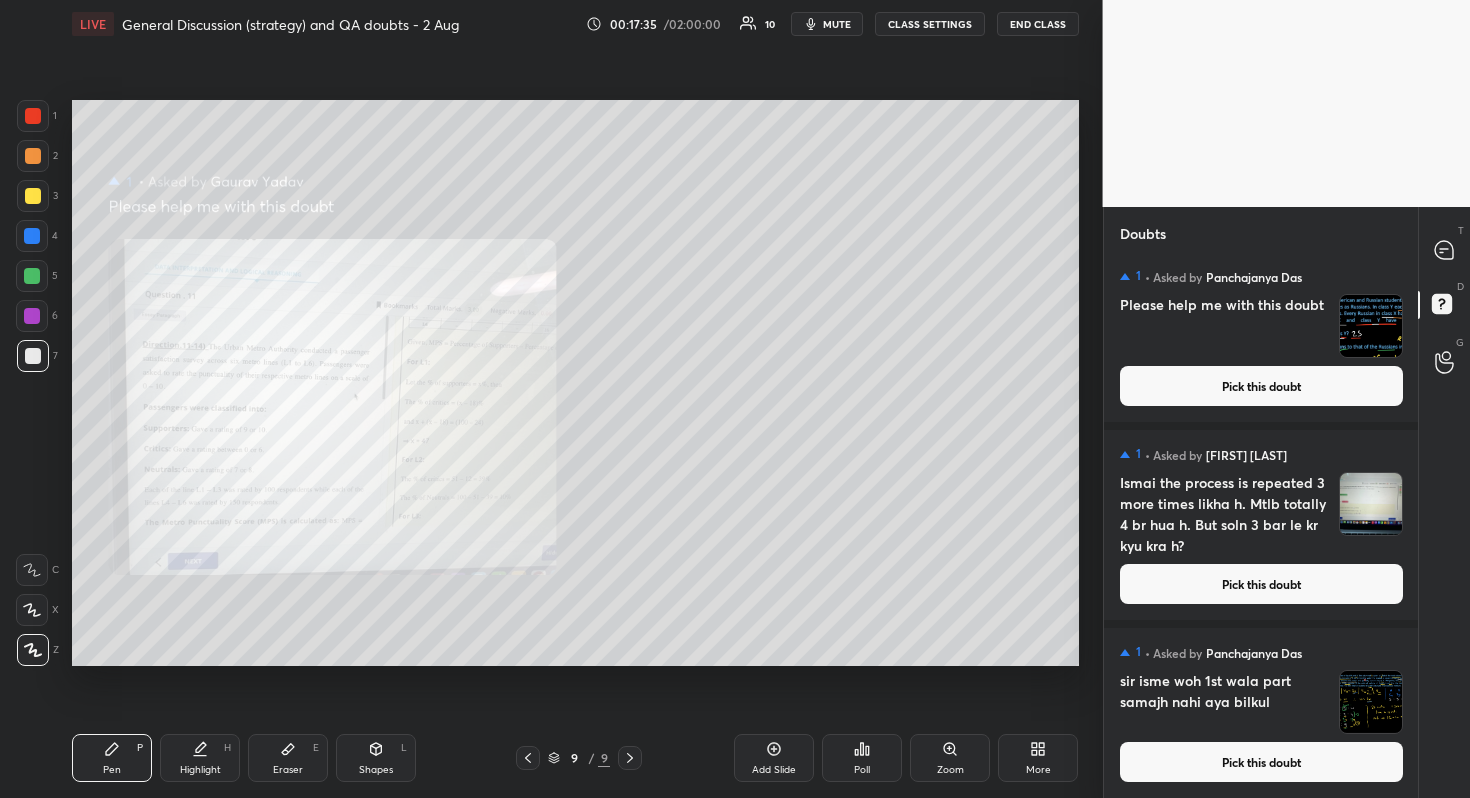 click on "Pick this doubt" at bounding box center (1261, 584) 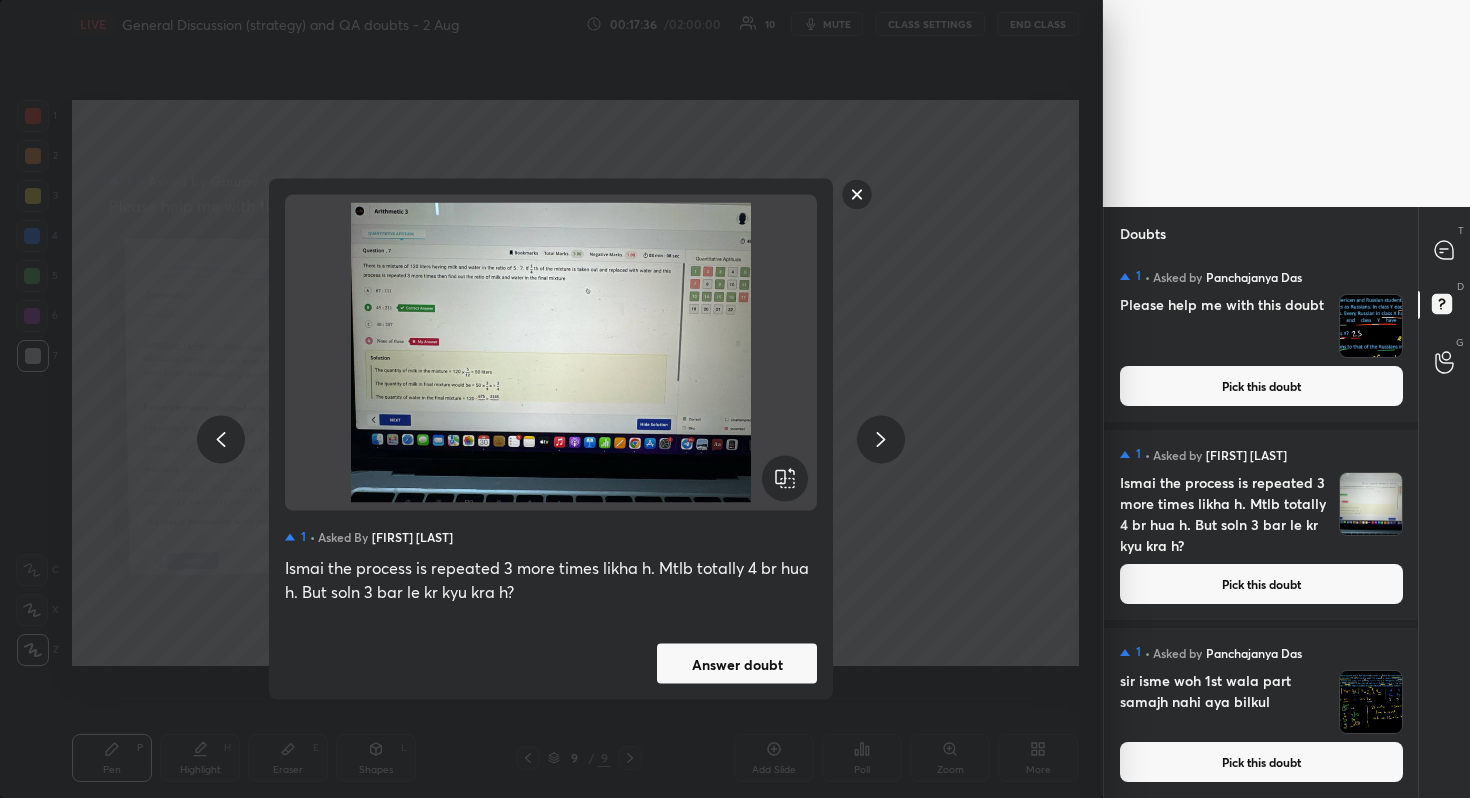 click on "Answer doubt" at bounding box center (737, 664) 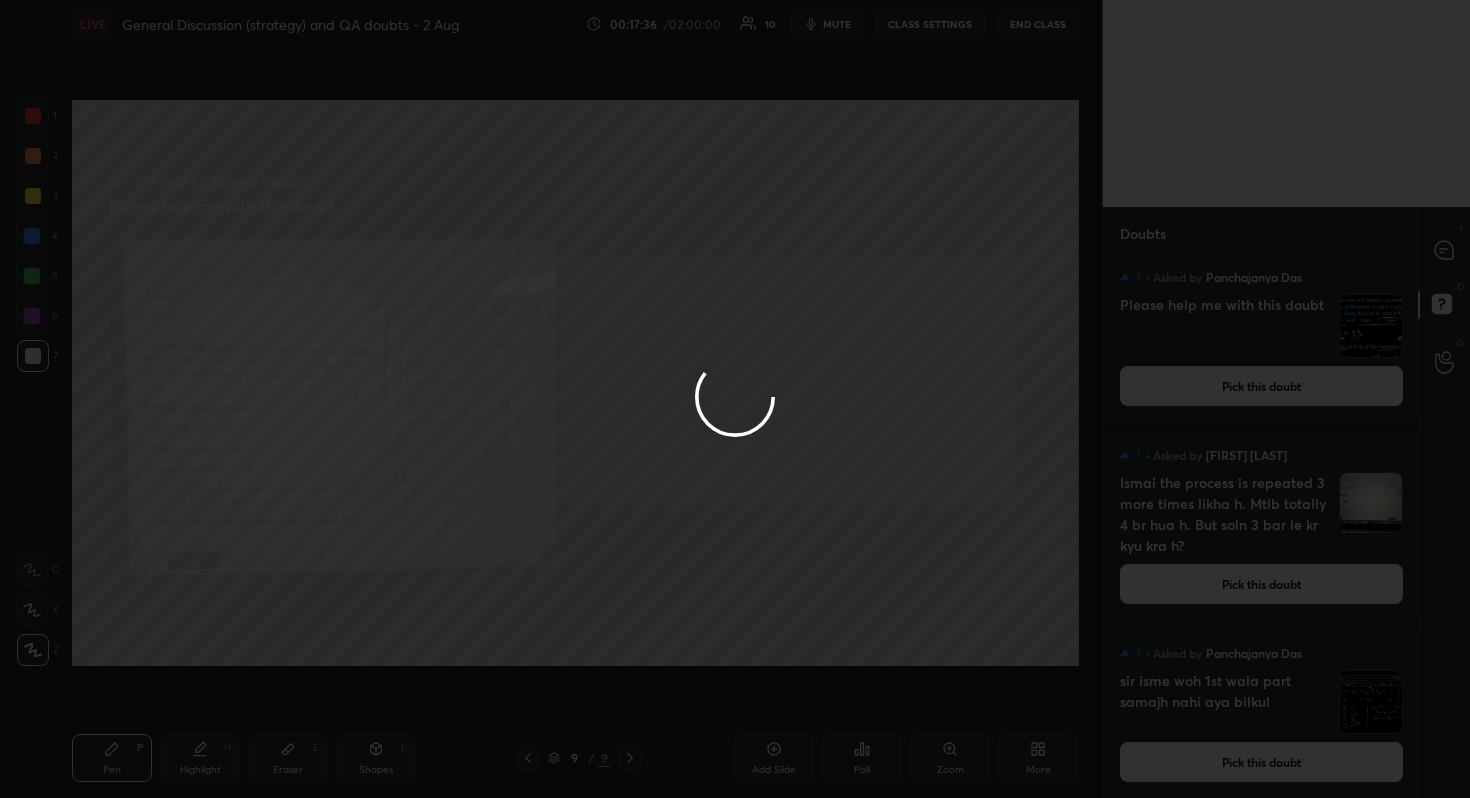 scroll, scrollTop: 0, scrollLeft: 0, axis: both 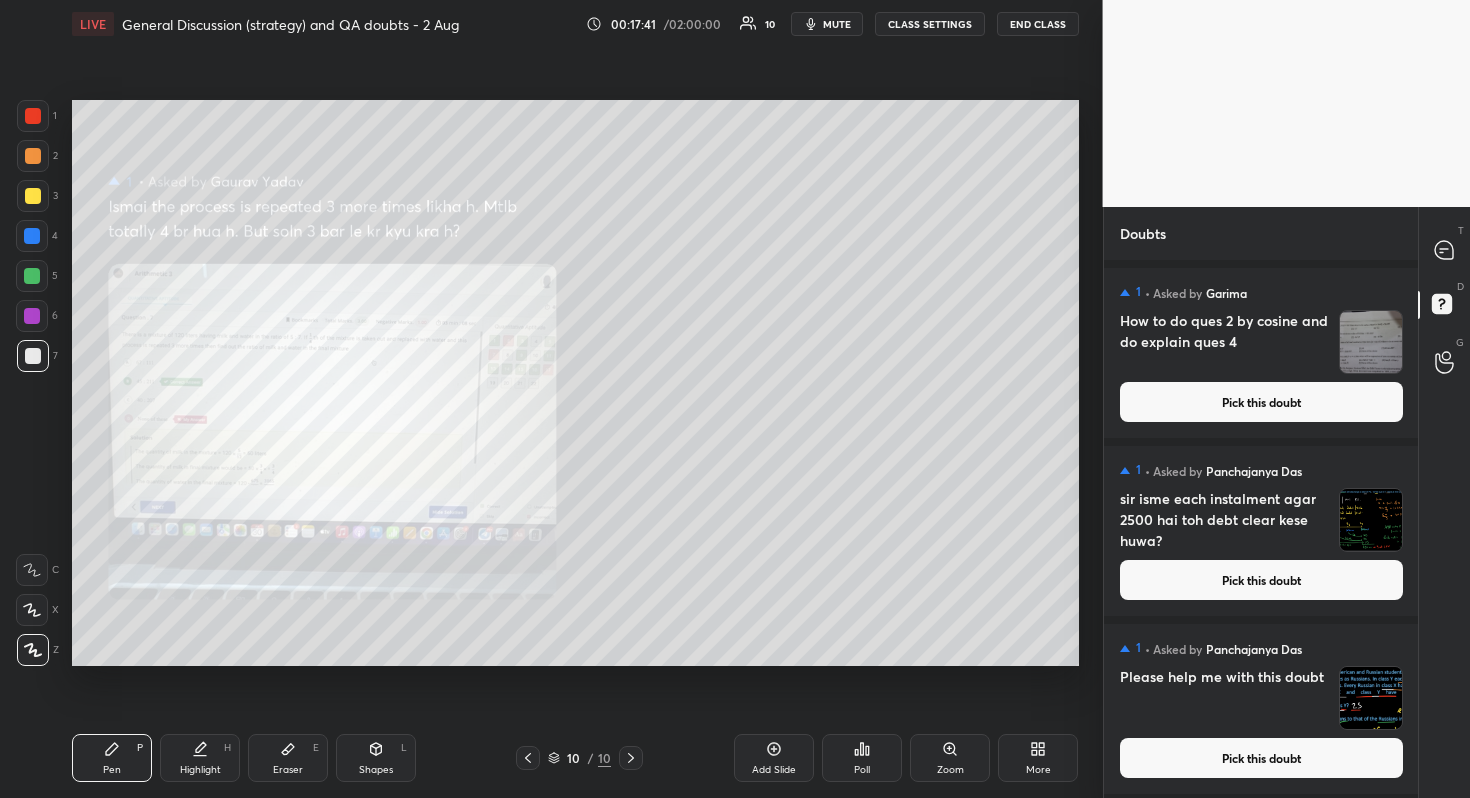click on "Zoom" at bounding box center [950, 758] 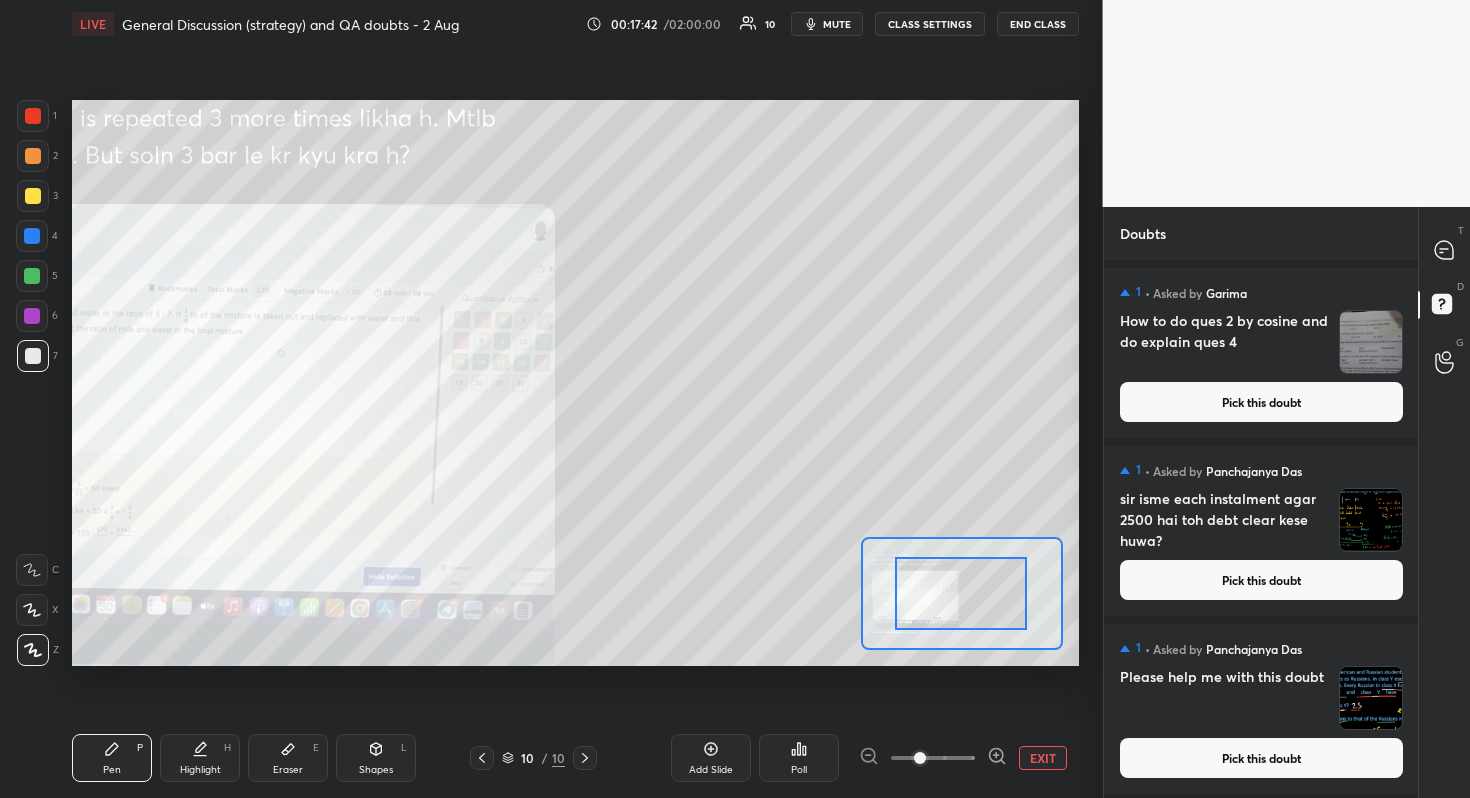 drag, startPoint x: 973, startPoint y: 622, endPoint x: 904, endPoint y: 607, distance: 70.61161 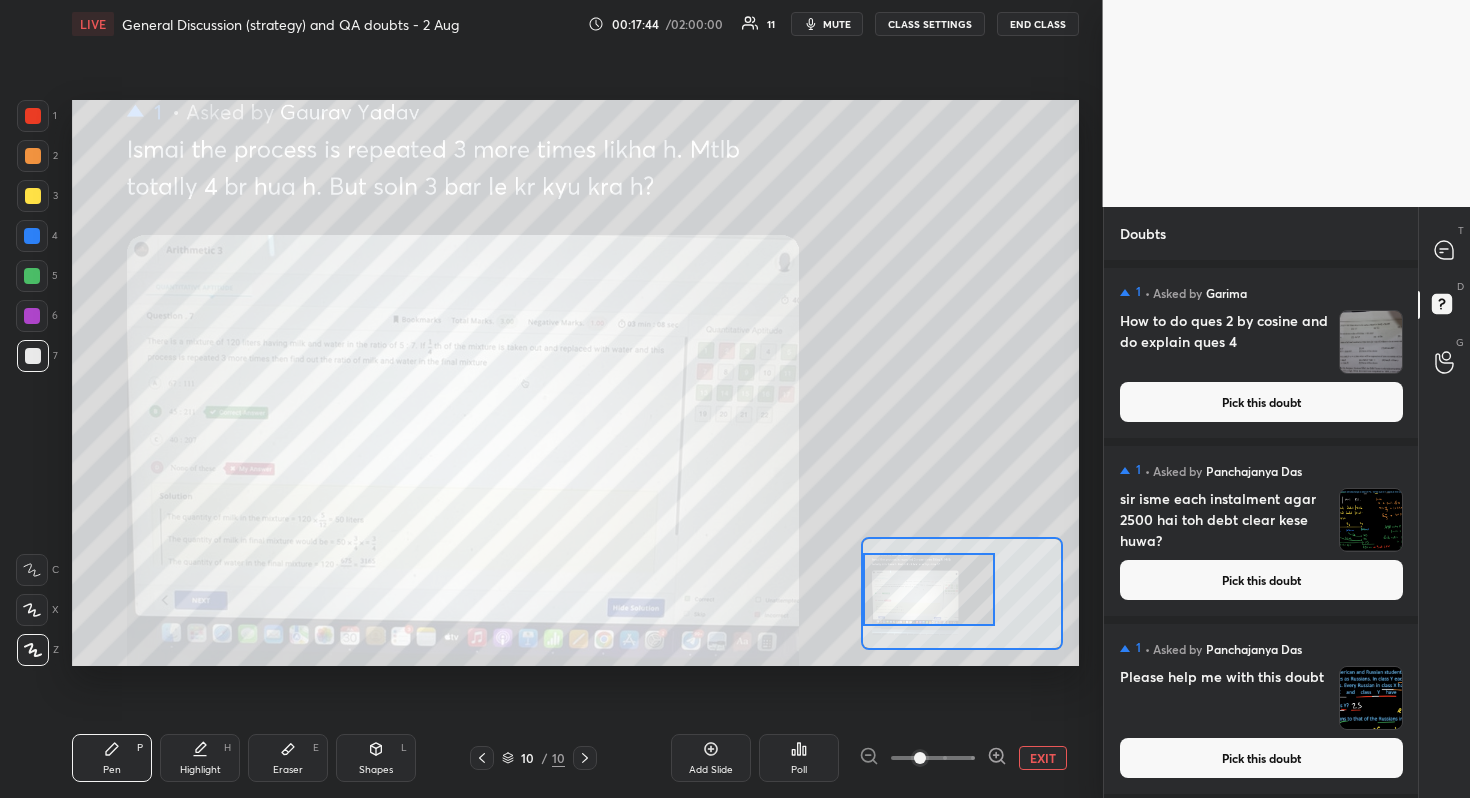 click on "Setting up your live class Poll for   secs No correct answer Start poll" at bounding box center [575, 383] 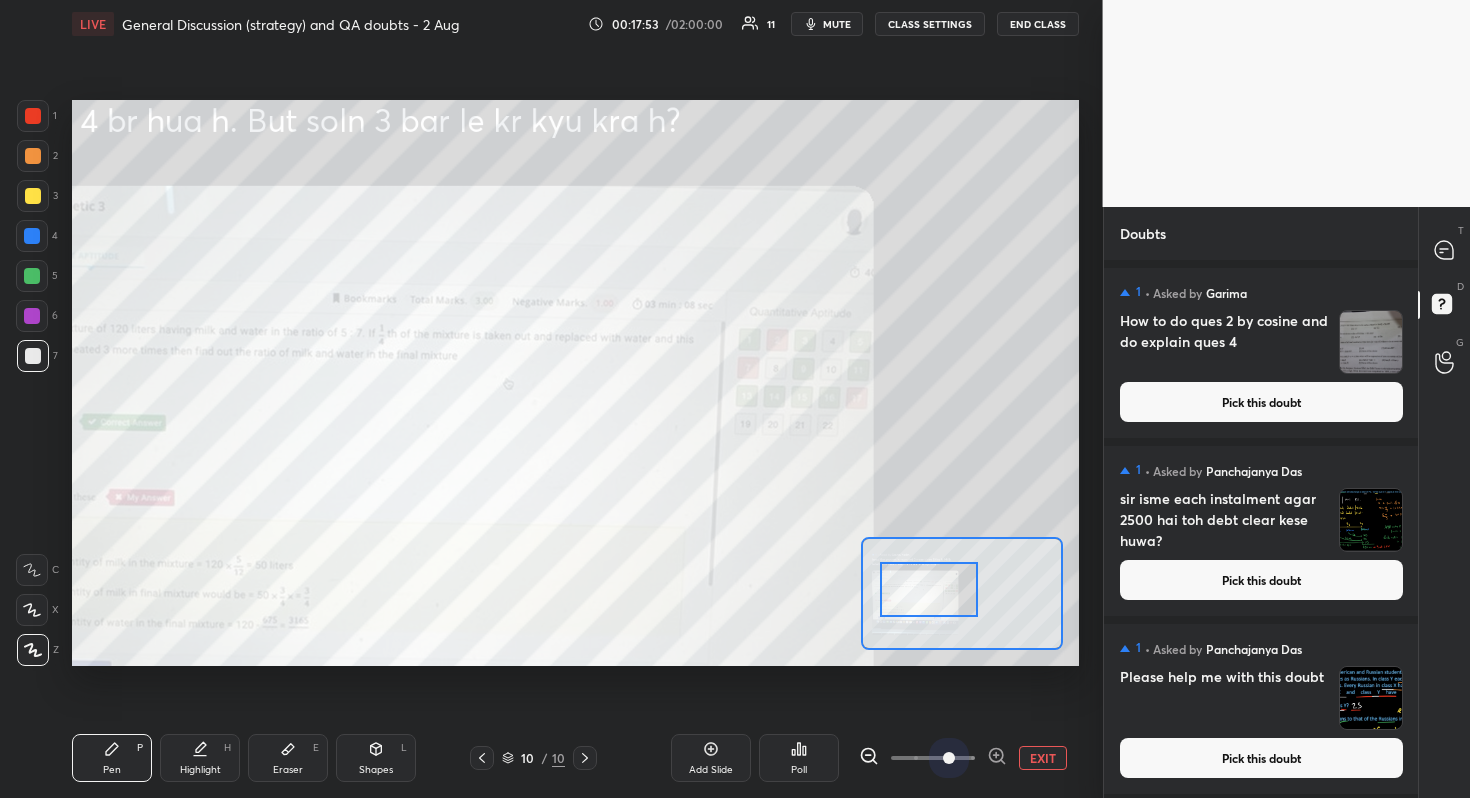 click at bounding box center [933, 758] 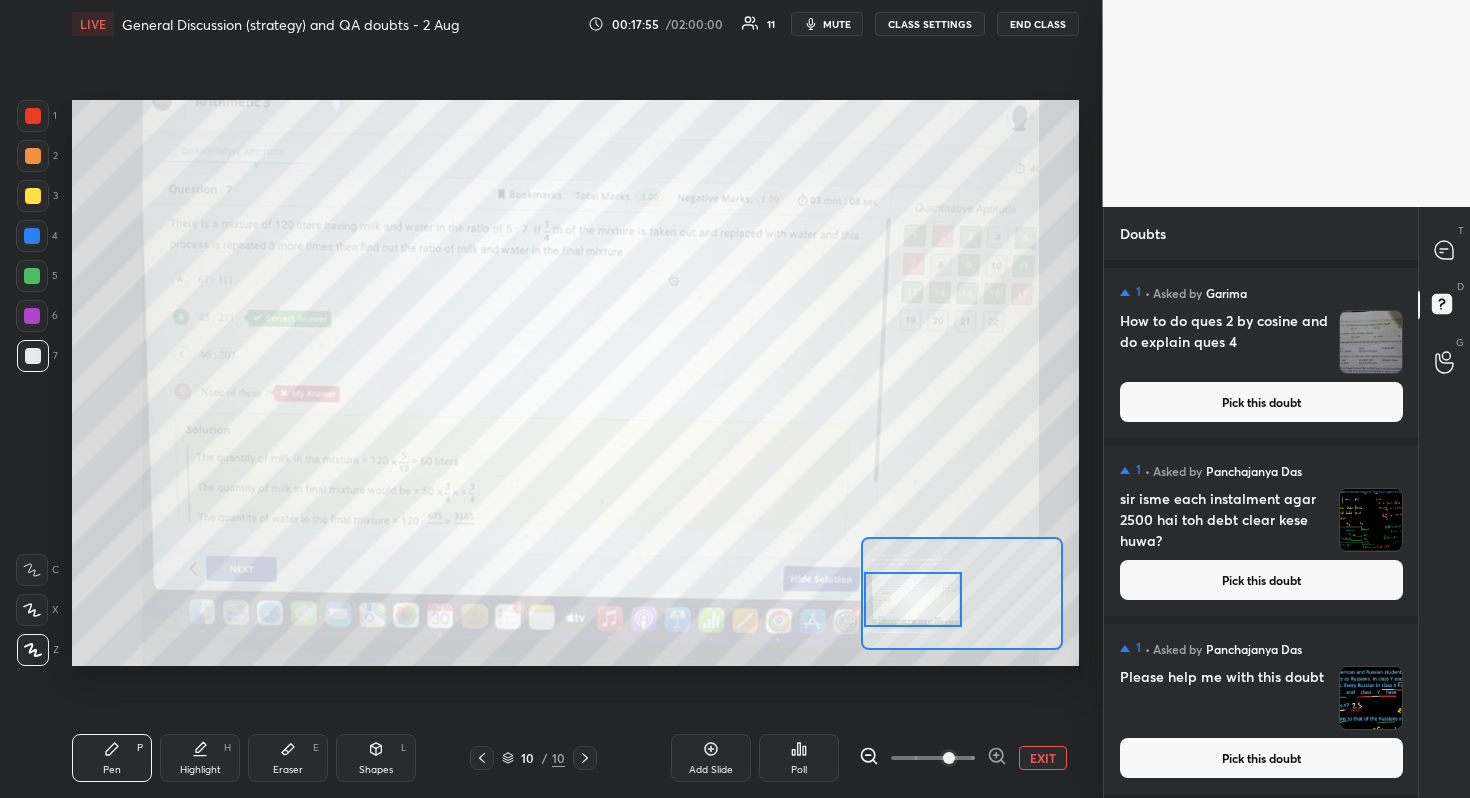 drag, startPoint x: 943, startPoint y: 586, endPoint x: 903, endPoint y: 596, distance: 41.231056 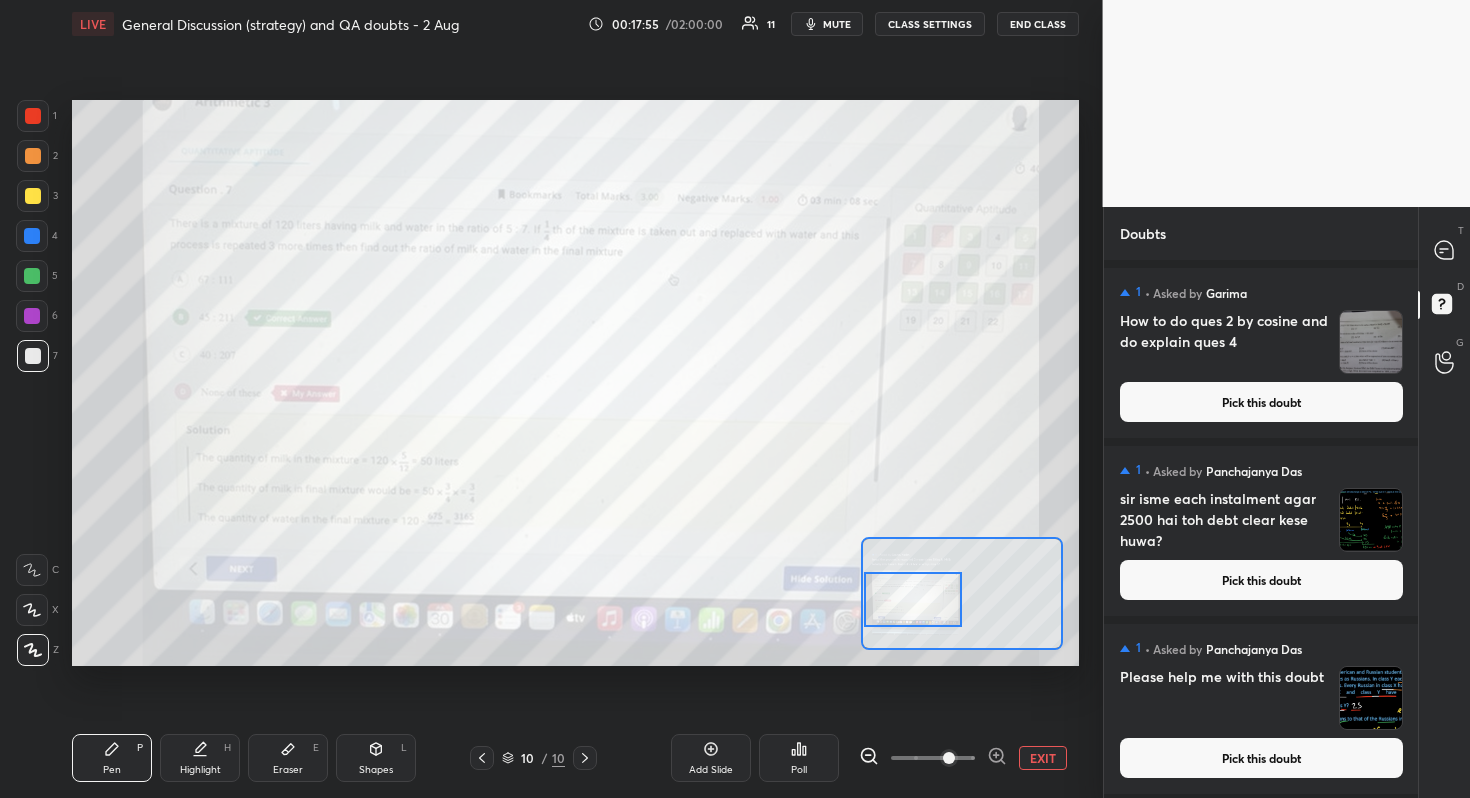 click at bounding box center (913, 599) 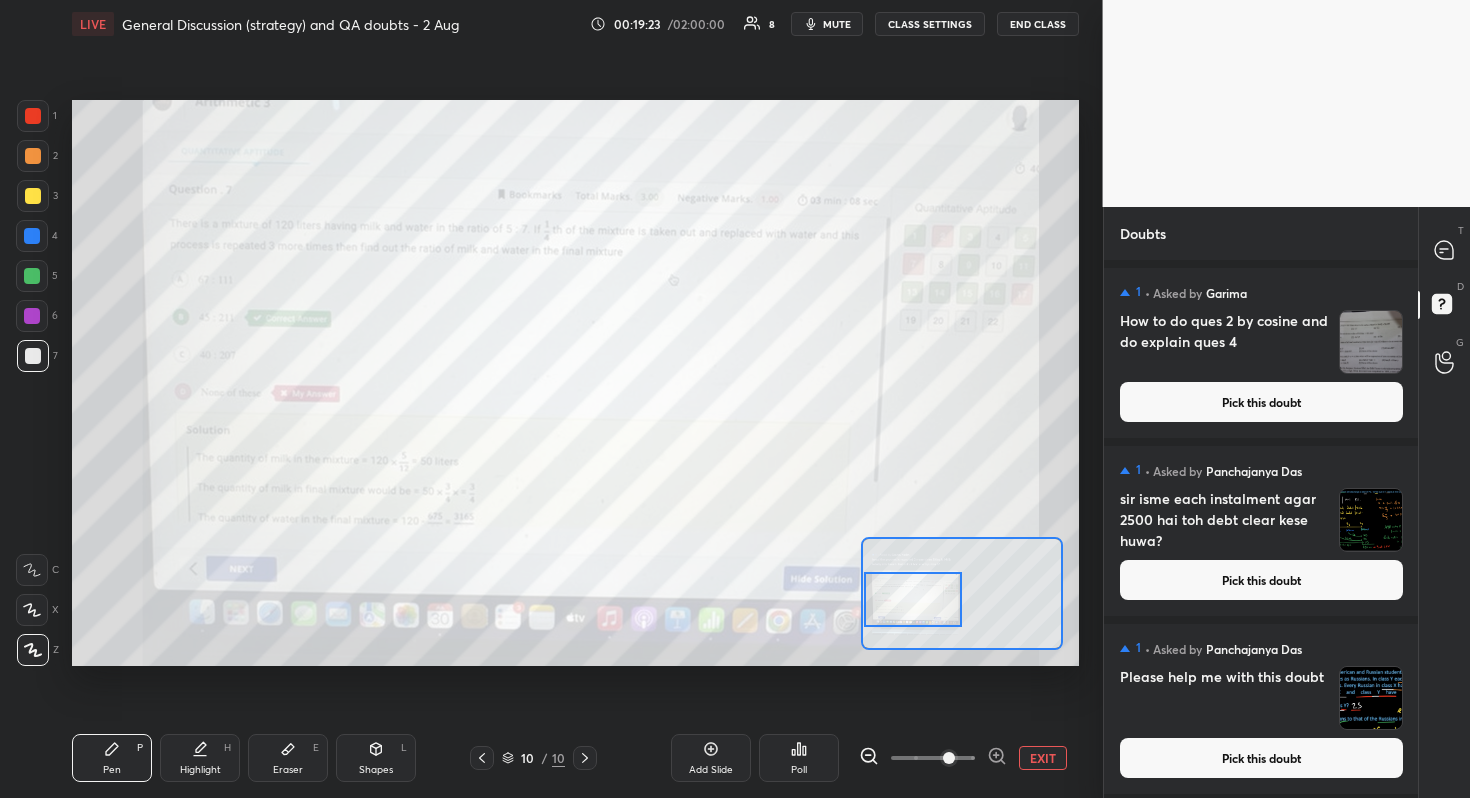 scroll, scrollTop: 174, scrollLeft: 0, axis: vertical 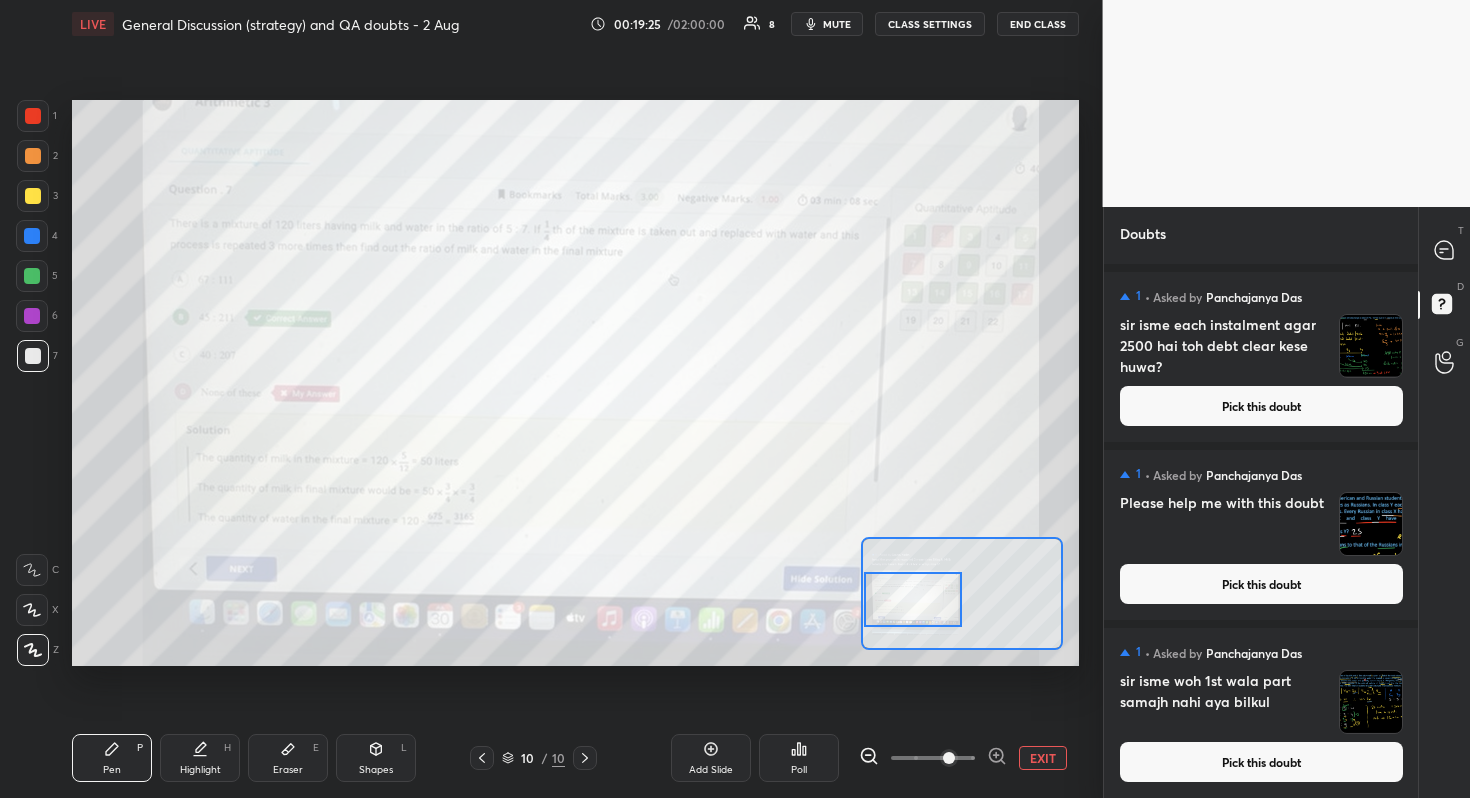click on "Pick this doubt" at bounding box center (1261, 762) 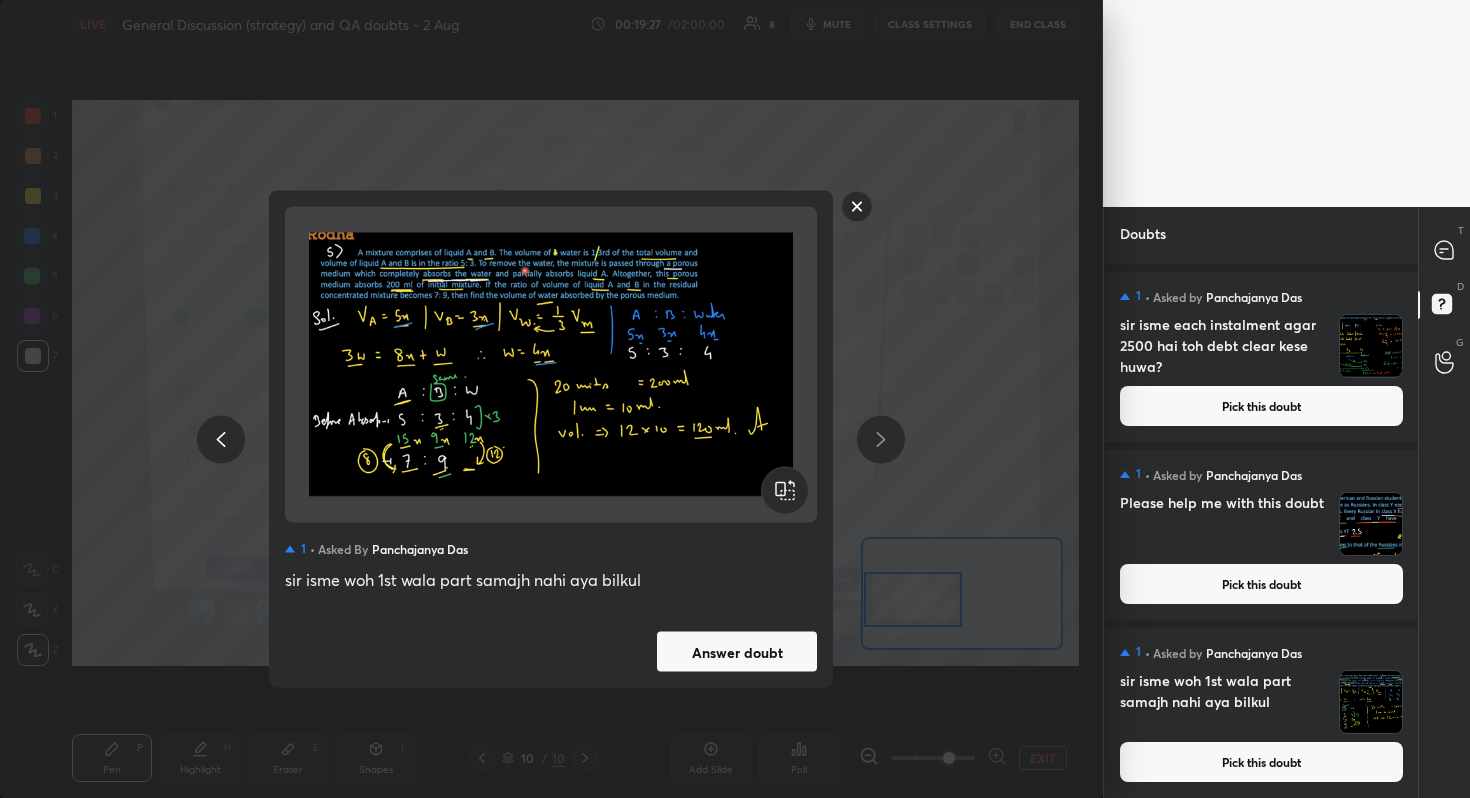 click on "Answer doubt" at bounding box center (737, 652) 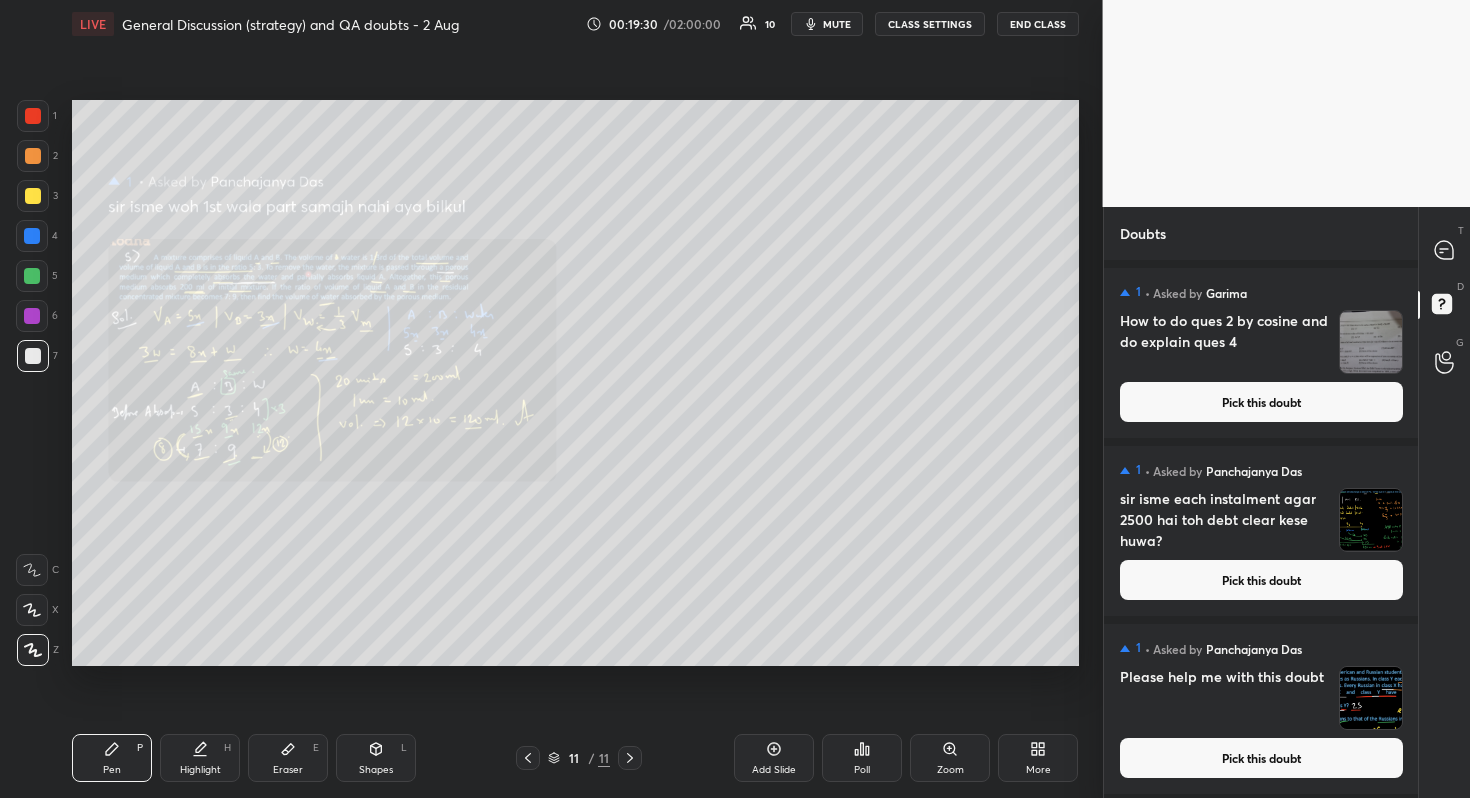 scroll, scrollTop: 0, scrollLeft: 0, axis: both 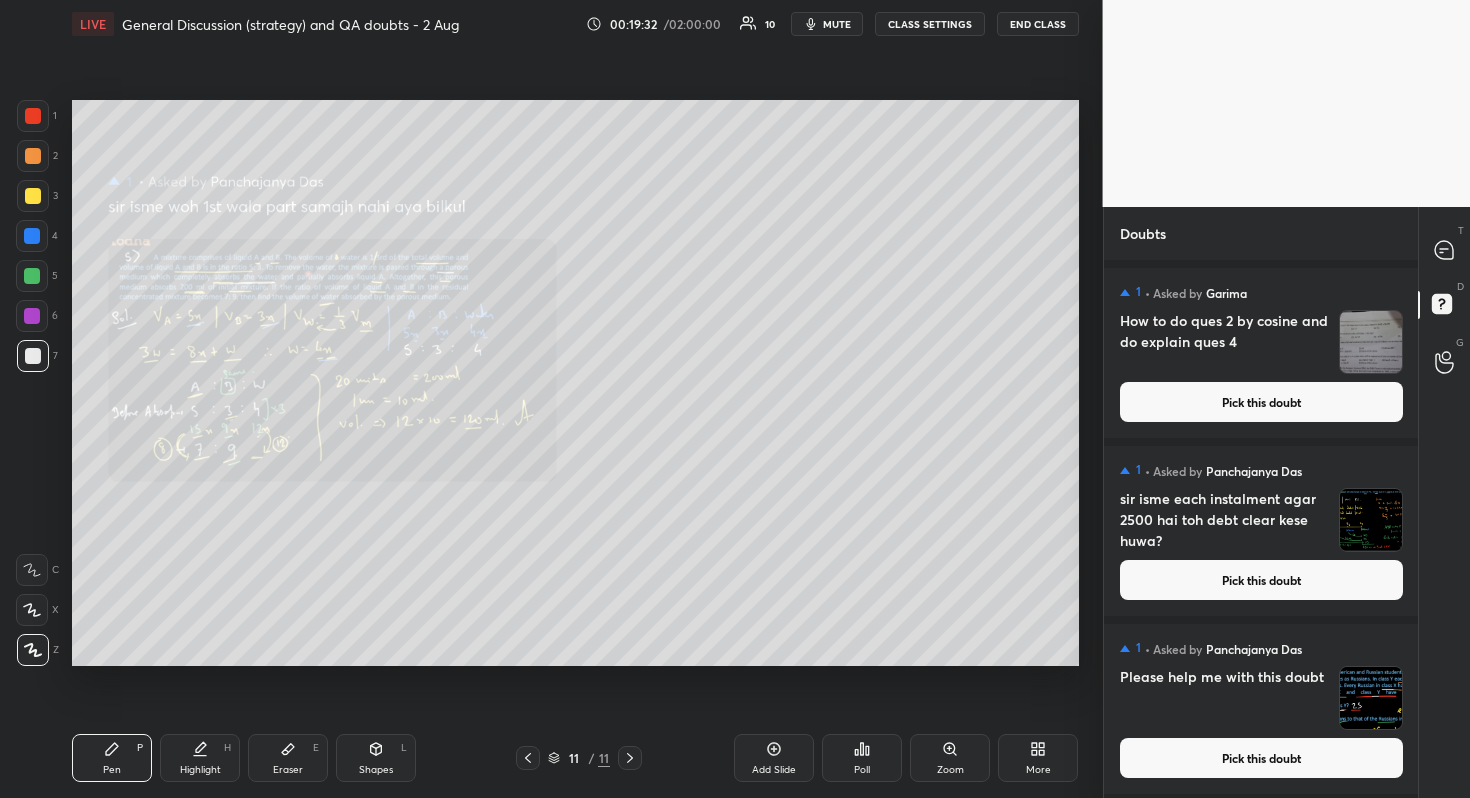 click on "Pick this doubt" at bounding box center [1261, 758] 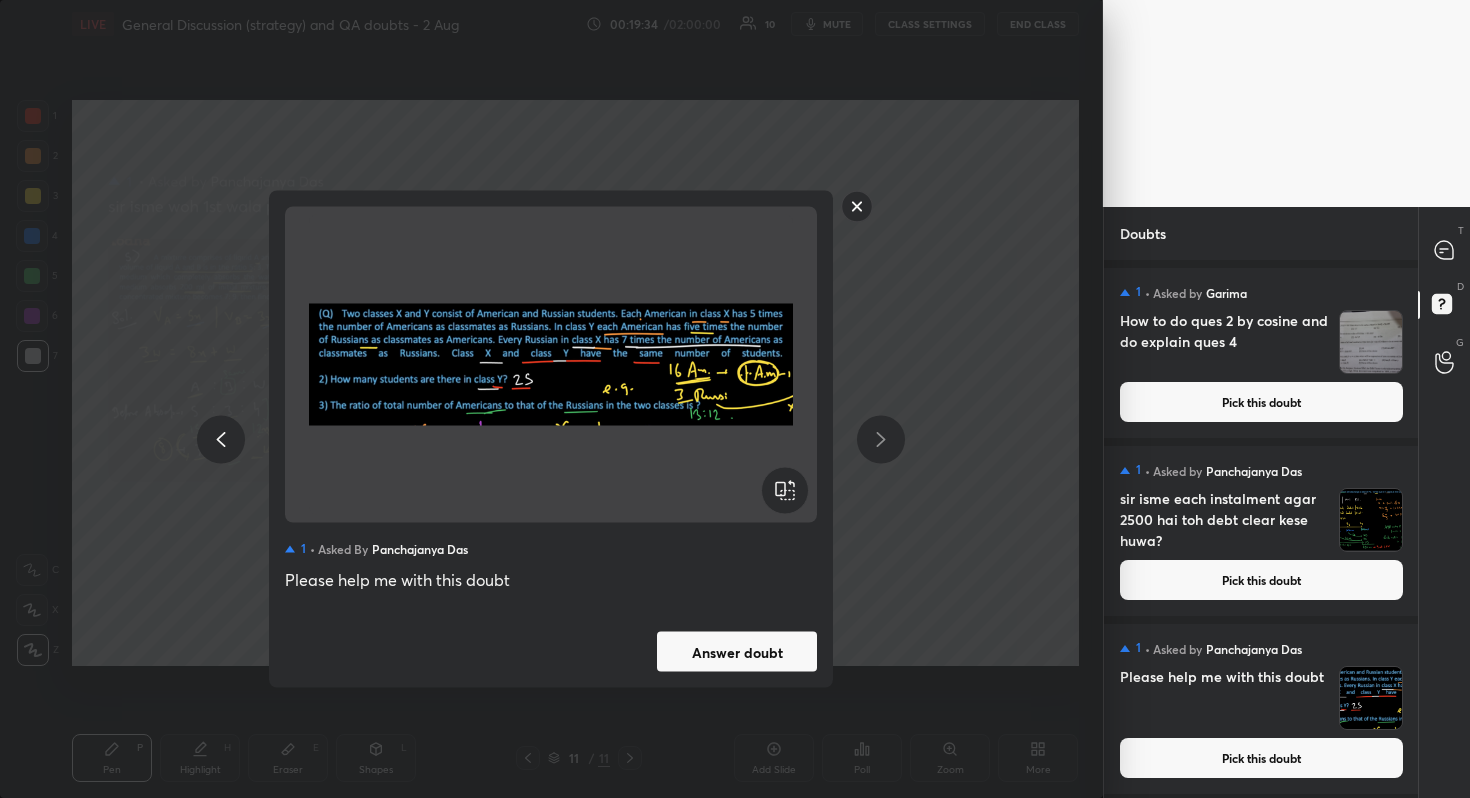 click on "Answer doubt" at bounding box center [737, 652] 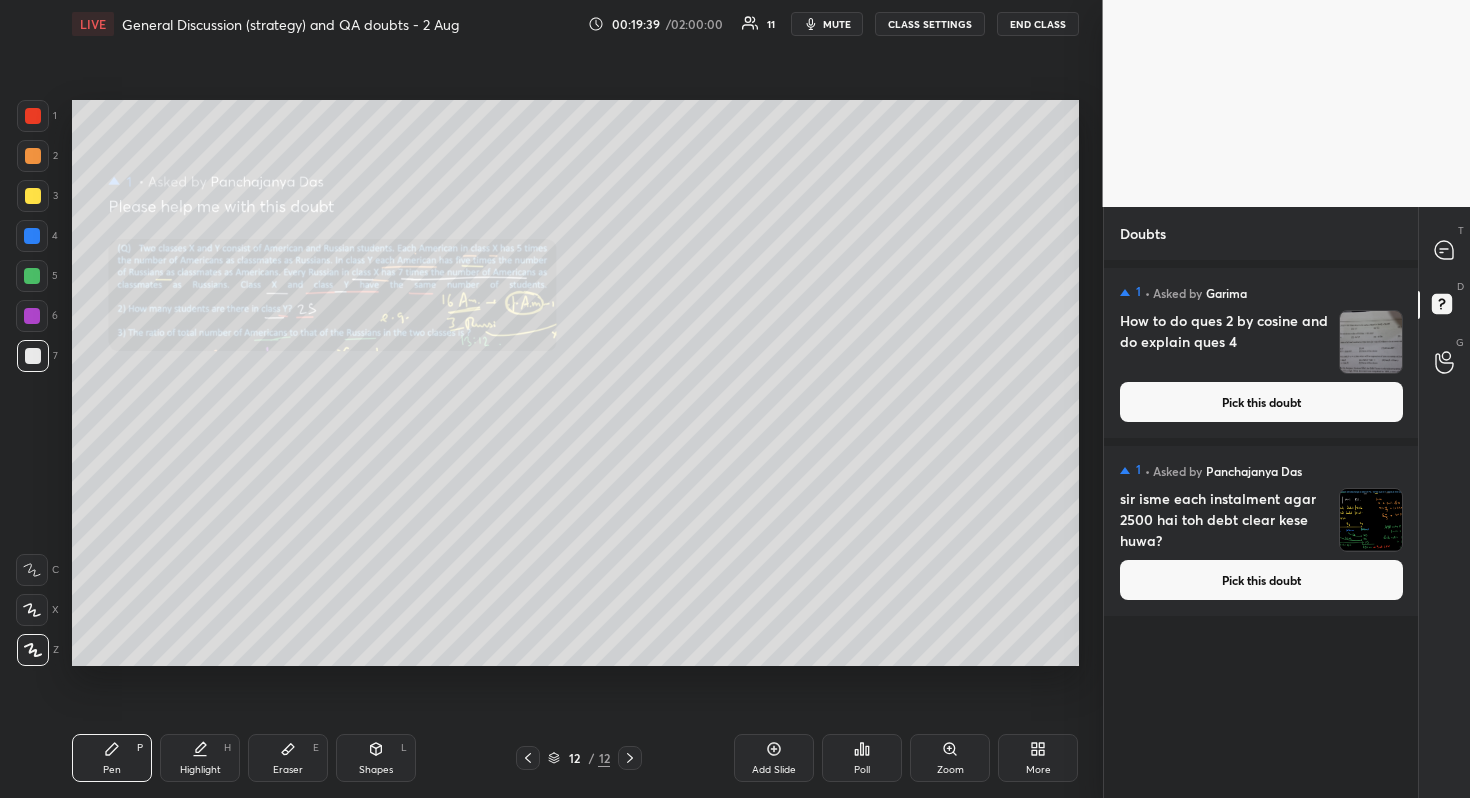 click on "Pick this doubt" at bounding box center [1261, 580] 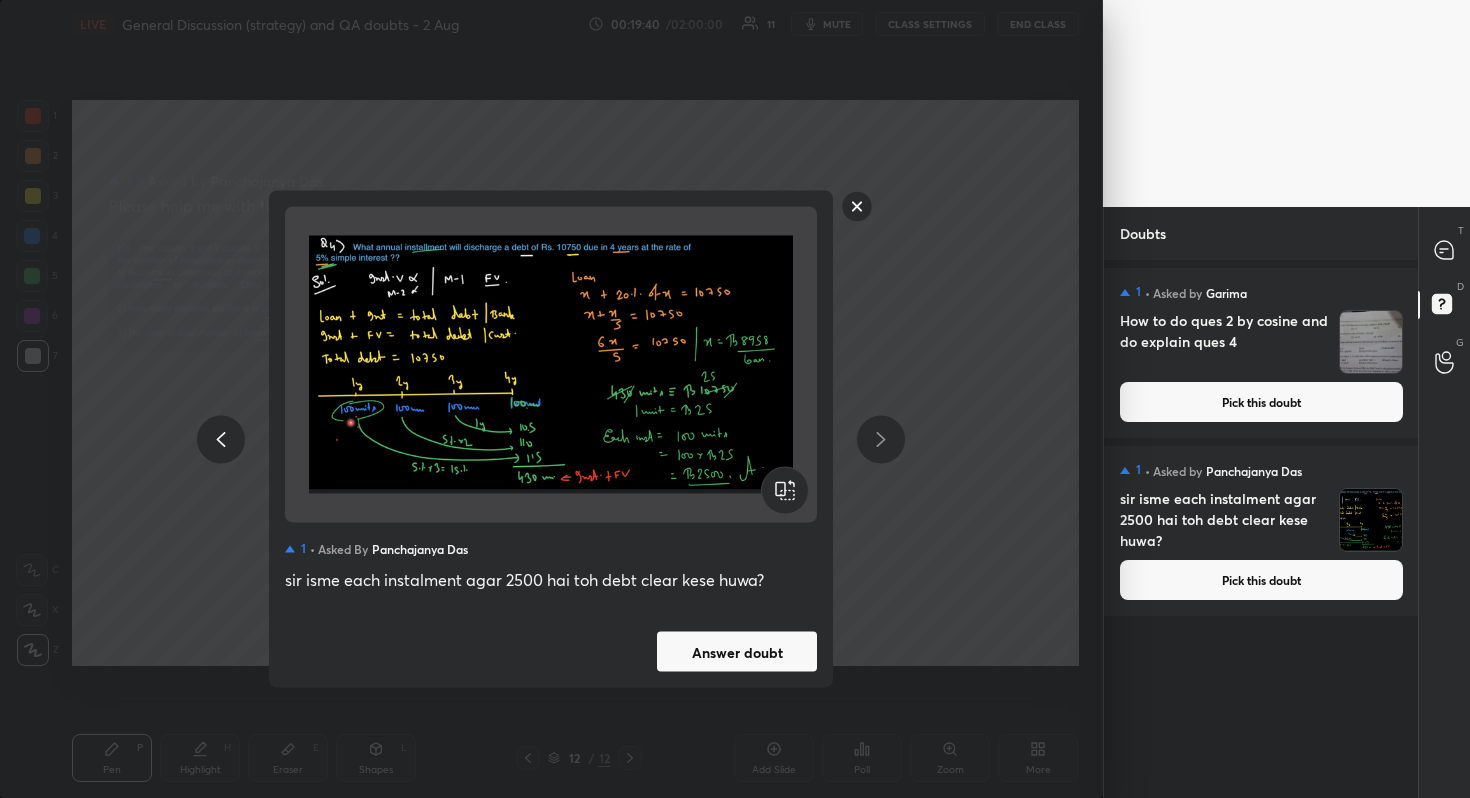 click on "Answer doubt" at bounding box center (737, 652) 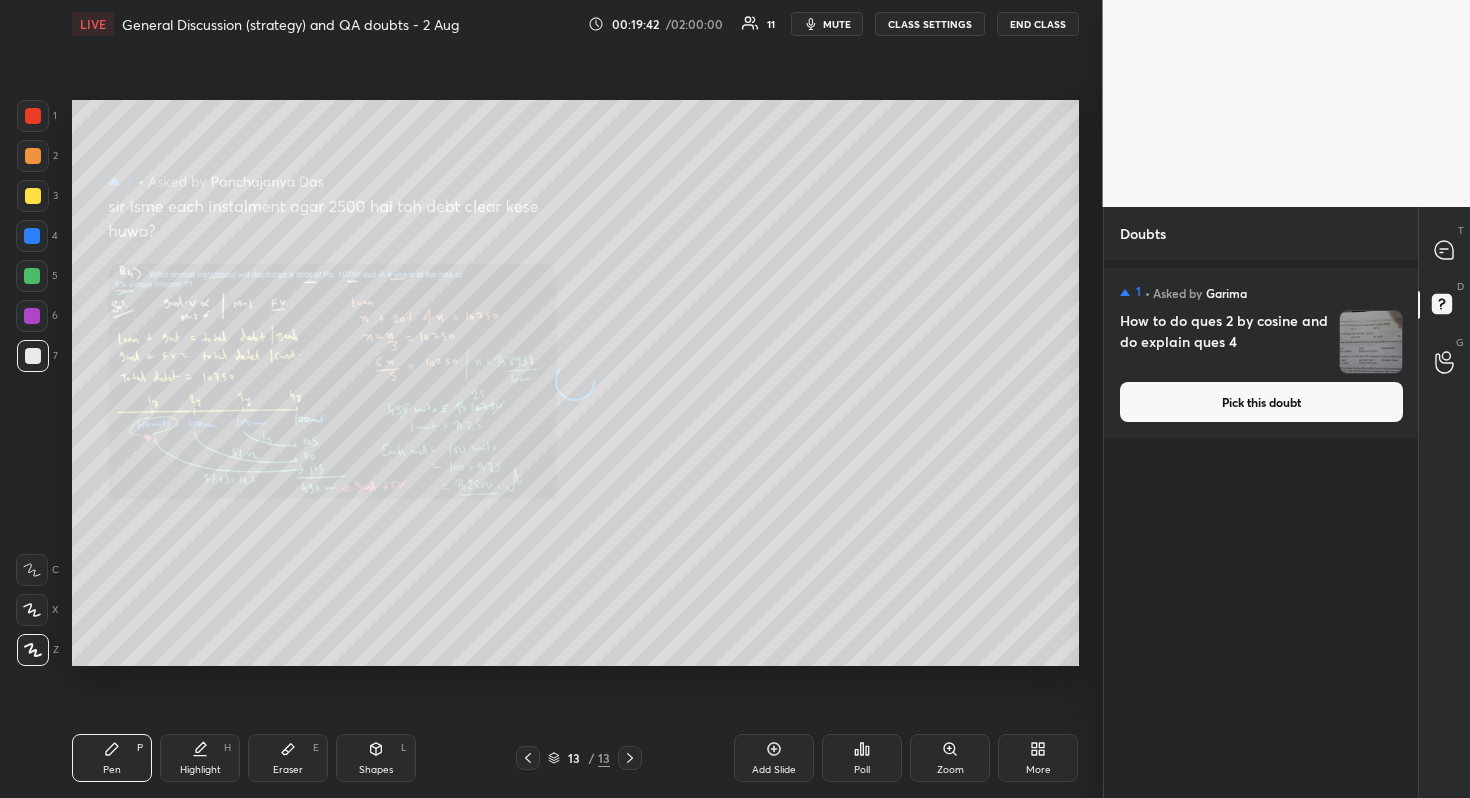 click on "Pick this doubt" at bounding box center (1261, 402) 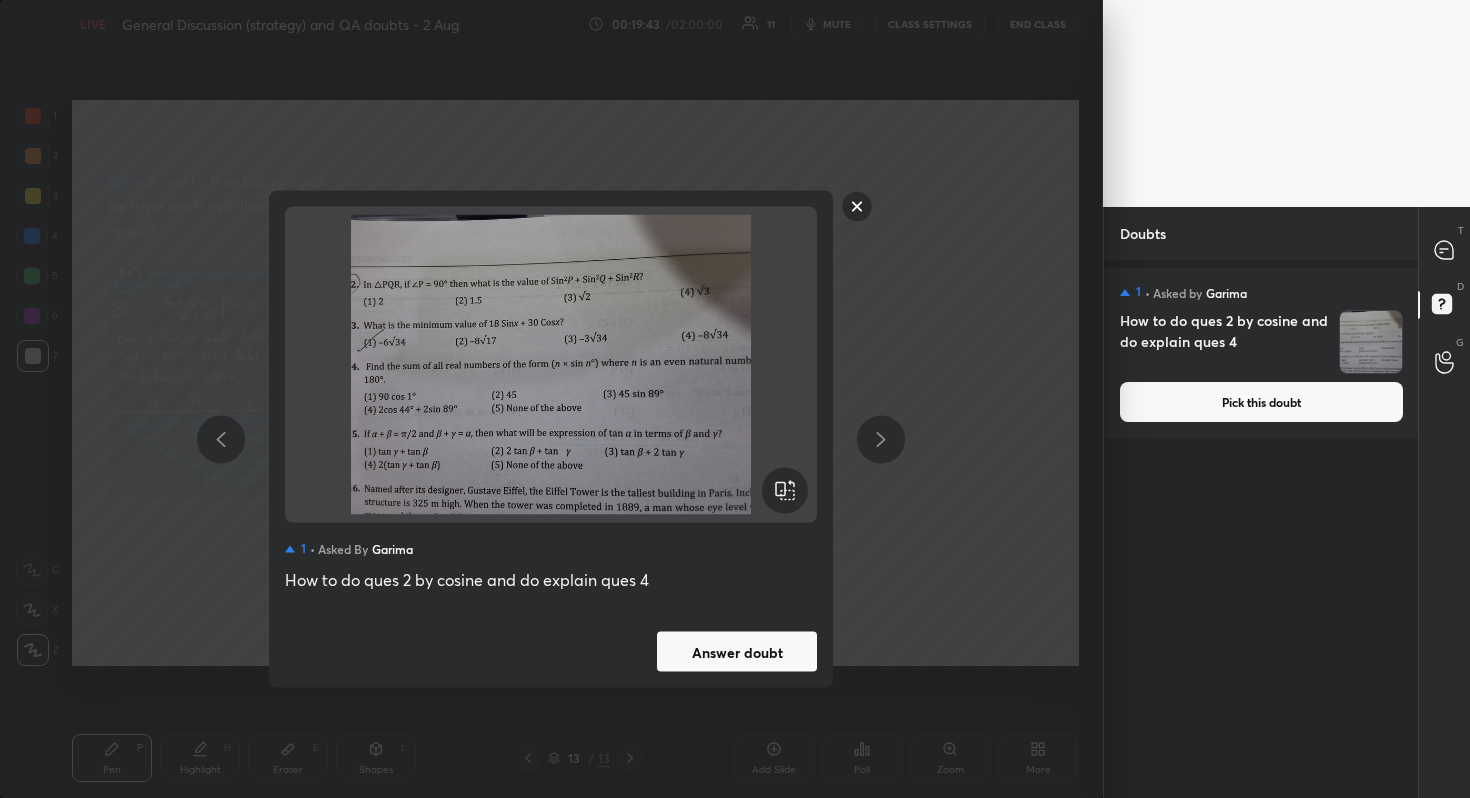 click on "Answer doubt" at bounding box center (737, 652) 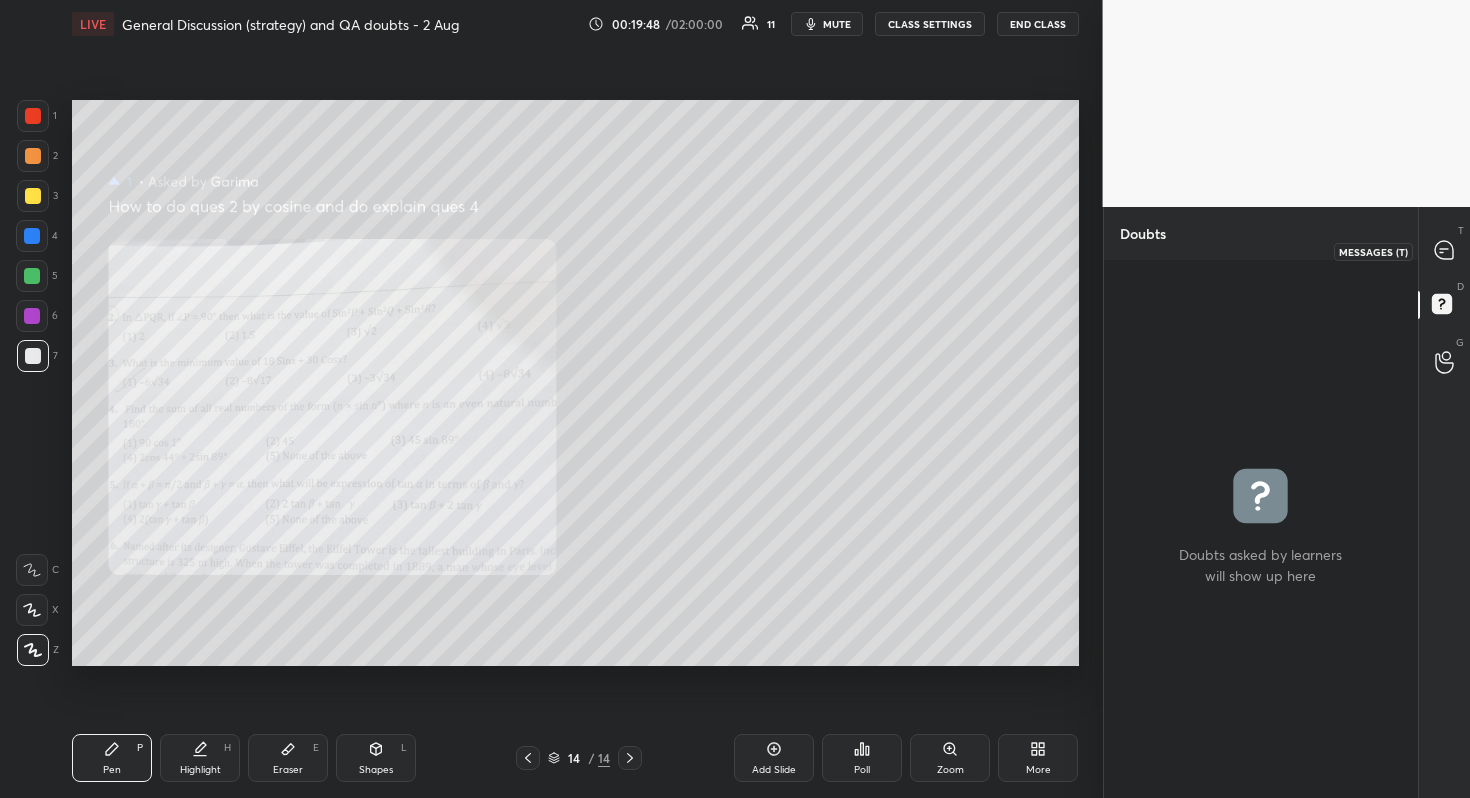 click 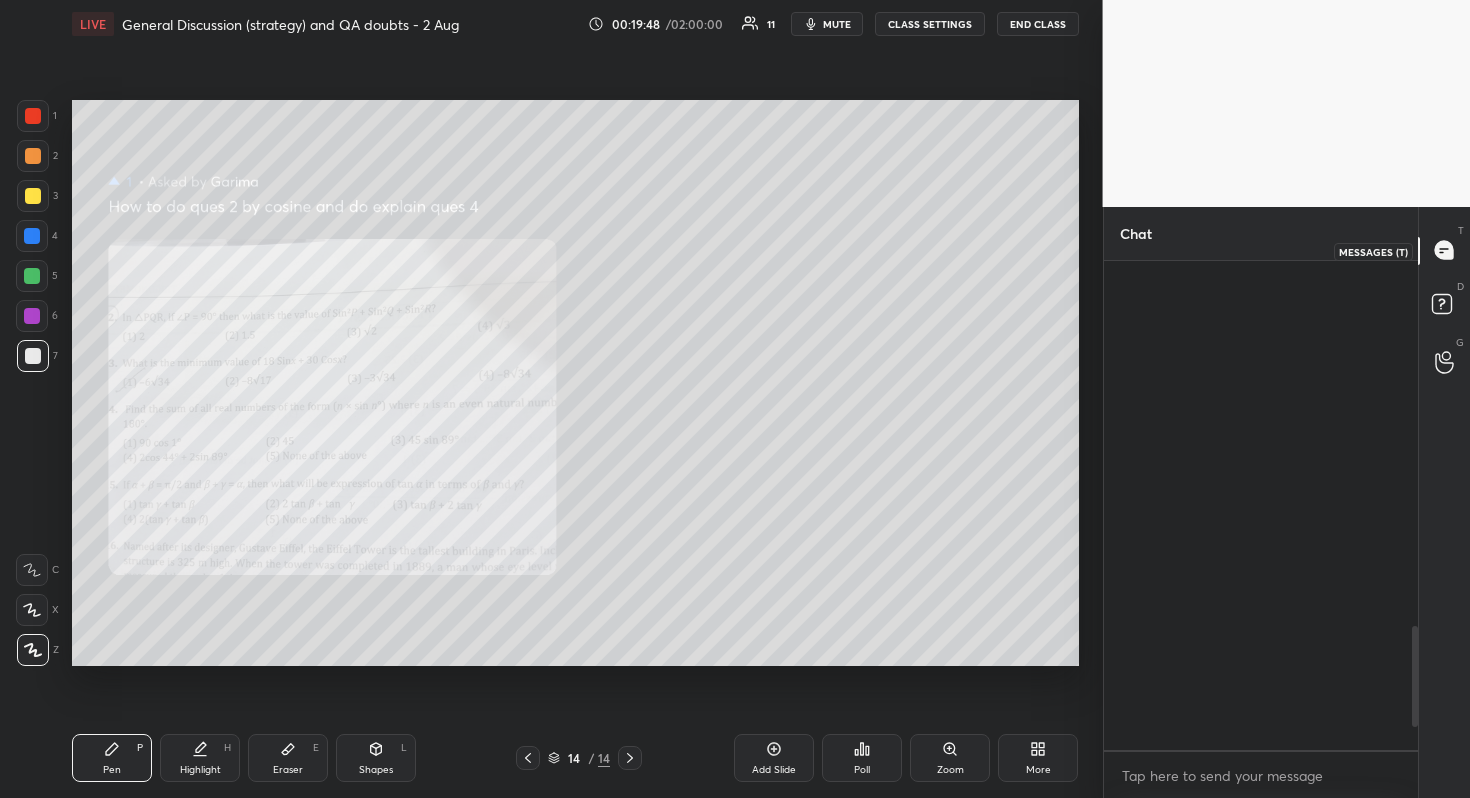 scroll, scrollTop: 1781, scrollLeft: 0, axis: vertical 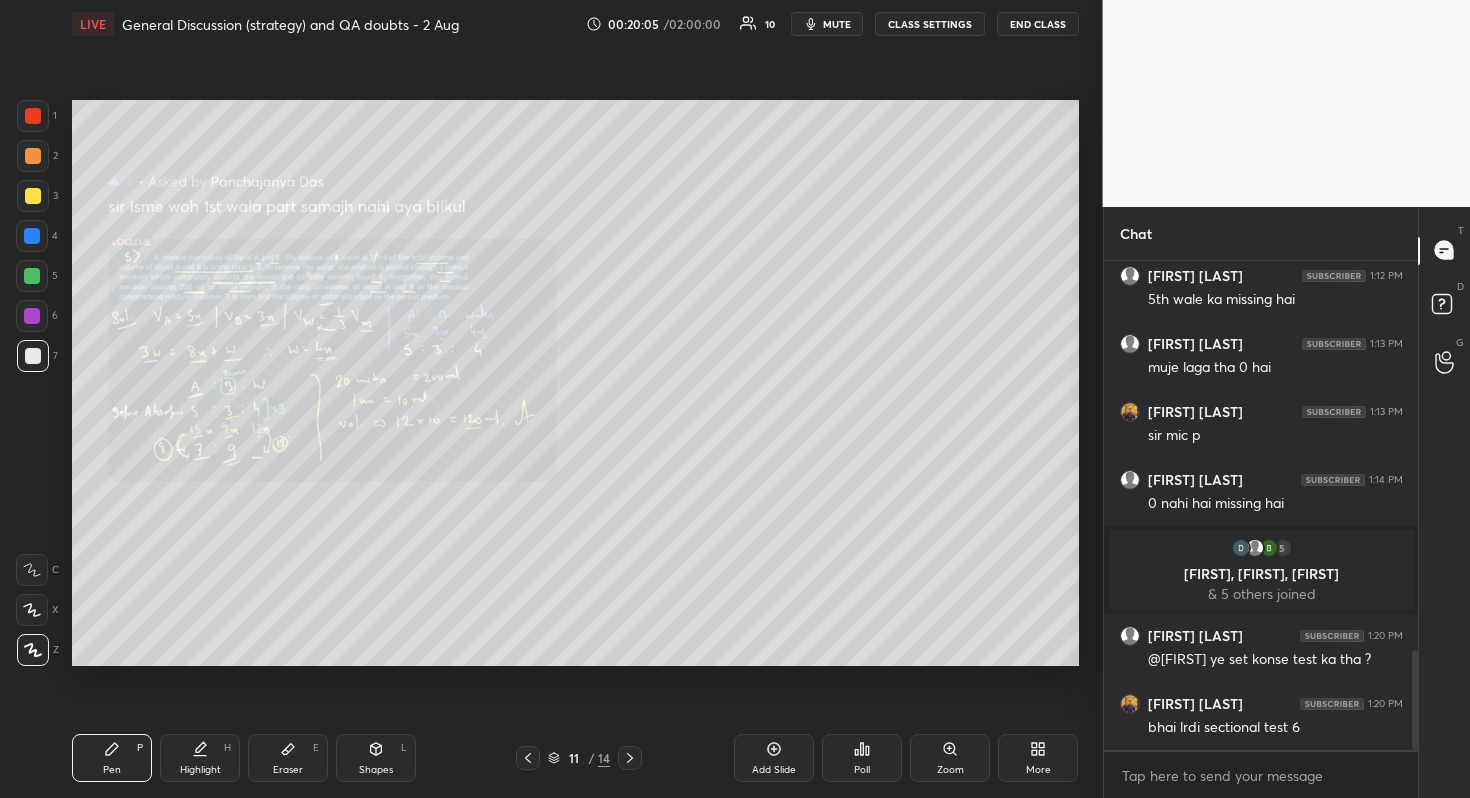 click on "Zoom" at bounding box center (950, 770) 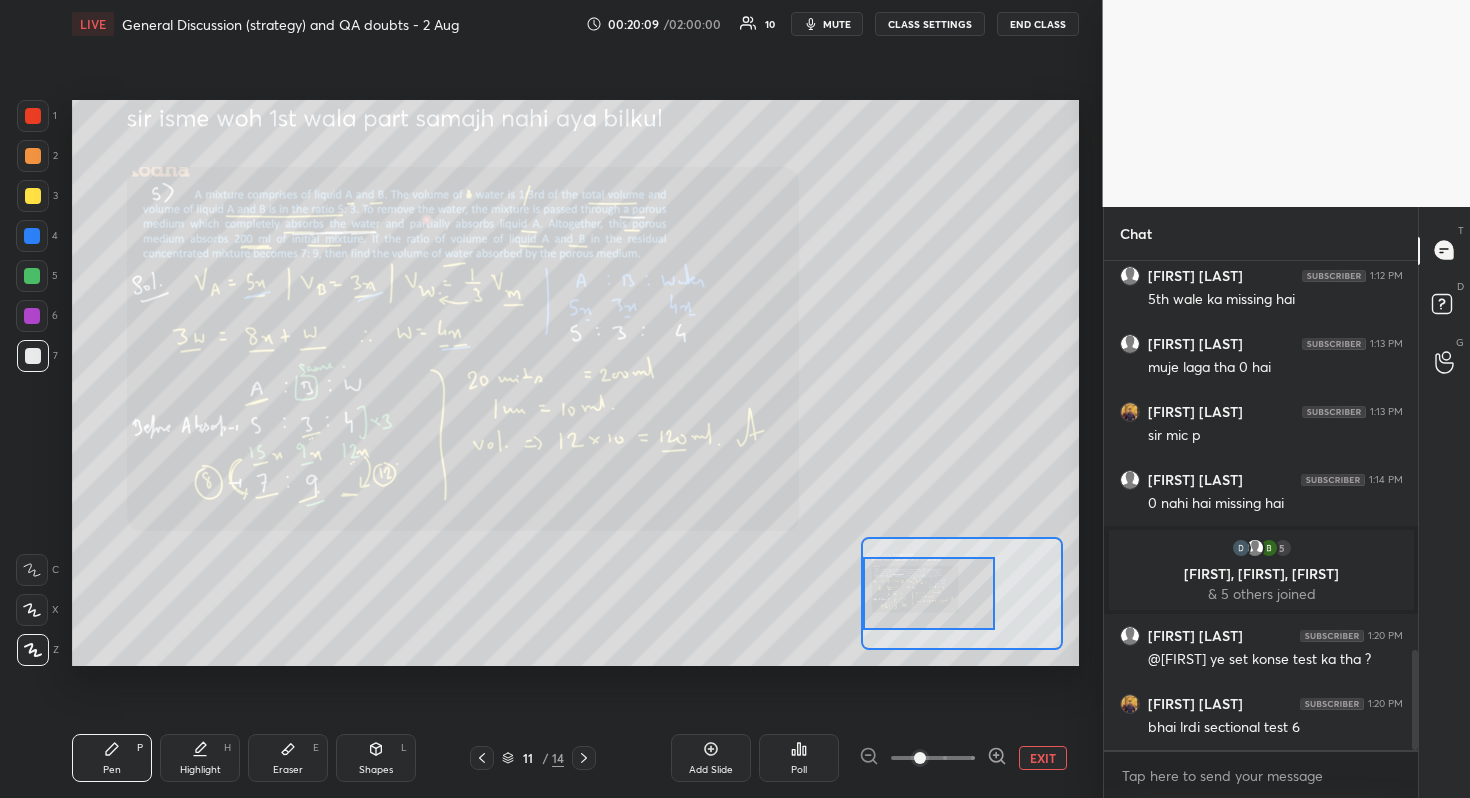 drag, startPoint x: 988, startPoint y: 591, endPoint x: 862, endPoint y: 591, distance: 126 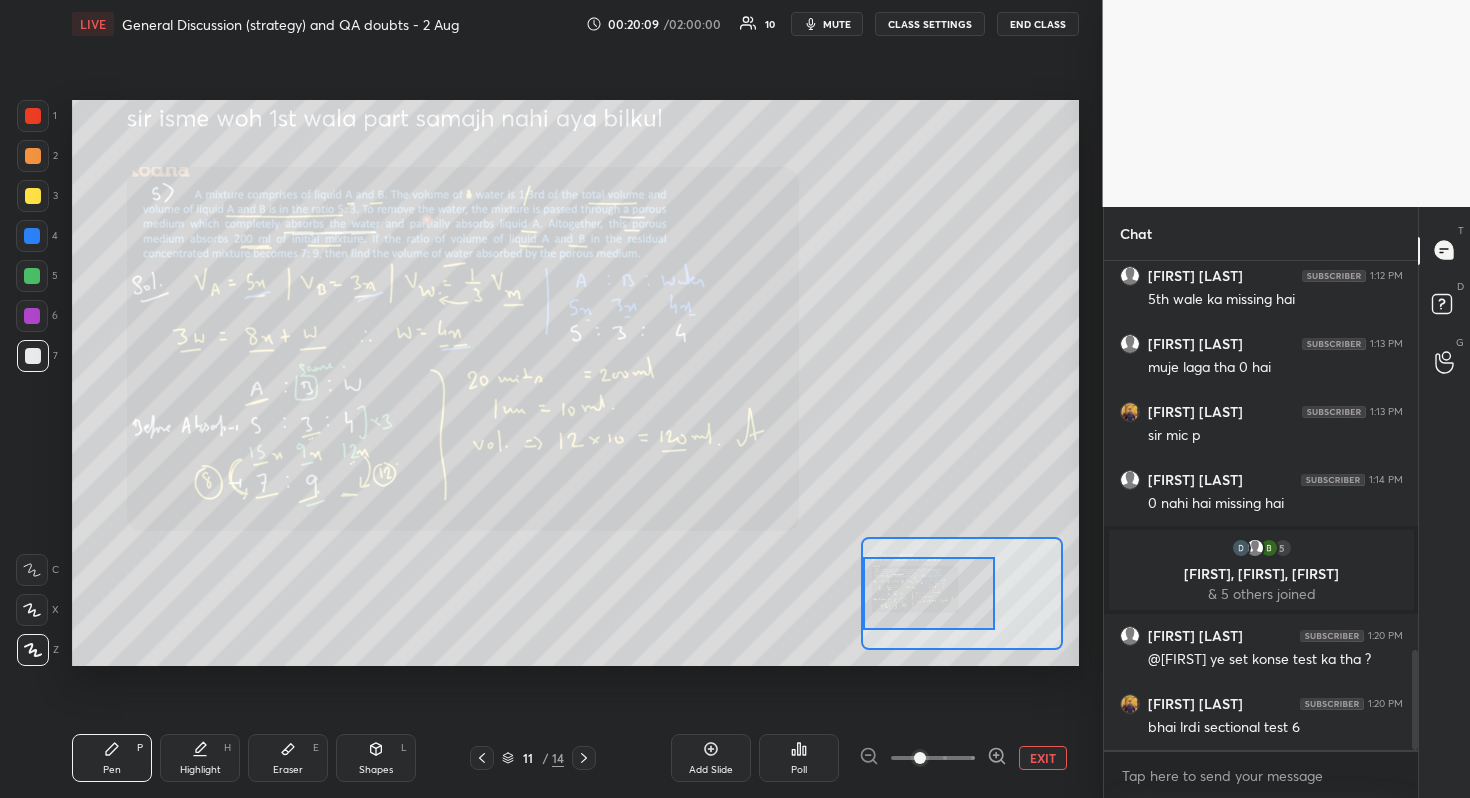 click at bounding box center [929, 593] 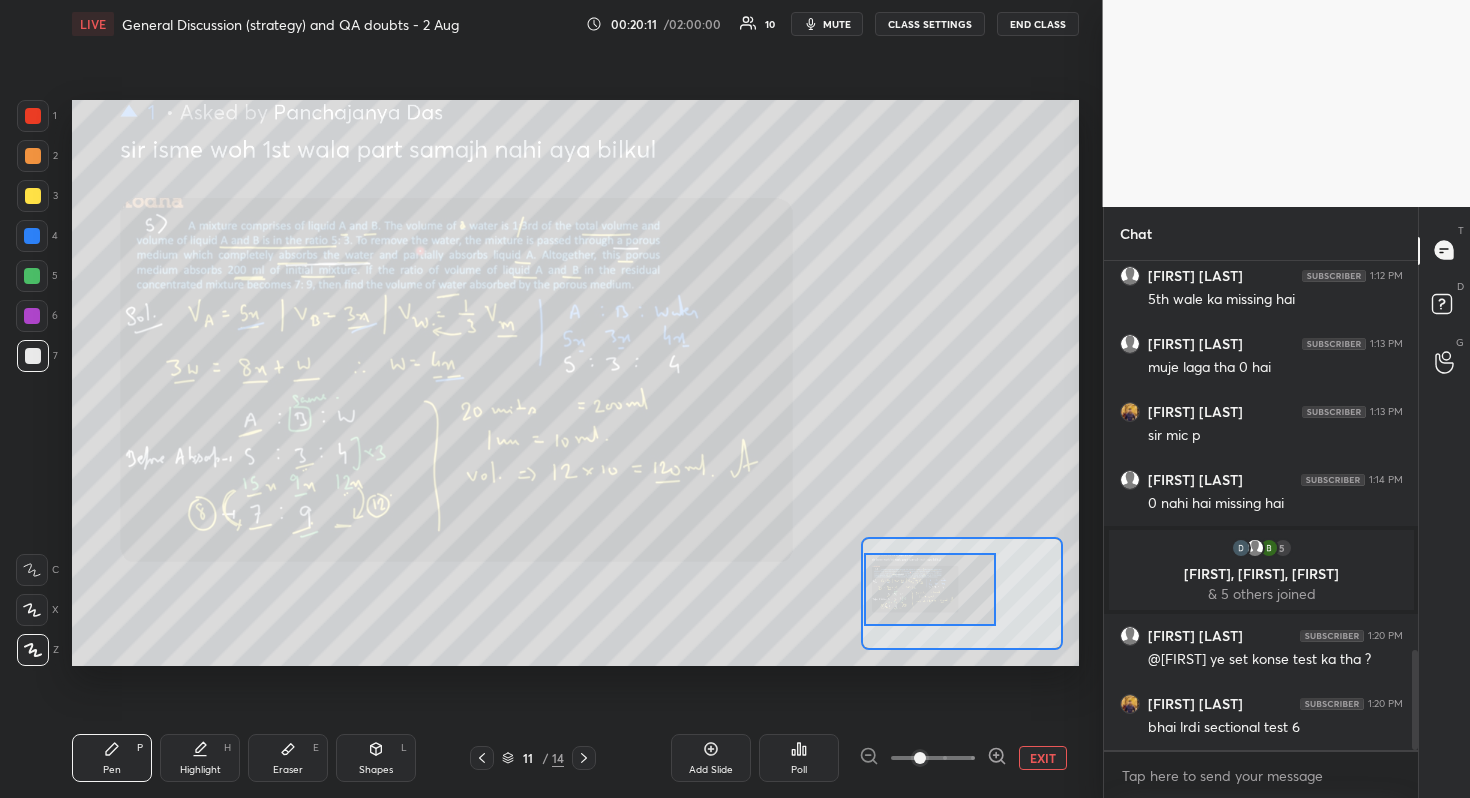click at bounding box center (961, 593) 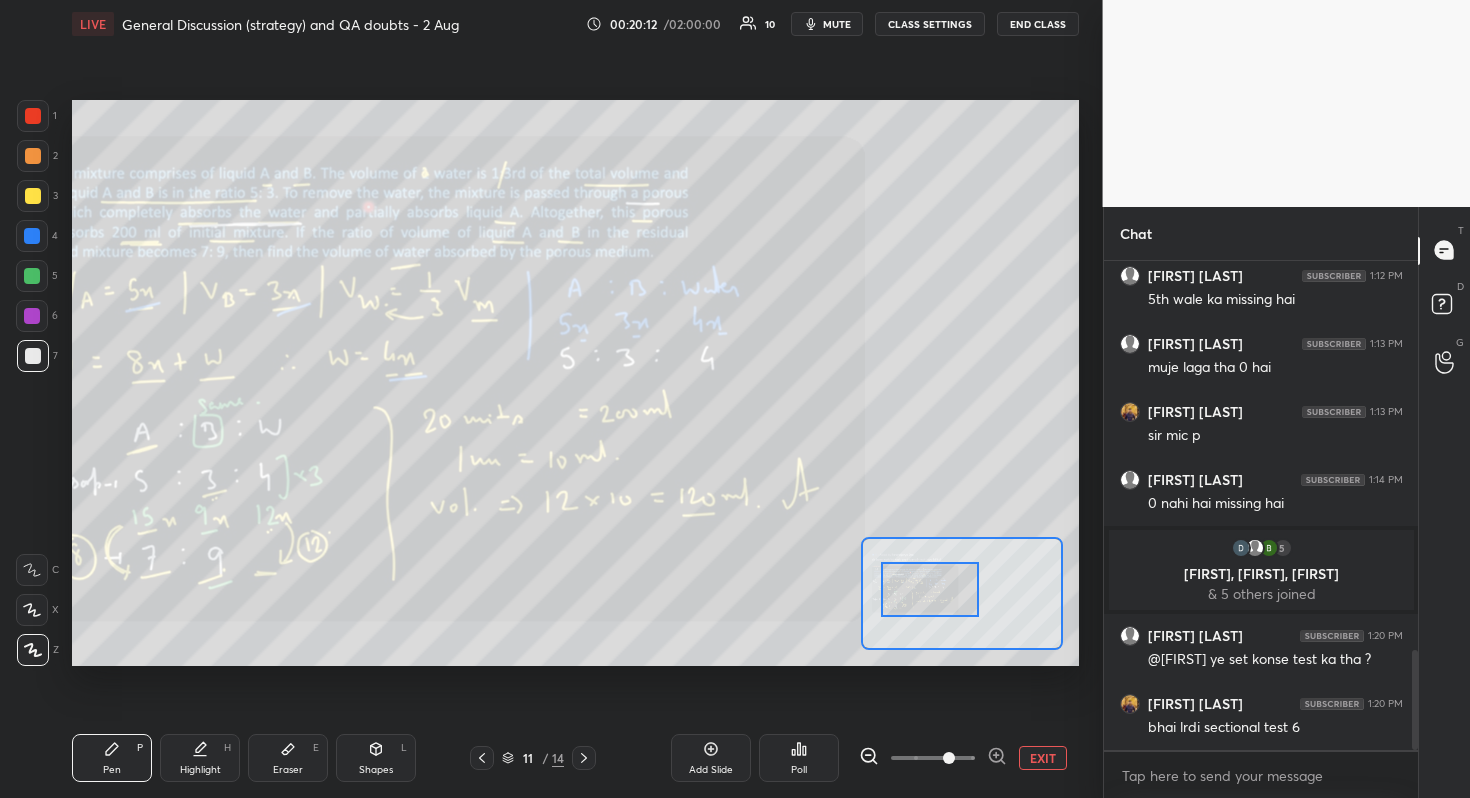 click at bounding box center (933, 758) 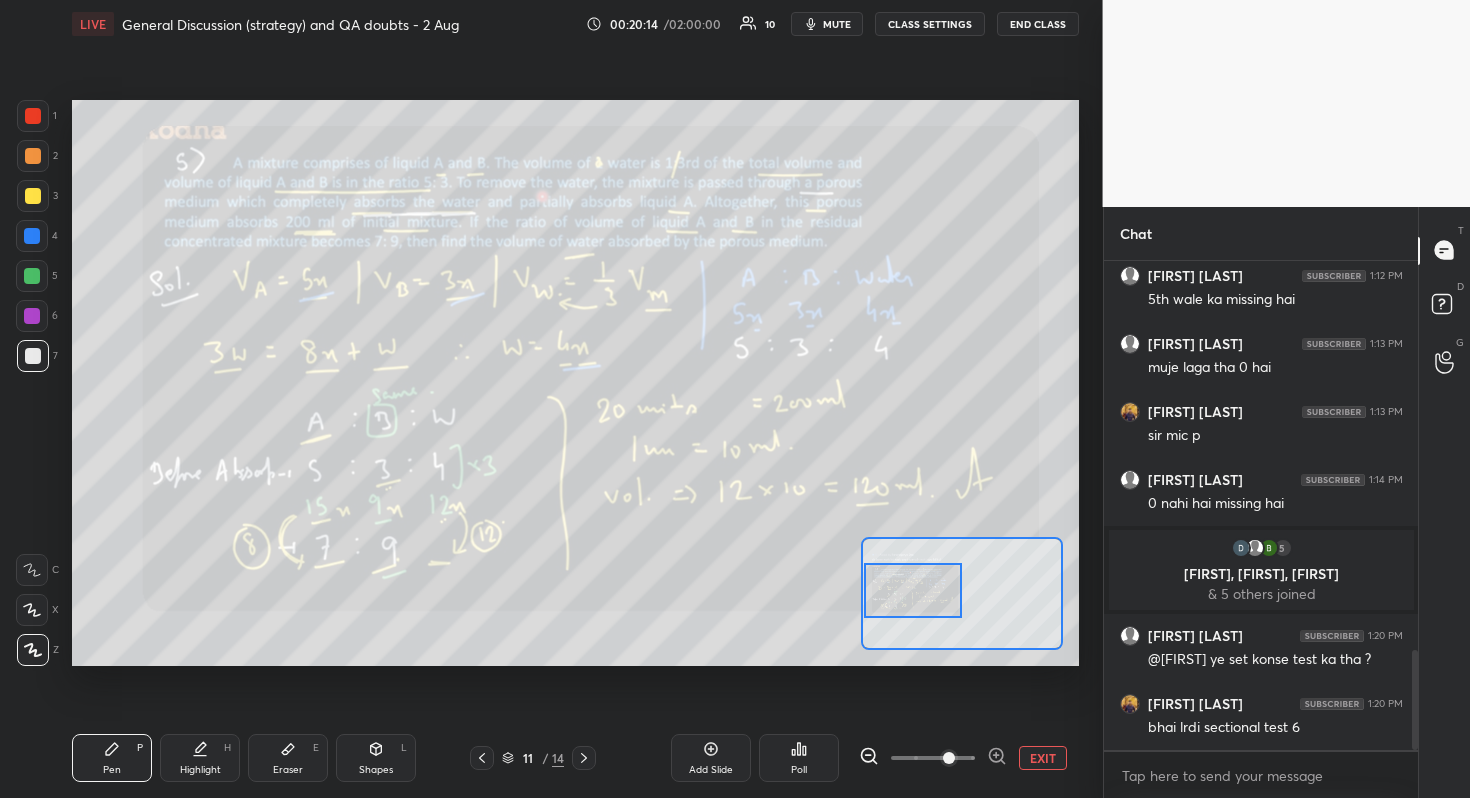 drag, startPoint x: 938, startPoint y: 604, endPoint x: 899, endPoint y: 605, distance: 39.012817 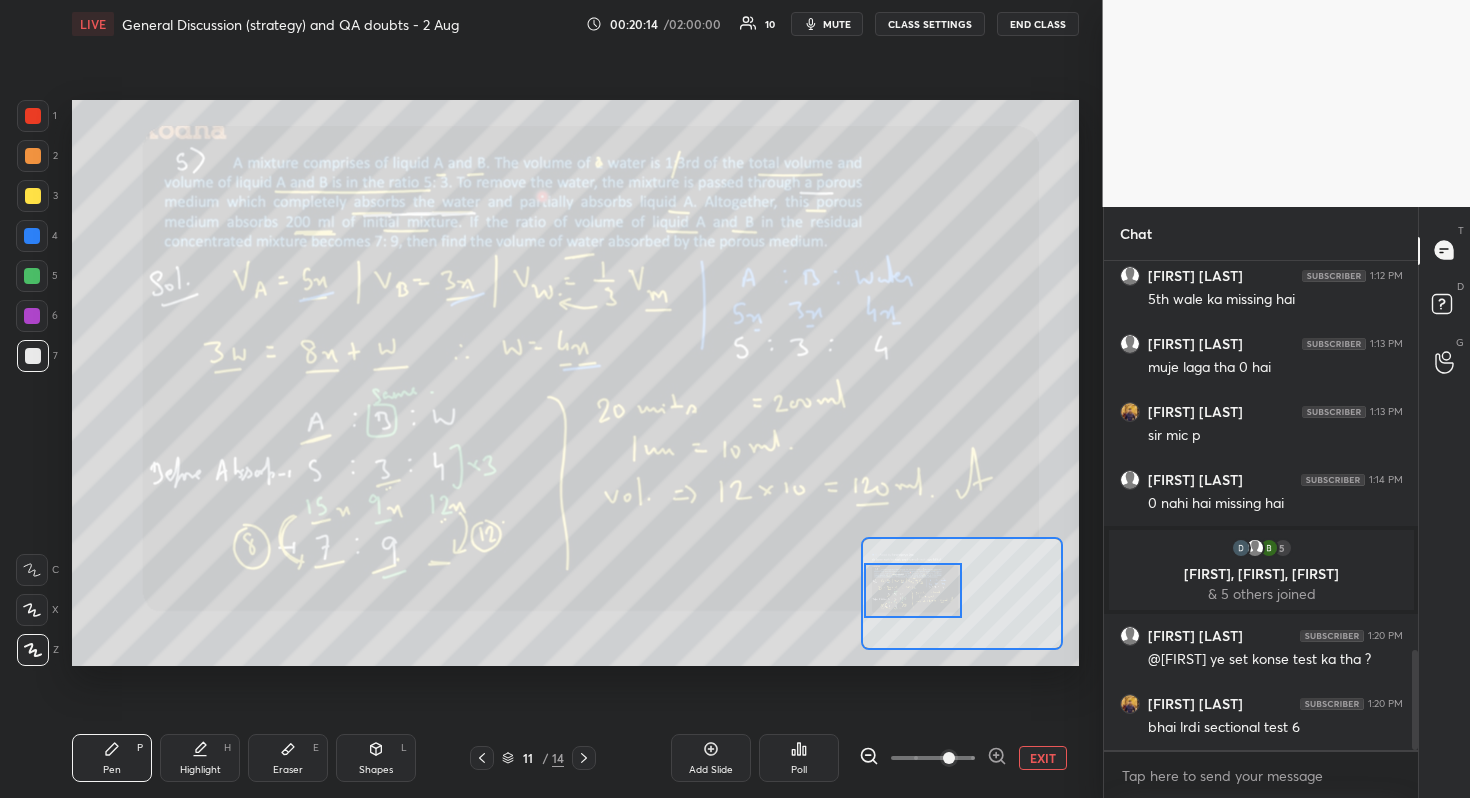 click at bounding box center [913, 590] 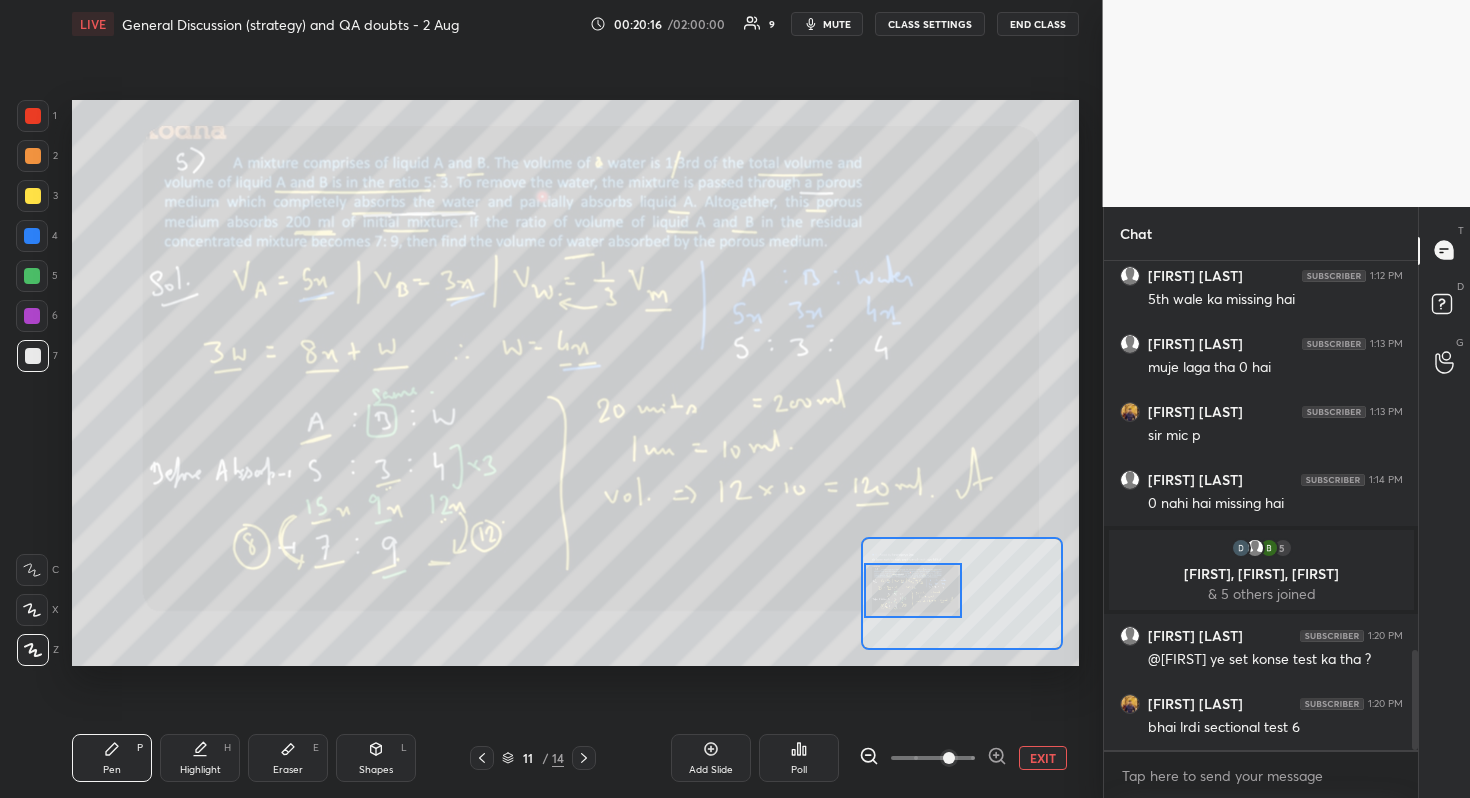 scroll, scrollTop: 1989, scrollLeft: 0, axis: vertical 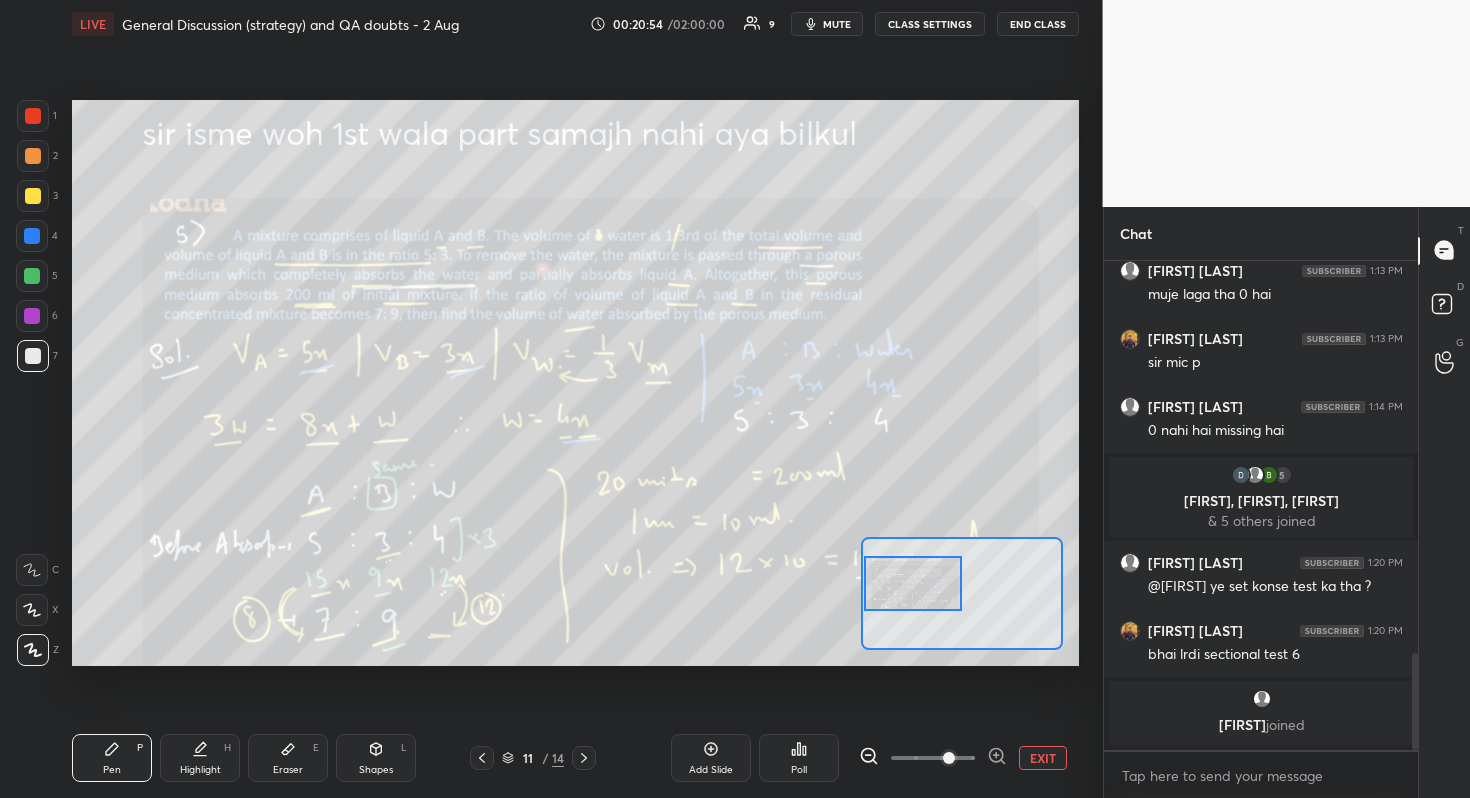 click at bounding box center [913, 583] 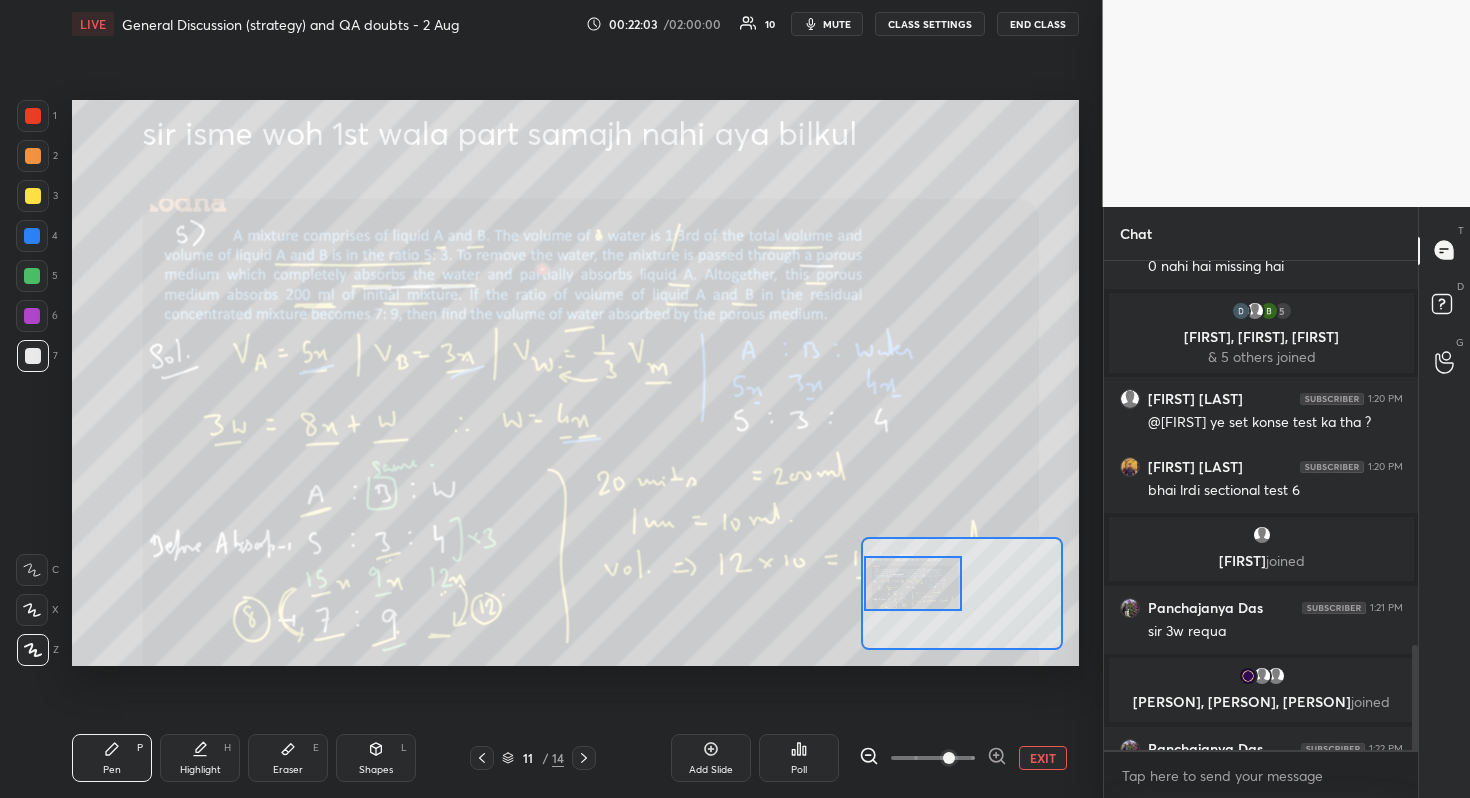 scroll, scrollTop: 1787, scrollLeft: 0, axis: vertical 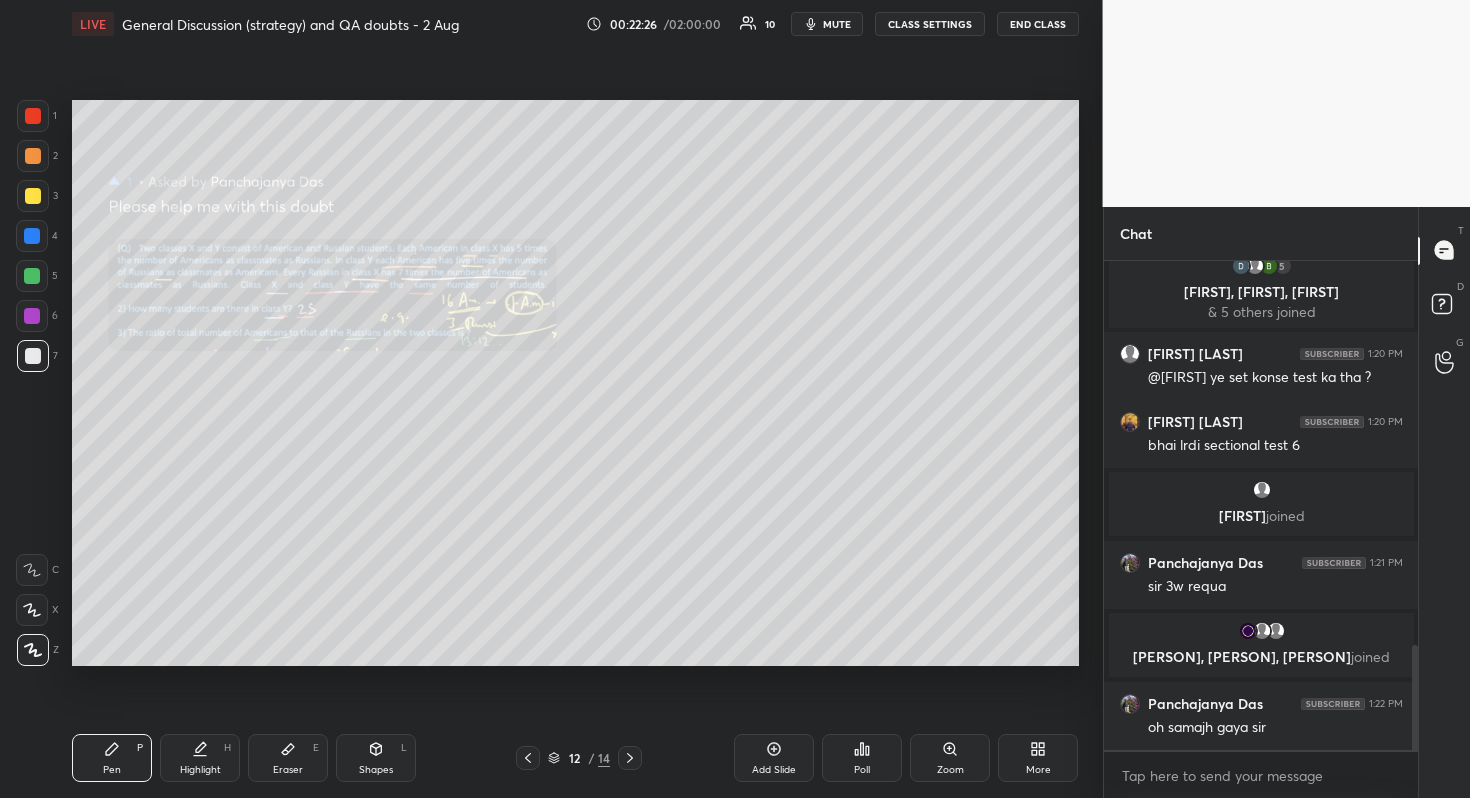 click on "Zoom" at bounding box center (950, 758) 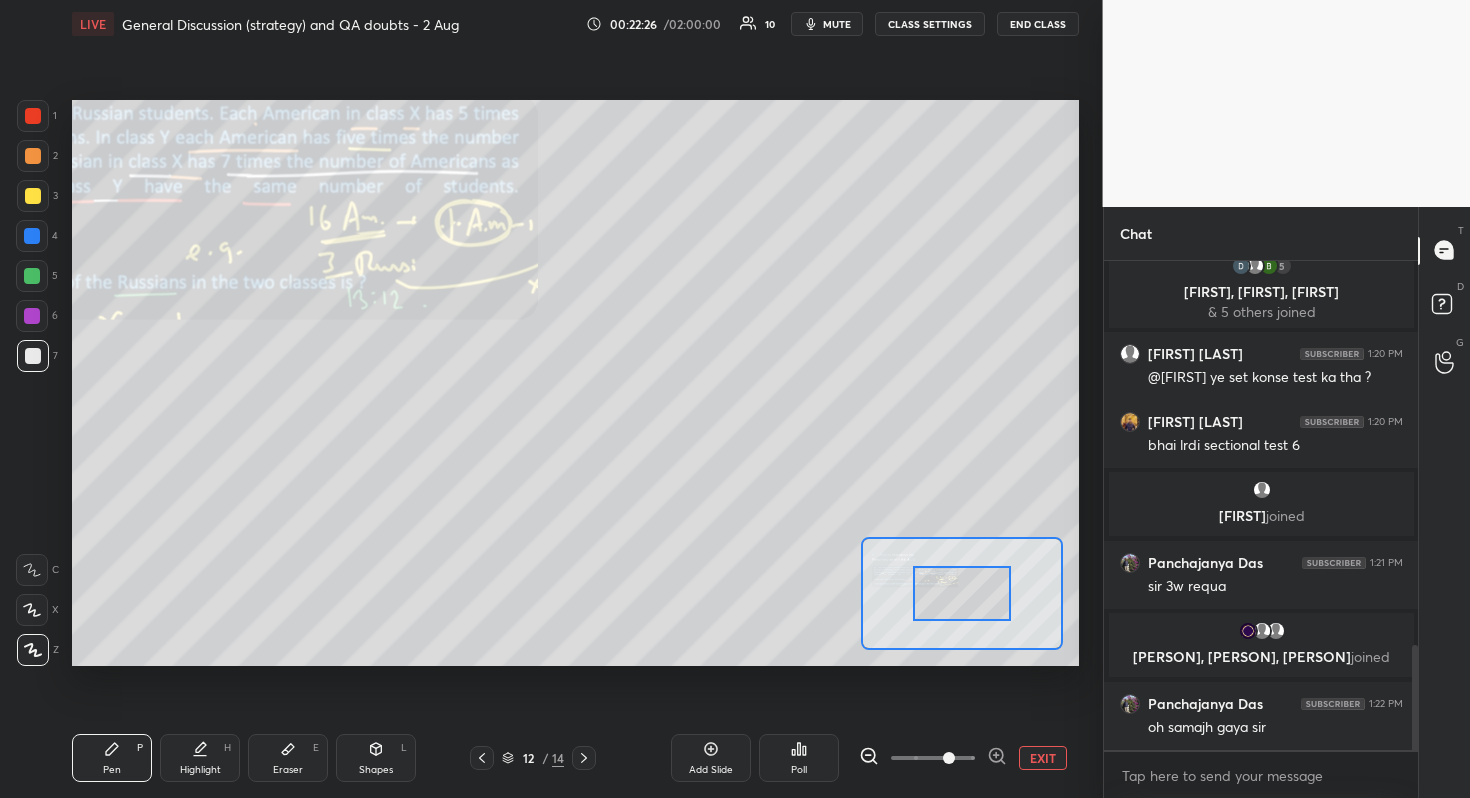 click at bounding box center [933, 758] 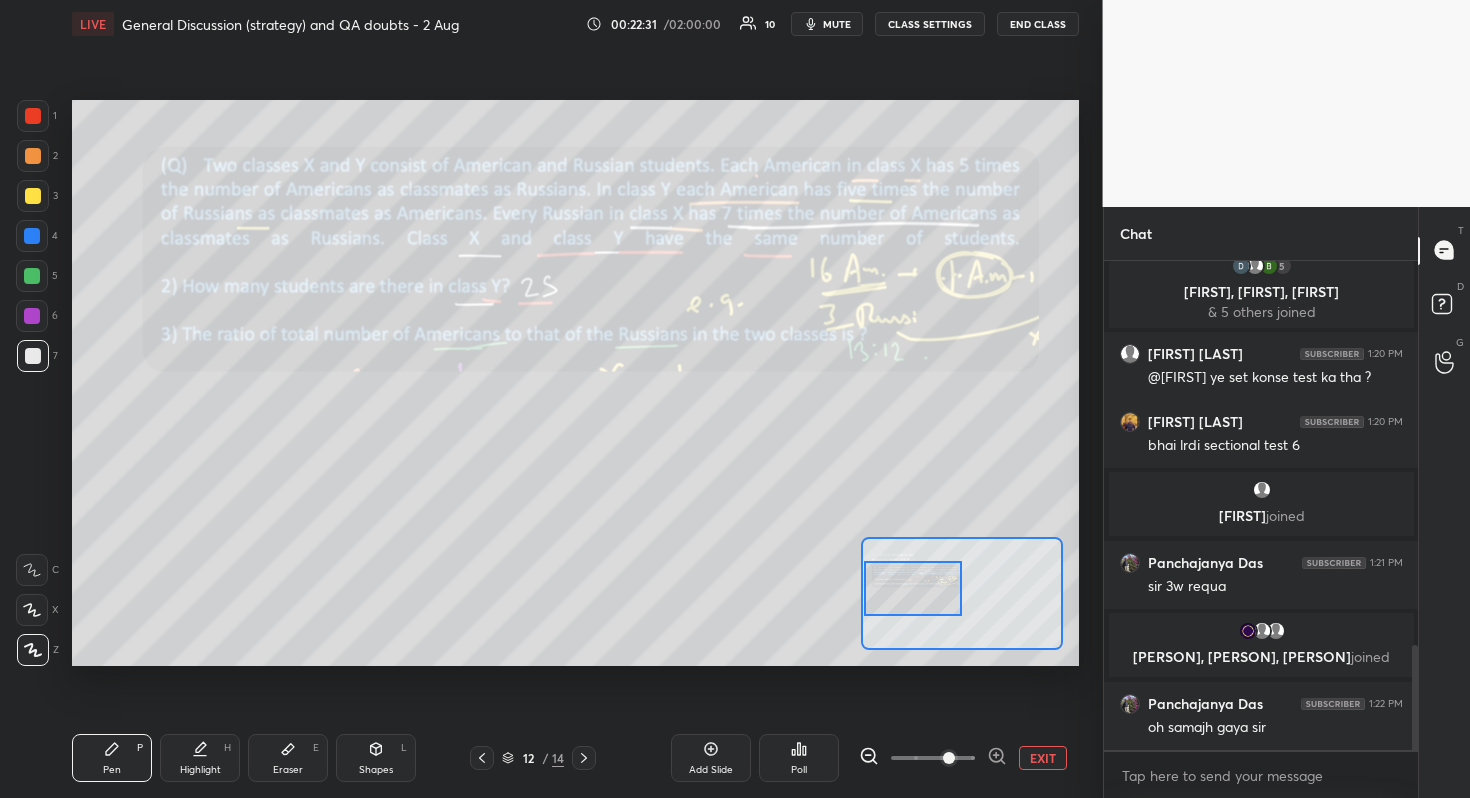 drag, startPoint x: 954, startPoint y: 590, endPoint x: 890, endPoint y: 585, distance: 64.195015 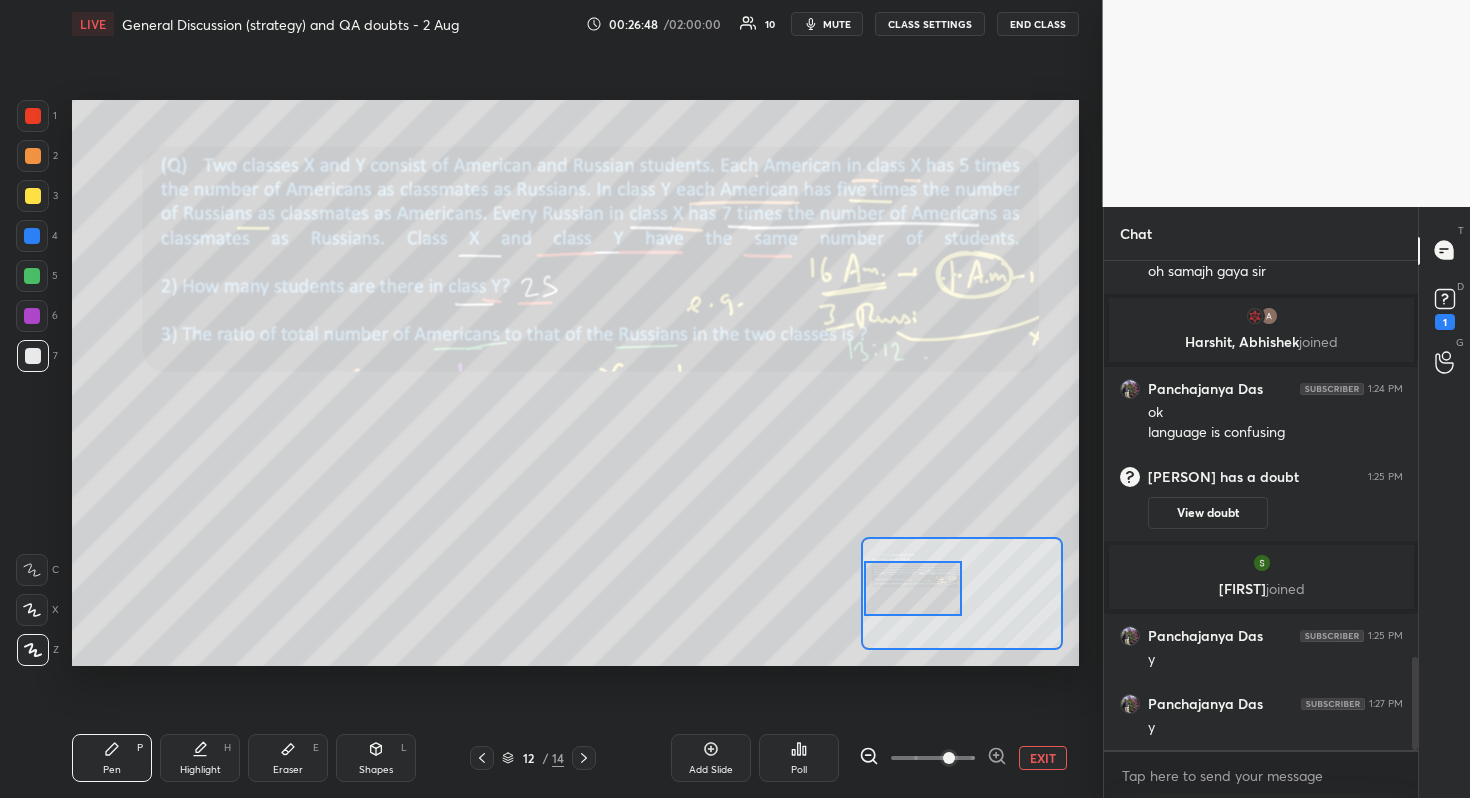 scroll, scrollTop: 2108, scrollLeft: 0, axis: vertical 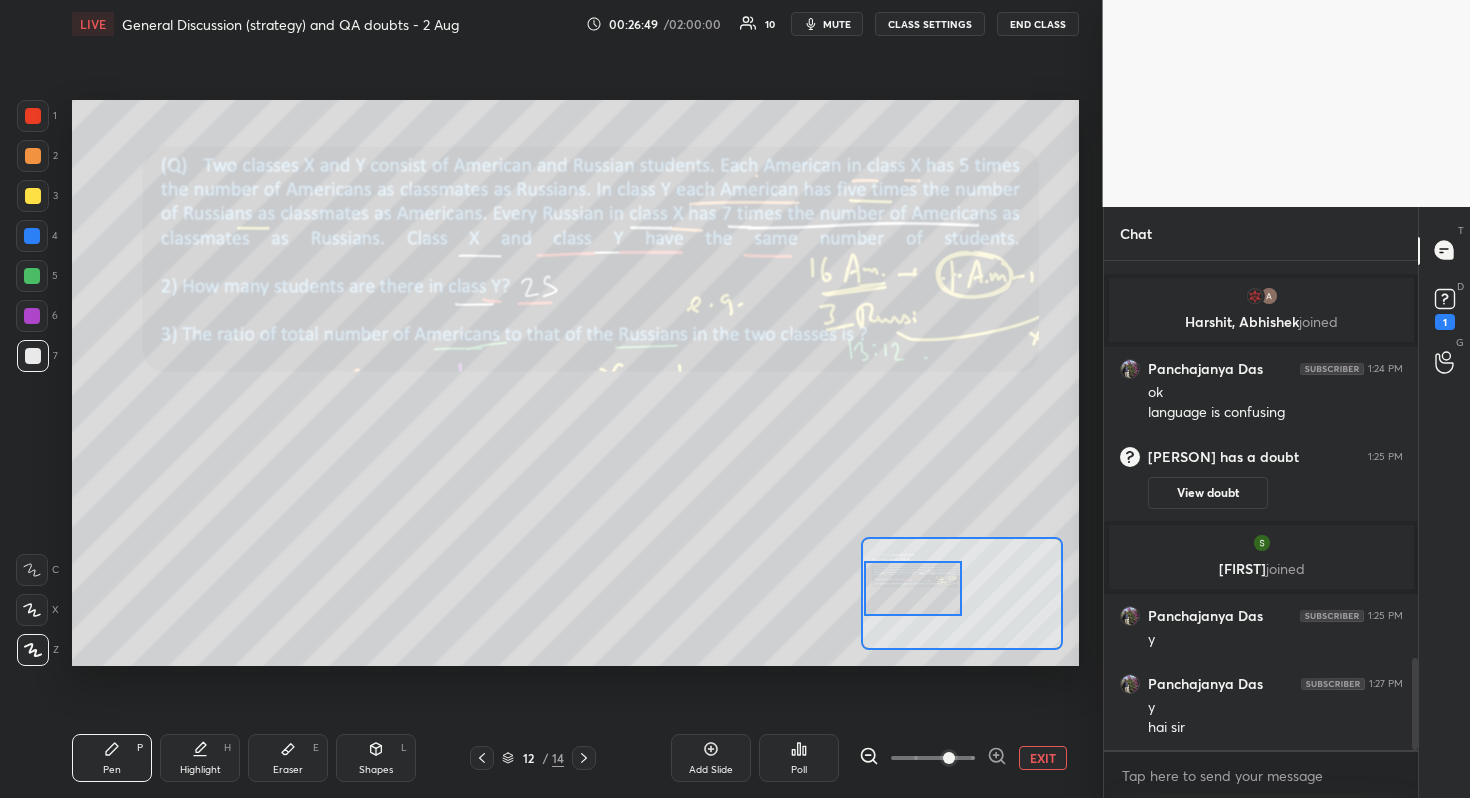 click on "EXIT" at bounding box center (1043, 758) 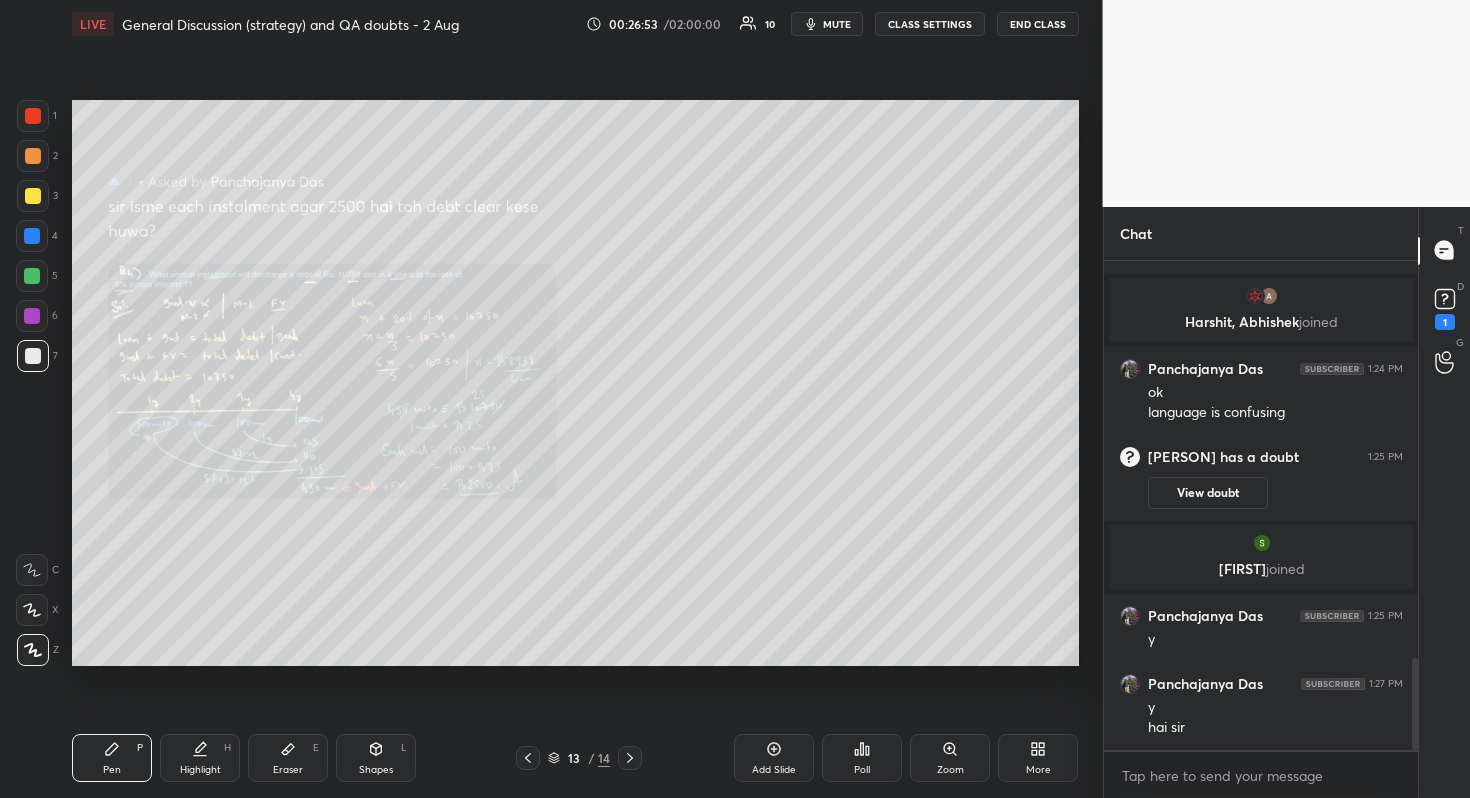 click on "Zoom" at bounding box center (950, 758) 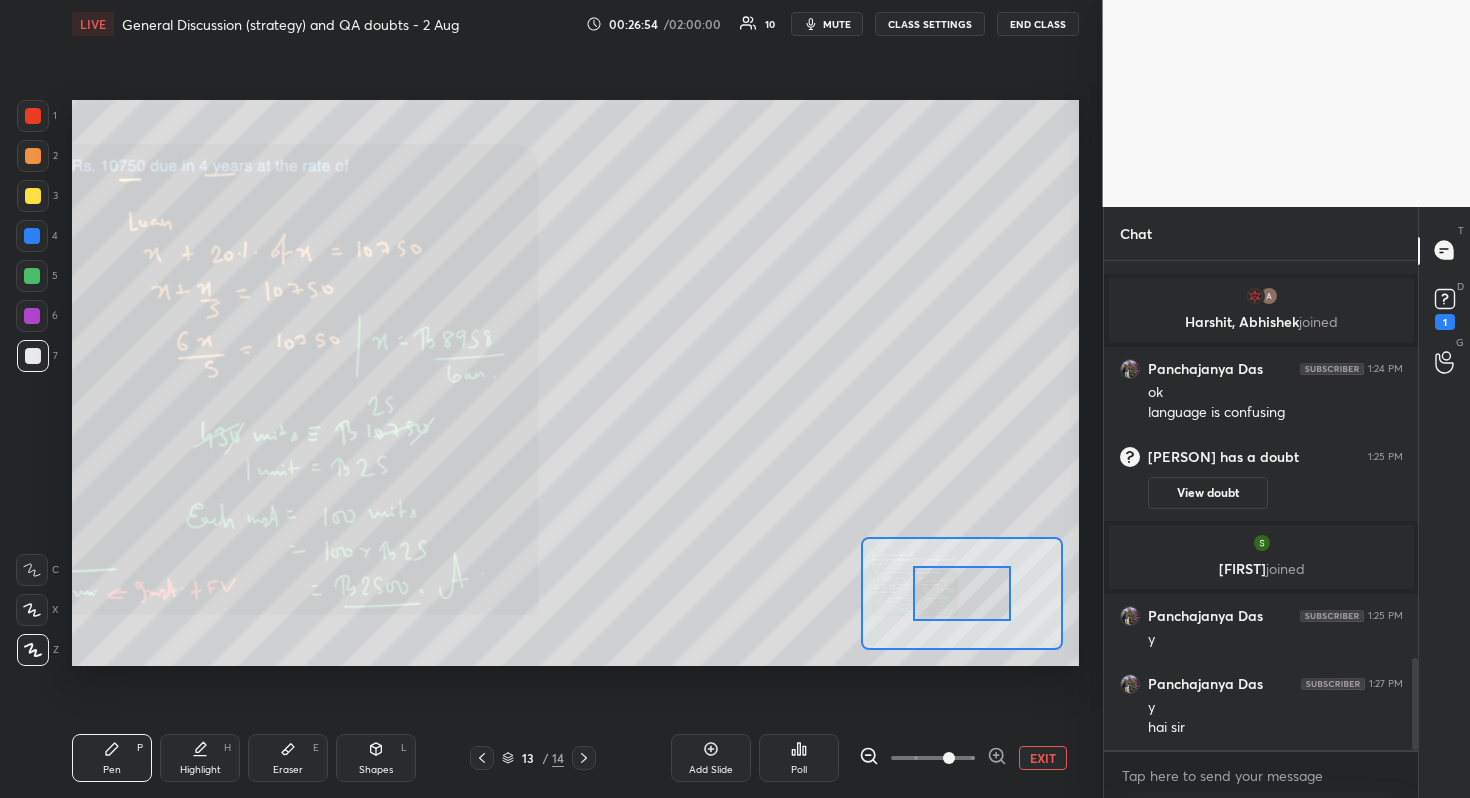 click at bounding box center [933, 758] 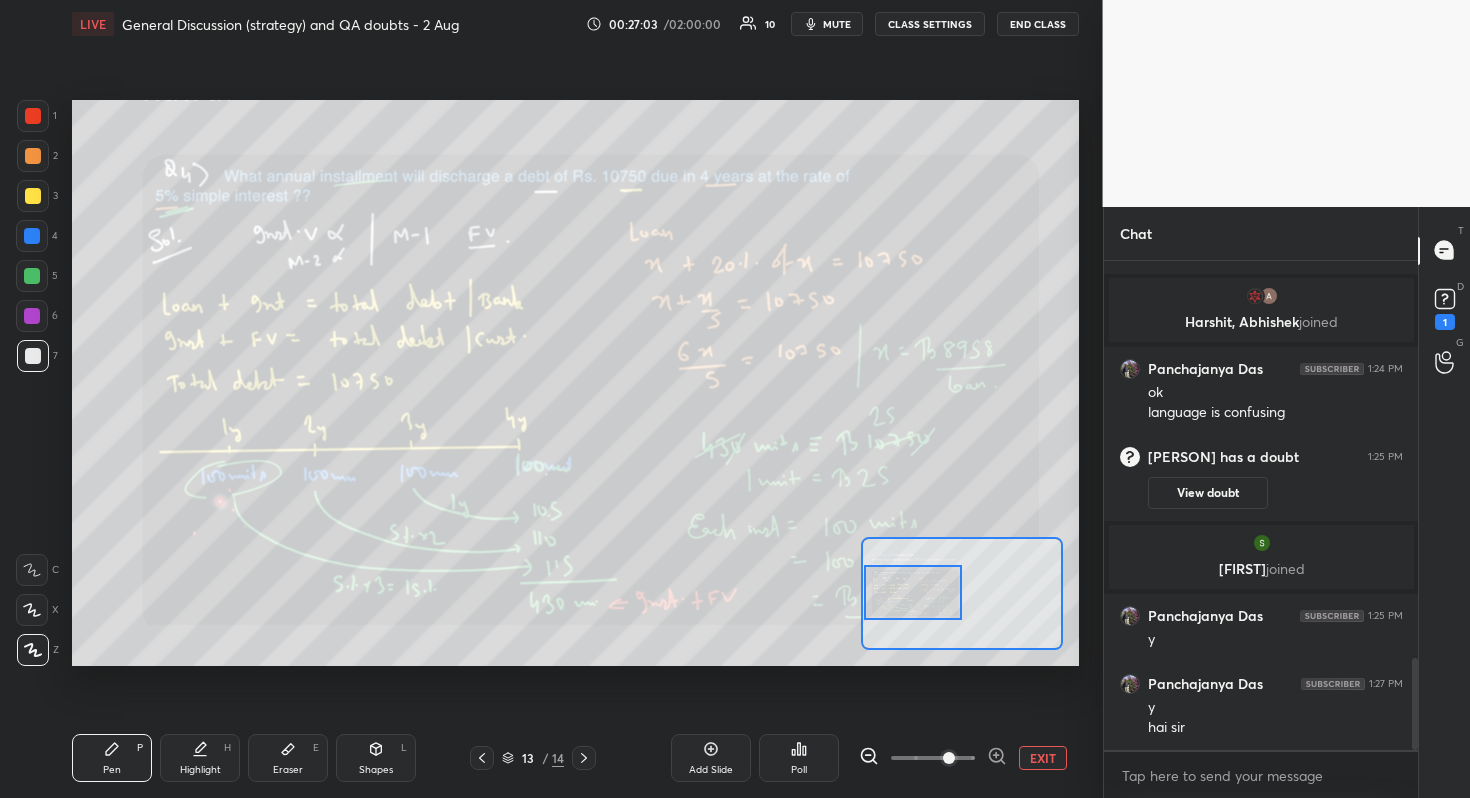 drag, startPoint x: 959, startPoint y: 597, endPoint x: 890, endPoint y: 596, distance: 69.00725 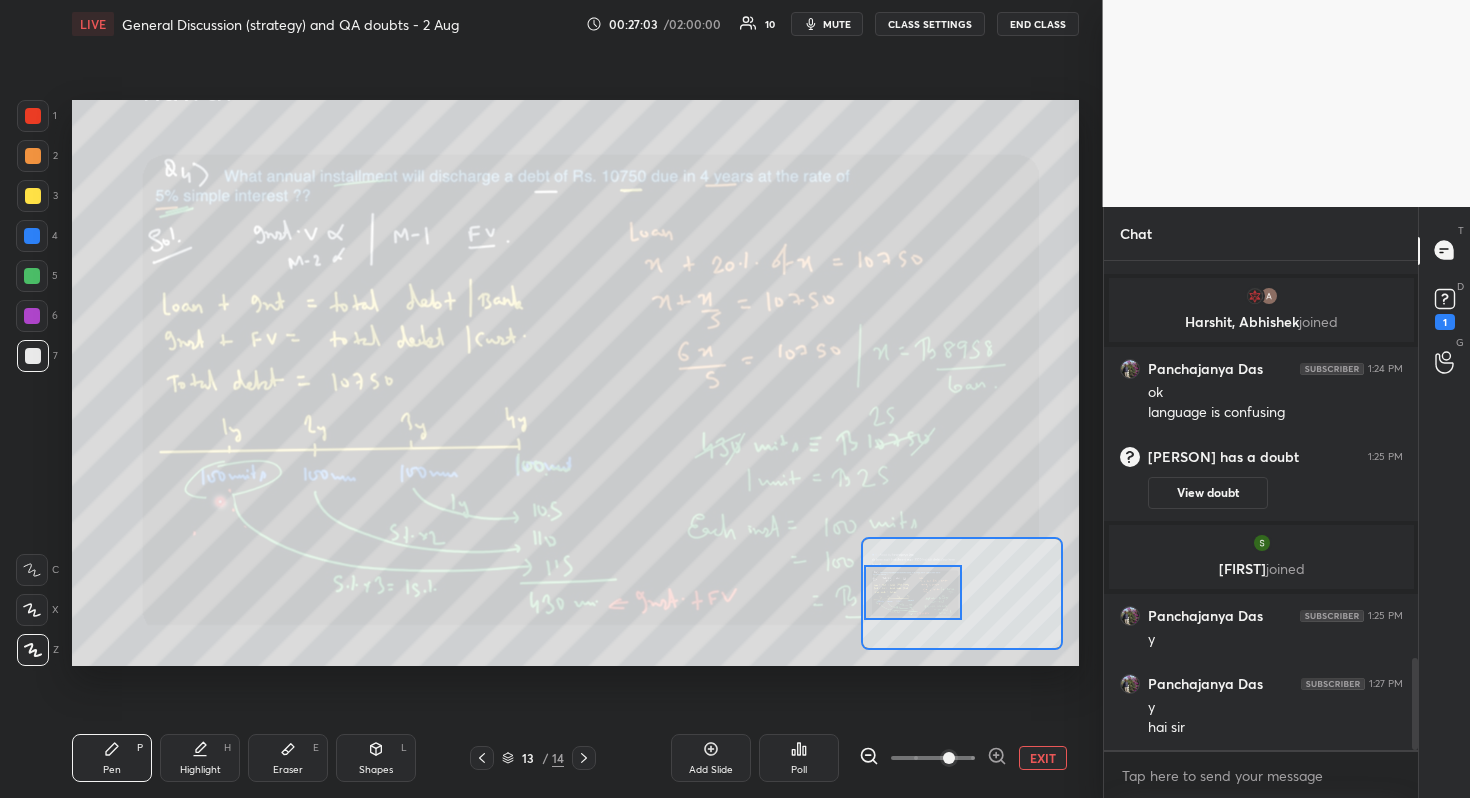 click at bounding box center (913, 592) 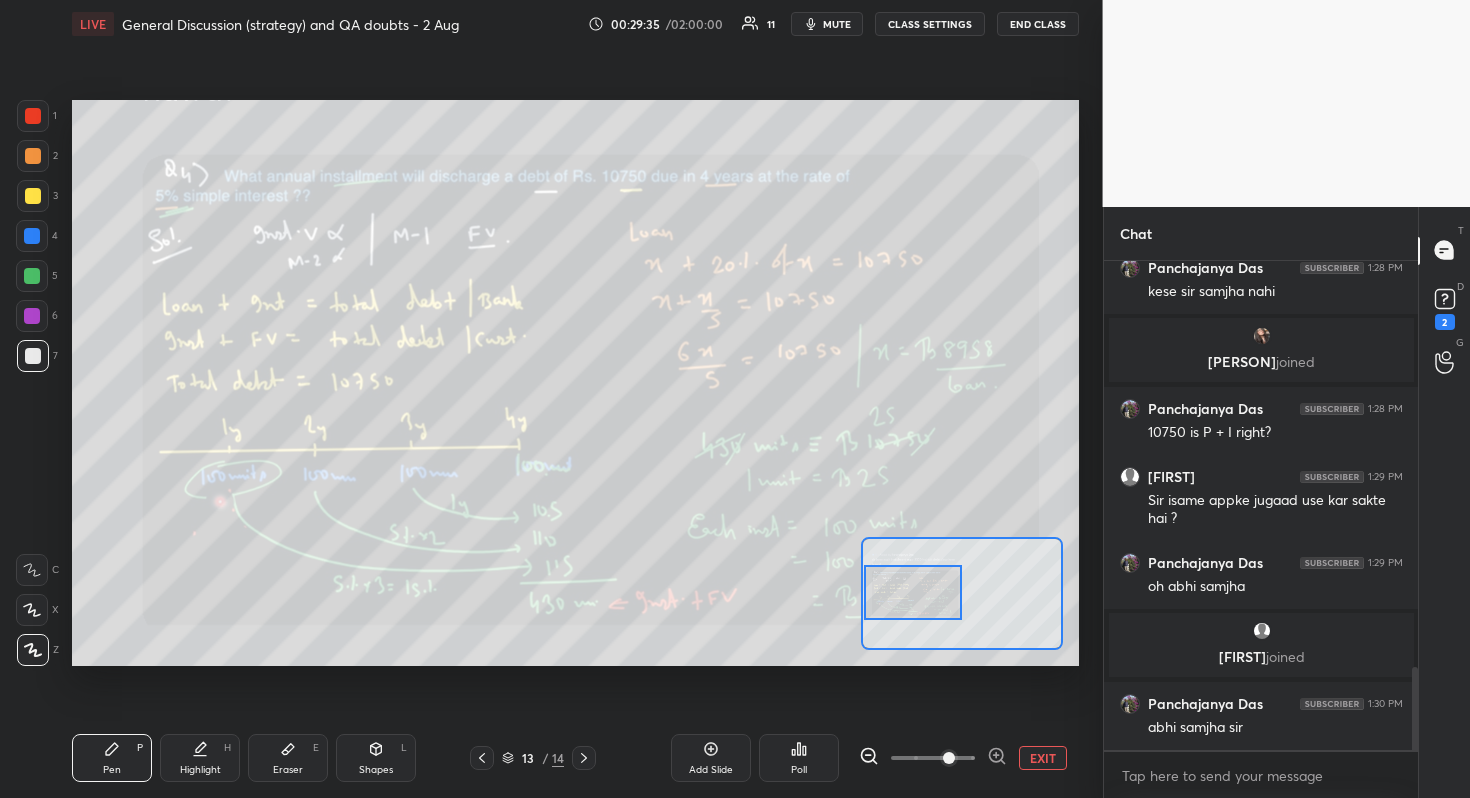 scroll, scrollTop: 2395, scrollLeft: 0, axis: vertical 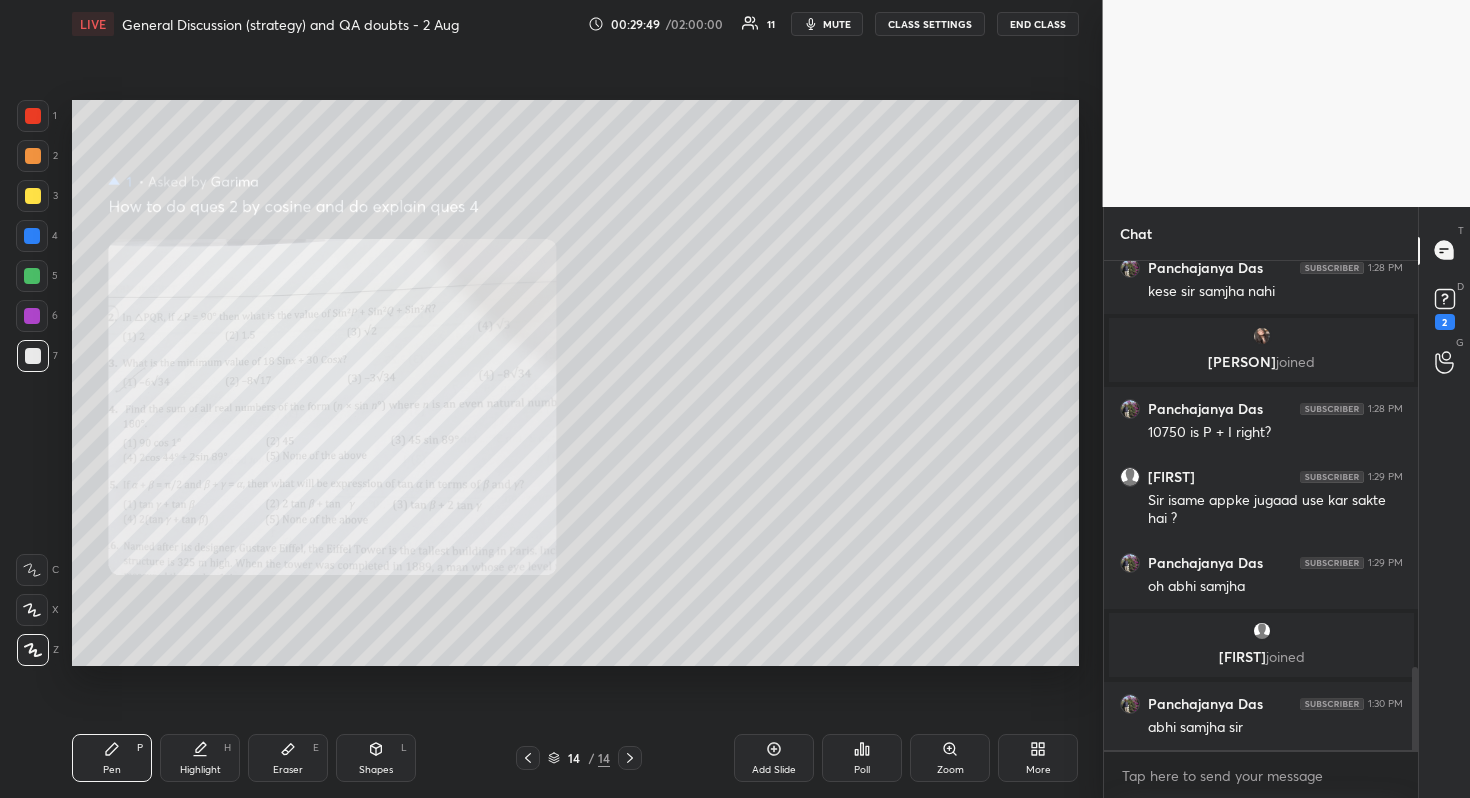 click on "Zoom" at bounding box center [950, 758] 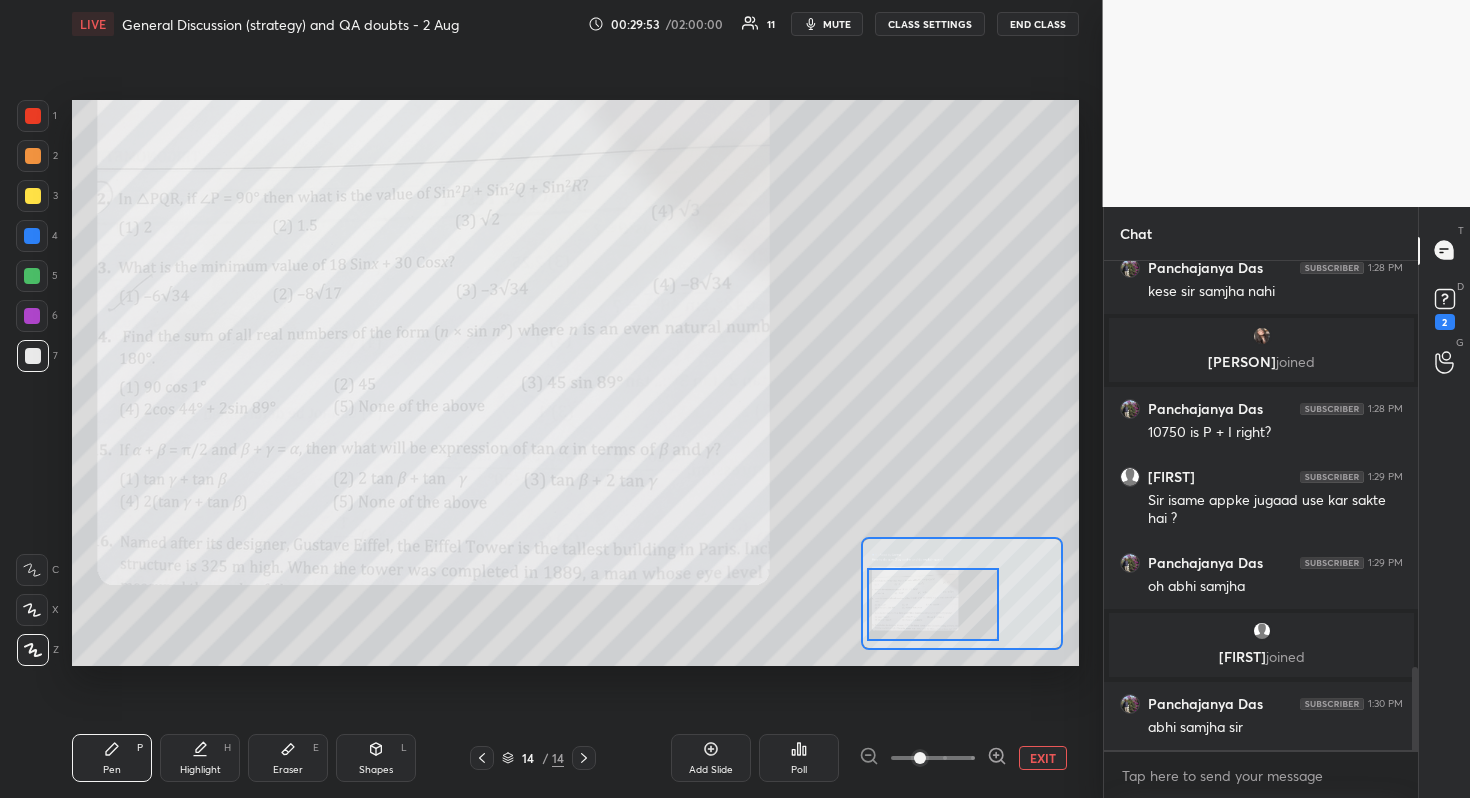 drag, startPoint x: 911, startPoint y: 590, endPoint x: 884, endPoint y: 601, distance: 29.15476 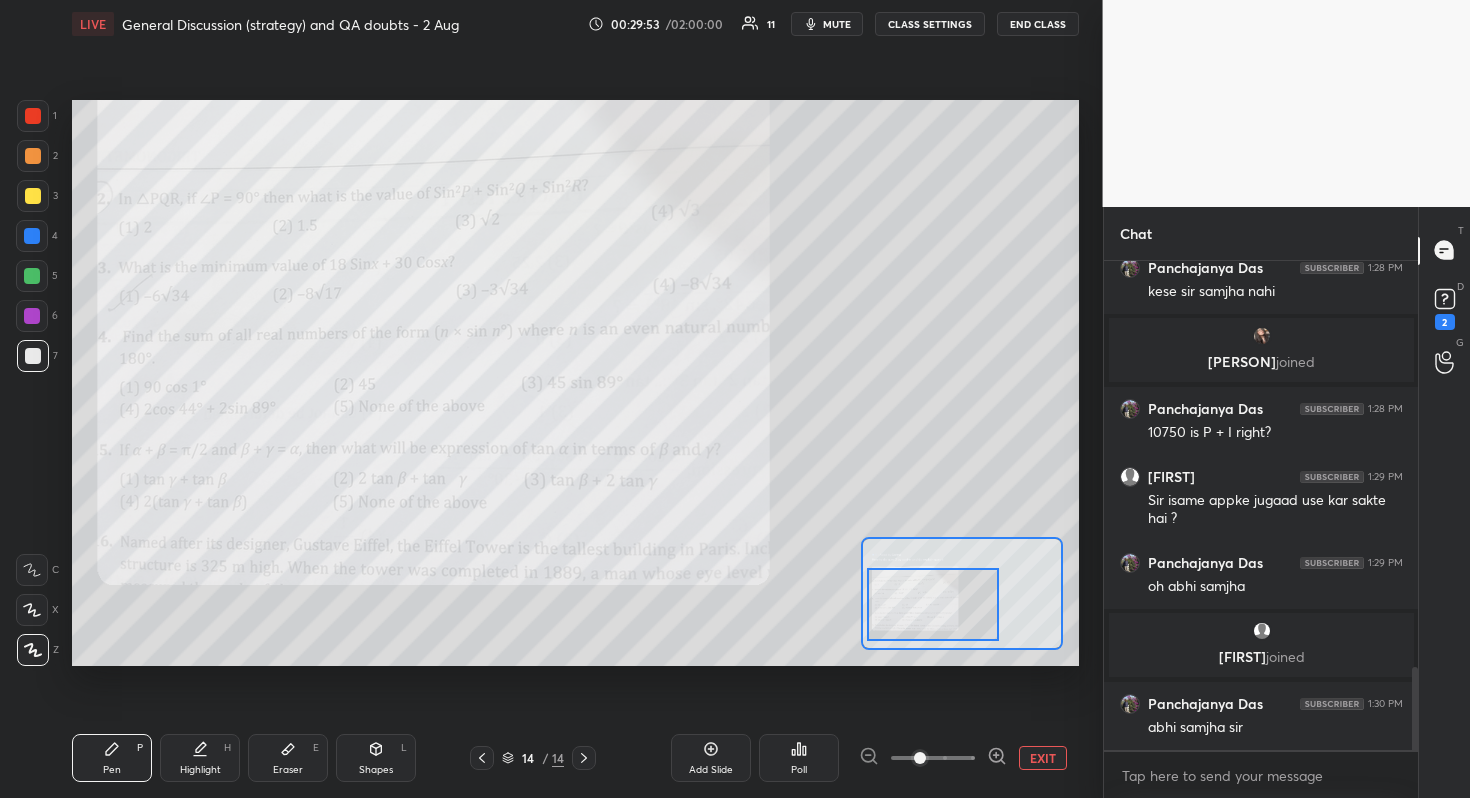 click at bounding box center (933, 604) 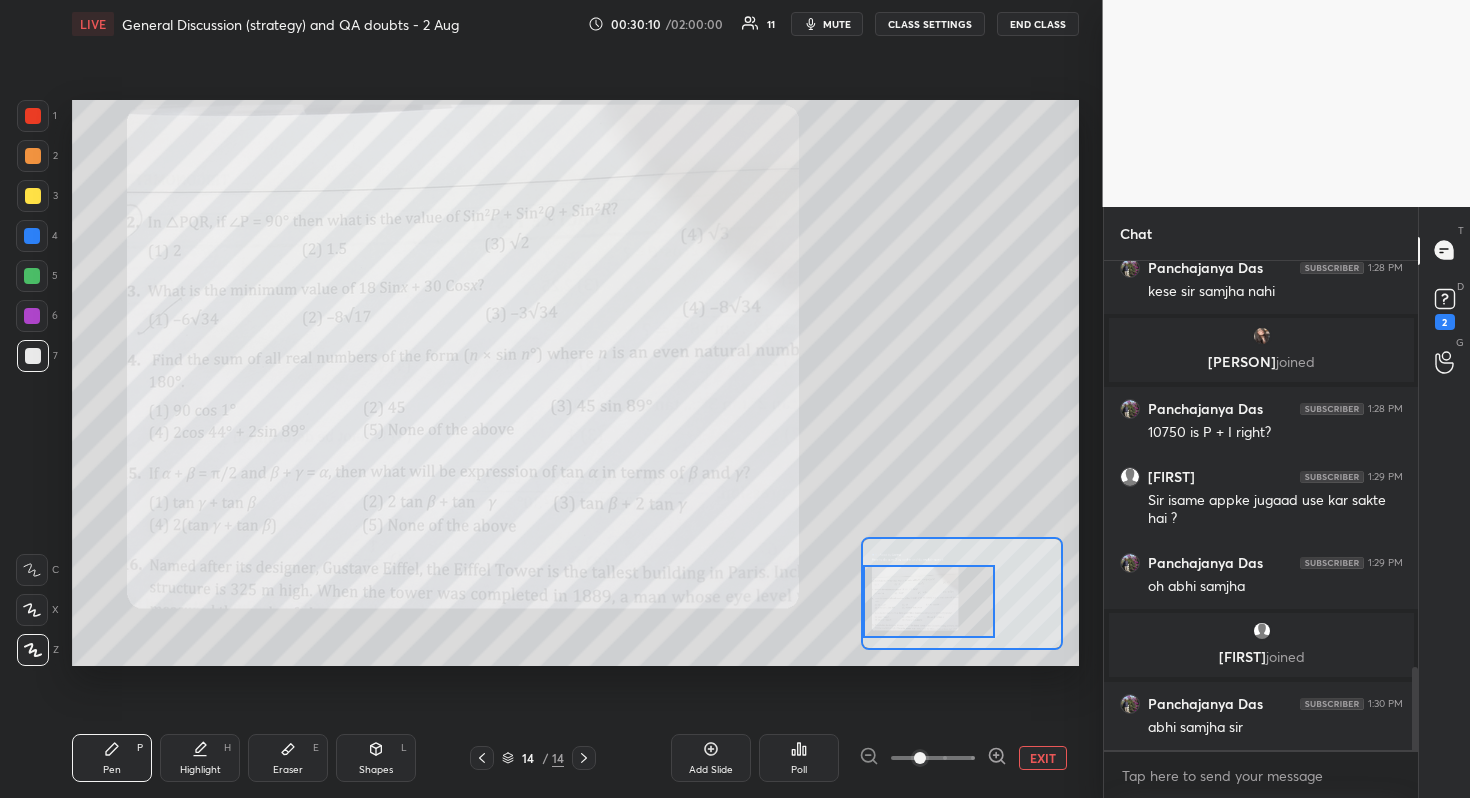 drag, startPoint x: 925, startPoint y: 618, endPoint x: 902, endPoint y: 614, distance: 23.345236 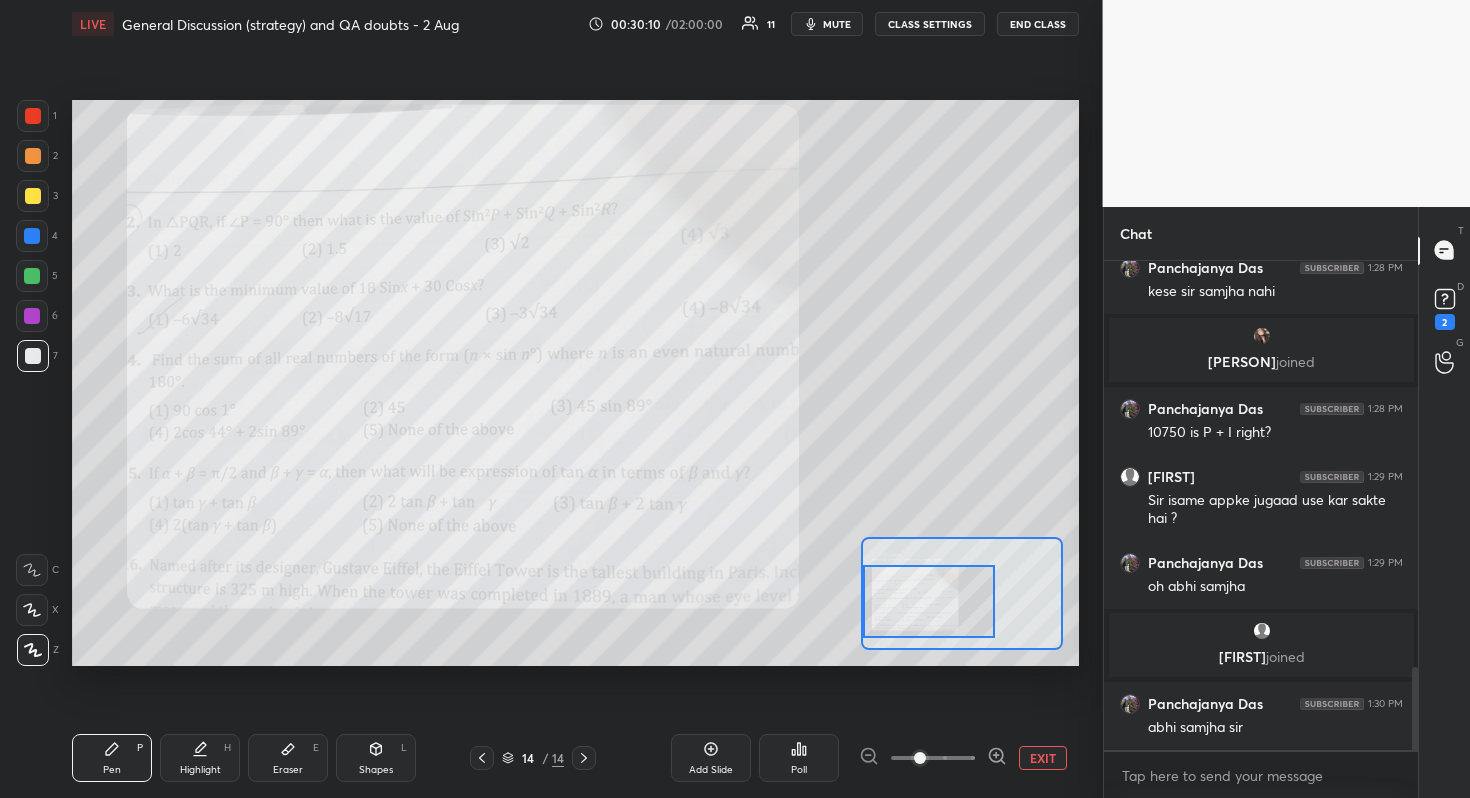 click at bounding box center [929, 601] 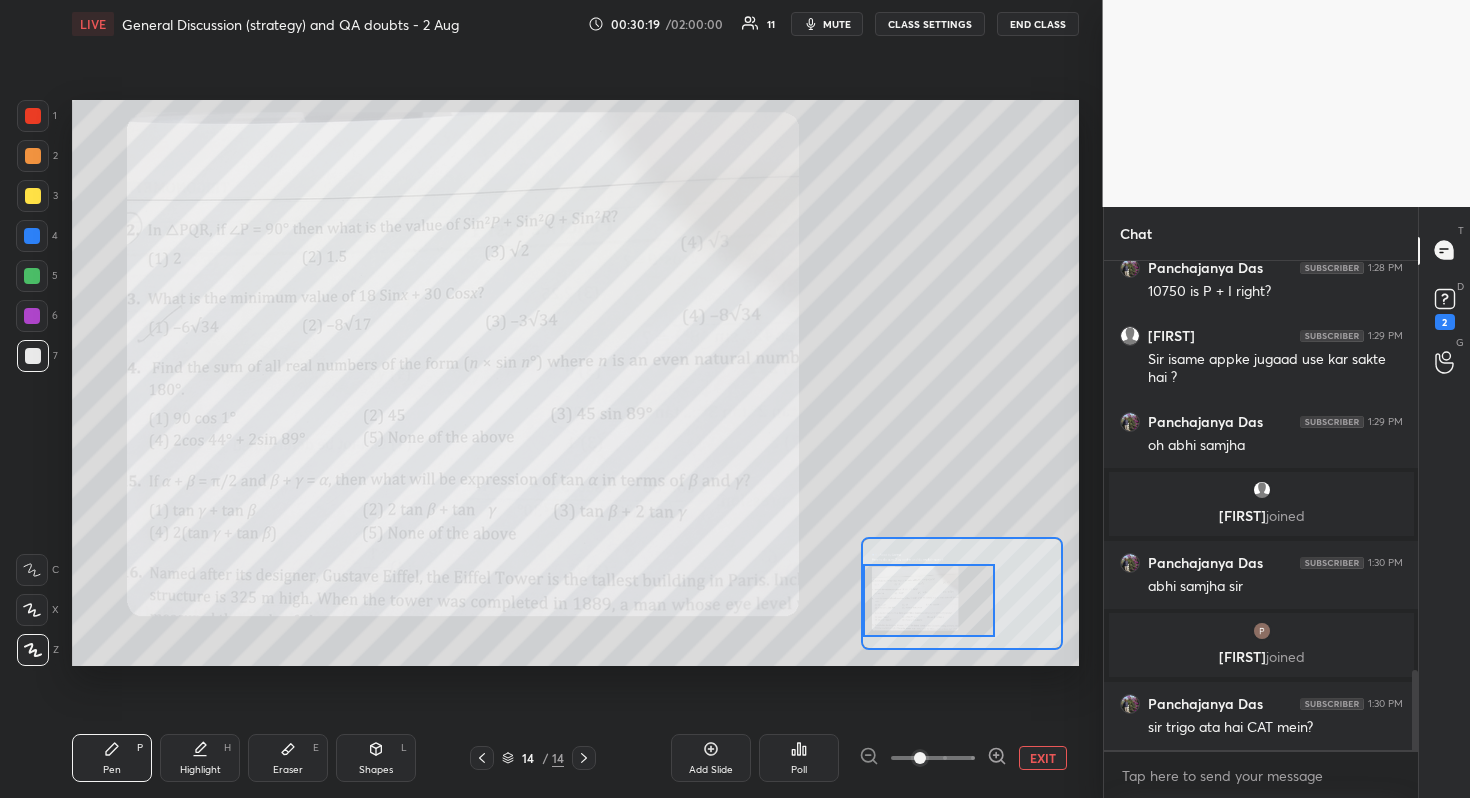 scroll, scrollTop: 2586, scrollLeft: 0, axis: vertical 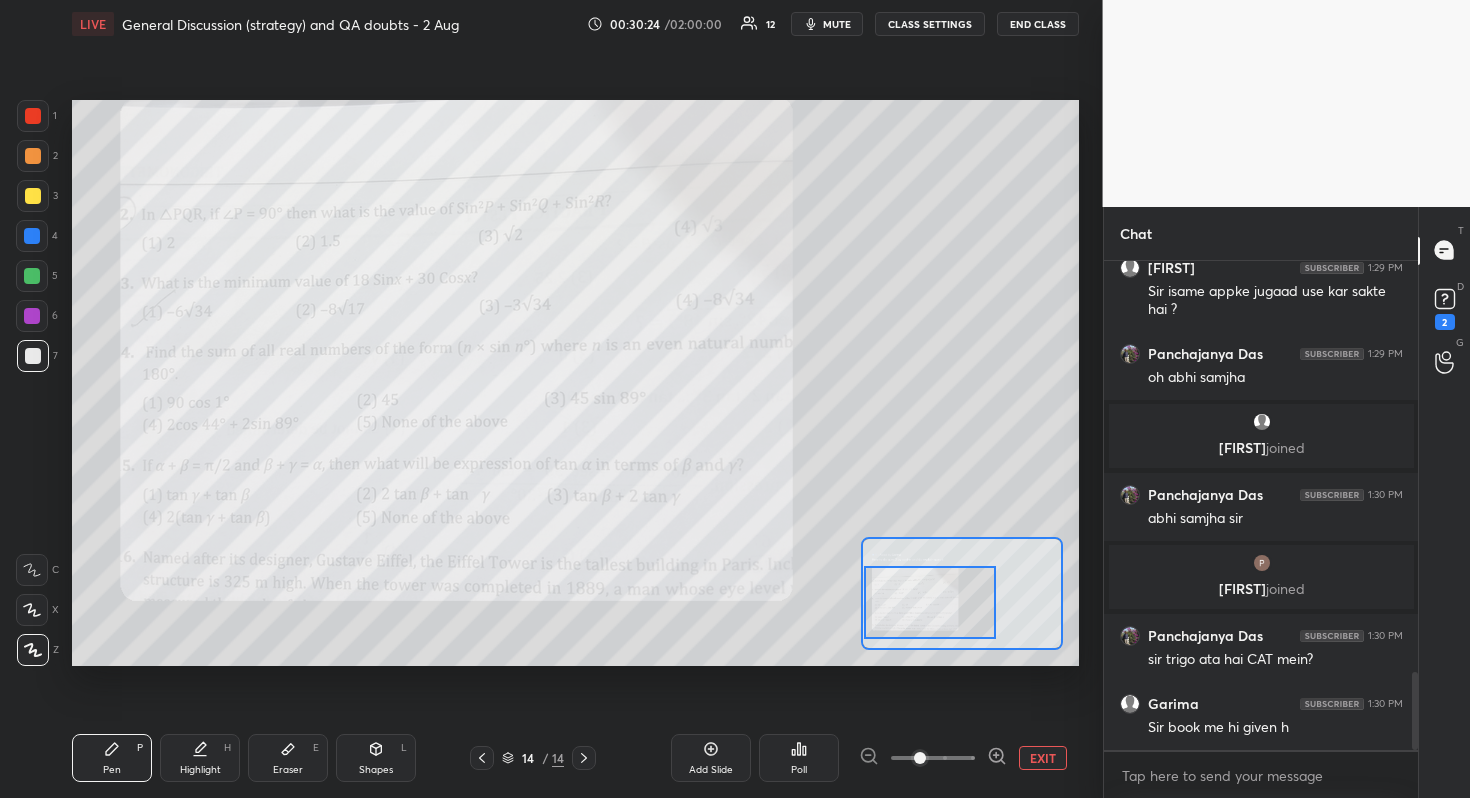 click at bounding box center [930, 602] 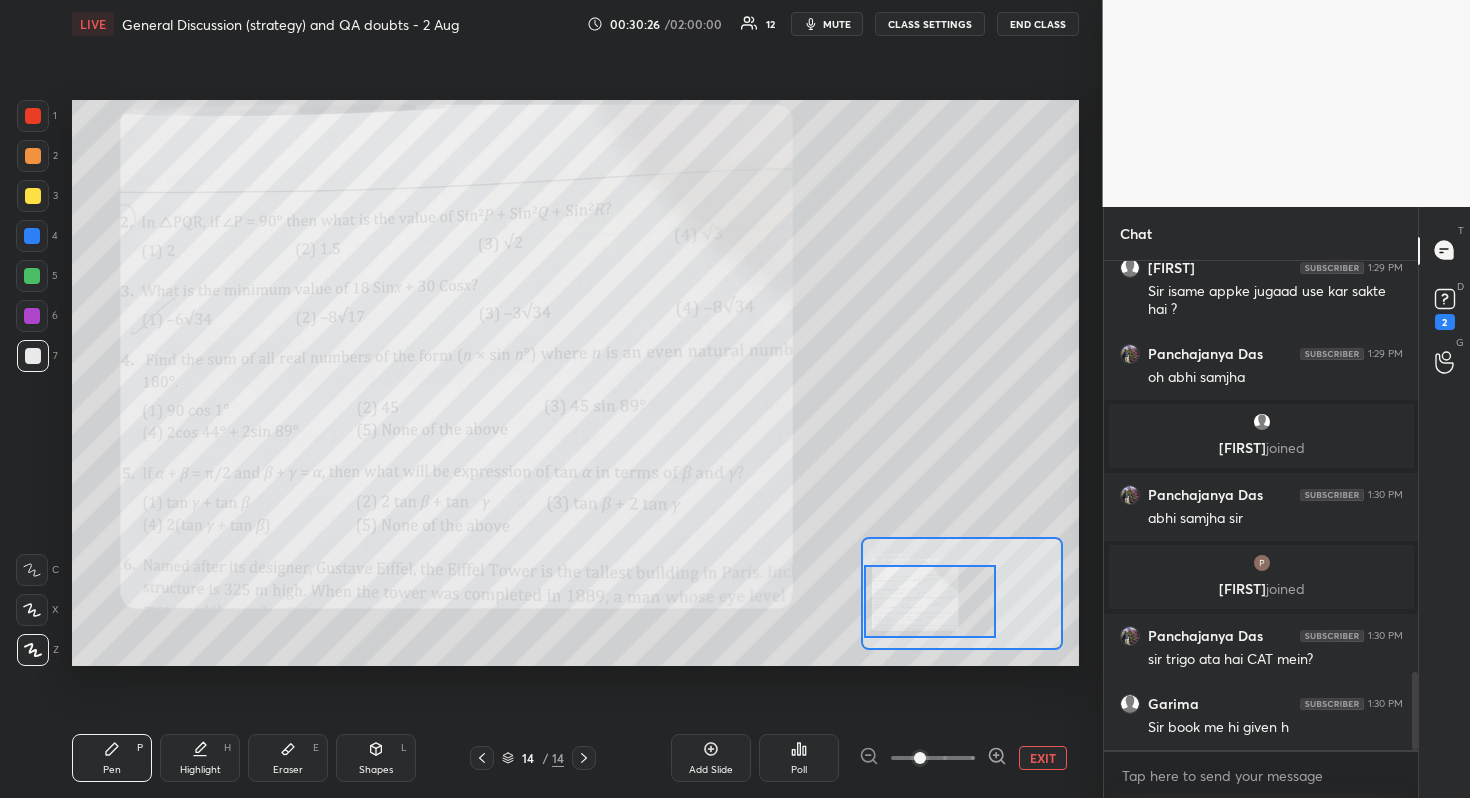 scroll, scrollTop: 2659, scrollLeft: 0, axis: vertical 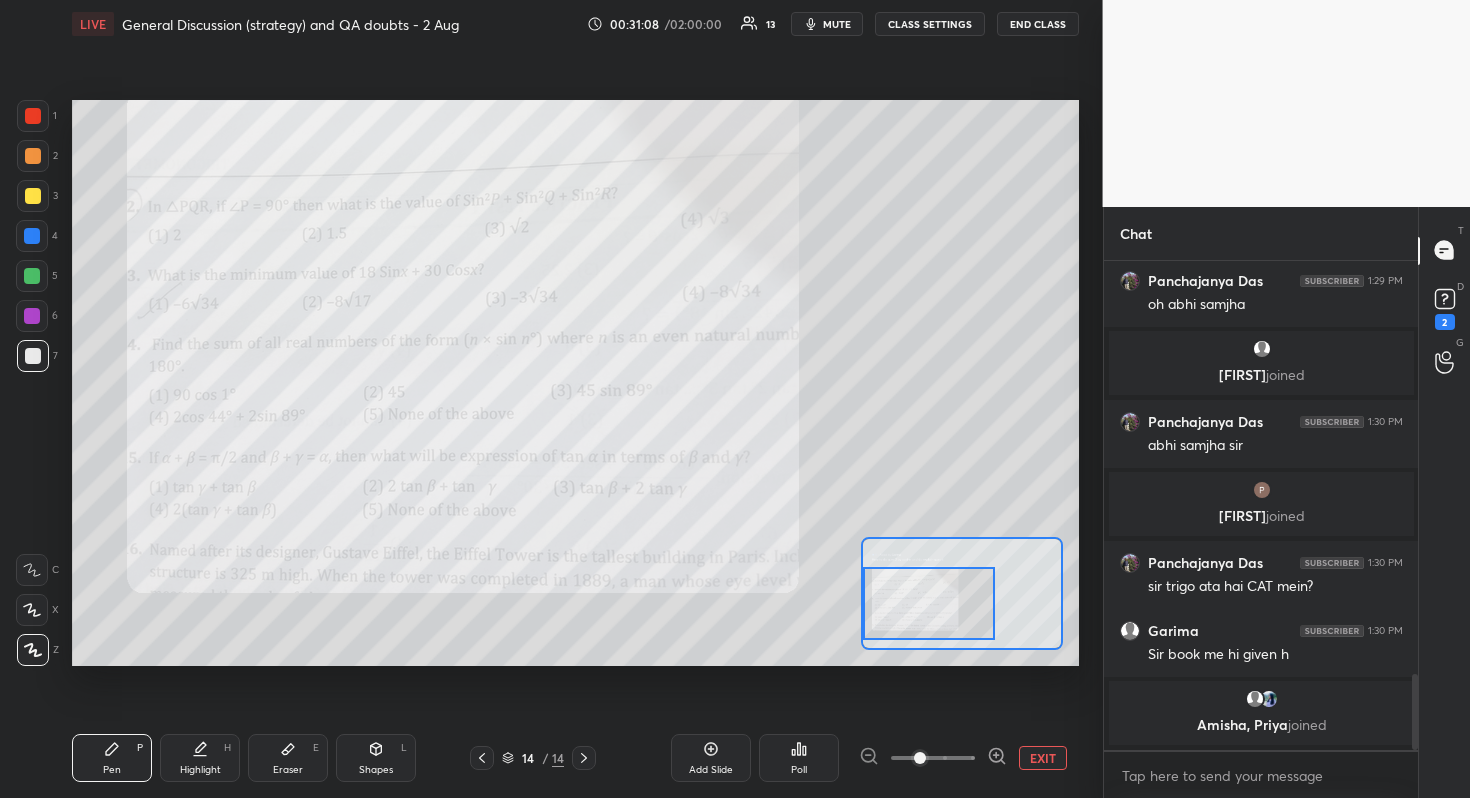 click at bounding box center (929, 603) 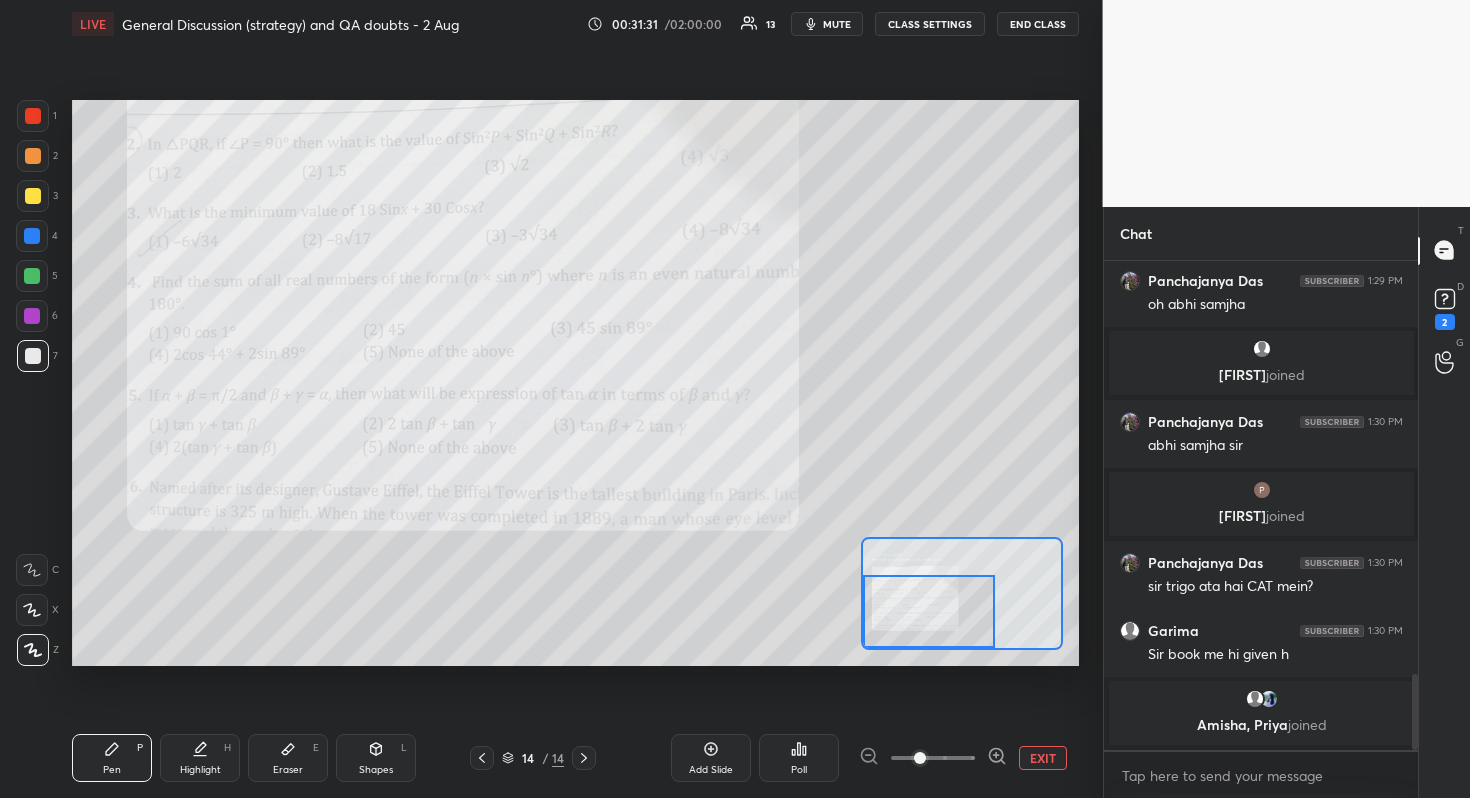 drag, startPoint x: 969, startPoint y: 615, endPoint x: 959, endPoint y: 638, distance: 25.079872 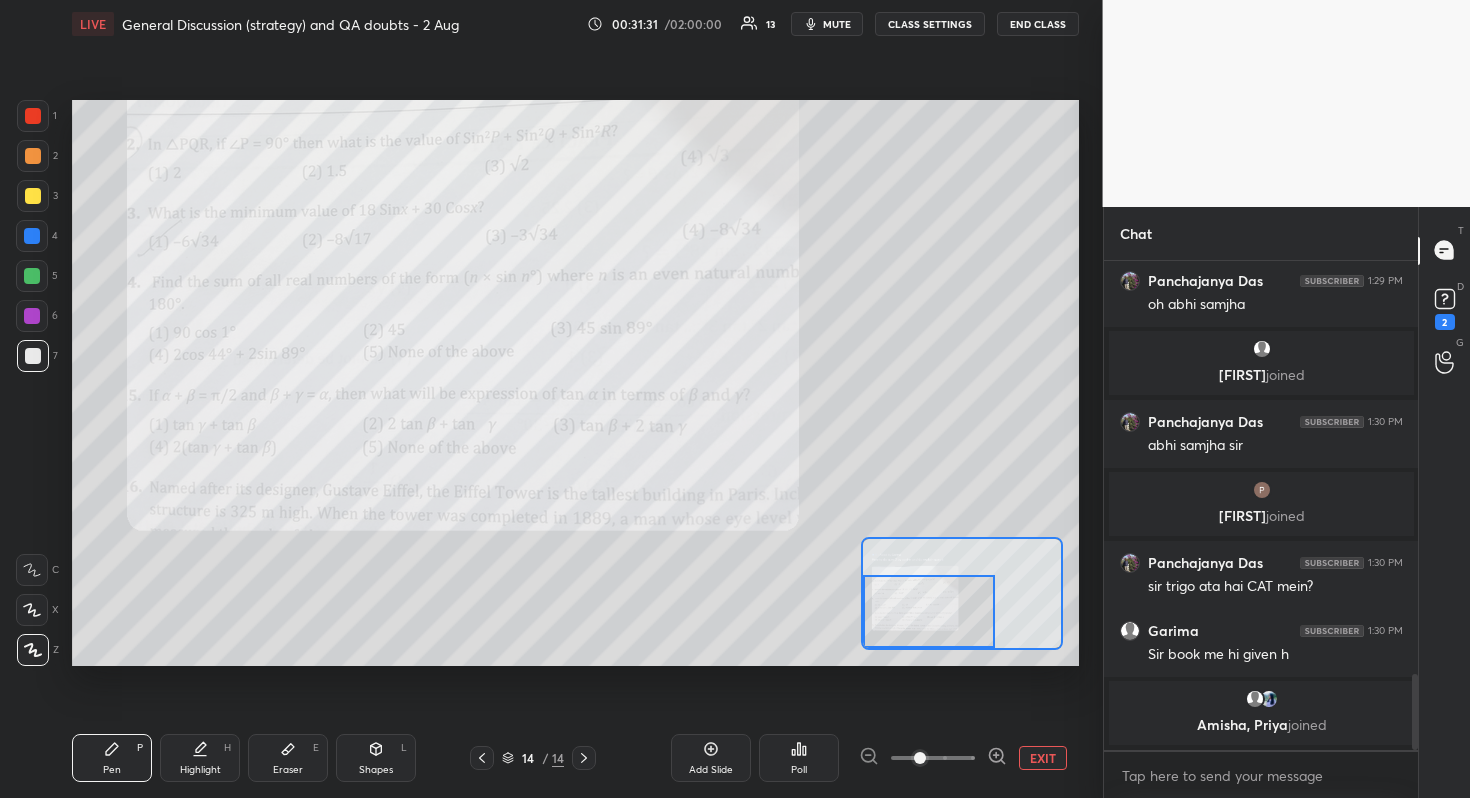 click at bounding box center [929, 611] 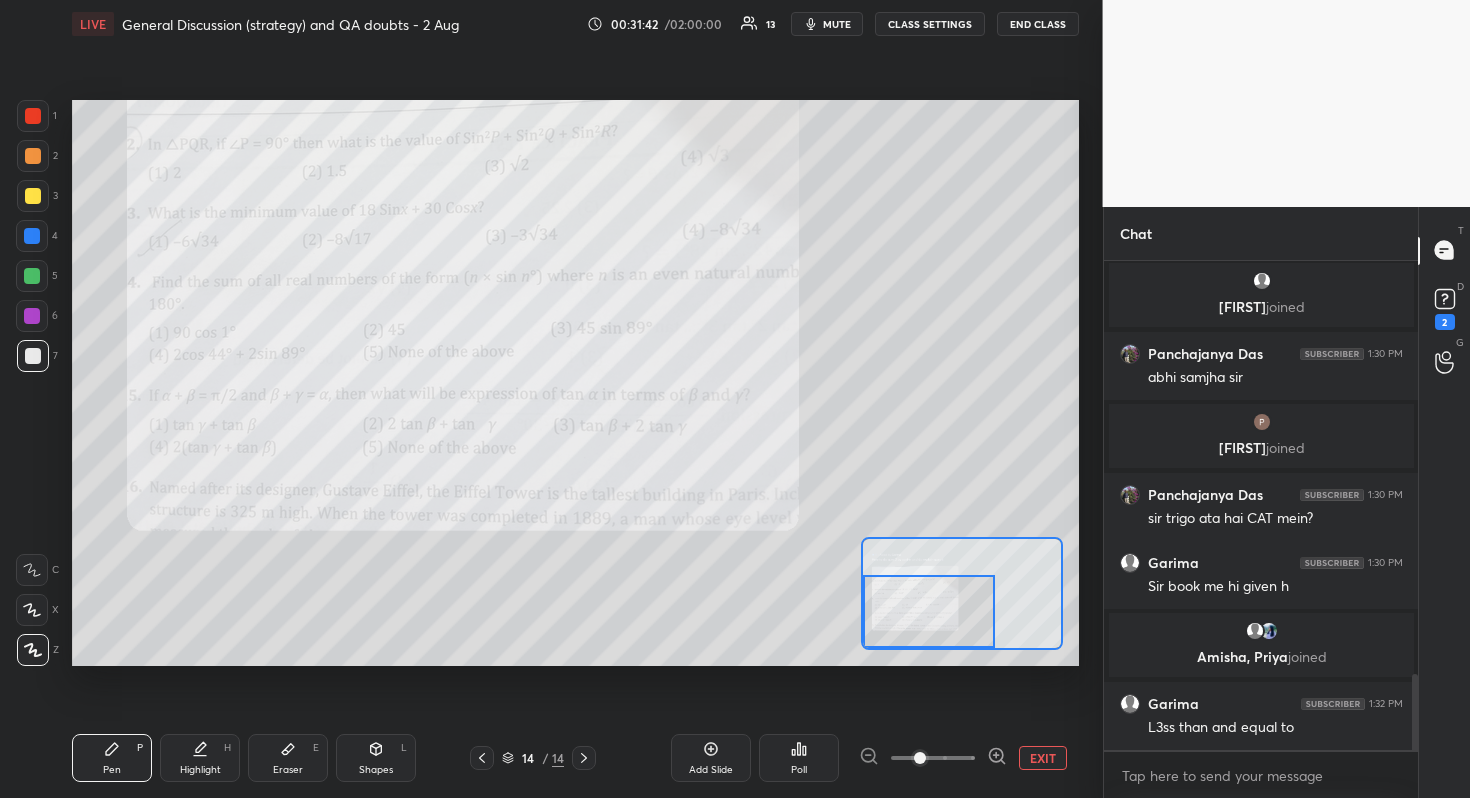 scroll, scrollTop: 2741, scrollLeft: 0, axis: vertical 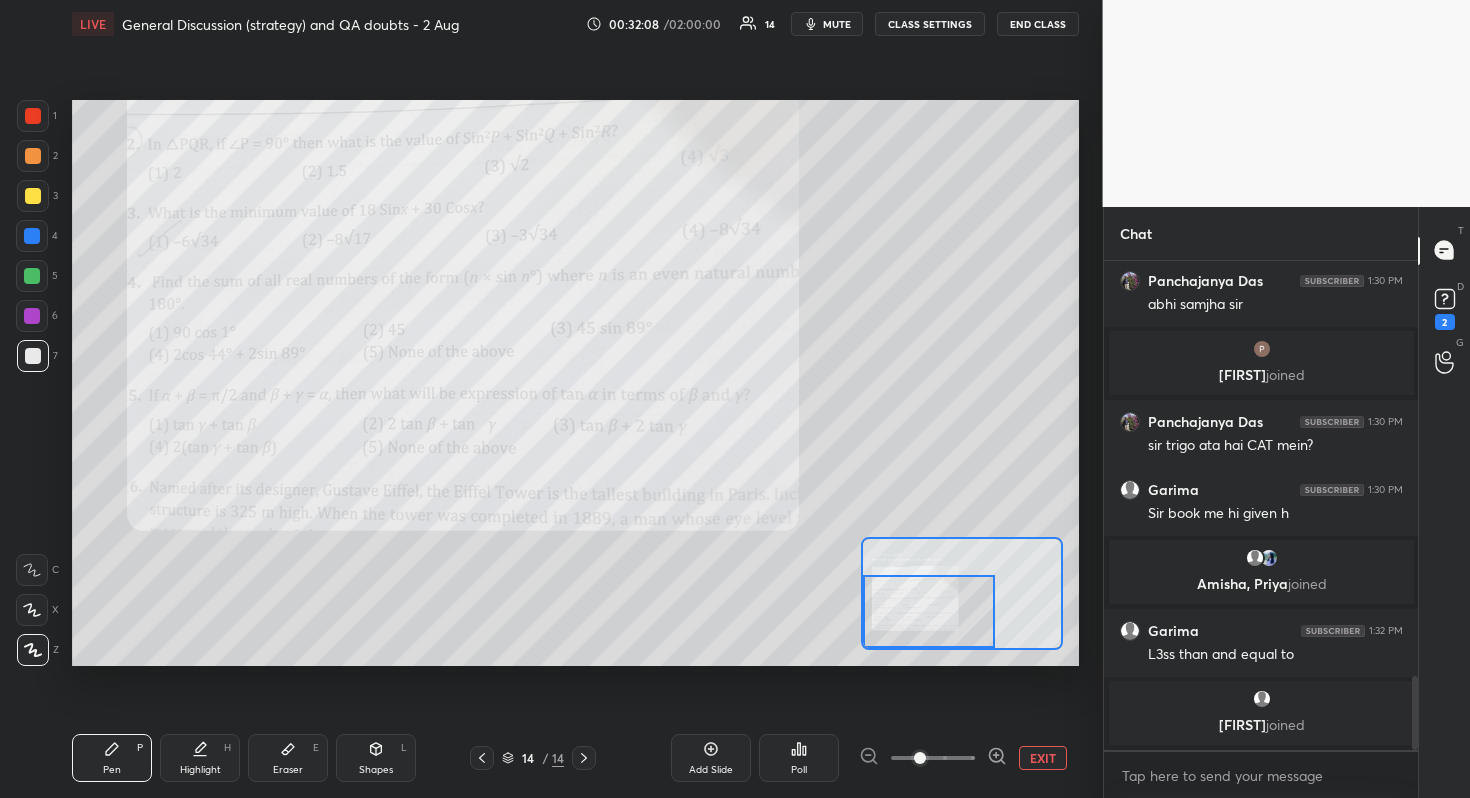 drag, startPoint x: 906, startPoint y: 607, endPoint x: 871, endPoint y: 640, distance: 48.104053 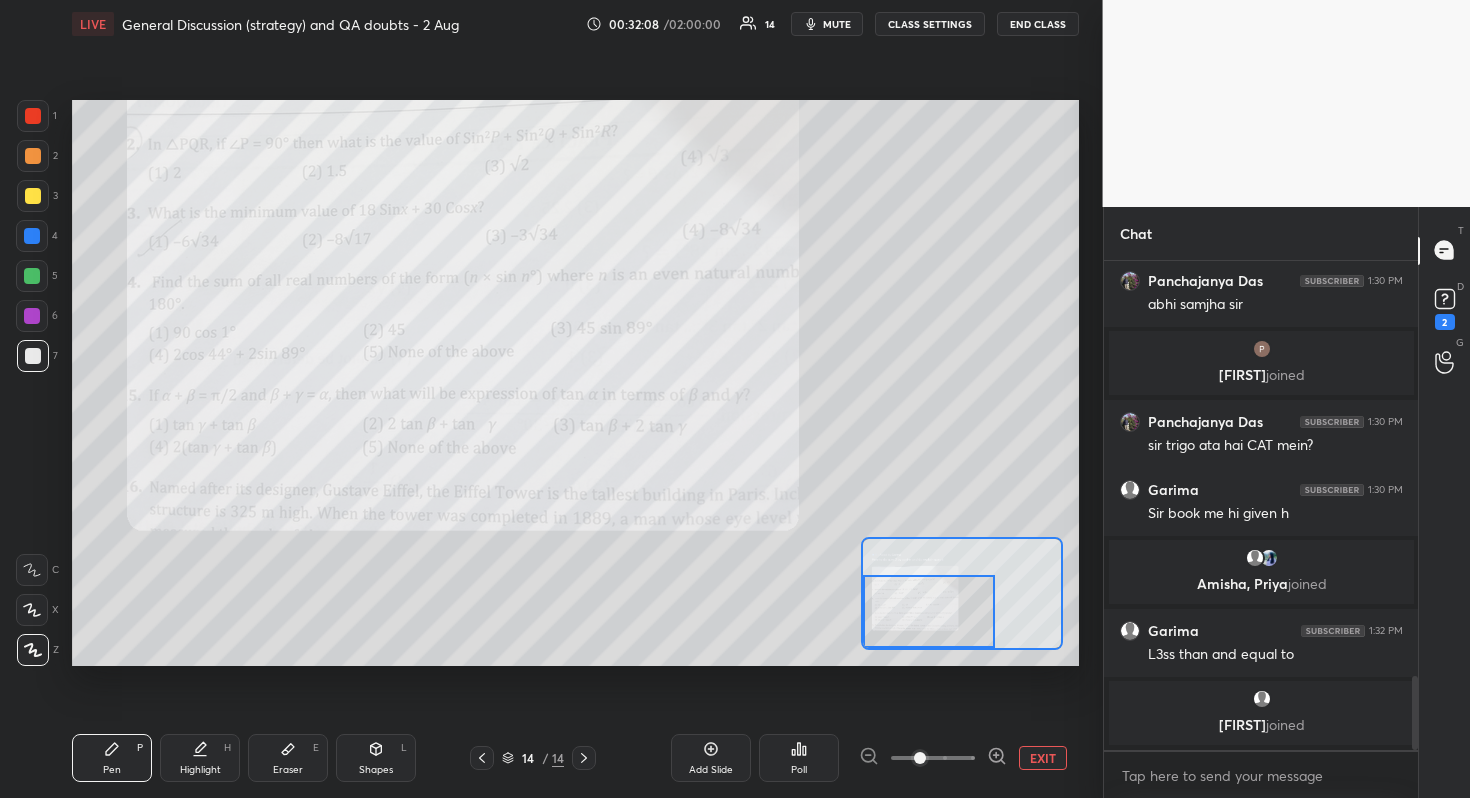 click at bounding box center [929, 611] 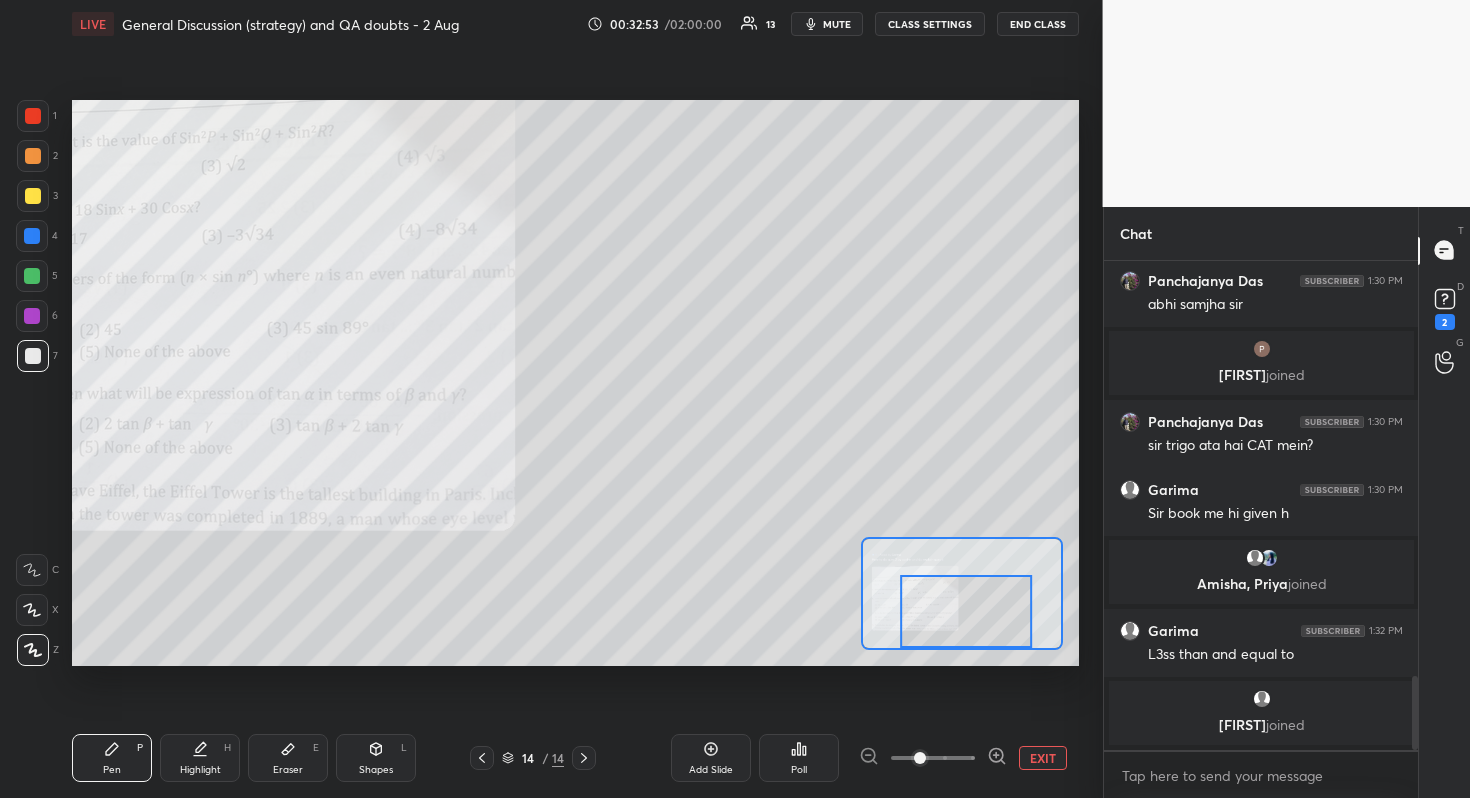 drag, startPoint x: 926, startPoint y: 597, endPoint x: 894, endPoint y: 580, distance: 36.23534 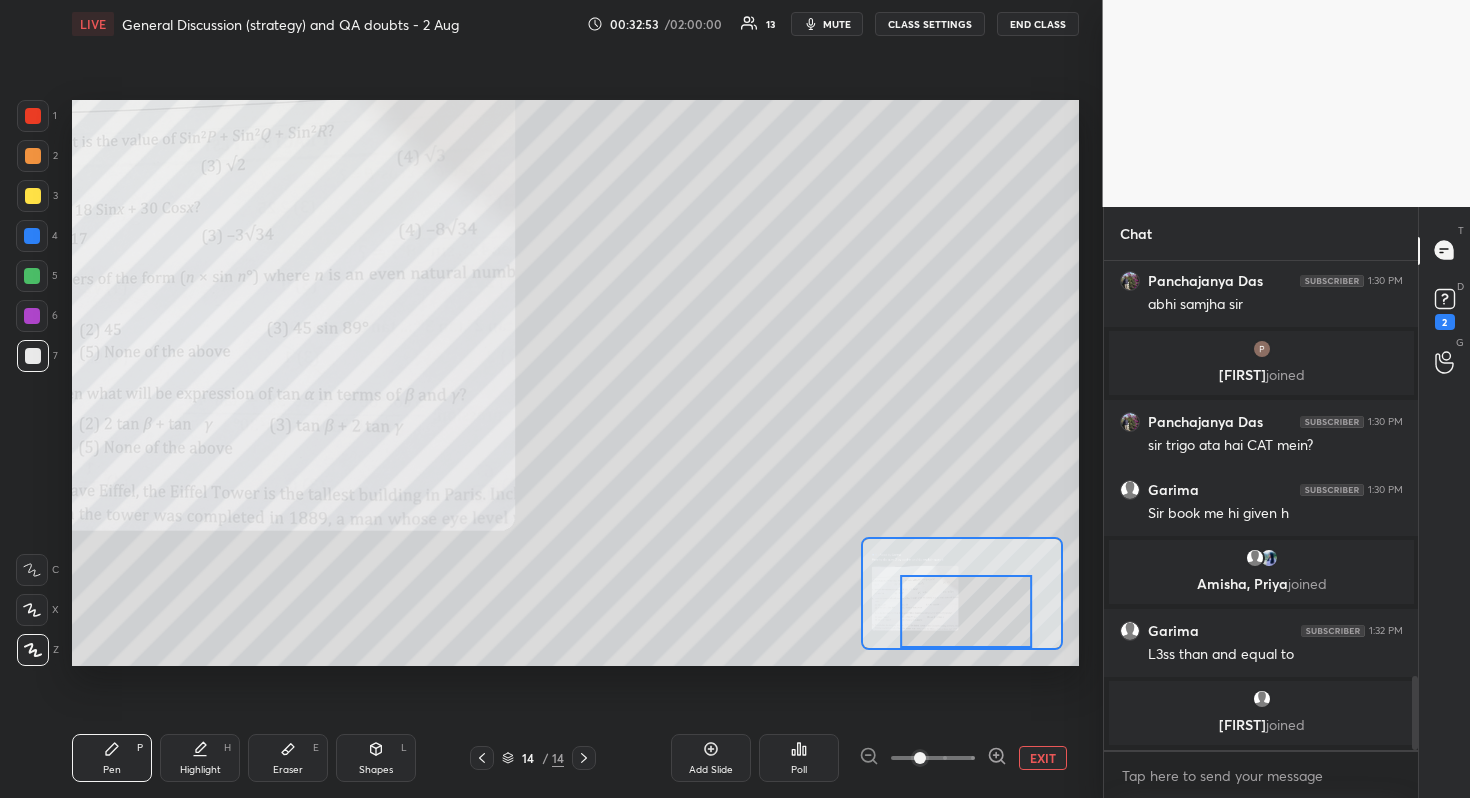 click at bounding box center (966, 611) 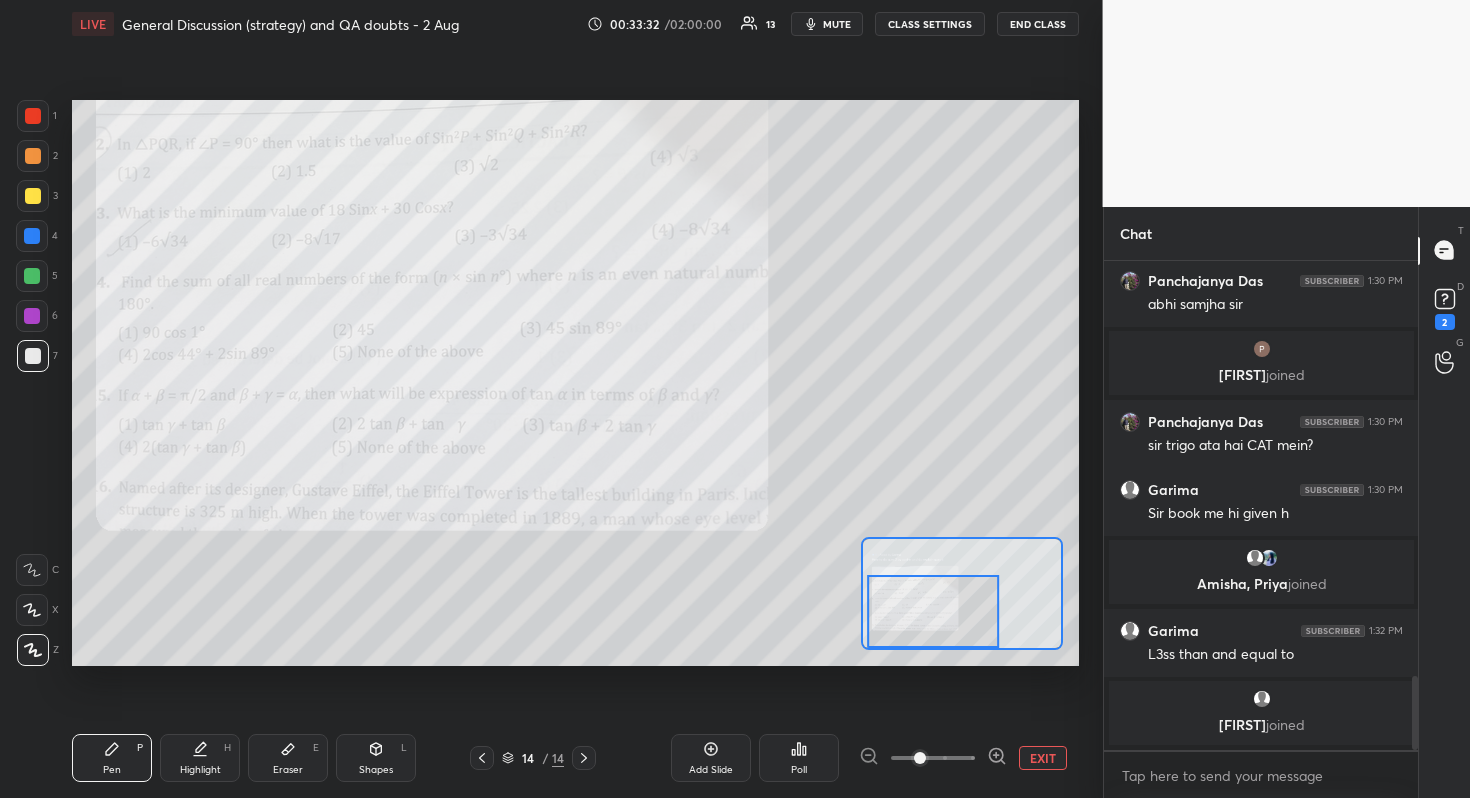 click on "Setting up your live class Poll for   secs No correct answer Start poll" at bounding box center (575, 383) 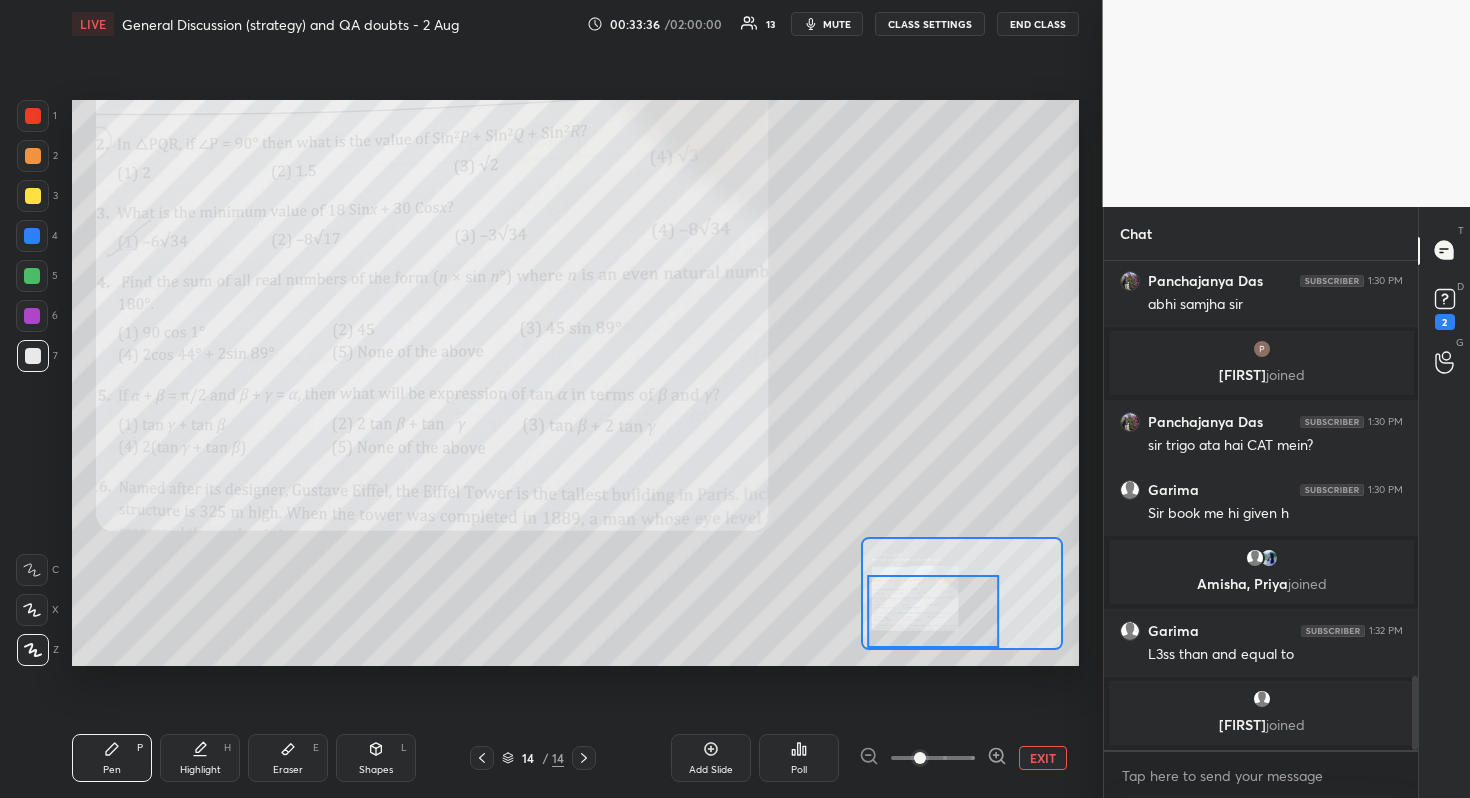 scroll, scrollTop: 2786, scrollLeft: 0, axis: vertical 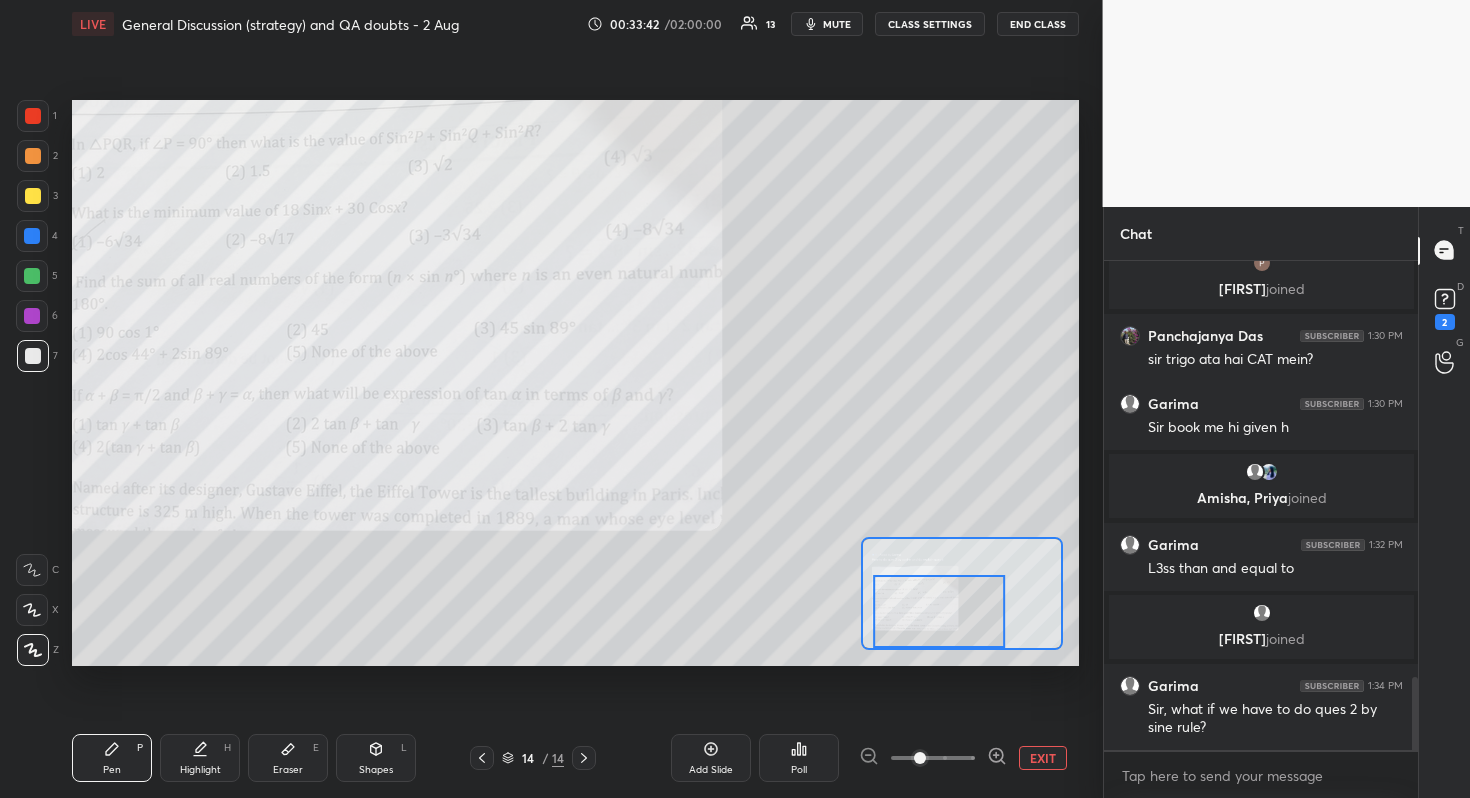 click at bounding box center (939, 611) 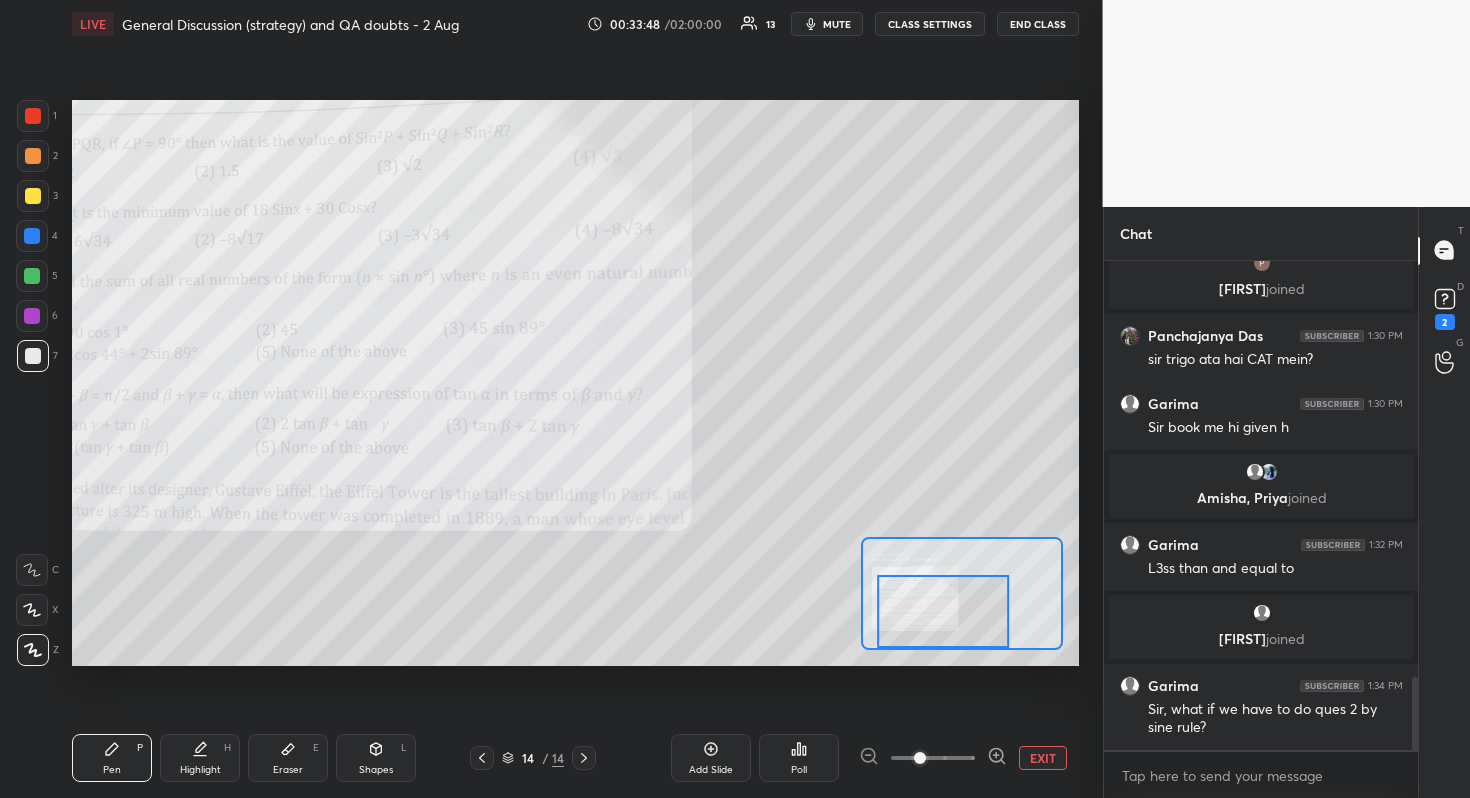 click on "Setting up your live class Poll for   secs No correct answer Start poll" at bounding box center (575, 383) 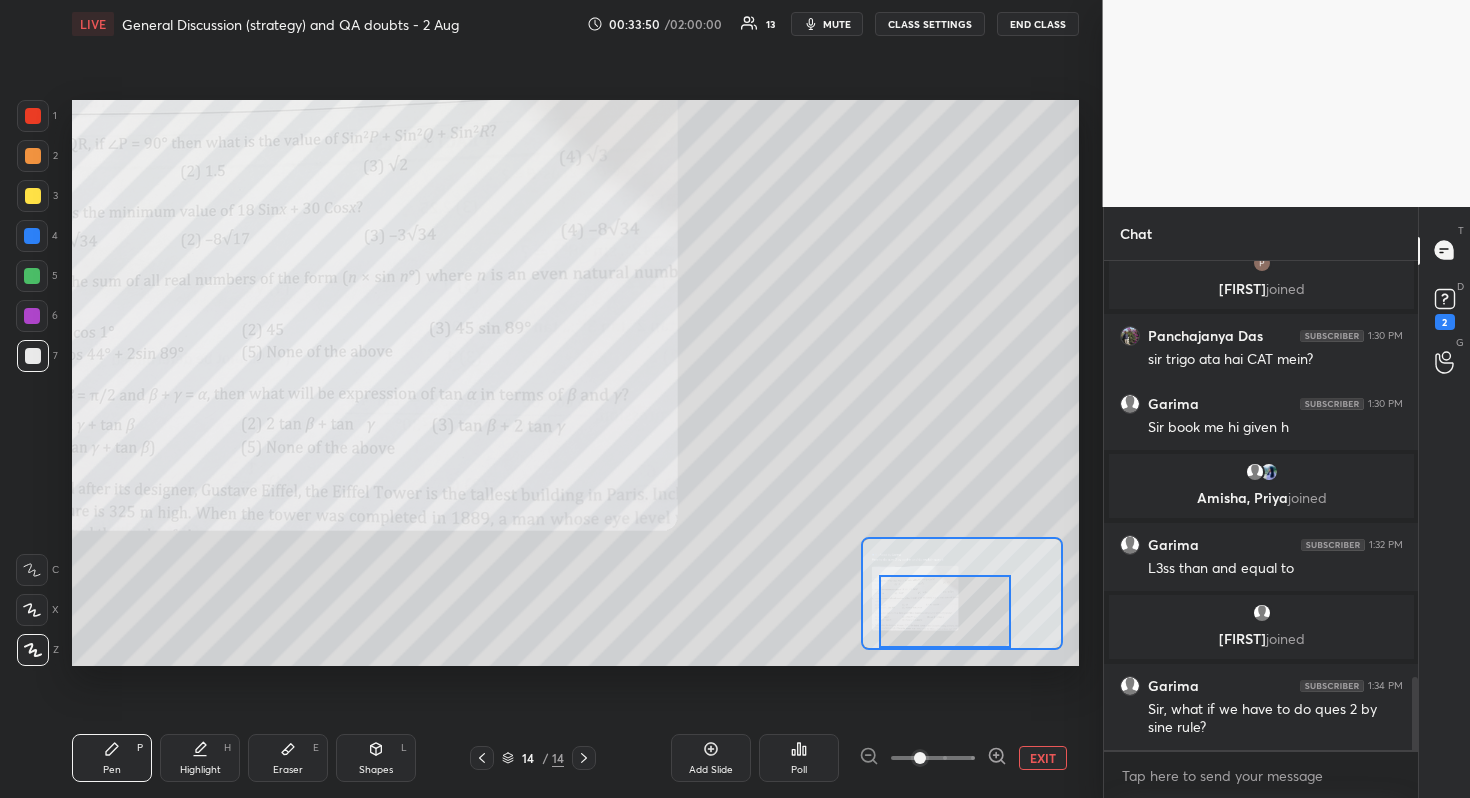 drag, startPoint x: 905, startPoint y: 607, endPoint x: 918, endPoint y: 626, distance: 23.021729 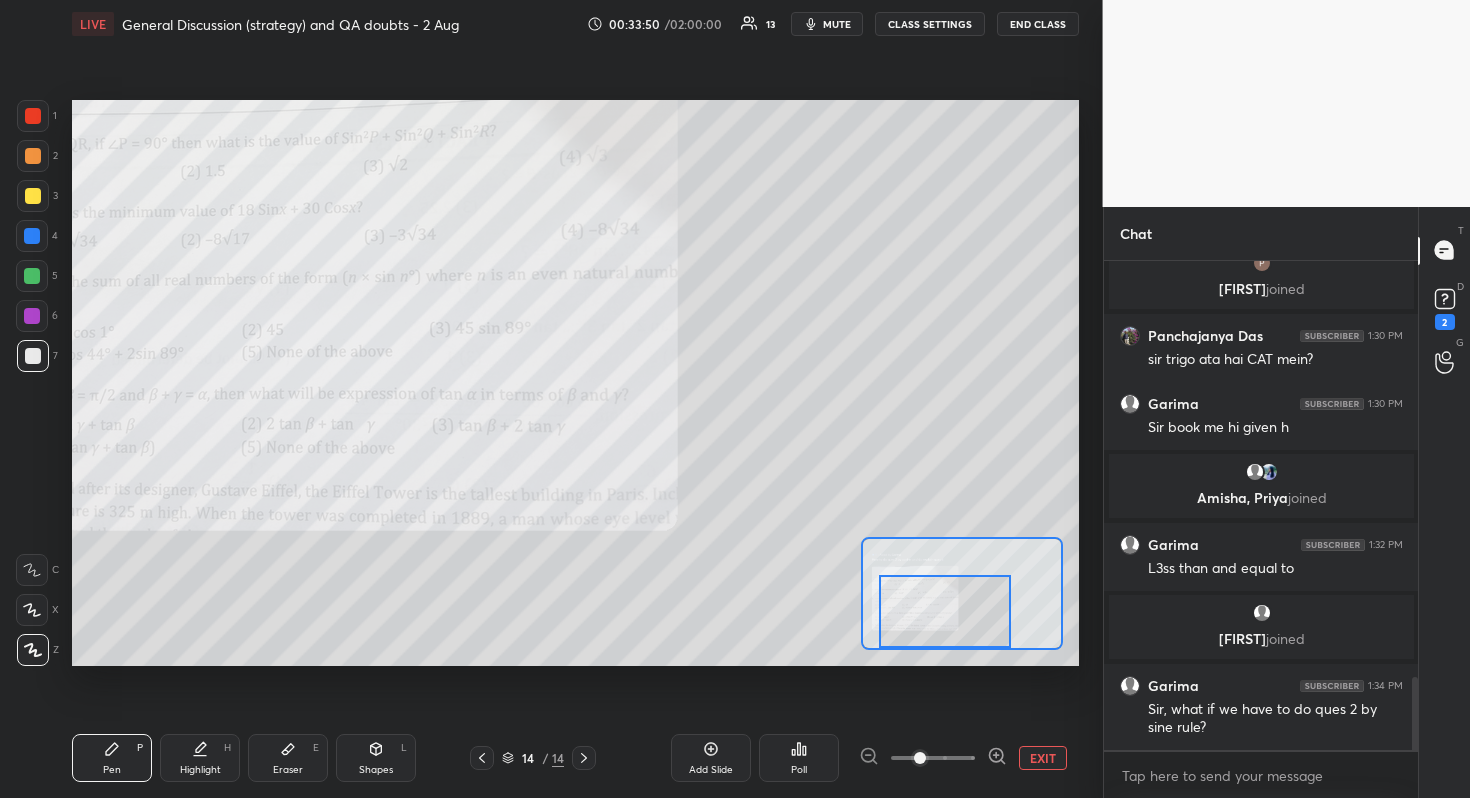 click at bounding box center [945, 611] 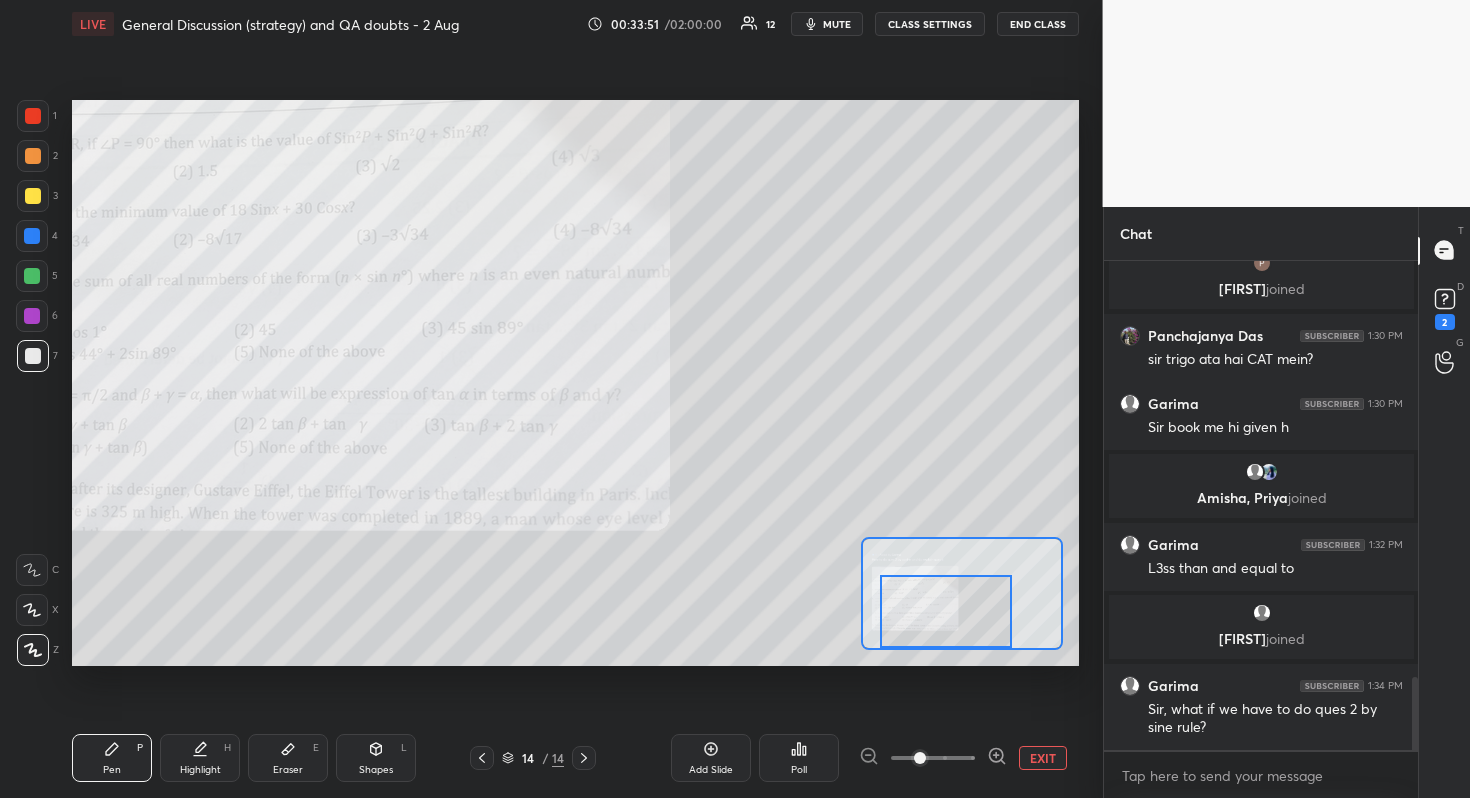 drag, startPoint x: 914, startPoint y: 623, endPoint x: 897, endPoint y: 618, distance: 17.720045 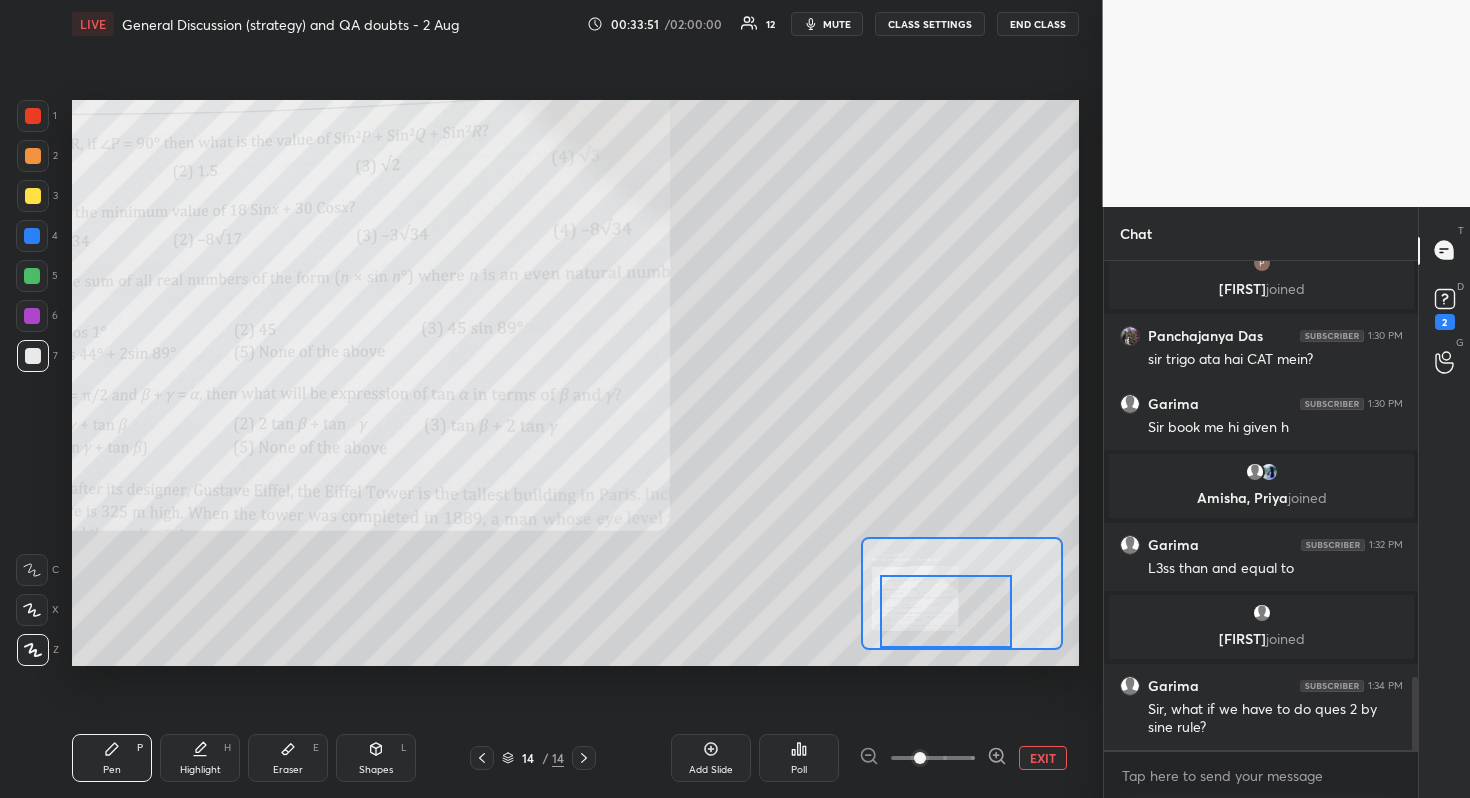 click at bounding box center [946, 611] 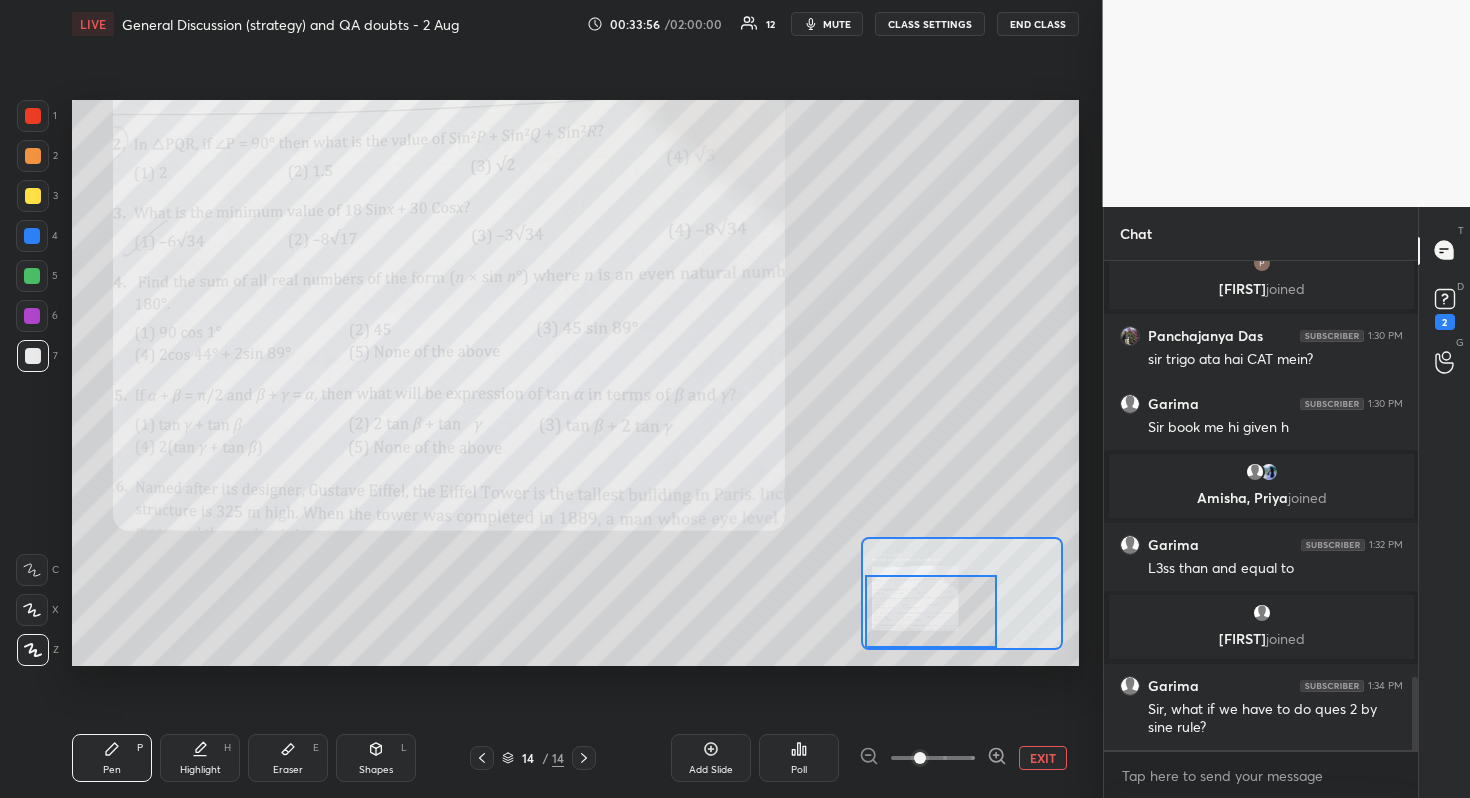 click on "Setting up your live class Poll for   secs No correct answer Start poll" at bounding box center (575, 383) 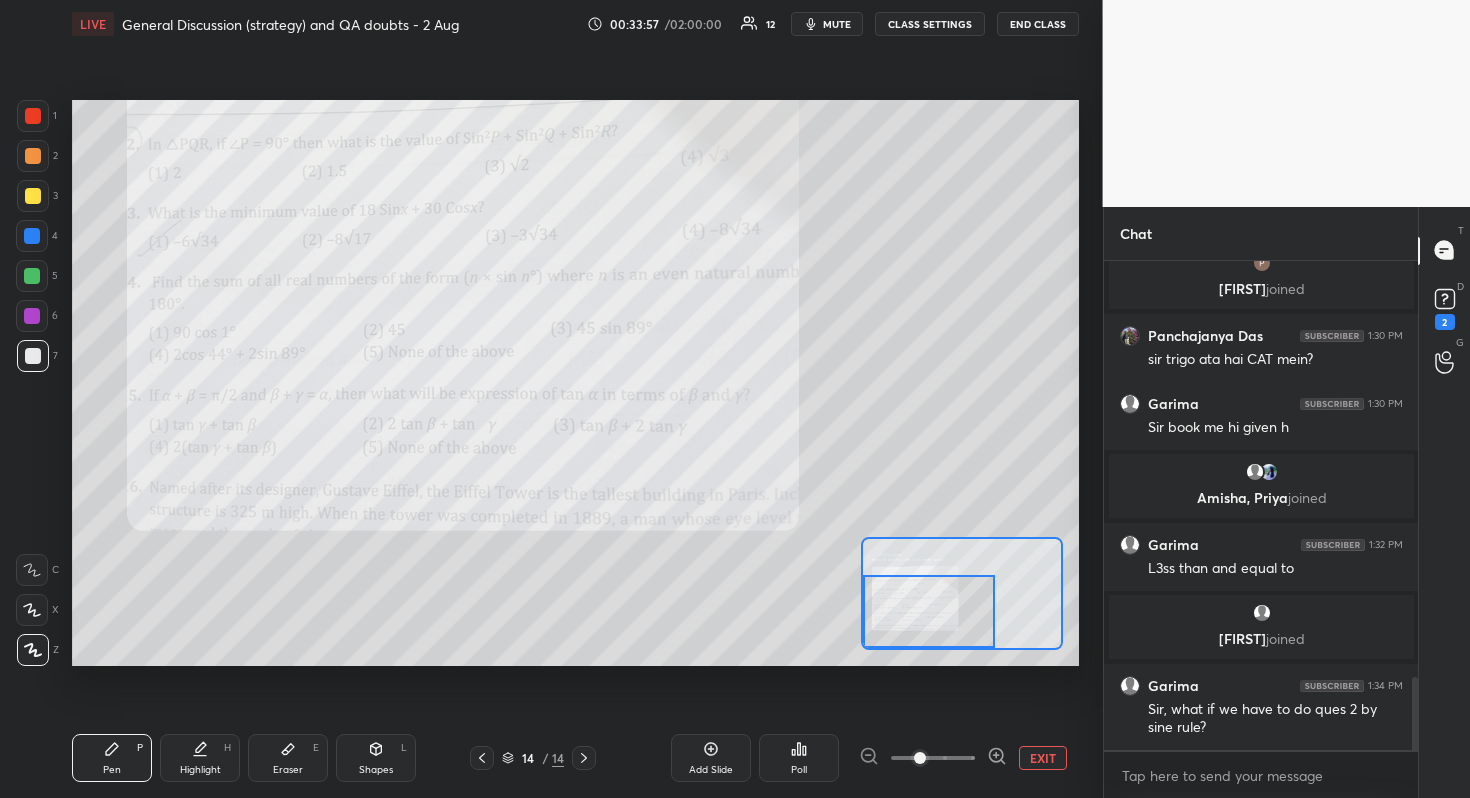 drag, startPoint x: 710, startPoint y: 766, endPoint x: 677, endPoint y: 744, distance: 39.661064 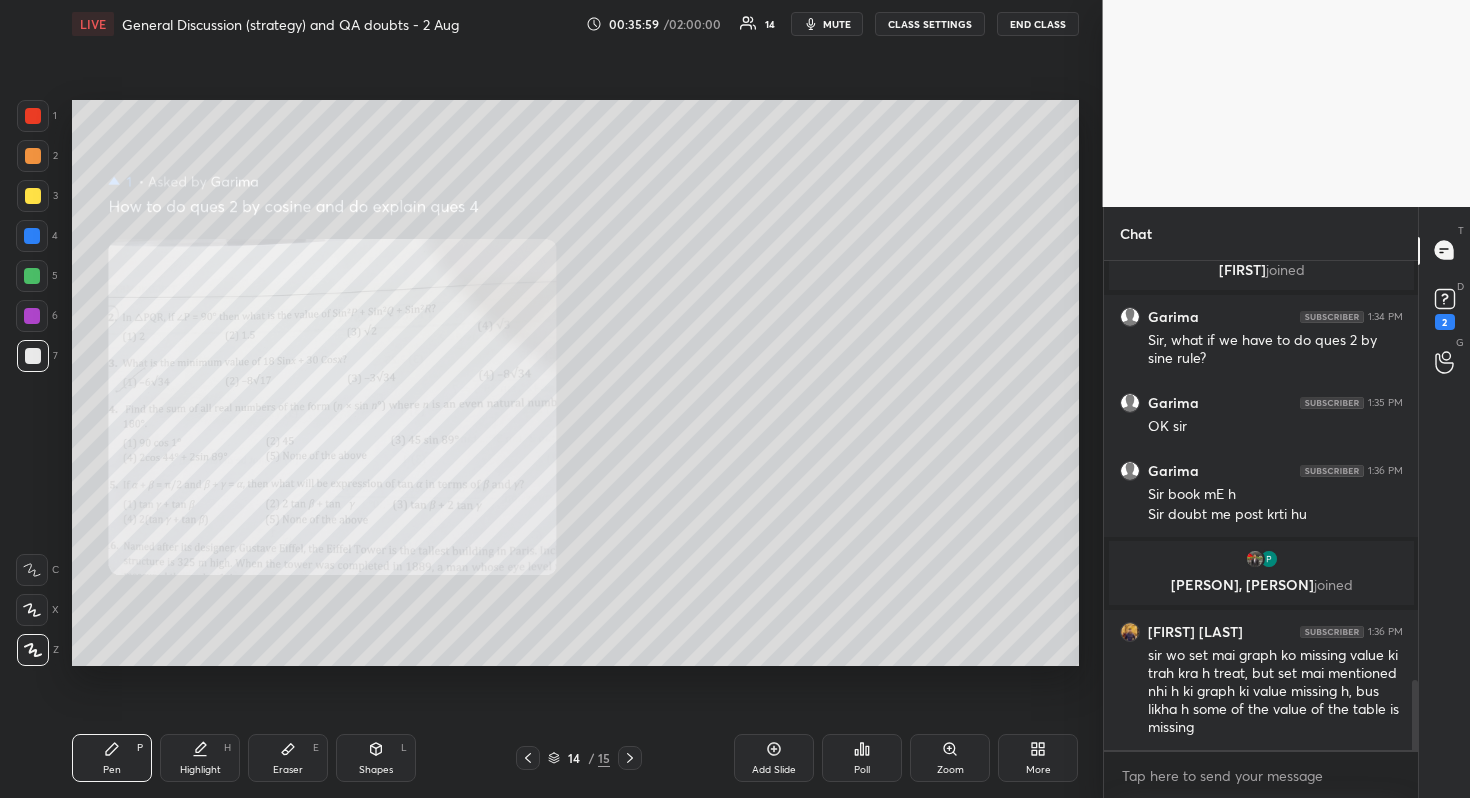 scroll, scrollTop: 2943, scrollLeft: 0, axis: vertical 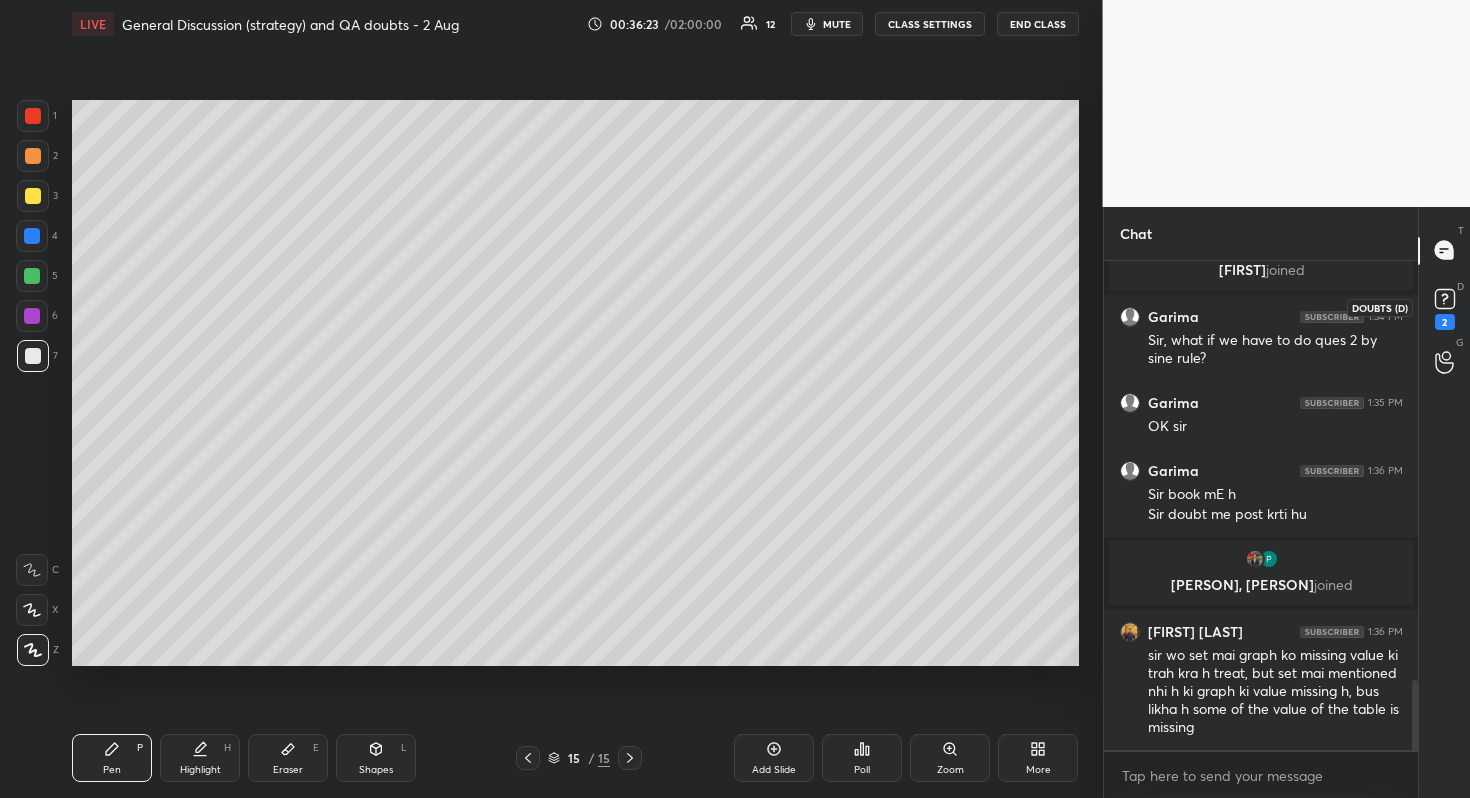 click 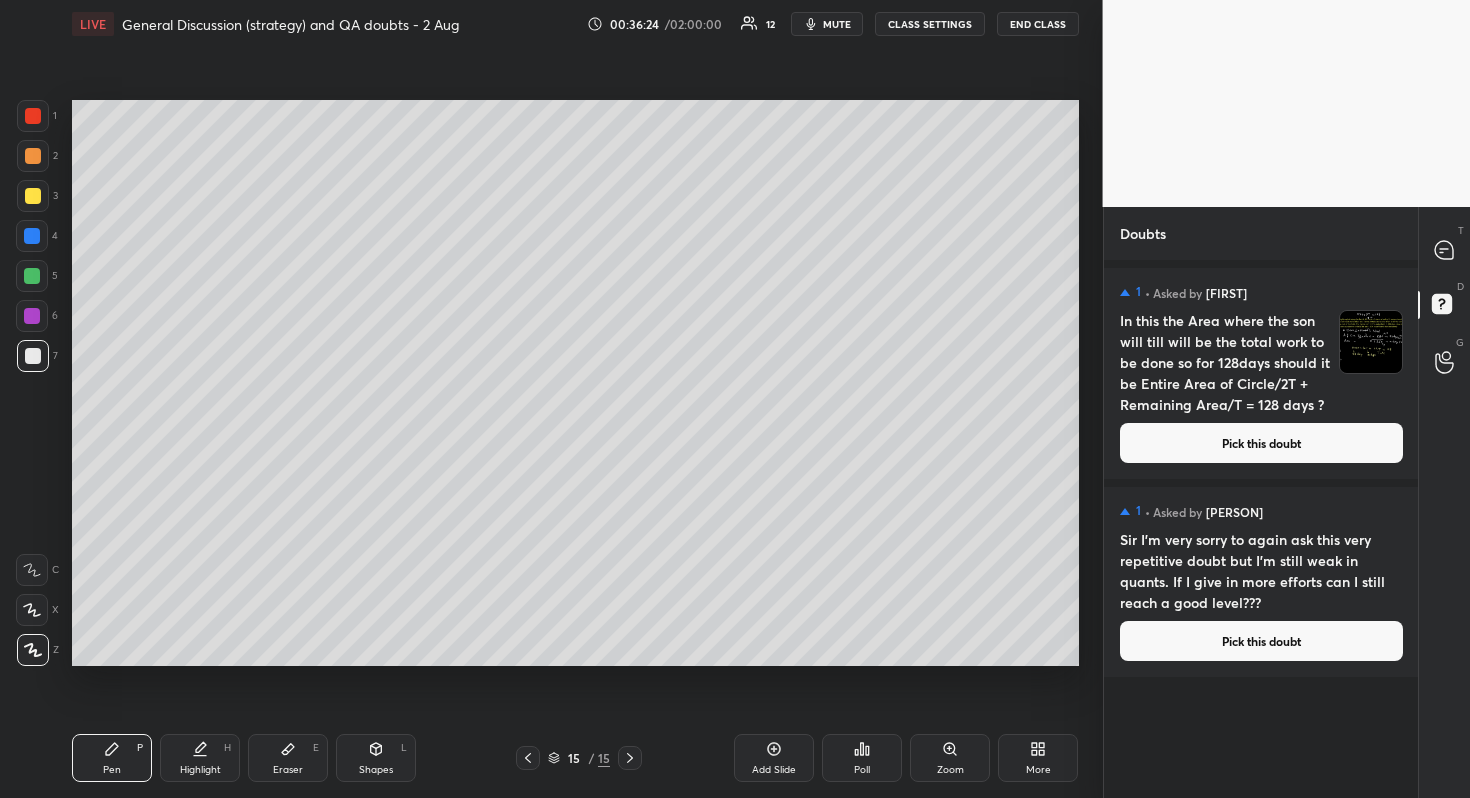 click on "Pick this doubt" at bounding box center [1261, 641] 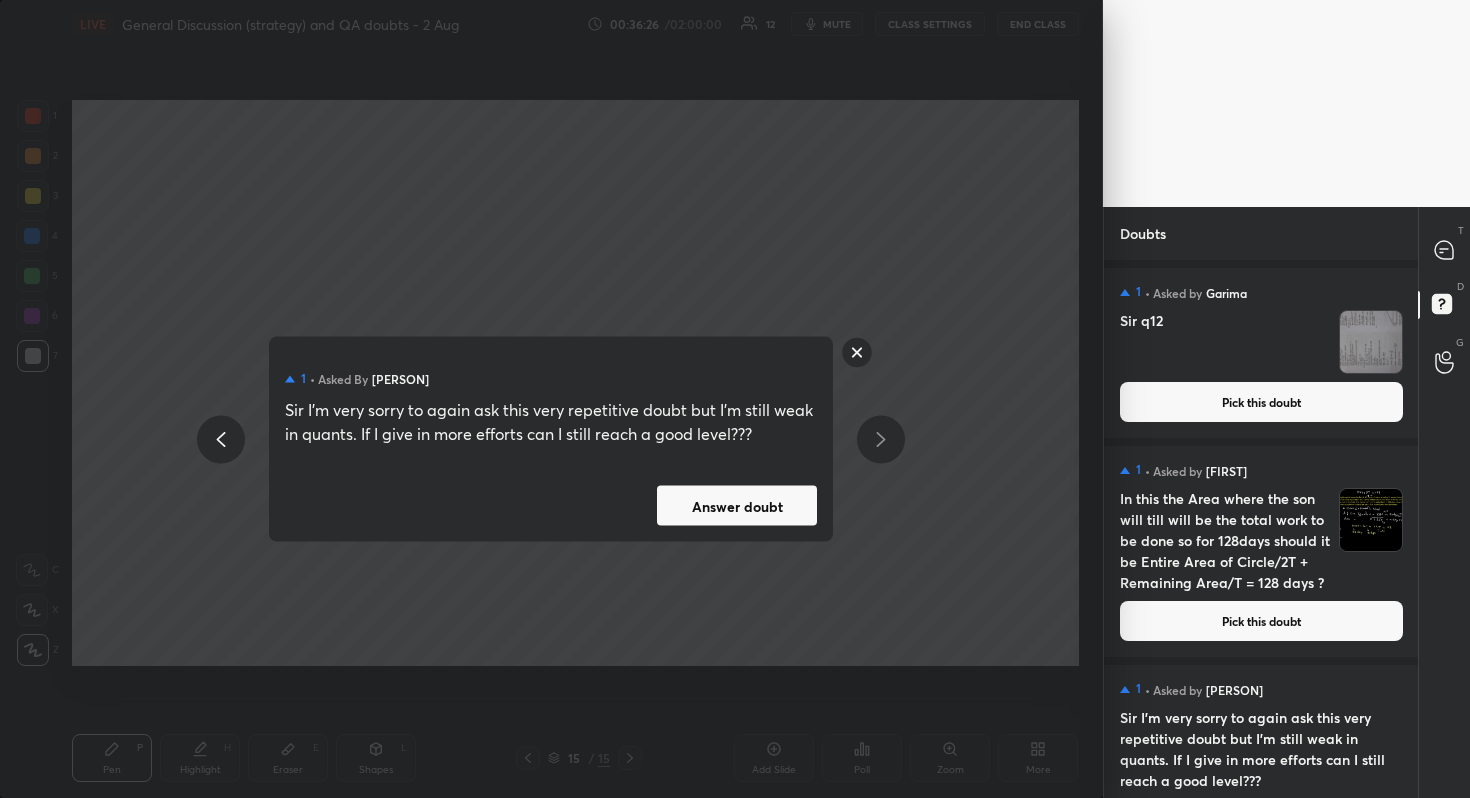 click on "Answer doubt" at bounding box center (737, 506) 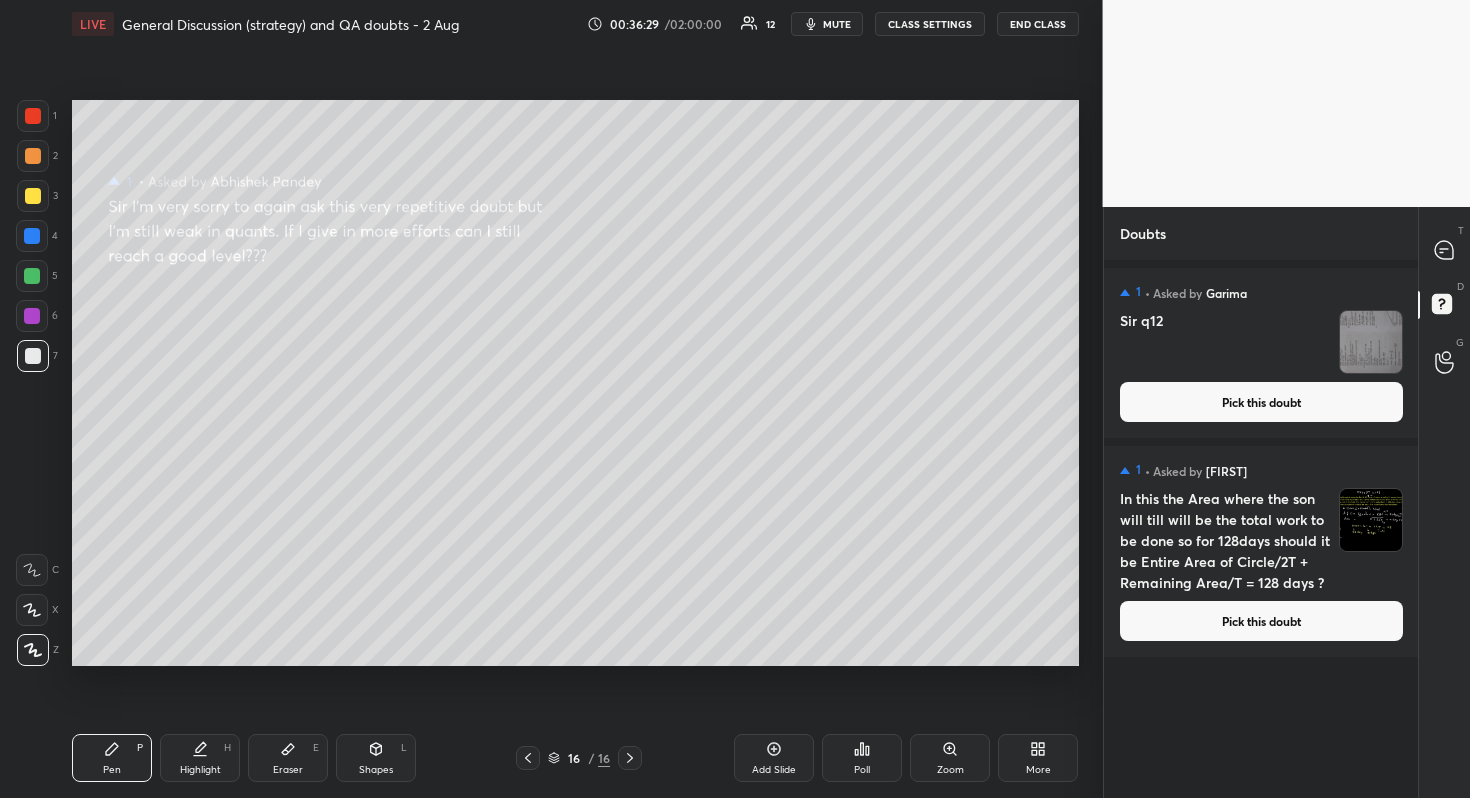 click on "Pick this doubt" at bounding box center (1261, 621) 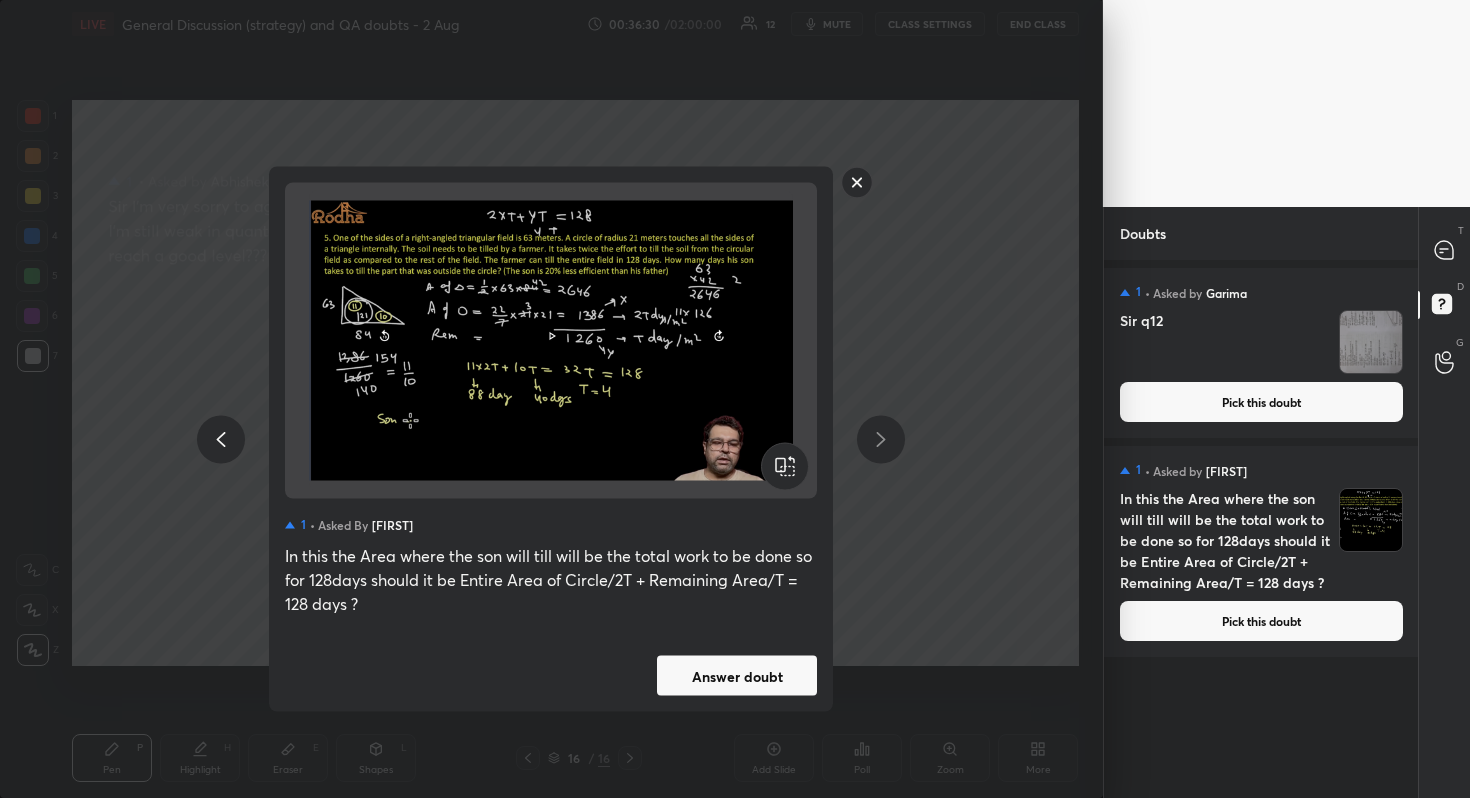 click on "1 • Asked by [FIRST] In this the Area where the son will till will be the total work to be done so for 128days should it be Entire Area of Circle/2T + Remaining Area/T = 128 days ? Answer doubt" at bounding box center [551, 439] 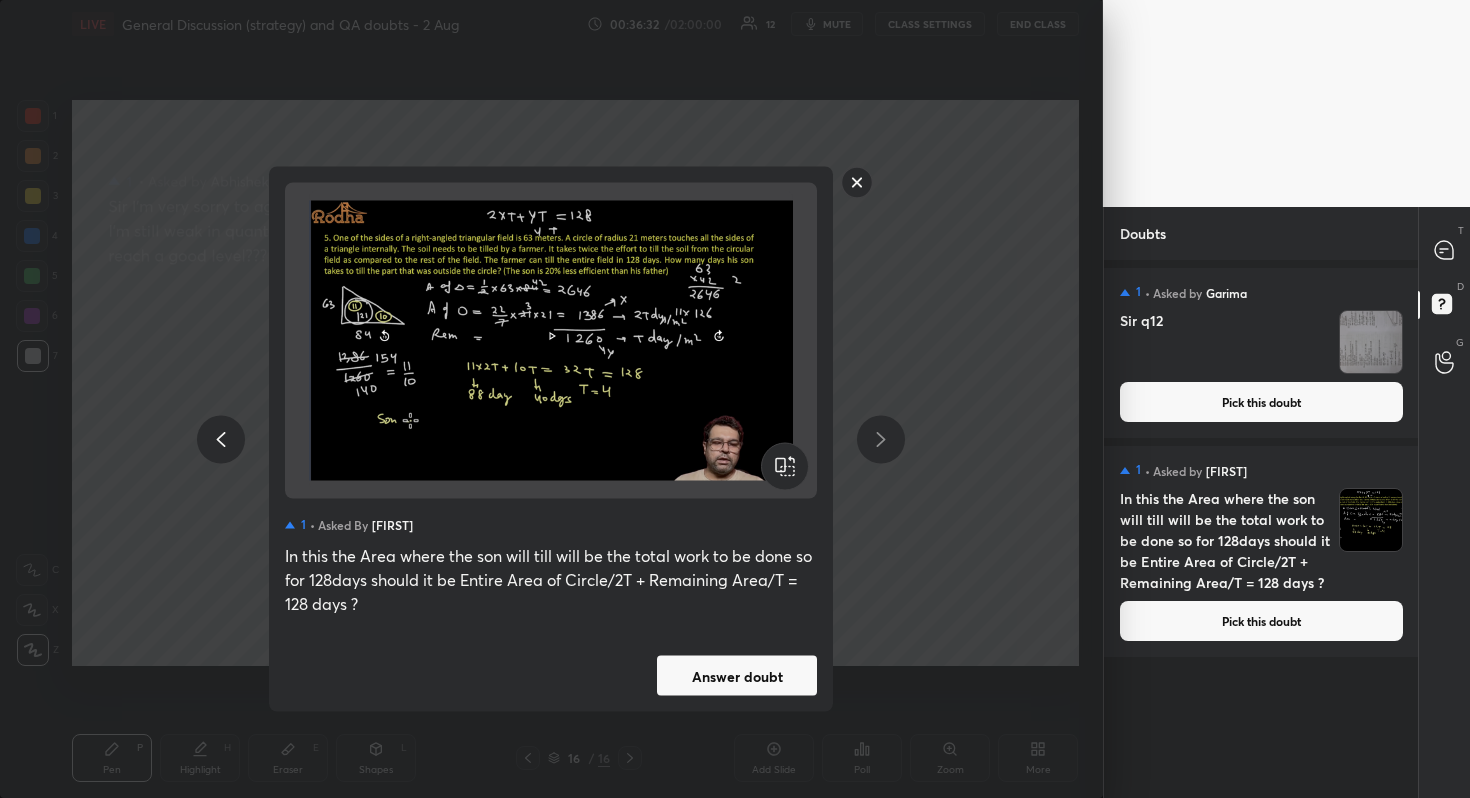 click on "1 • Asked by [FIRST] In this the Area where the son will till will be the total work to be done so for 128days should it be Entire Area of Circle/2T + Remaining Area/T = 128 days ? Answer doubt" at bounding box center (551, 439) 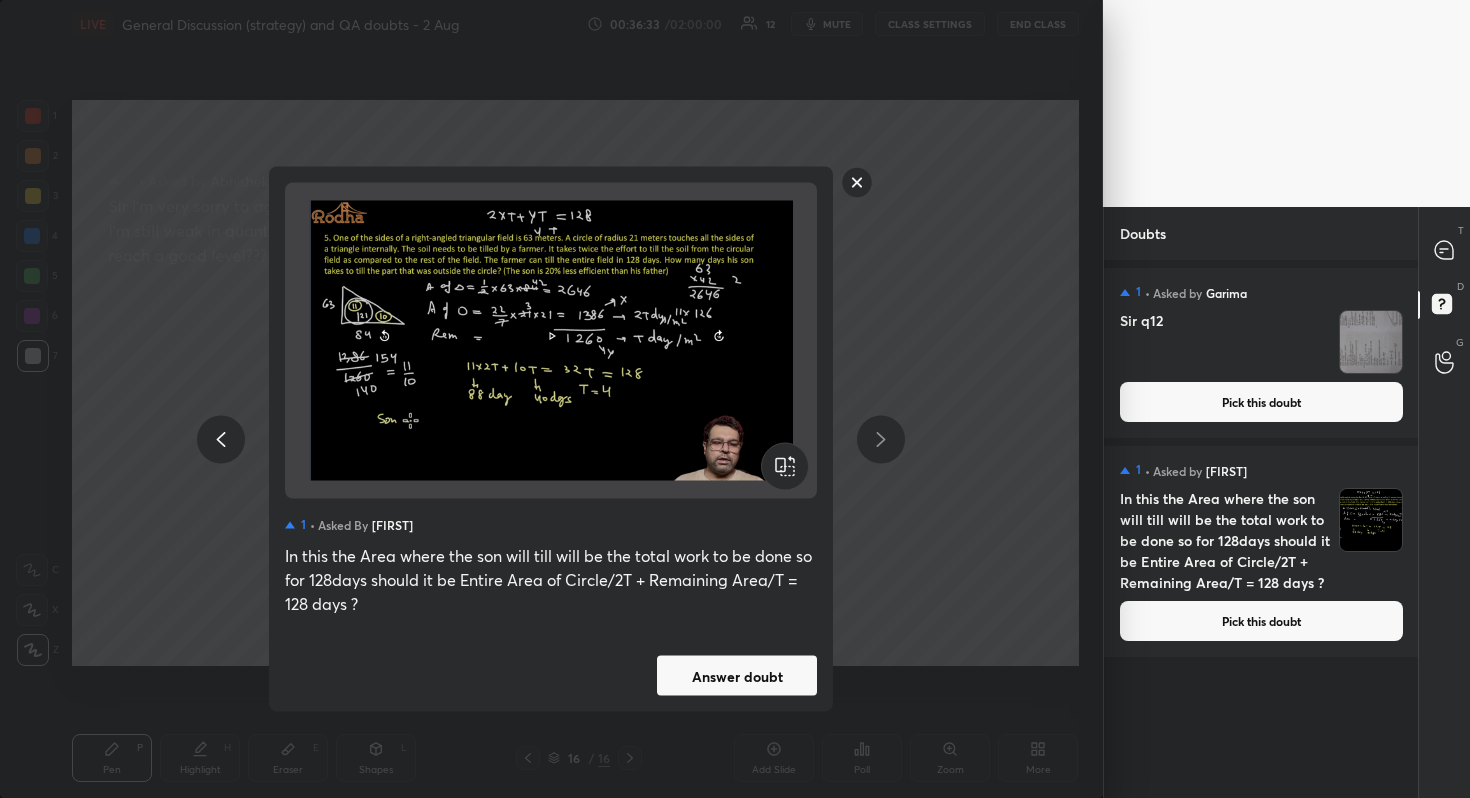 click on "Answer doubt" at bounding box center [737, 676] 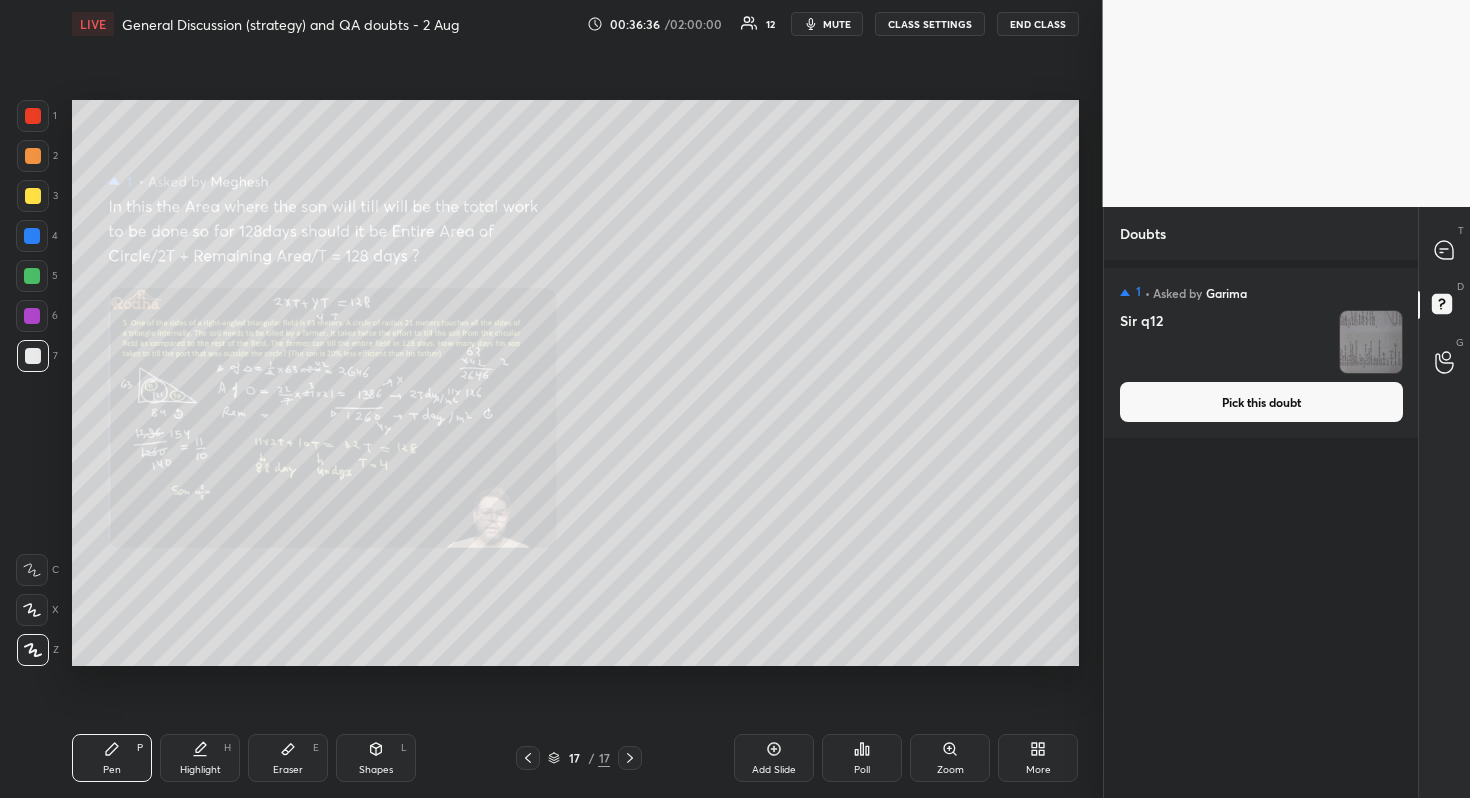 click on "Pick this doubt" at bounding box center (1261, 402) 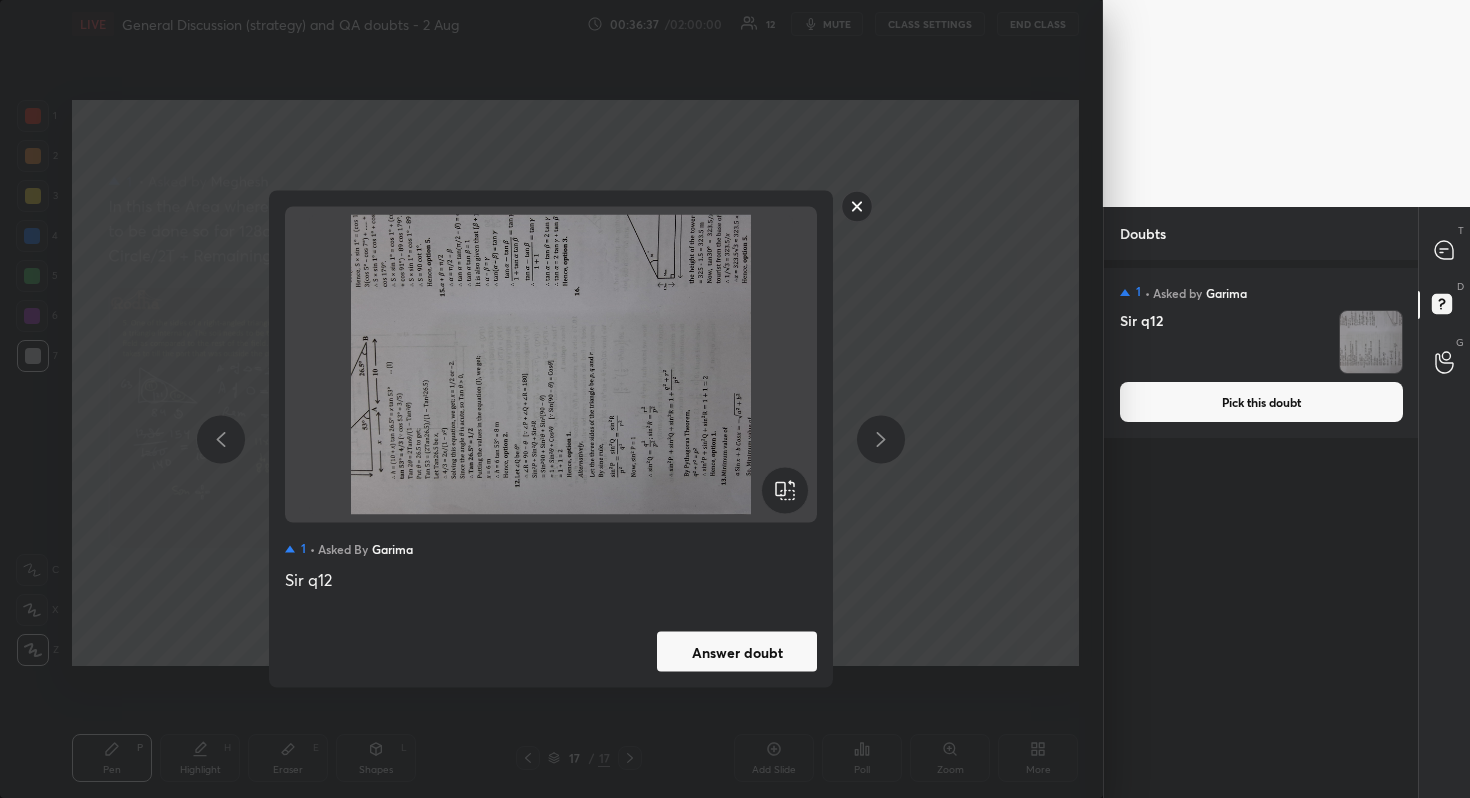click on "1 • Asked by [PERSON] Sir q12 Answer doubt" at bounding box center (551, 439) 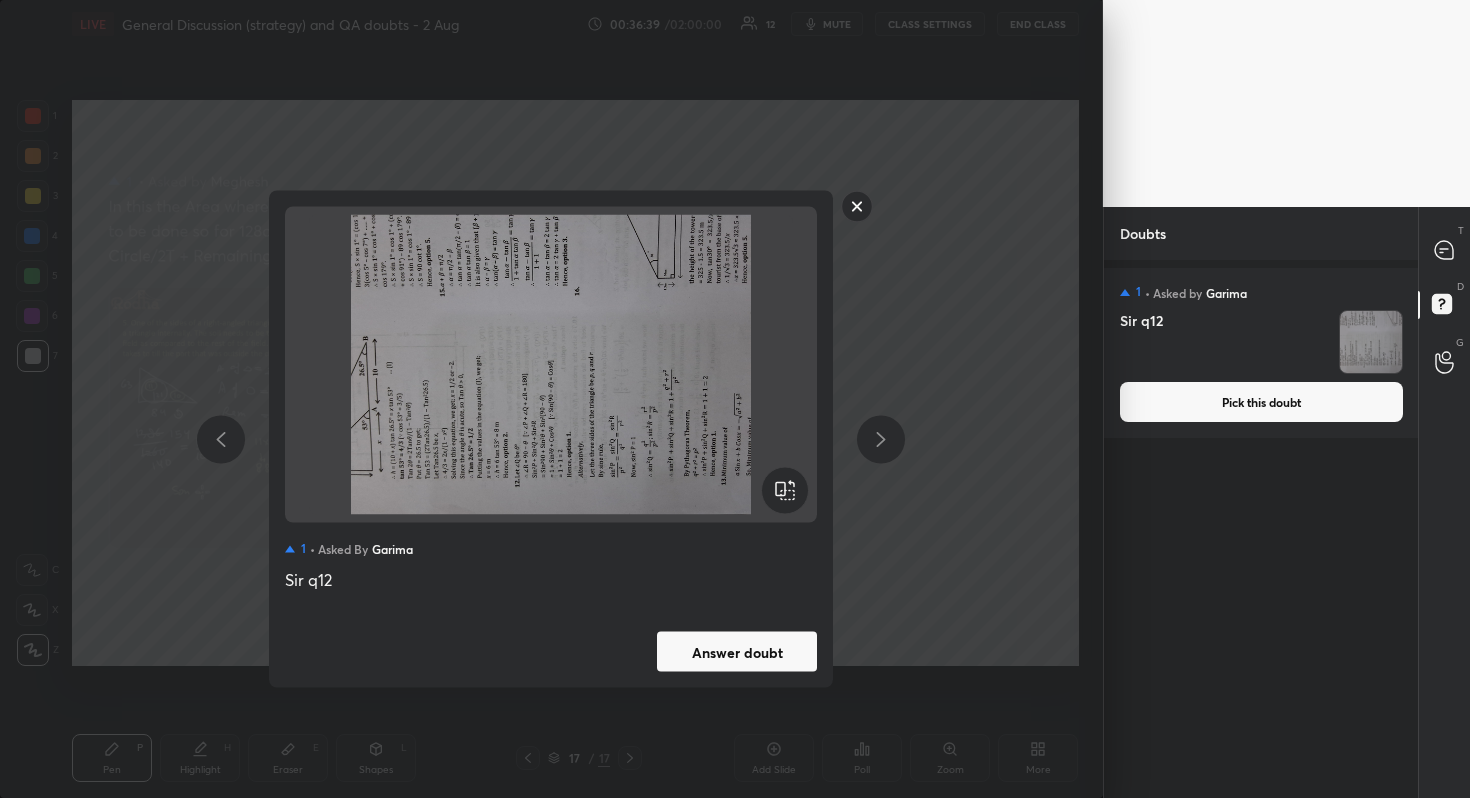 click 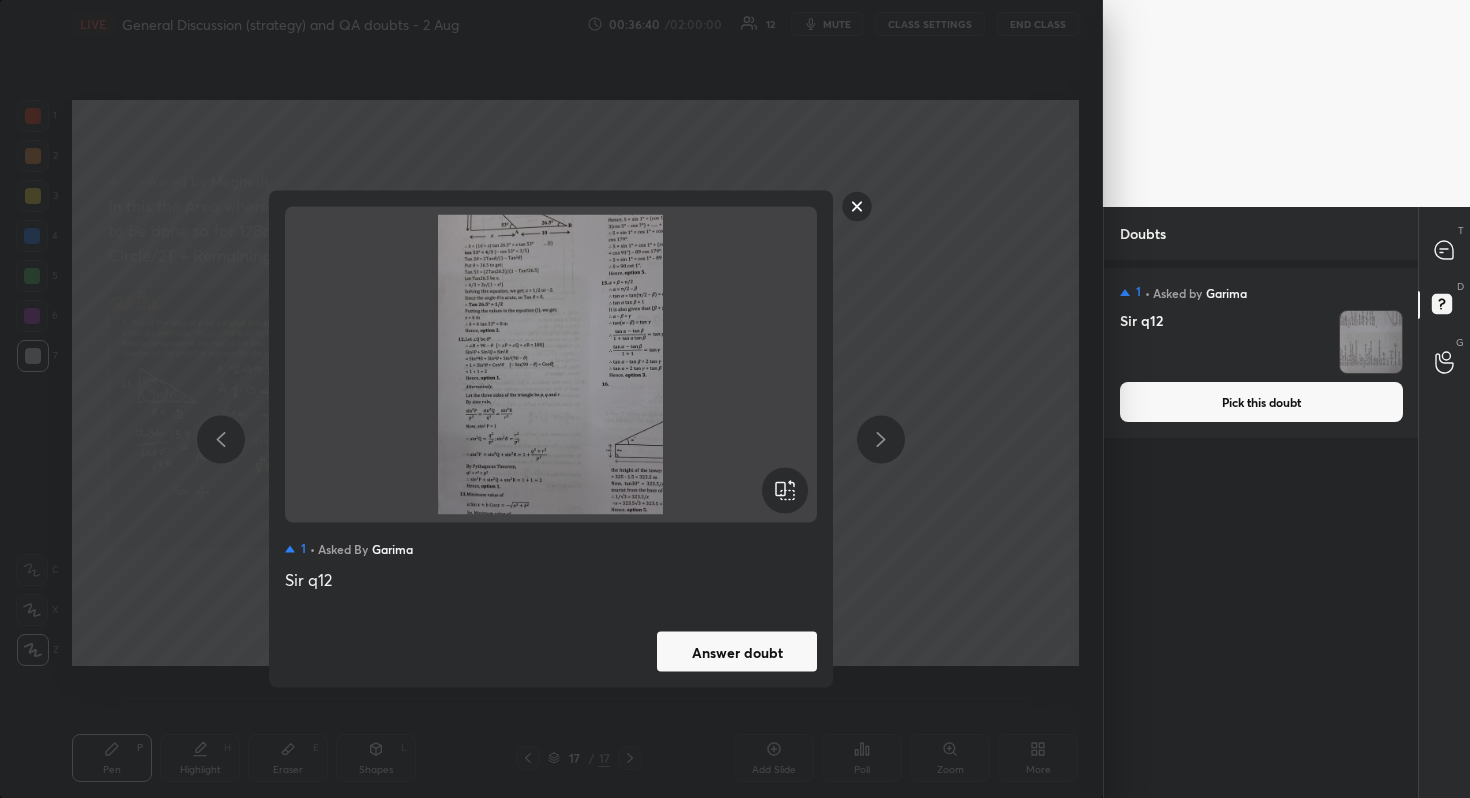 click on "Answer doubt" at bounding box center [737, 652] 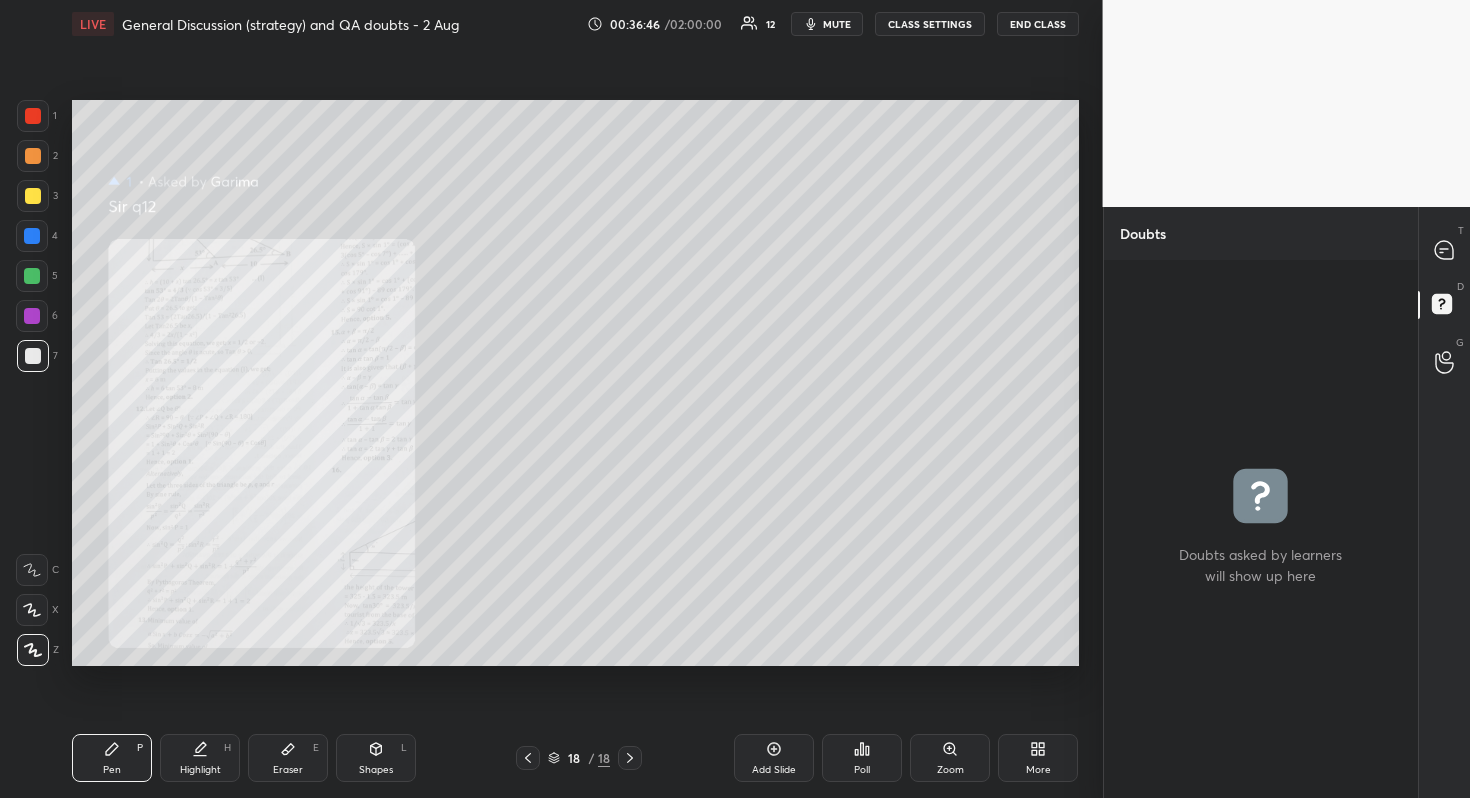 click on "Zoom" at bounding box center (950, 758) 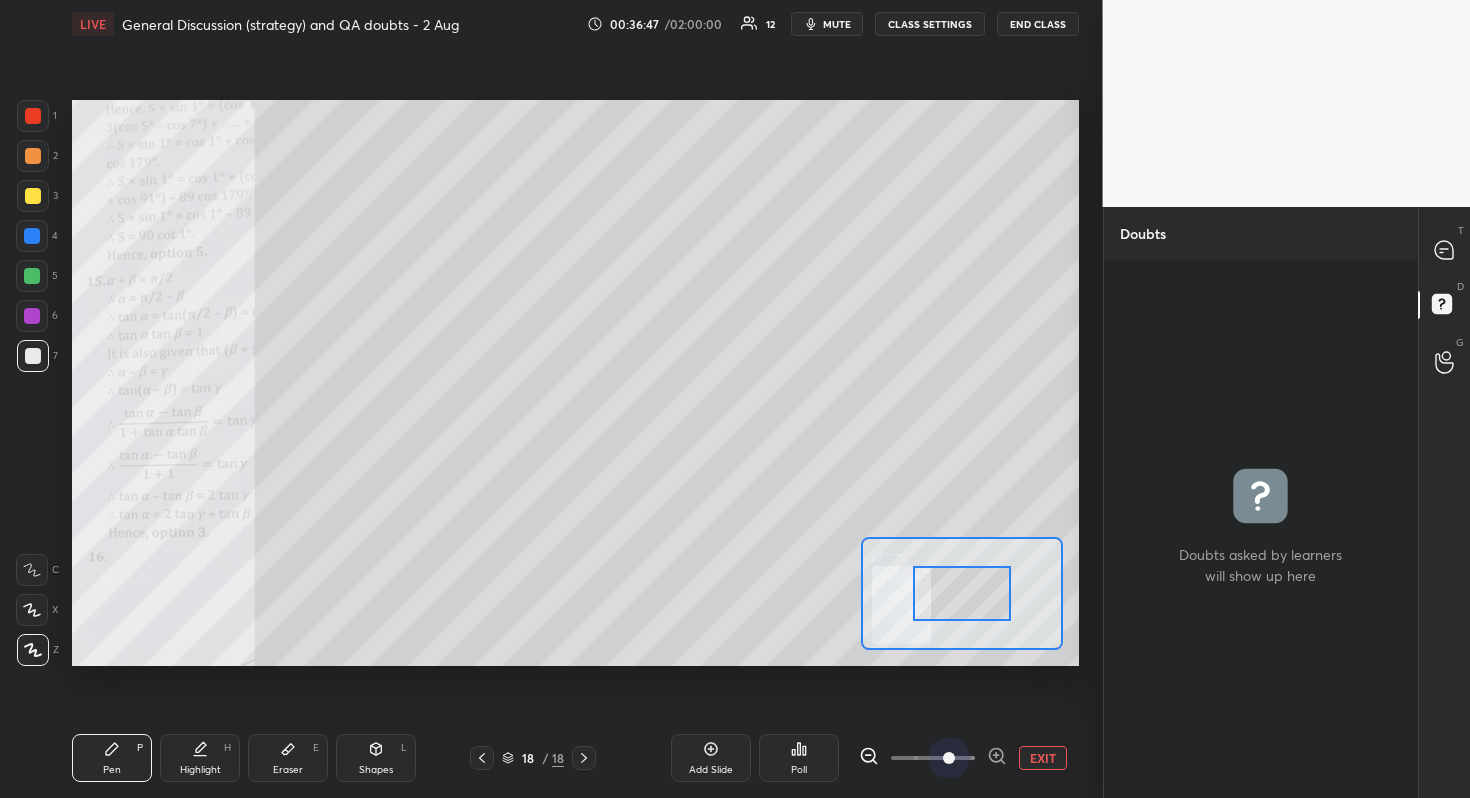 click at bounding box center [949, 758] 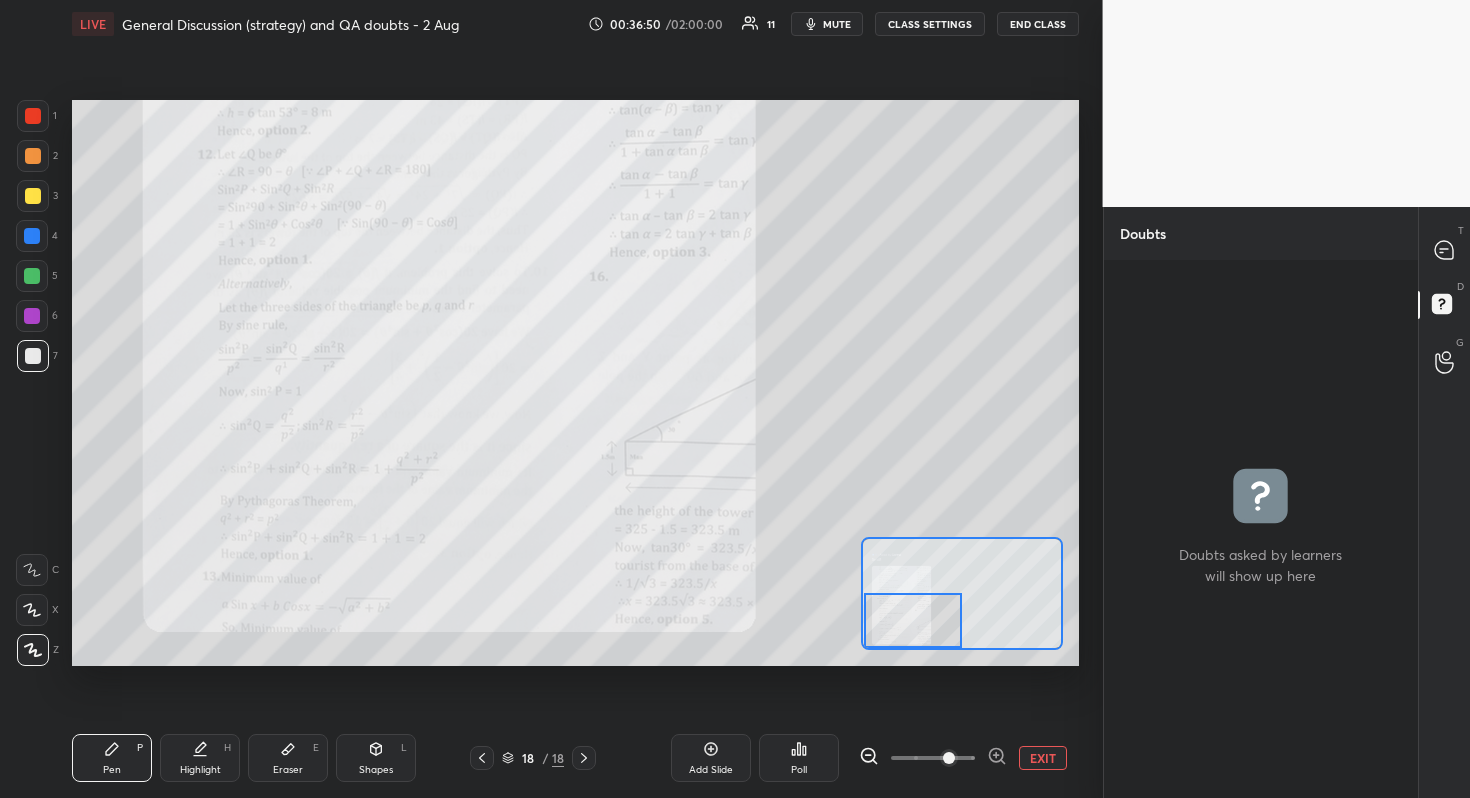 drag, startPoint x: 948, startPoint y: 605, endPoint x: 874, endPoint y: 632, distance: 78.77182 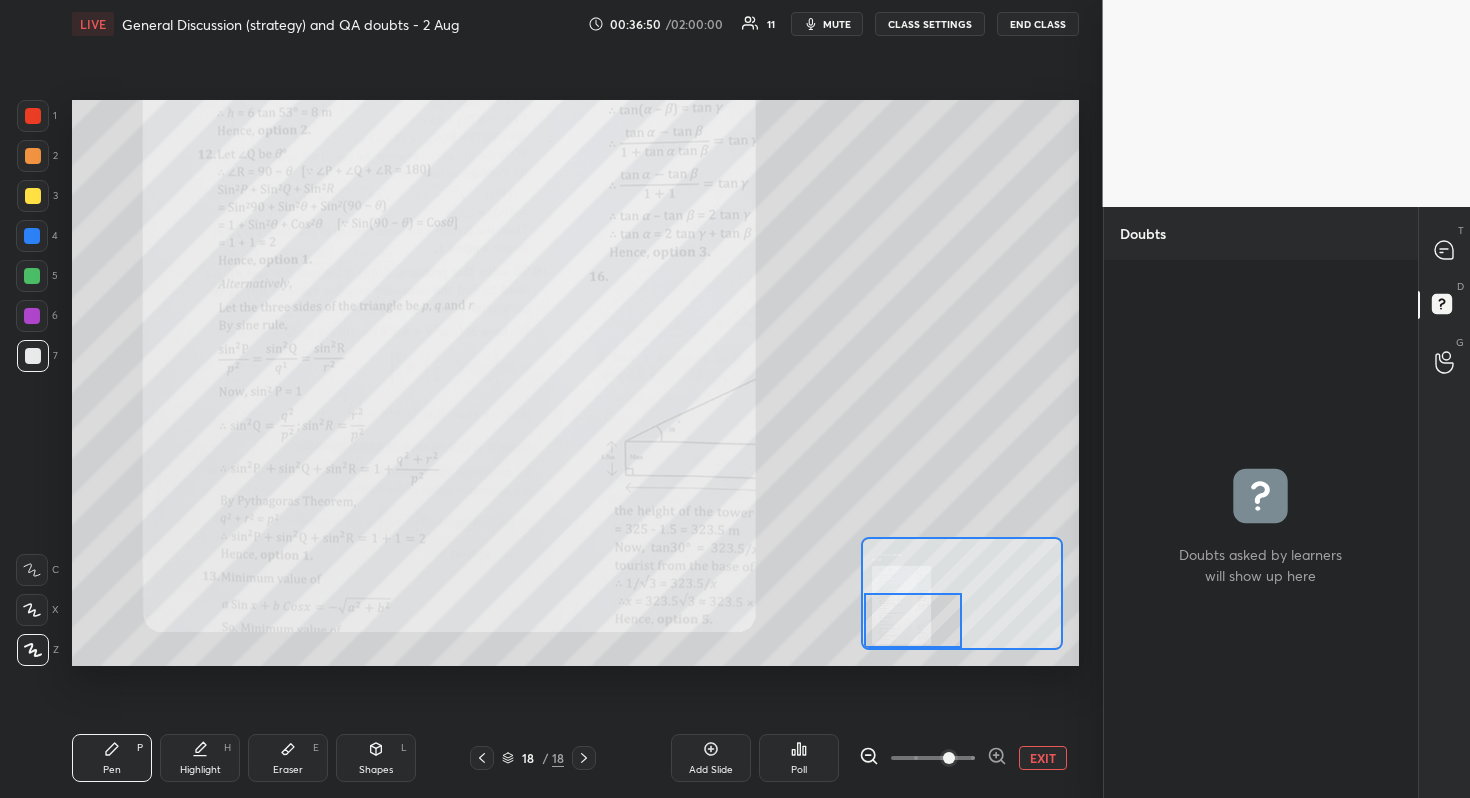 click at bounding box center [913, 620] 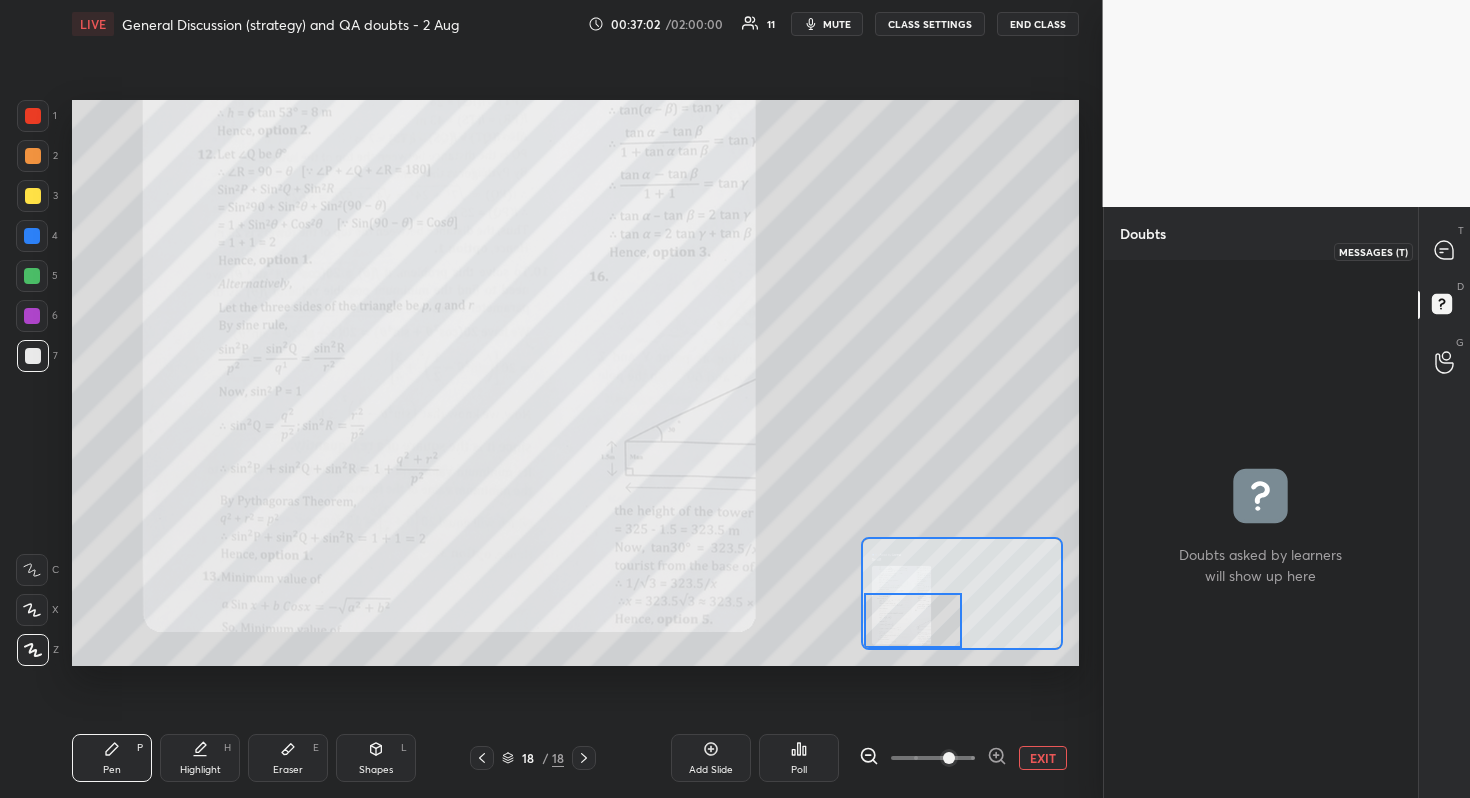 click 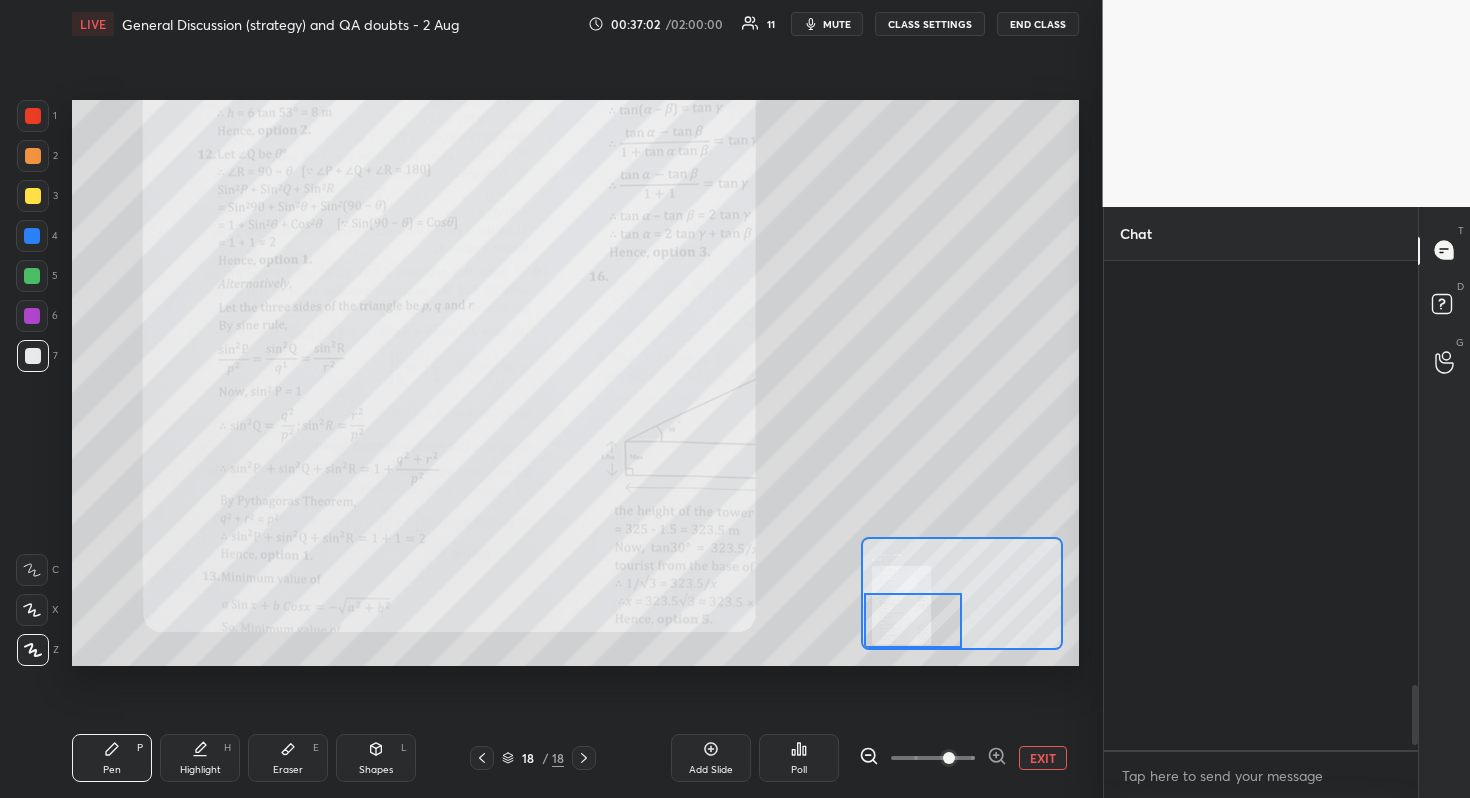 scroll, scrollTop: 3461, scrollLeft: 0, axis: vertical 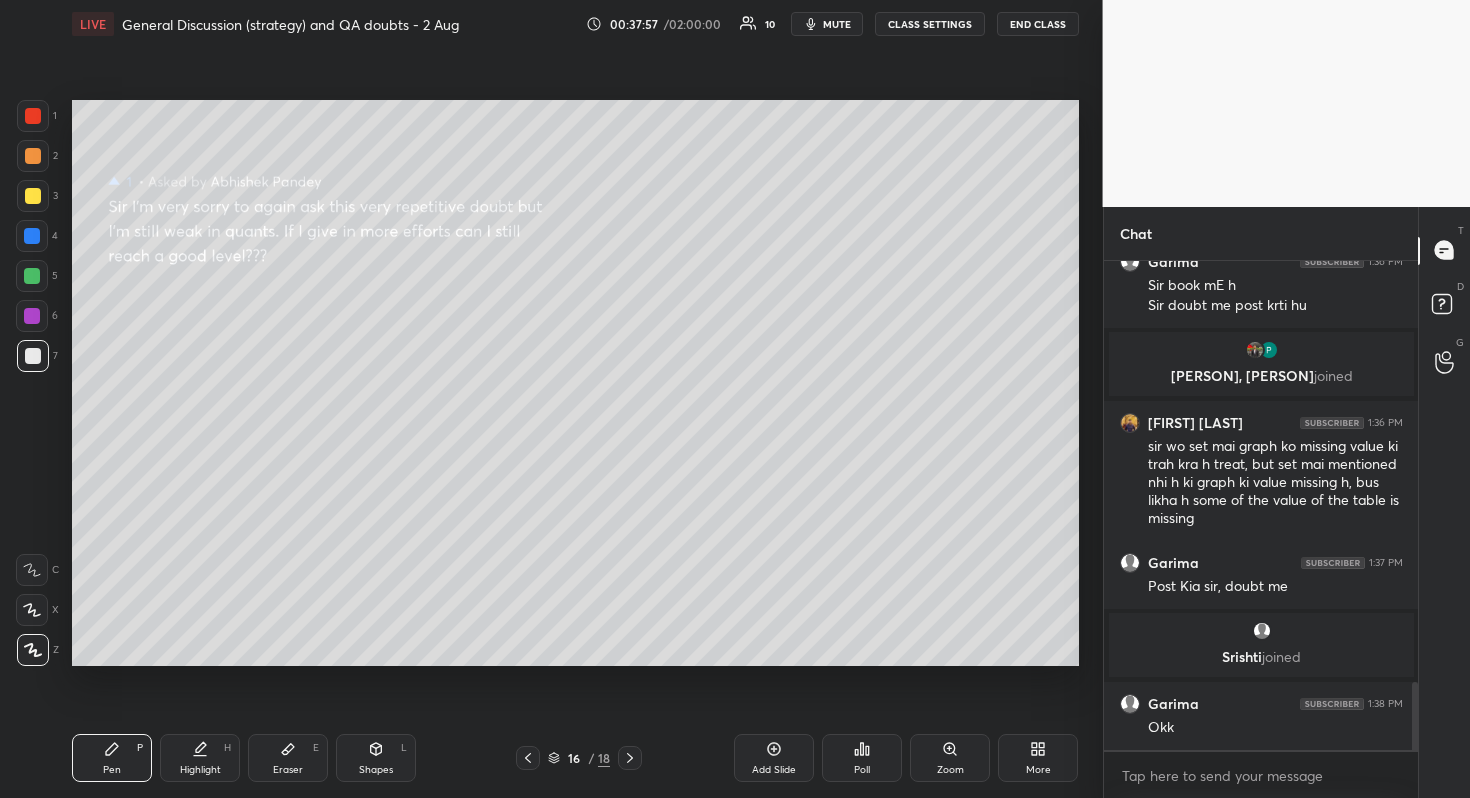 click on "Zoom" at bounding box center (950, 758) 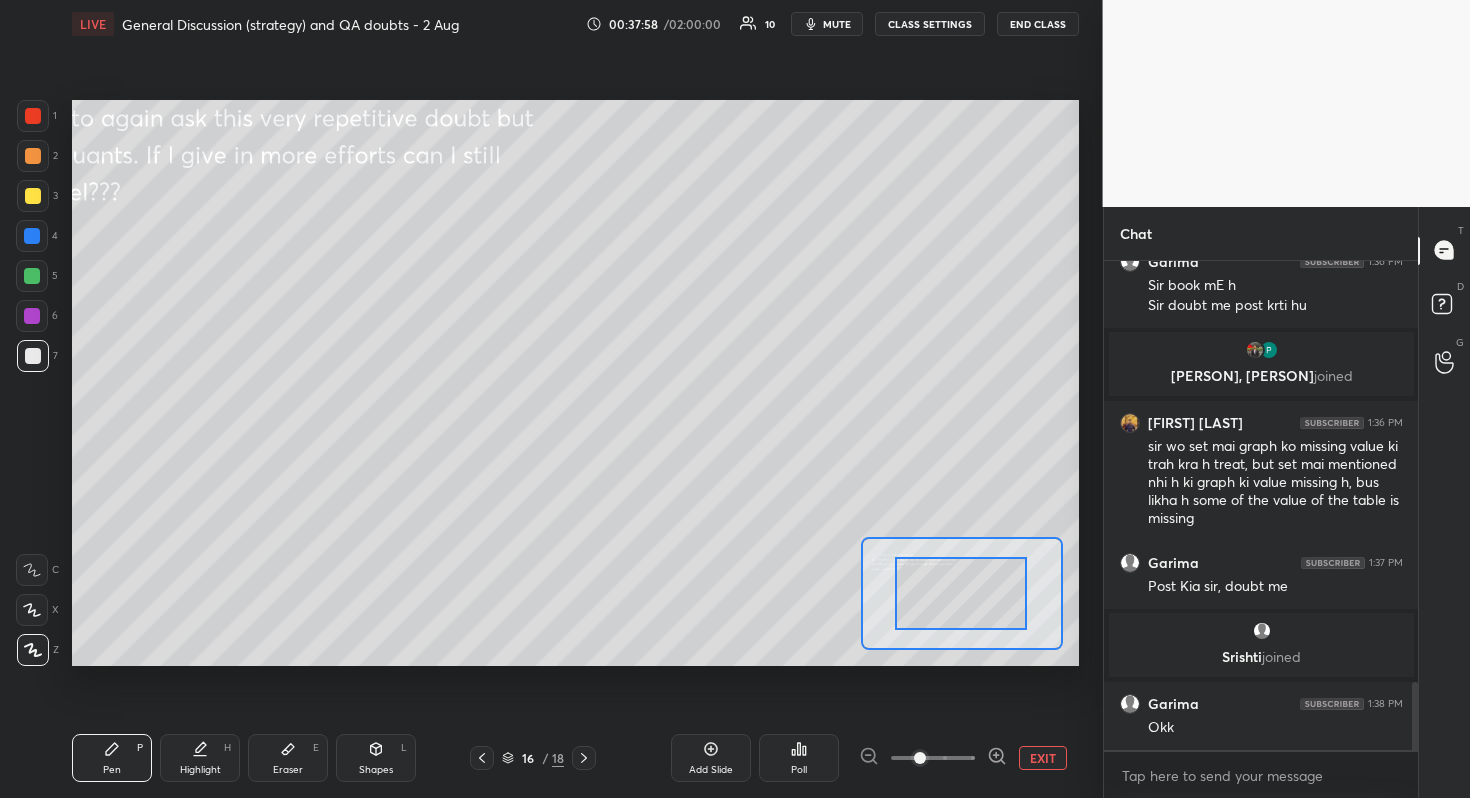 drag, startPoint x: 973, startPoint y: 612, endPoint x: 941, endPoint y: 583, distance: 43.185646 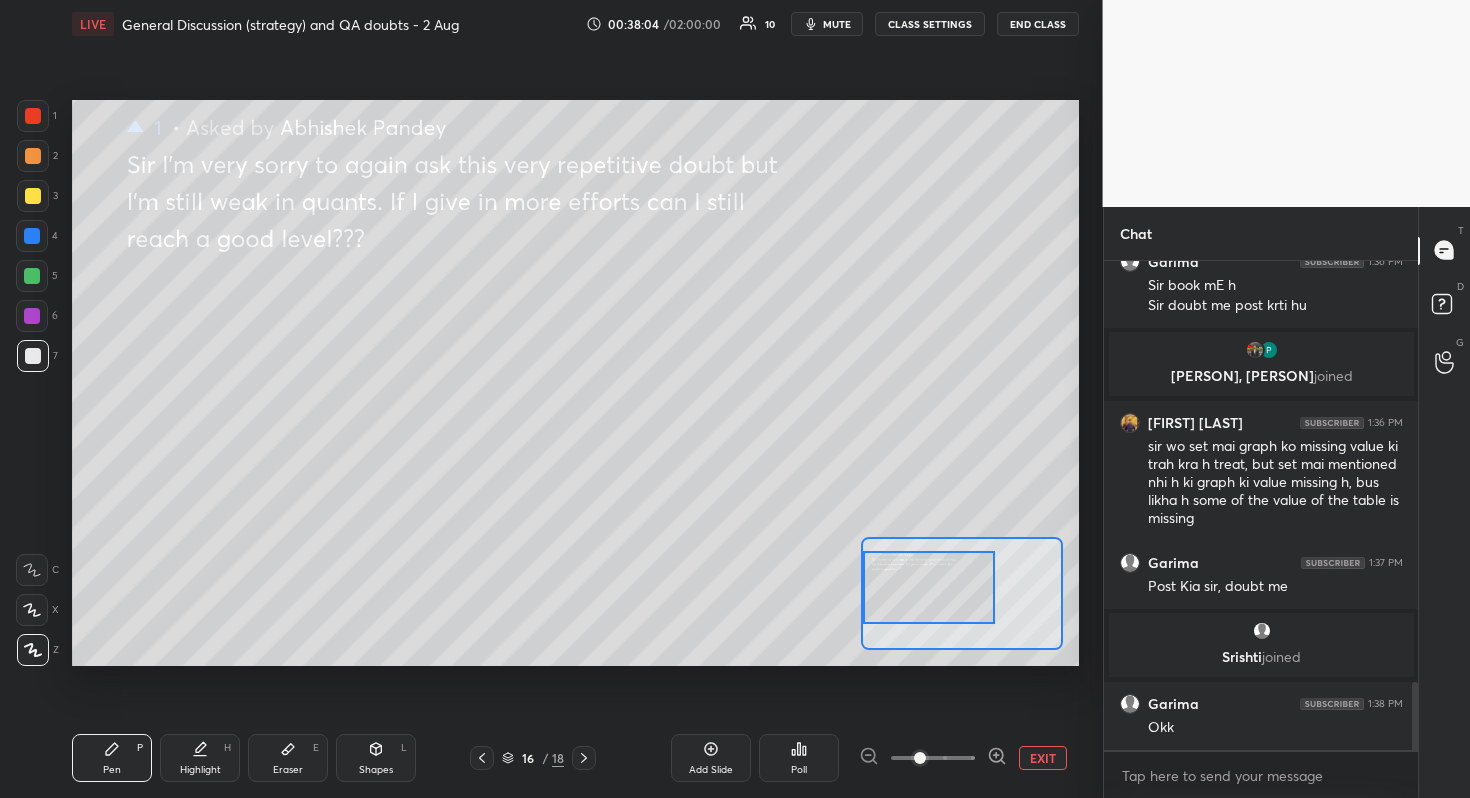 drag, startPoint x: 954, startPoint y: 583, endPoint x: 916, endPoint y: 577, distance: 38.470768 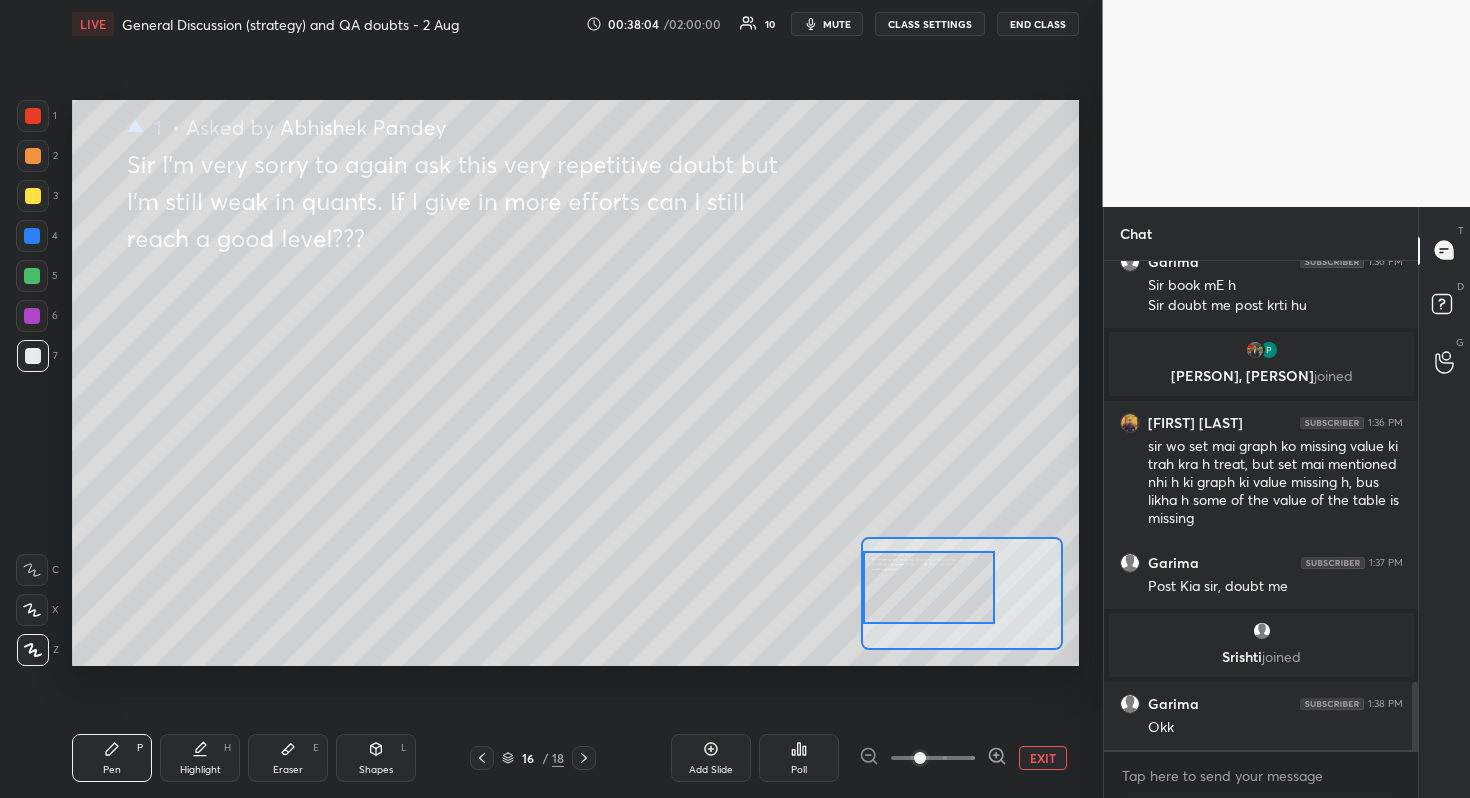 click at bounding box center (929, 587) 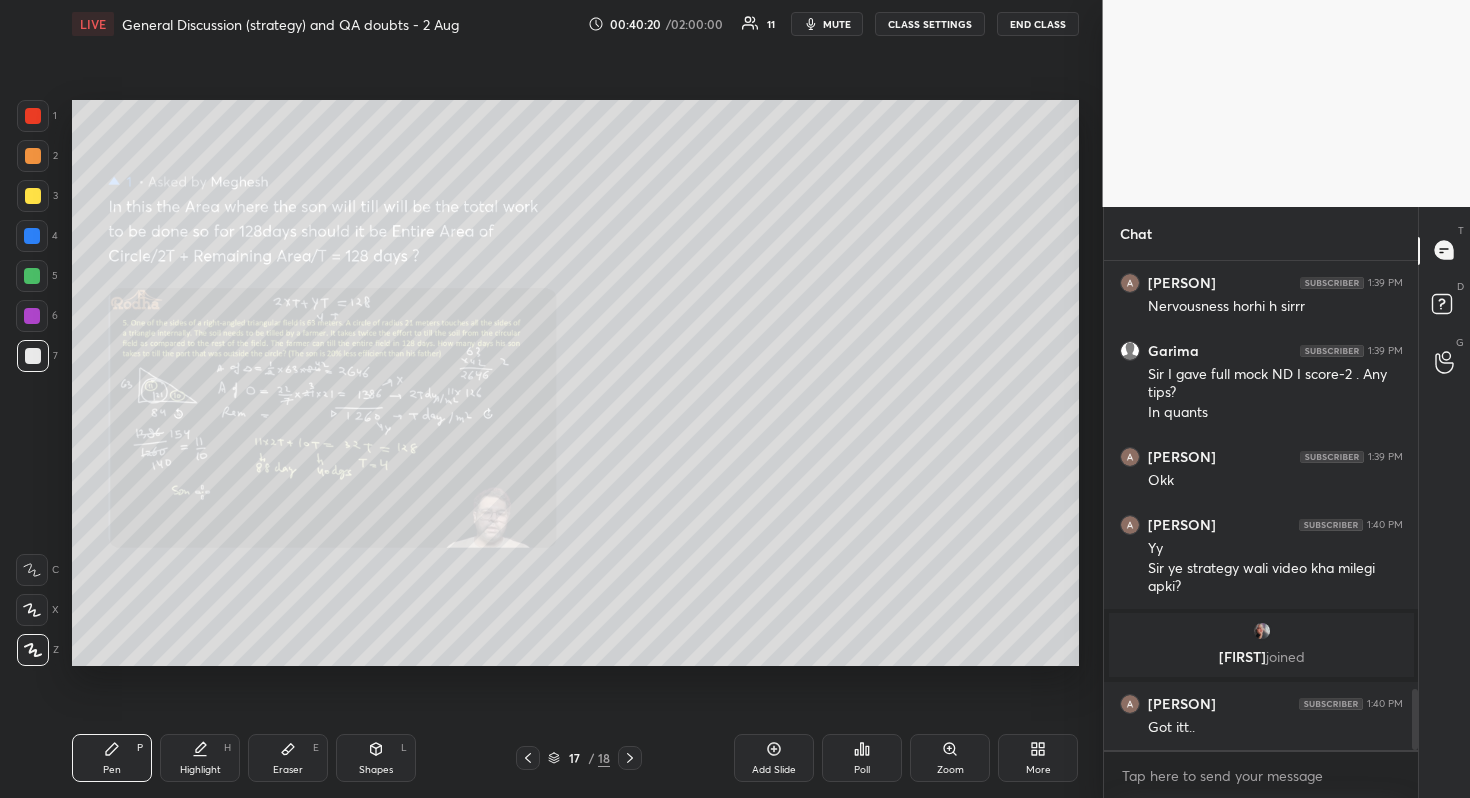 scroll, scrollTop: 3455, scrollLeft: 0, axis: vertical 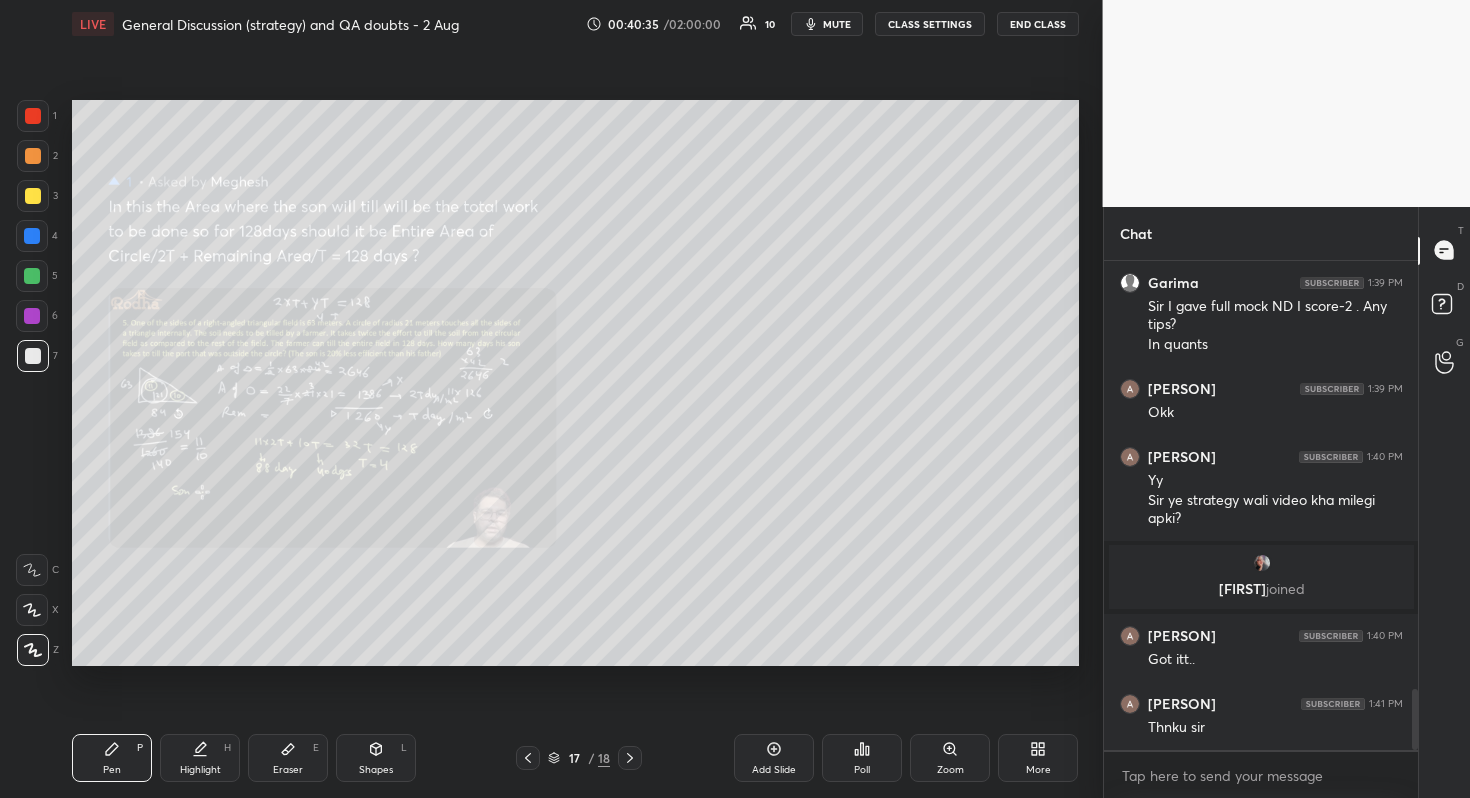 click on "Zoom" at bounding box center [950, 770] 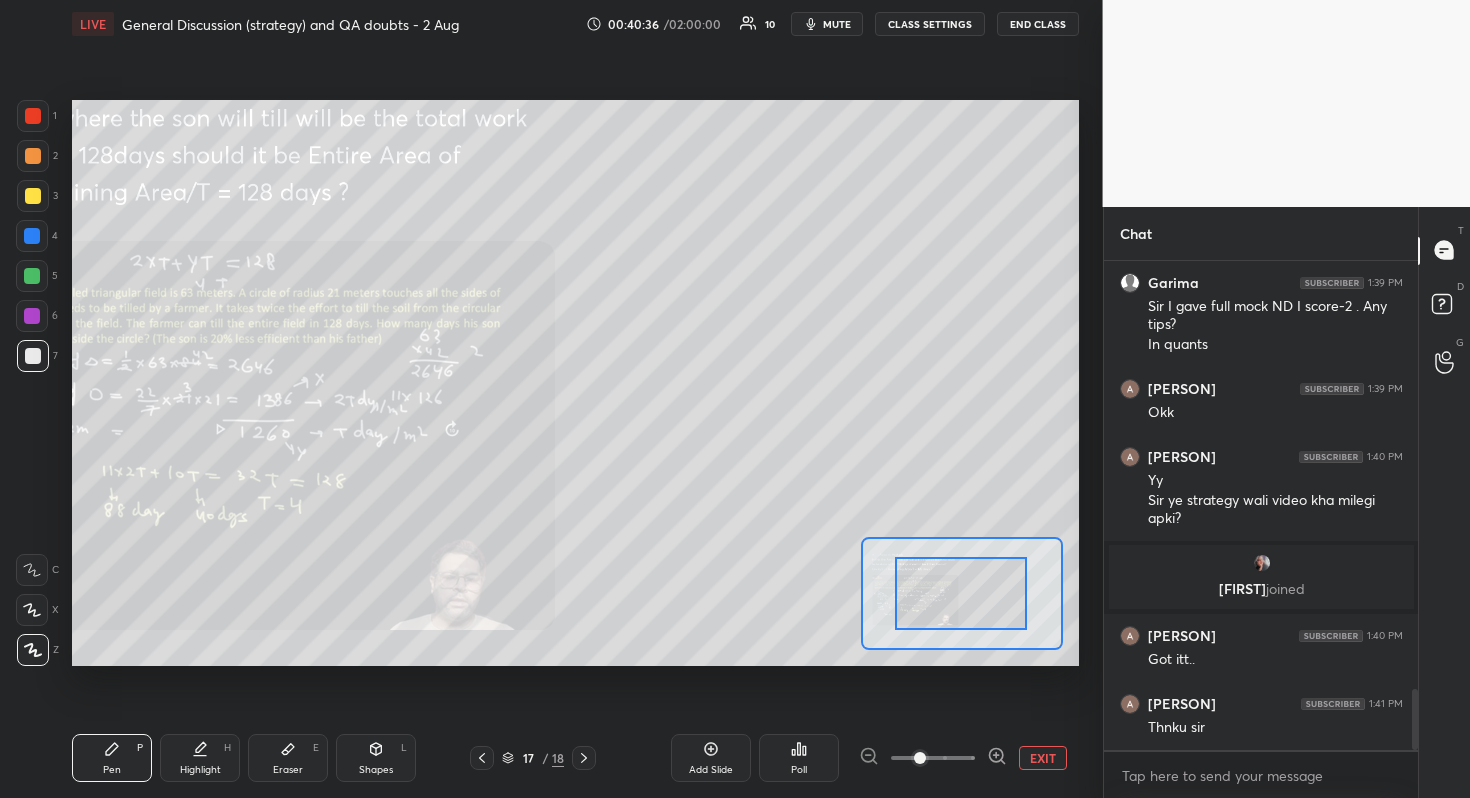 drag, startPoint x: 956, startPoint y: 602, endPoint x: 907, endPoint y: 599, distance: 49.09175 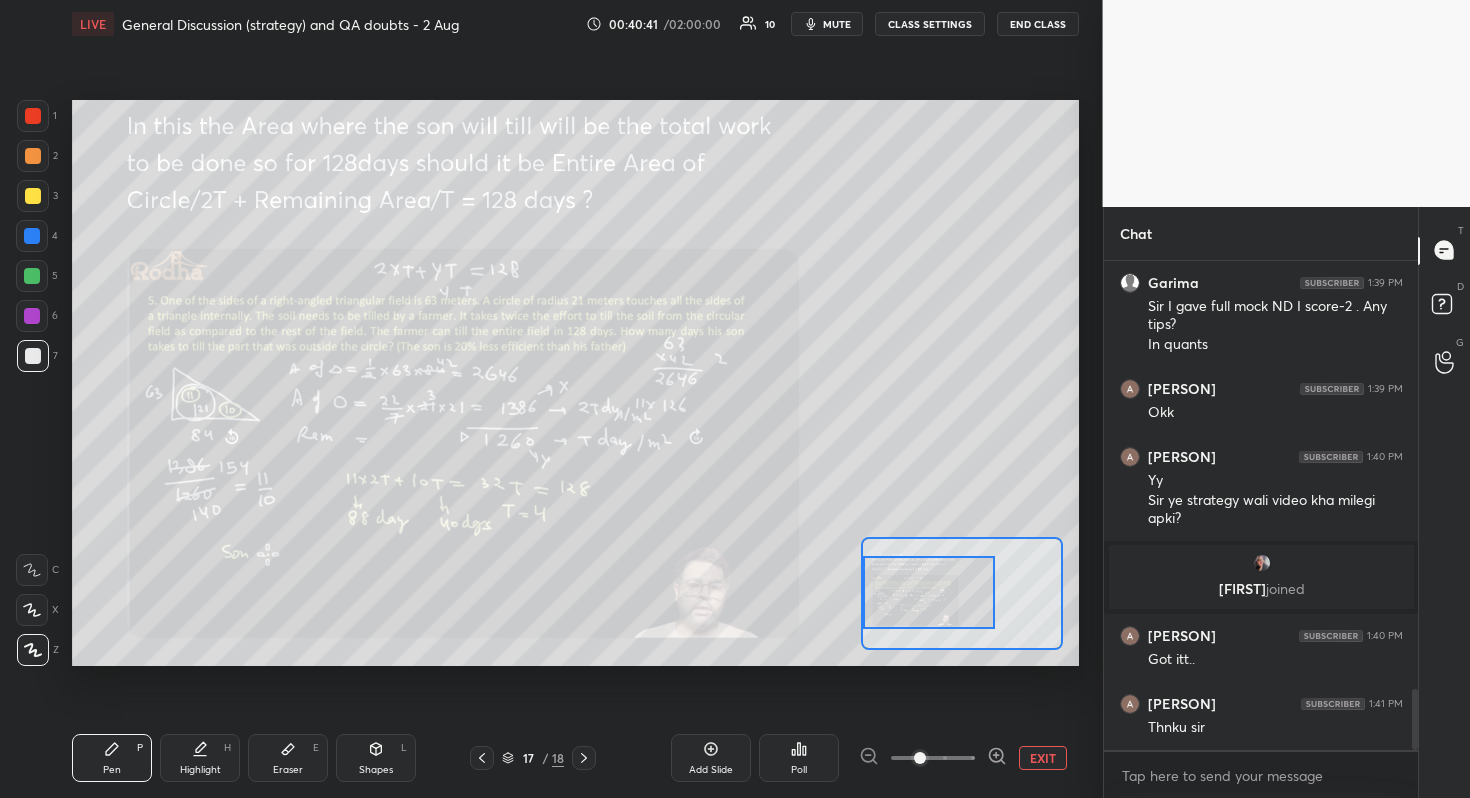 drag, startPoint x: 907, startPoint y: 599, endPoint x: 870, endPoint y: 598, distance: 37.01351 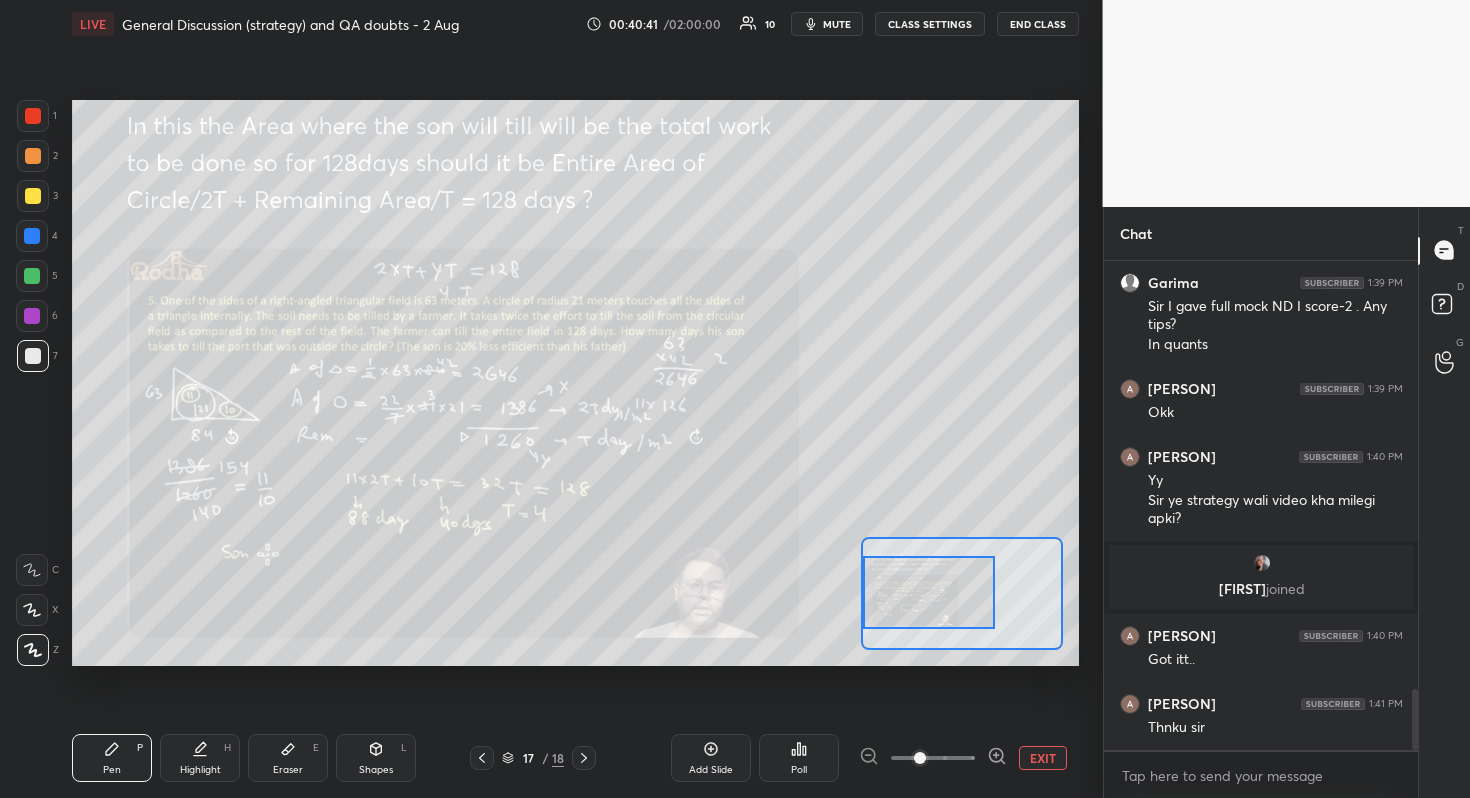 click at bounding box center [929, 592] 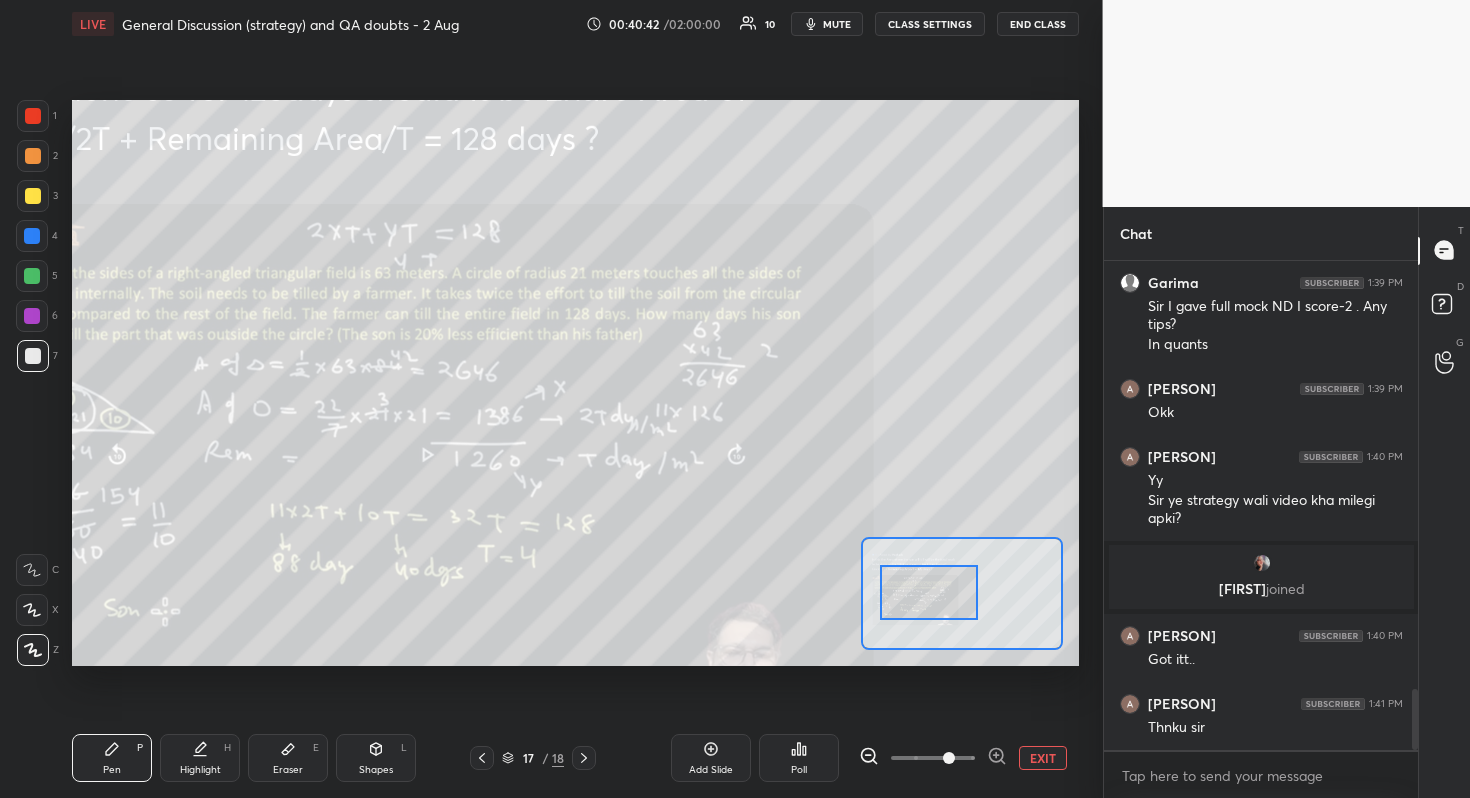 click at bounding box center (933, 758) 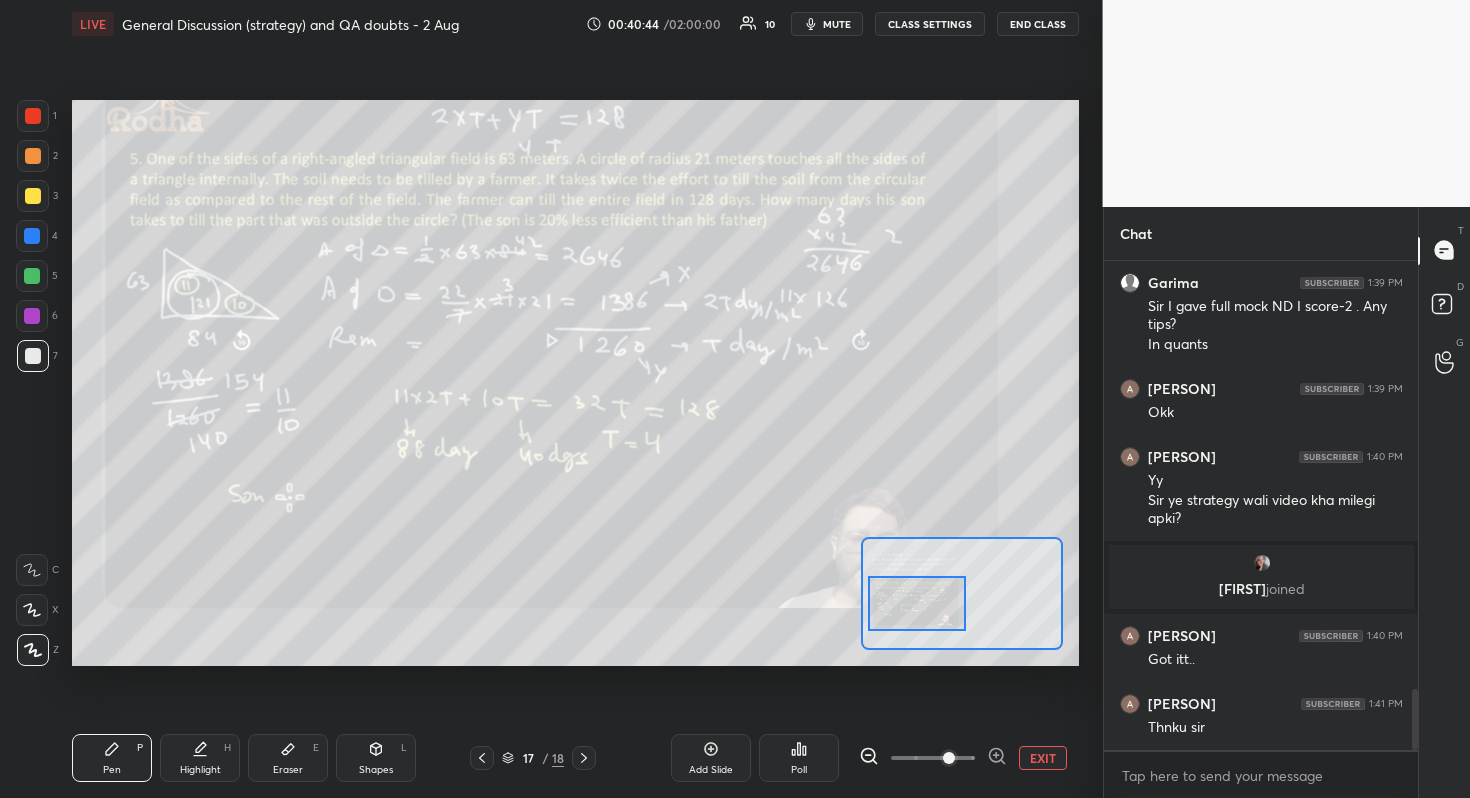 drag, startPoint x: 946, startPoint y: 600, endPoint x: 934, endPoint y: 611, distance: 16.27882 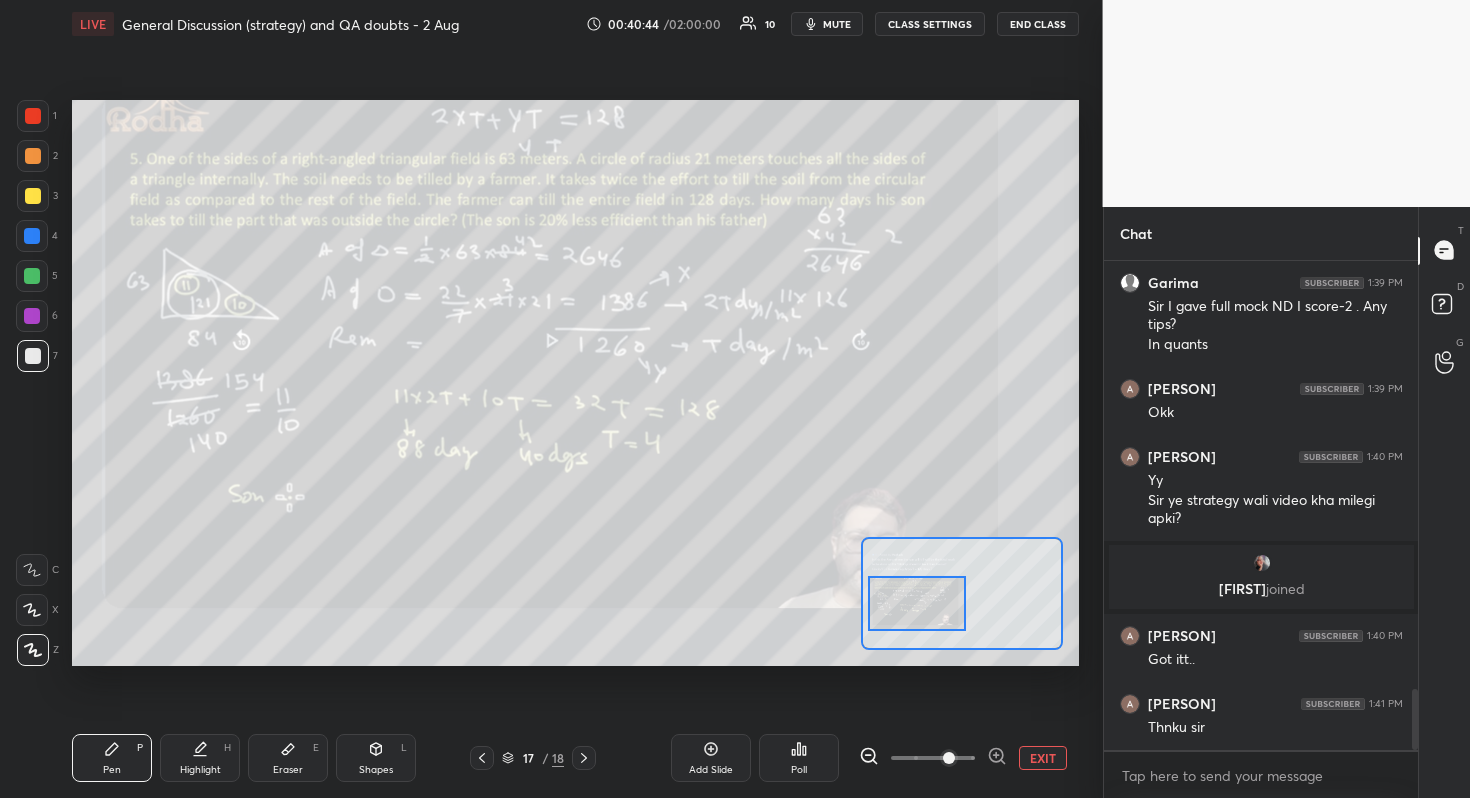 click at bounding box center [917, 603] 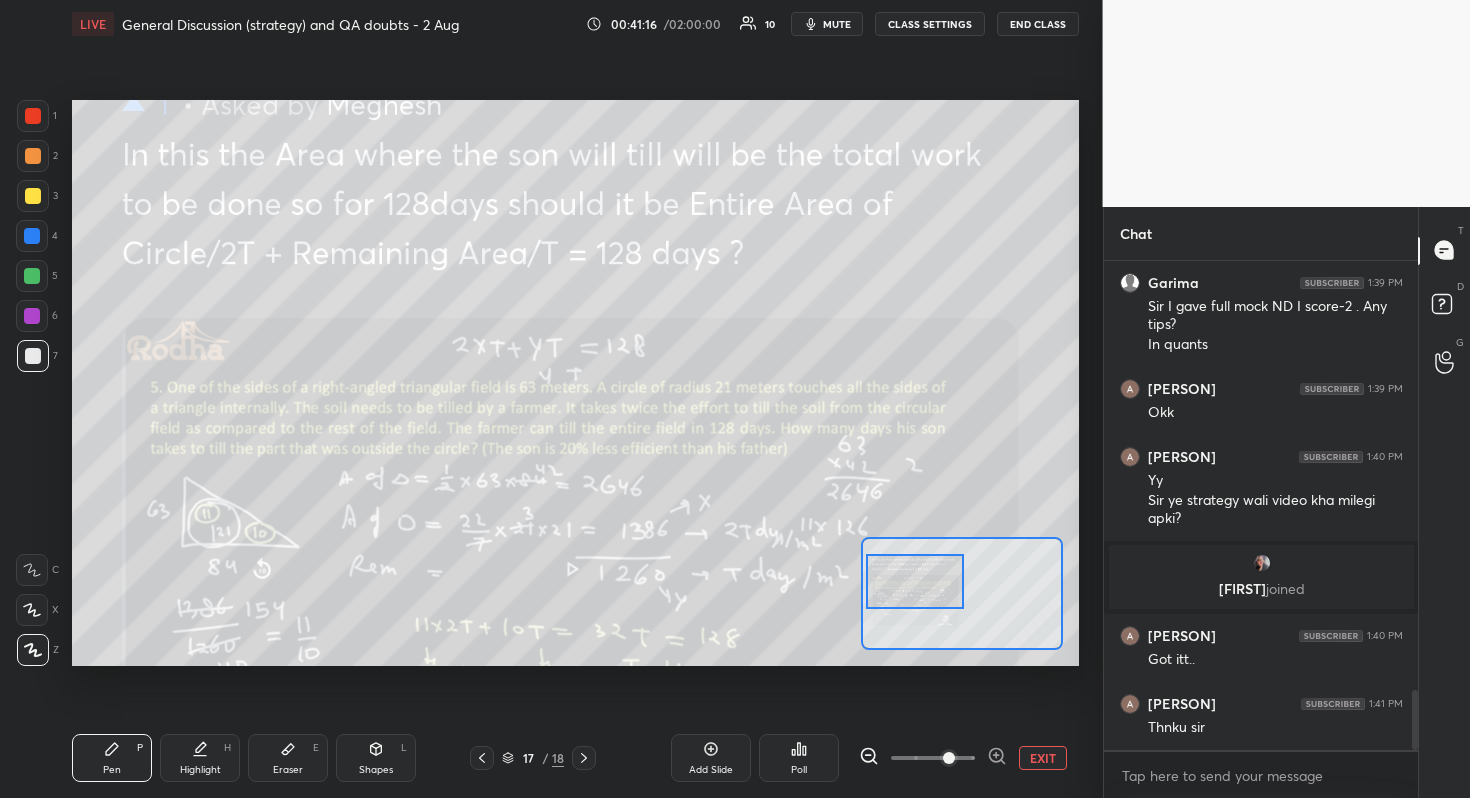 scroll, scrollTop: 3528, scrollLeft: 0, axis: vertical 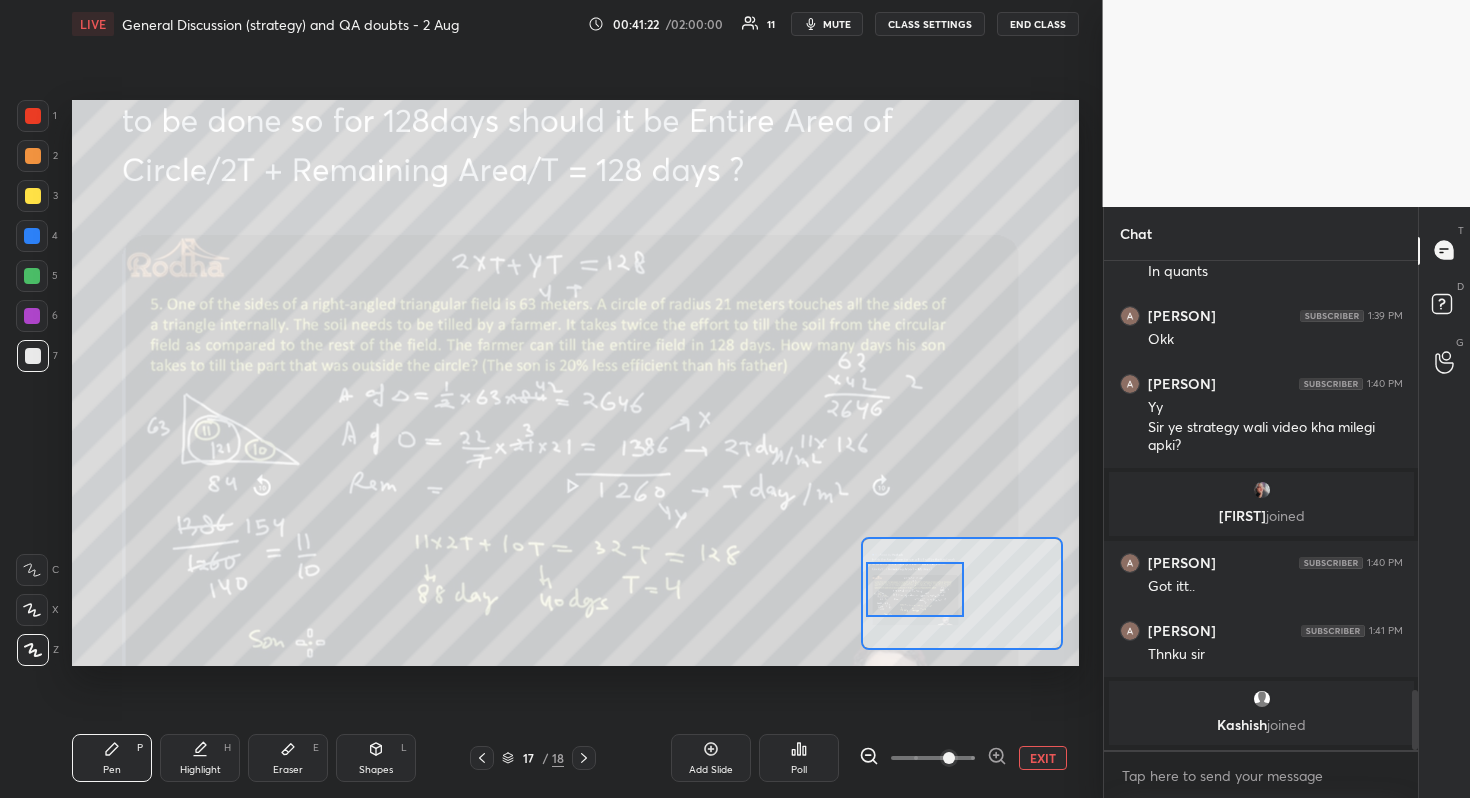 drag, startPoint x: 890, startPoint y: 603, endPoint x: 888, endPoint y: 589, distance: 14.142136 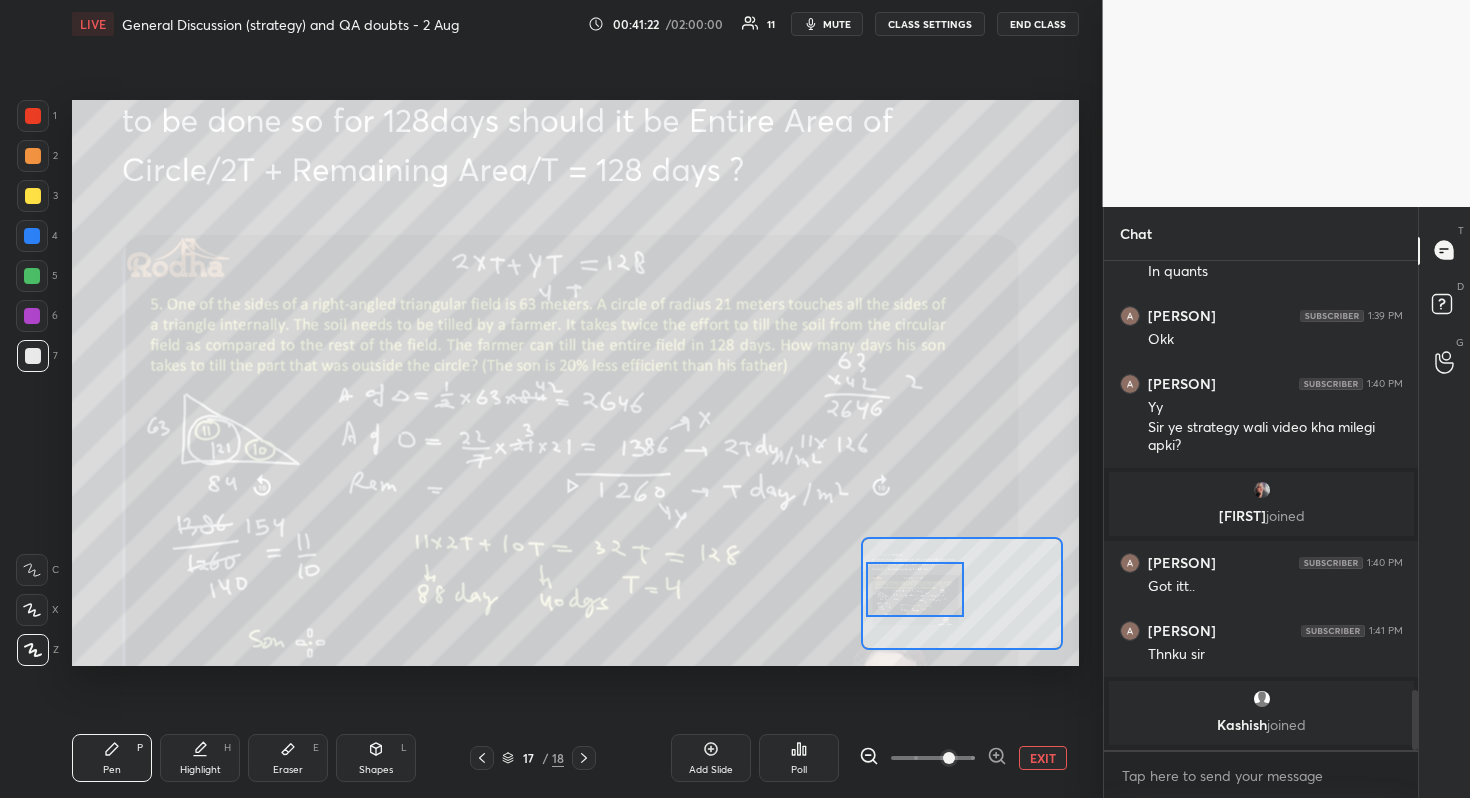 click at bounding box center (915, 589) 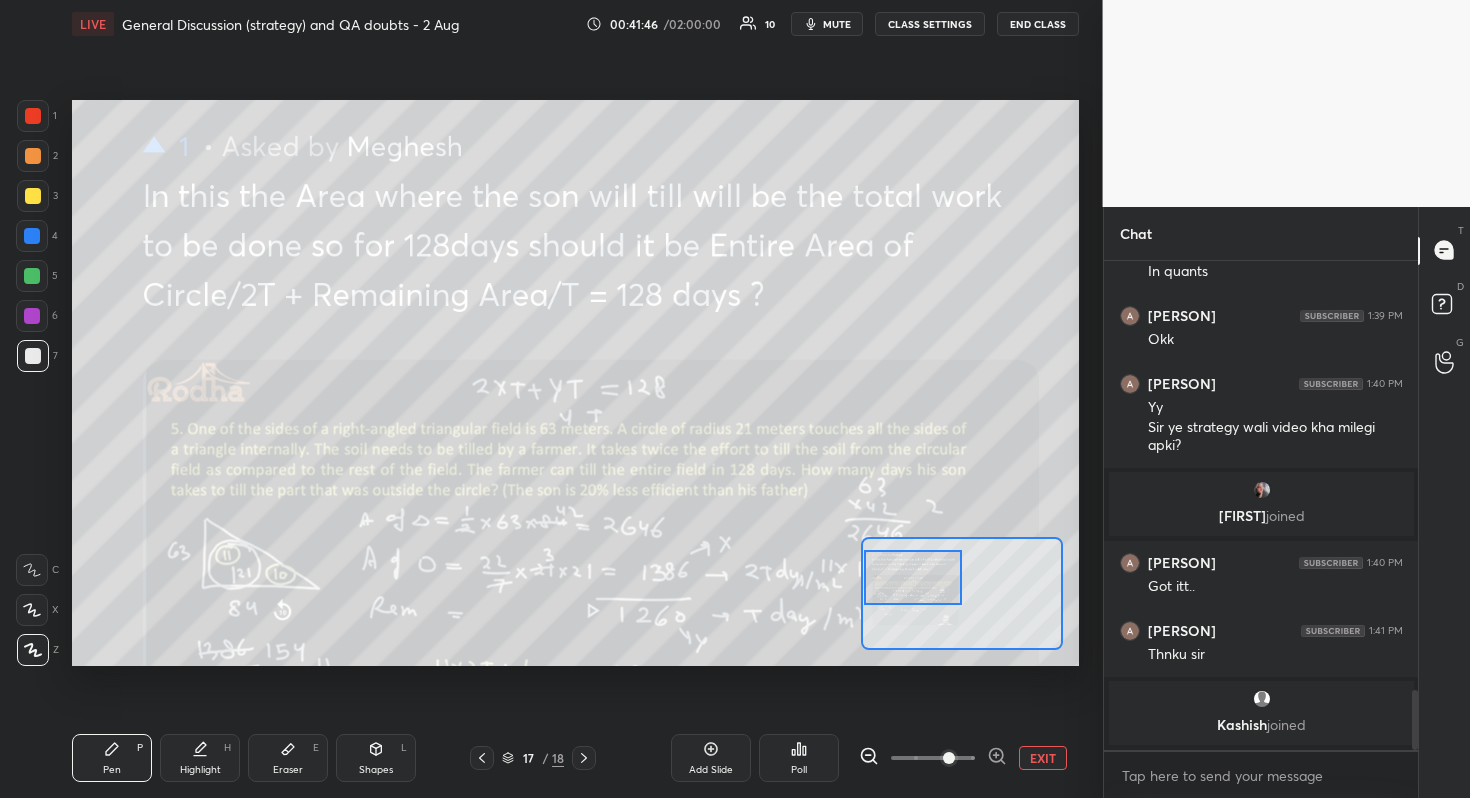 scroll, scrollTop: 3555, scrollLeft: 0, axis: vertical 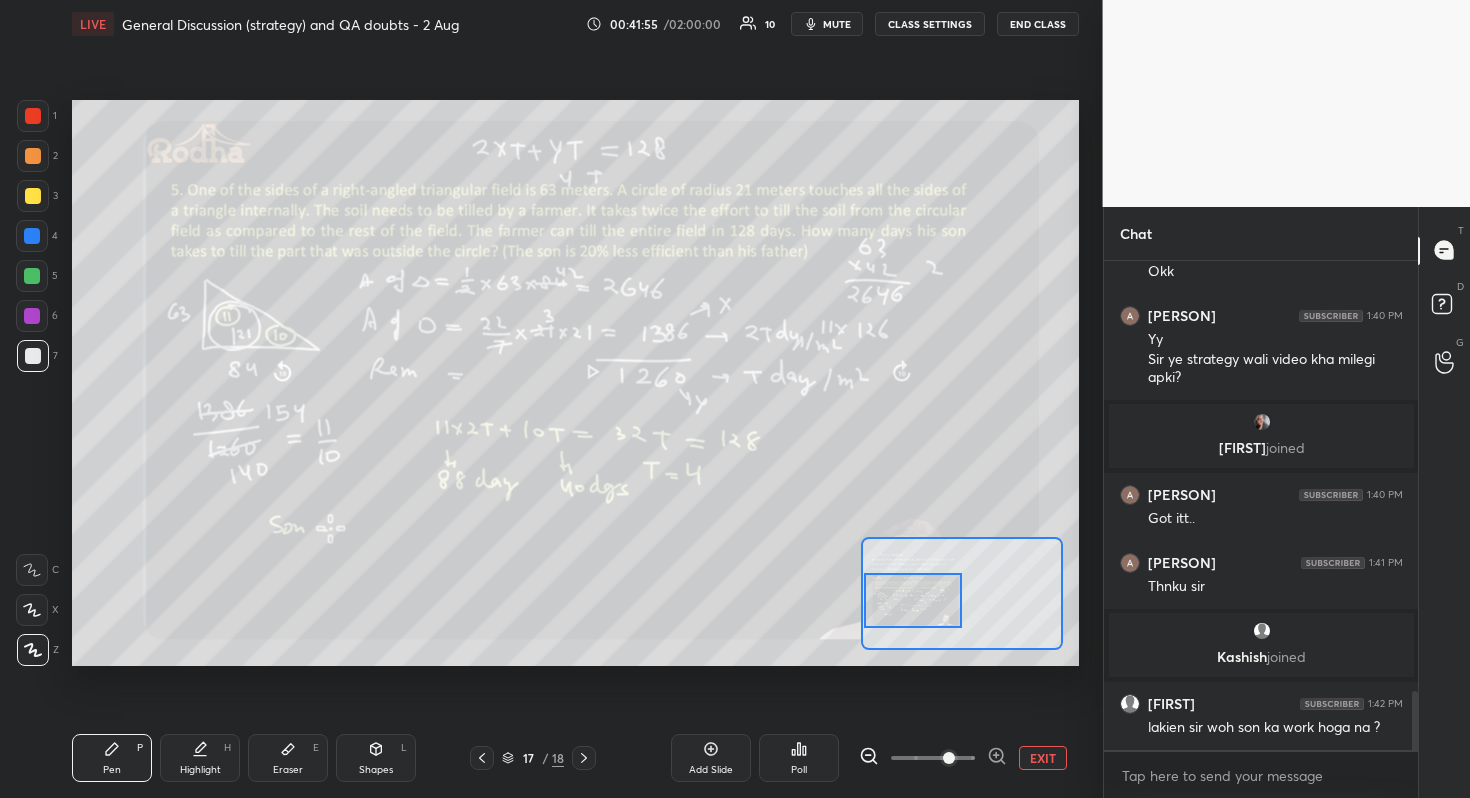drag, startPoint x: 902, startPoint y: 600, endPoint x: 895, endPoint y: 611, distance: 13.038404 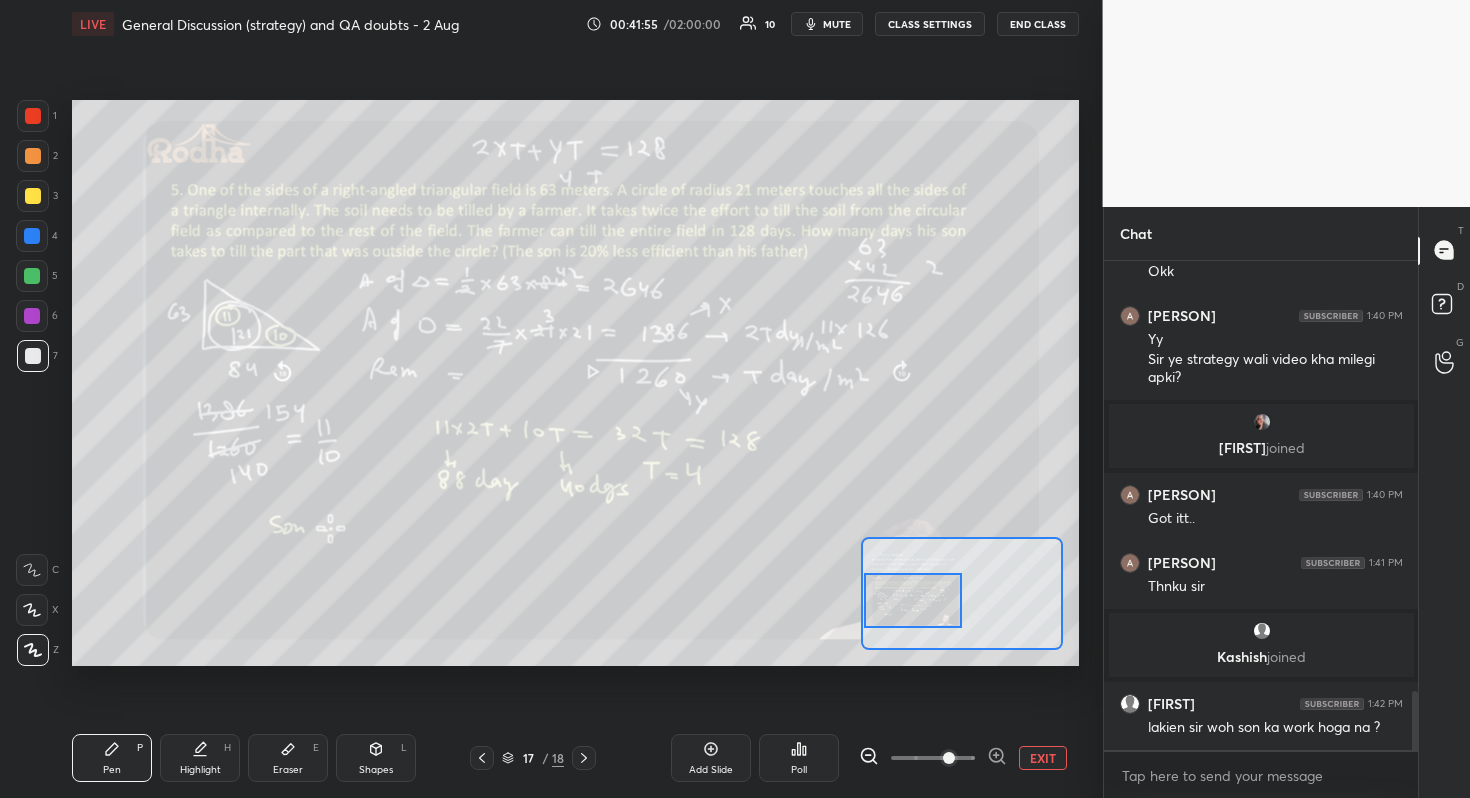 click at bounding box center [913, 600] 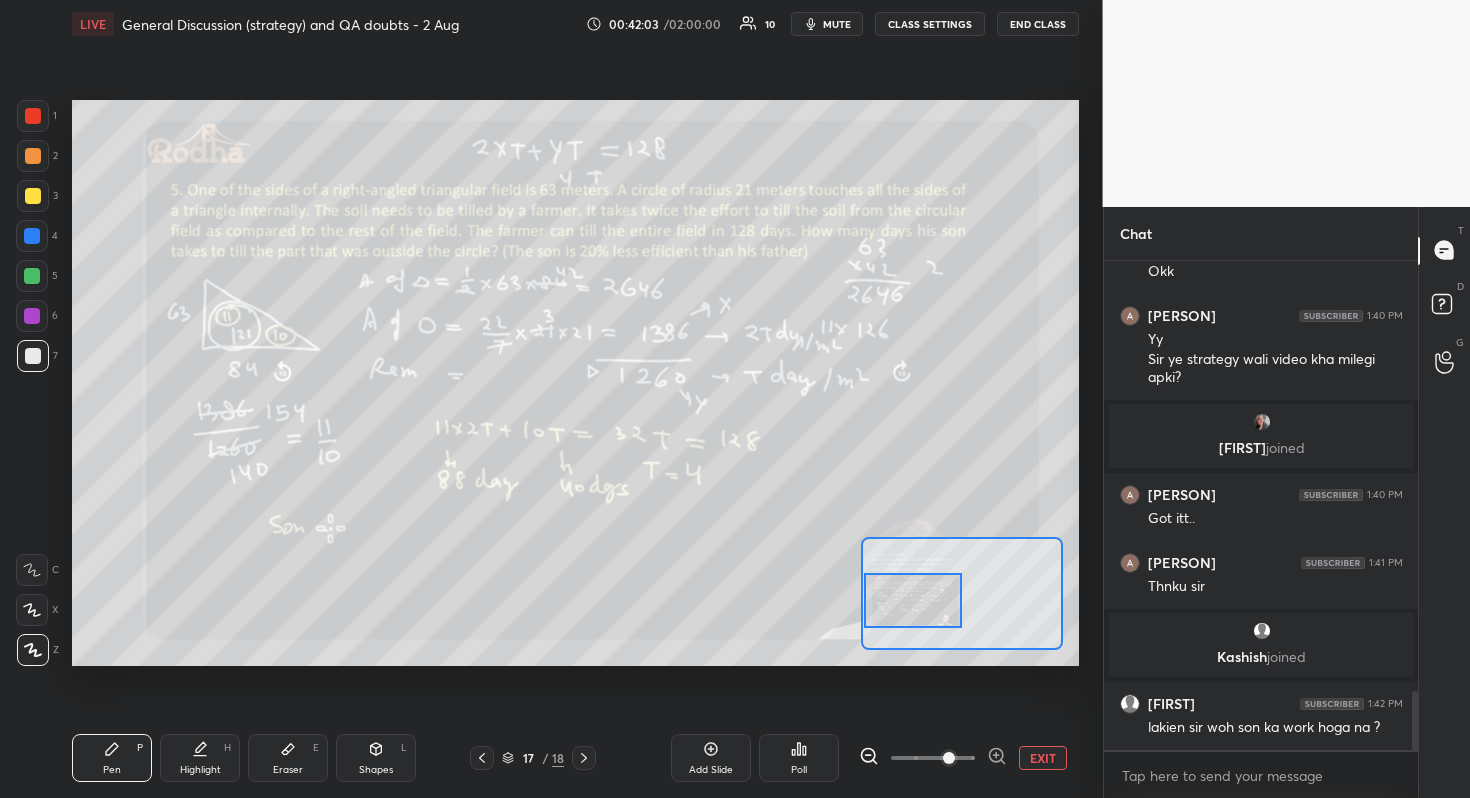scroll, scrollTop: 3575, scrollLeft: 0, axis: vertical 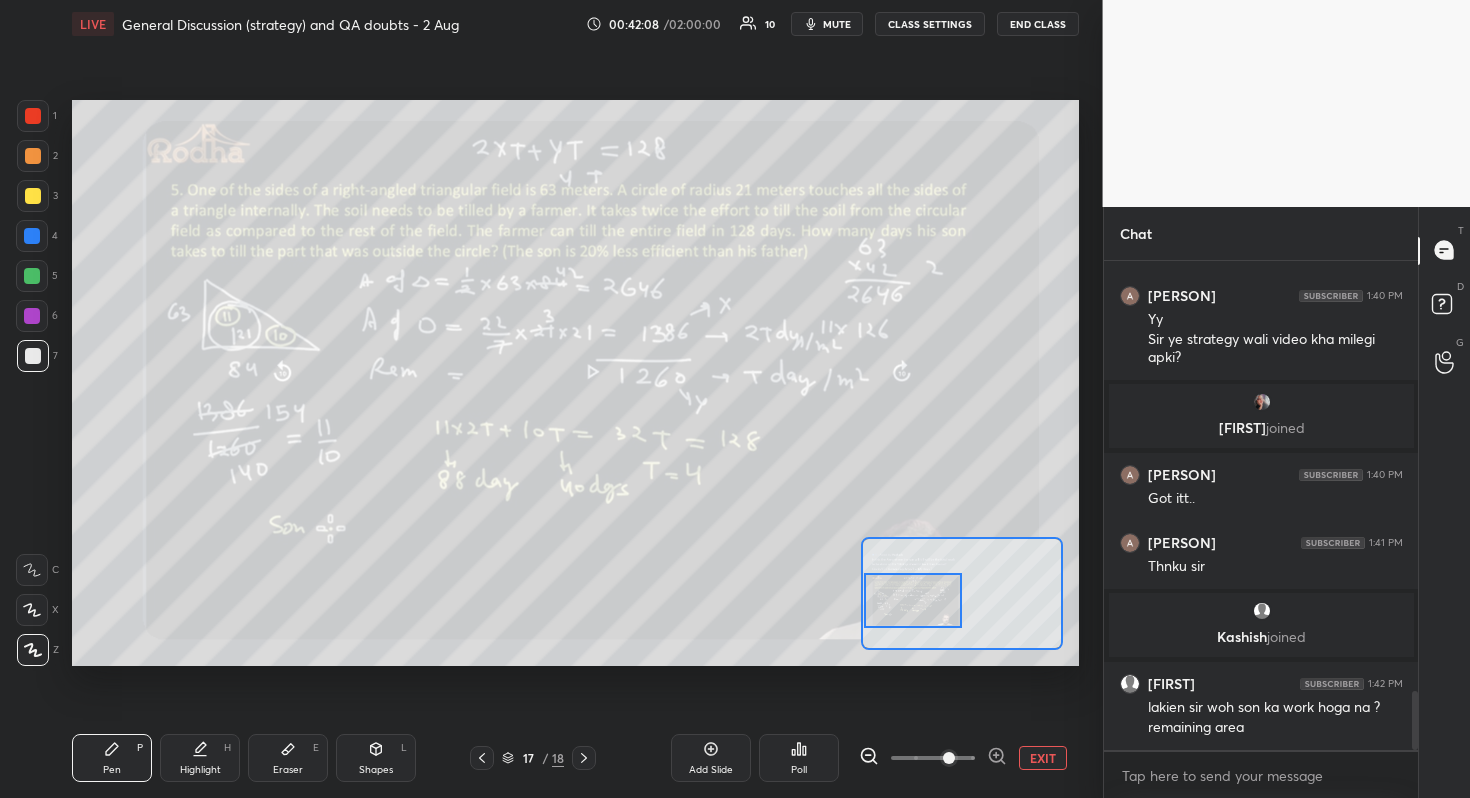click at bounding box center (913, 600) 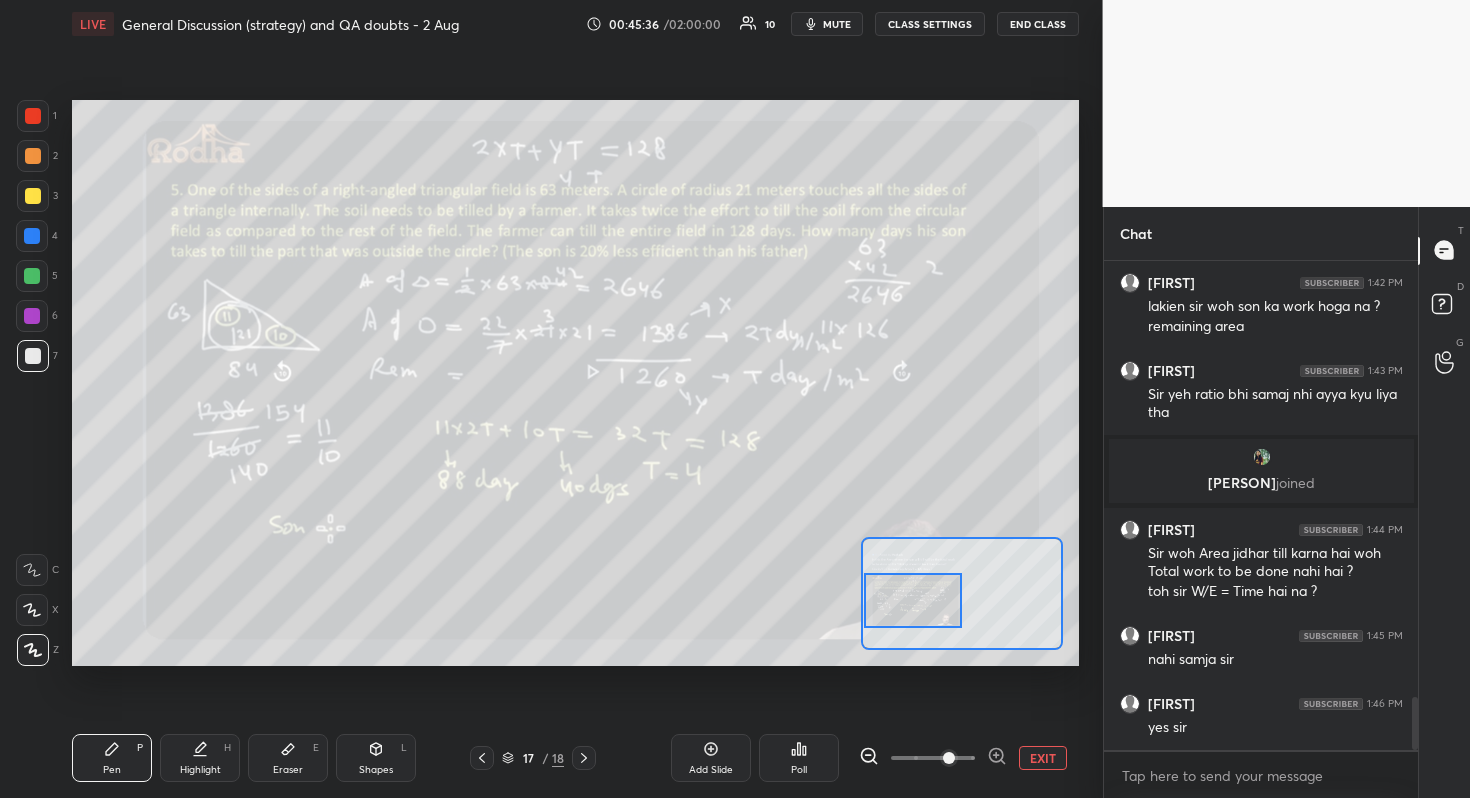 scroll, scrollTop: 3990, scrollLeft: 0, axis: vertical 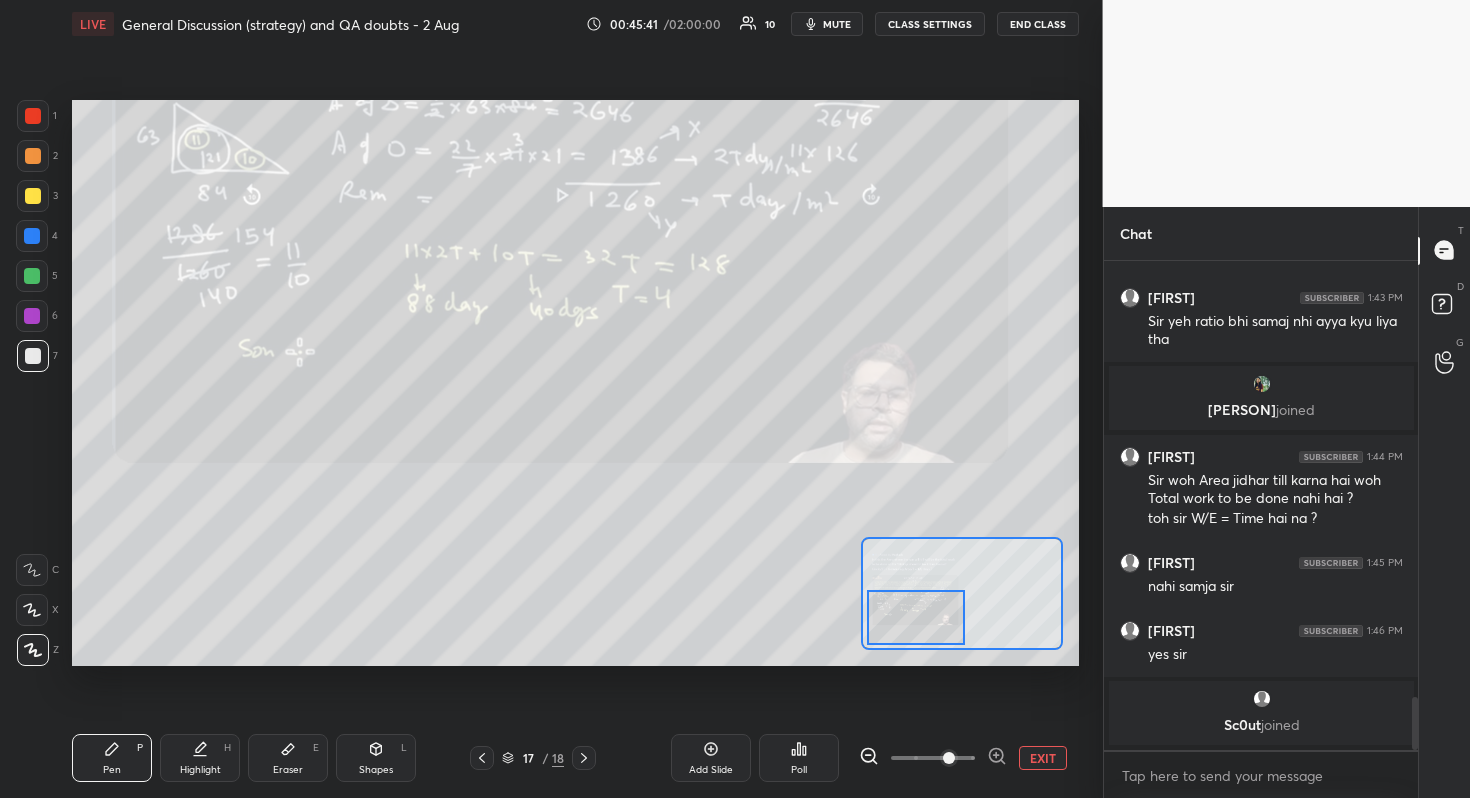 drag, startPoint x: 903, startPoint y: 608, endPoint x: 904, endPoint y: 622, distance: 14.035668 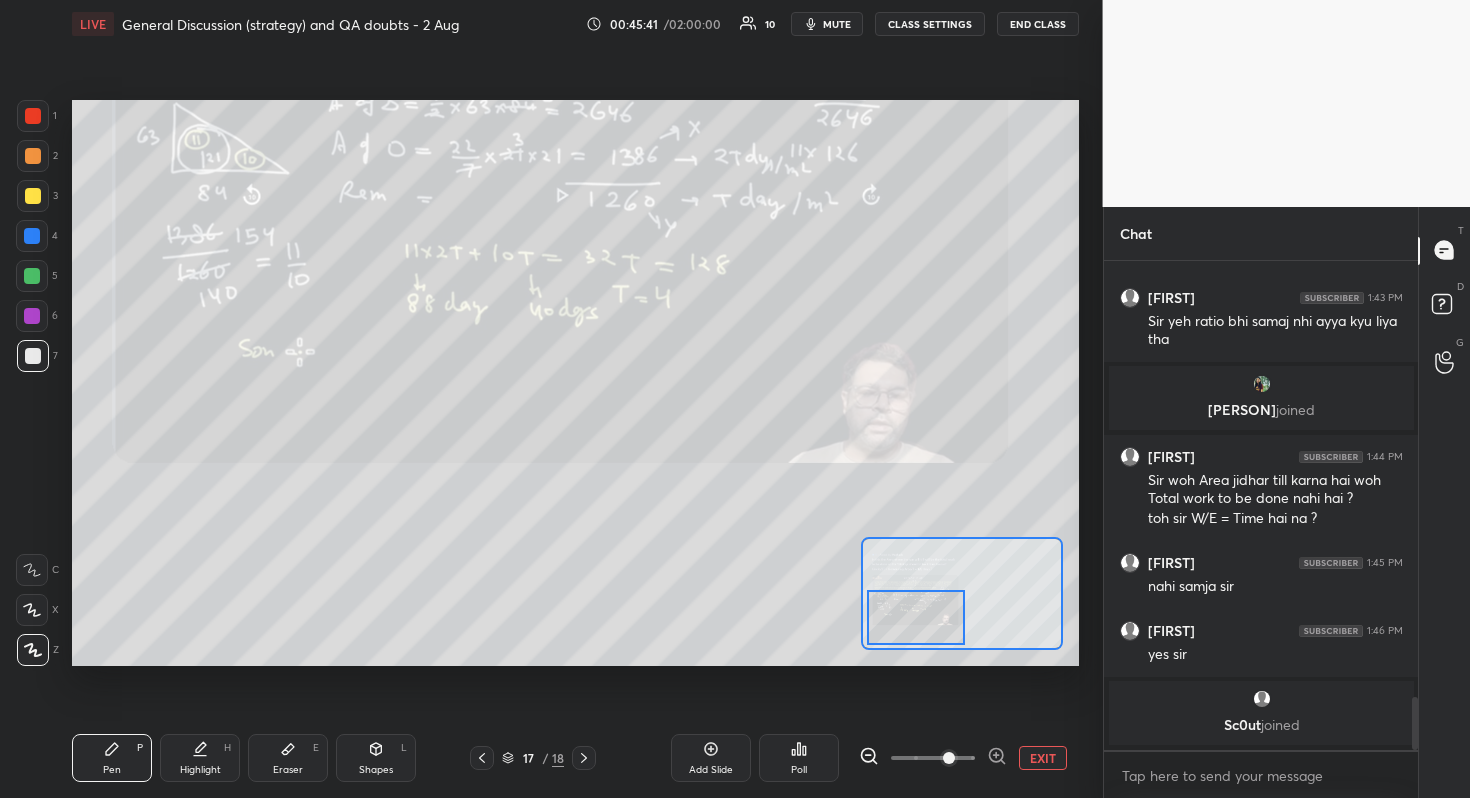 click at bounding box center (916, 617) 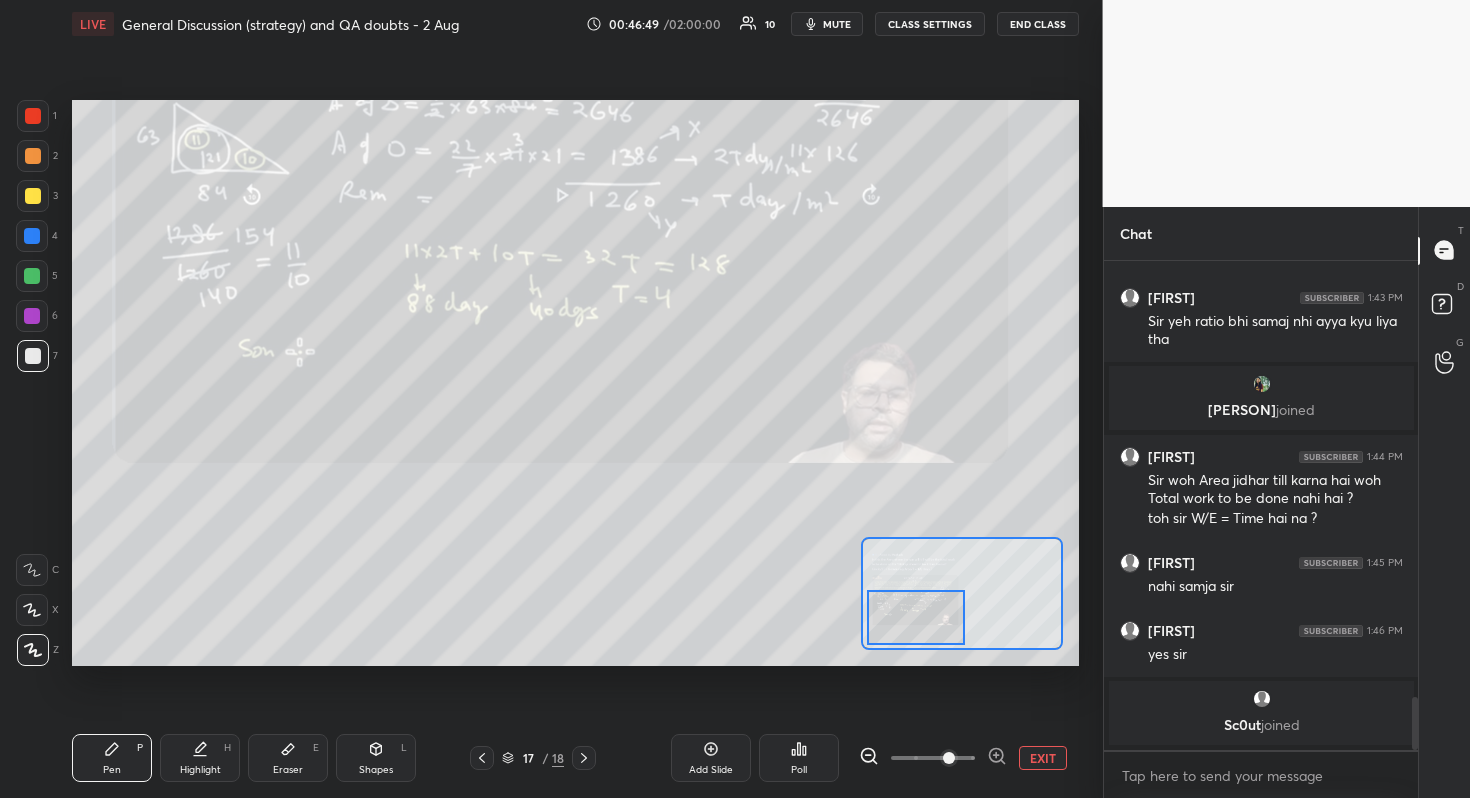 scroll, scrollTop: 3999, scrollLeft: 0, axis: vertical 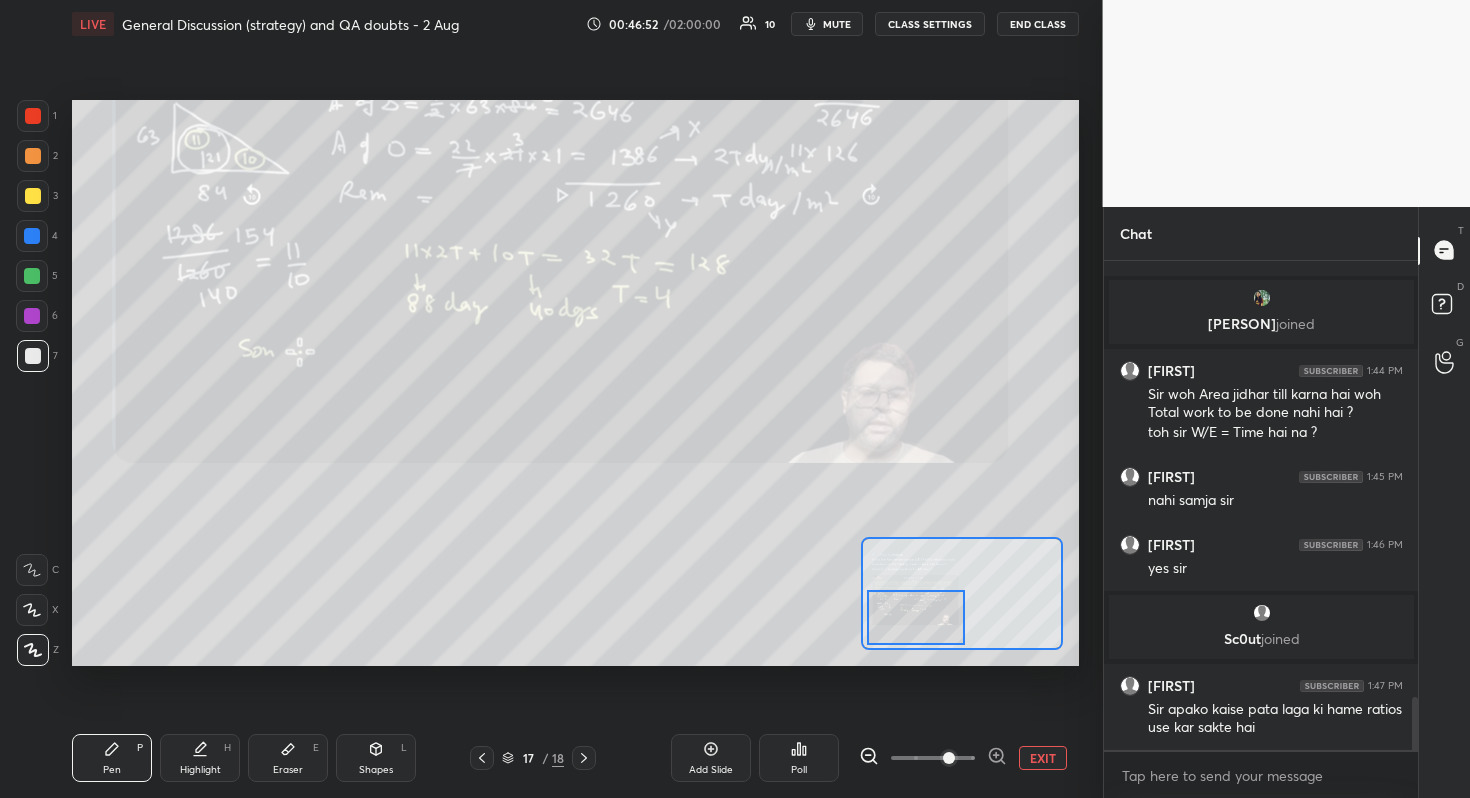 click at bounding box center [916, 617] 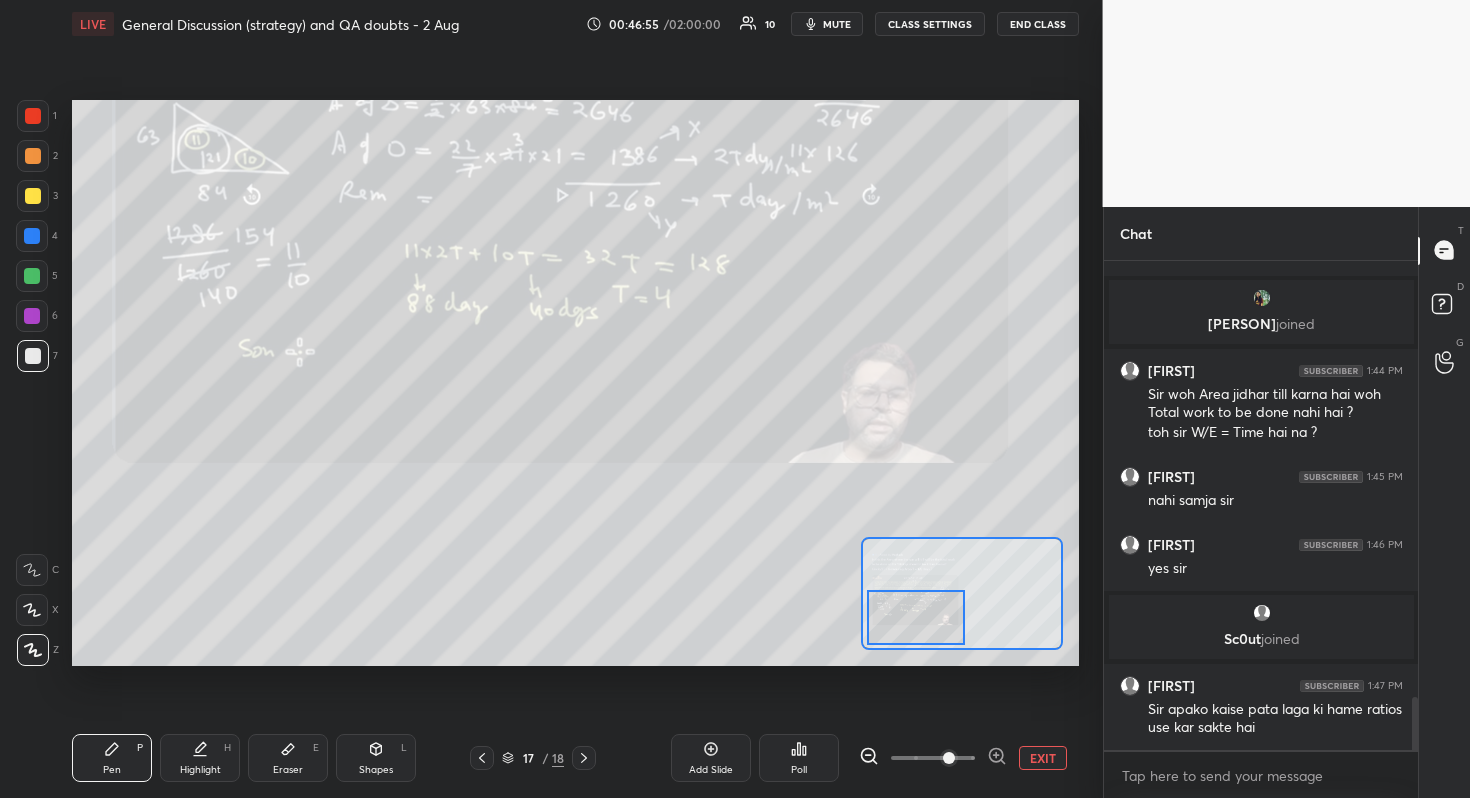 click at bounding box center (961, 593) 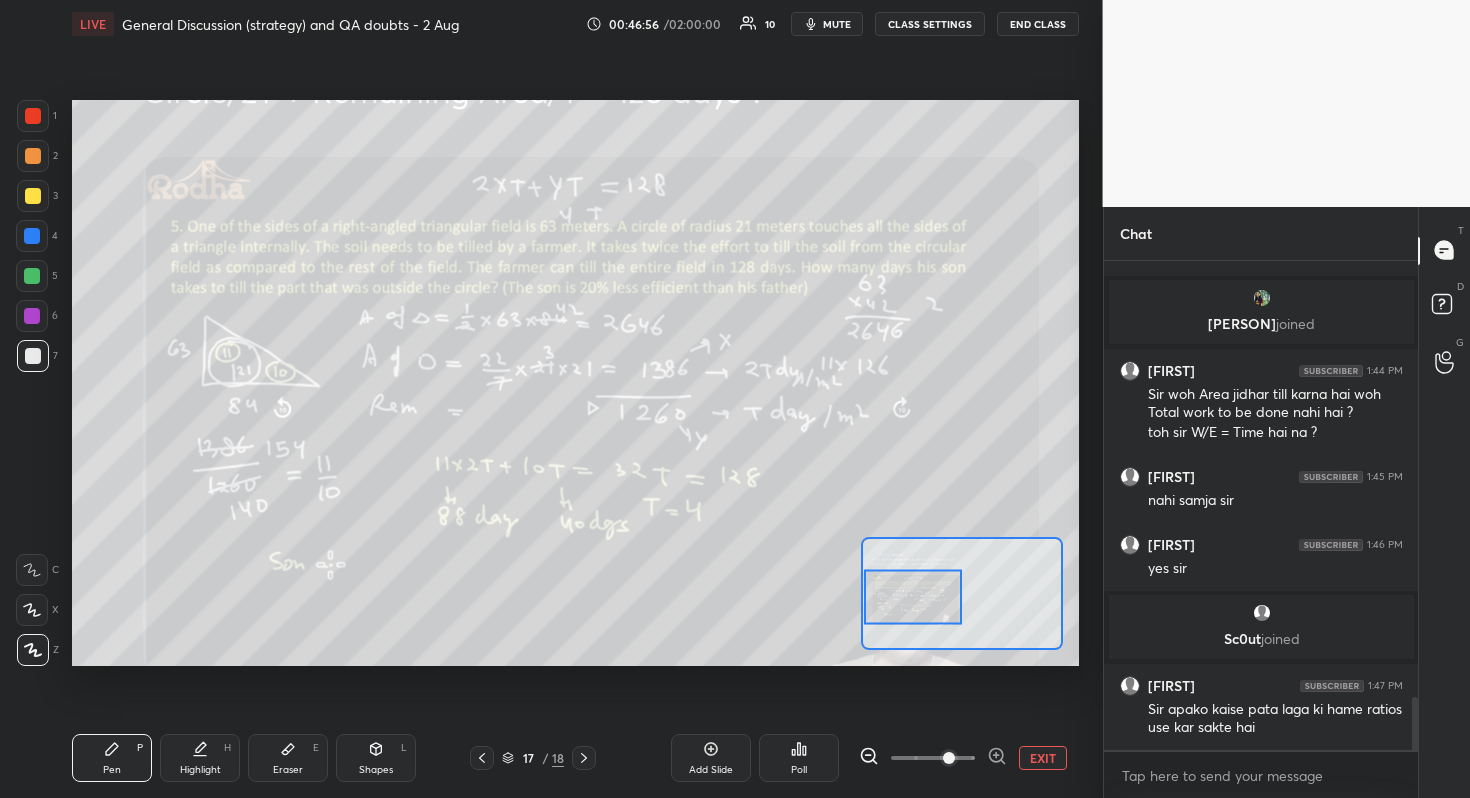 drag, startPoint x: 910, startPoint y: 619, endPoint x: 910, endPoint y: 592, distance: 27 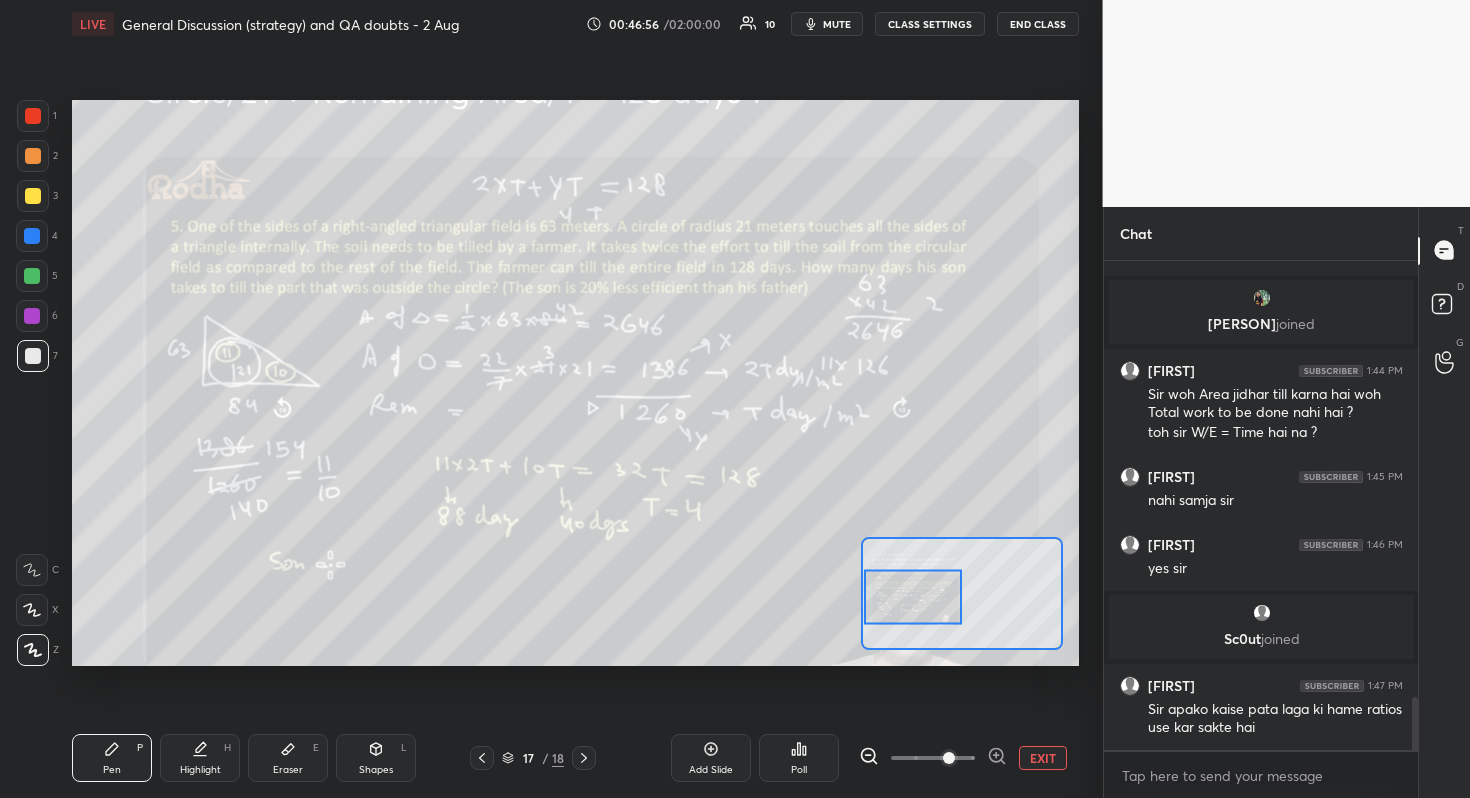 click at bounding box center (913, 597) 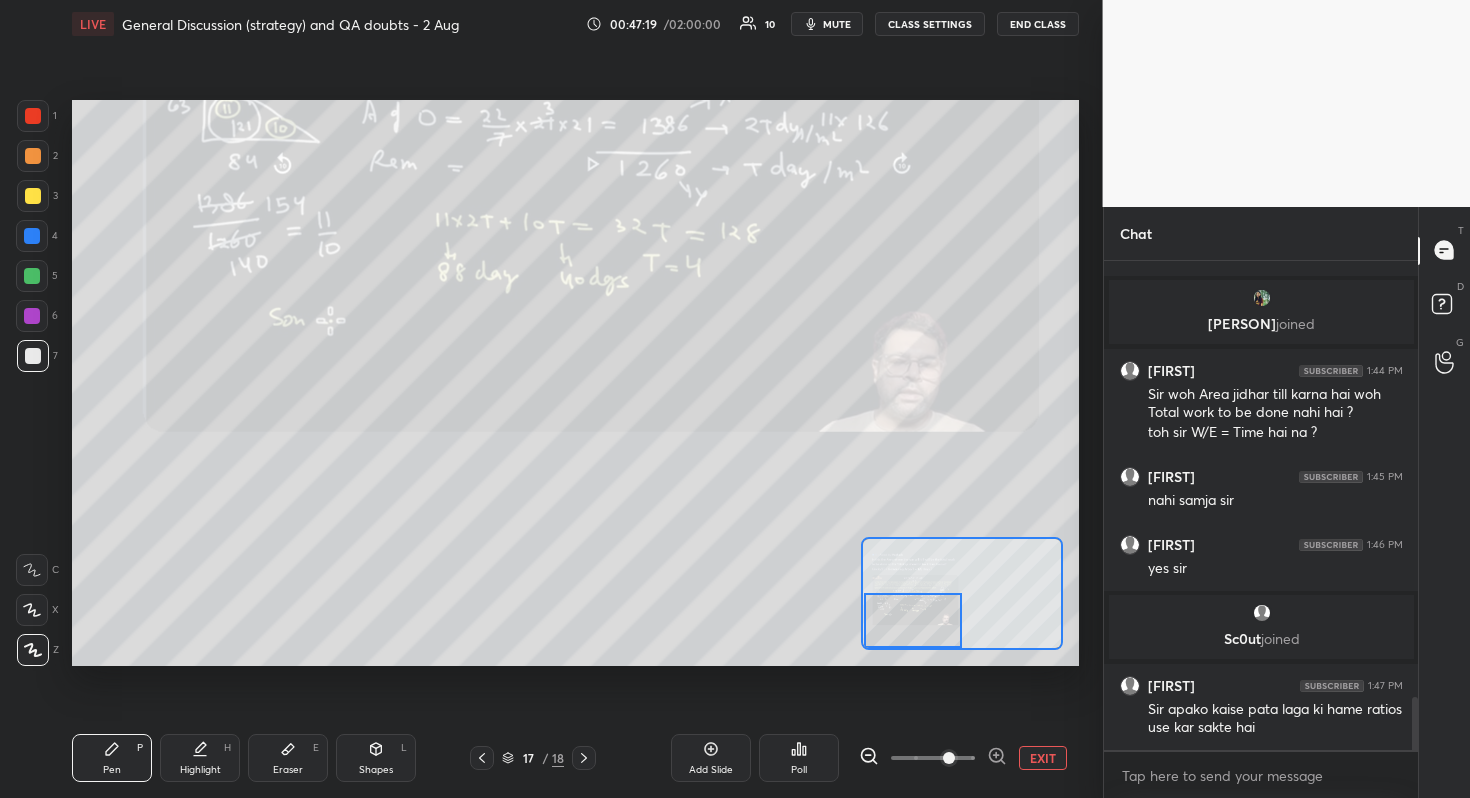 drag, startPoint x: 907, startPoint y: 604, endPoint x: 869, endPoint y: 627, distance: 44.418465 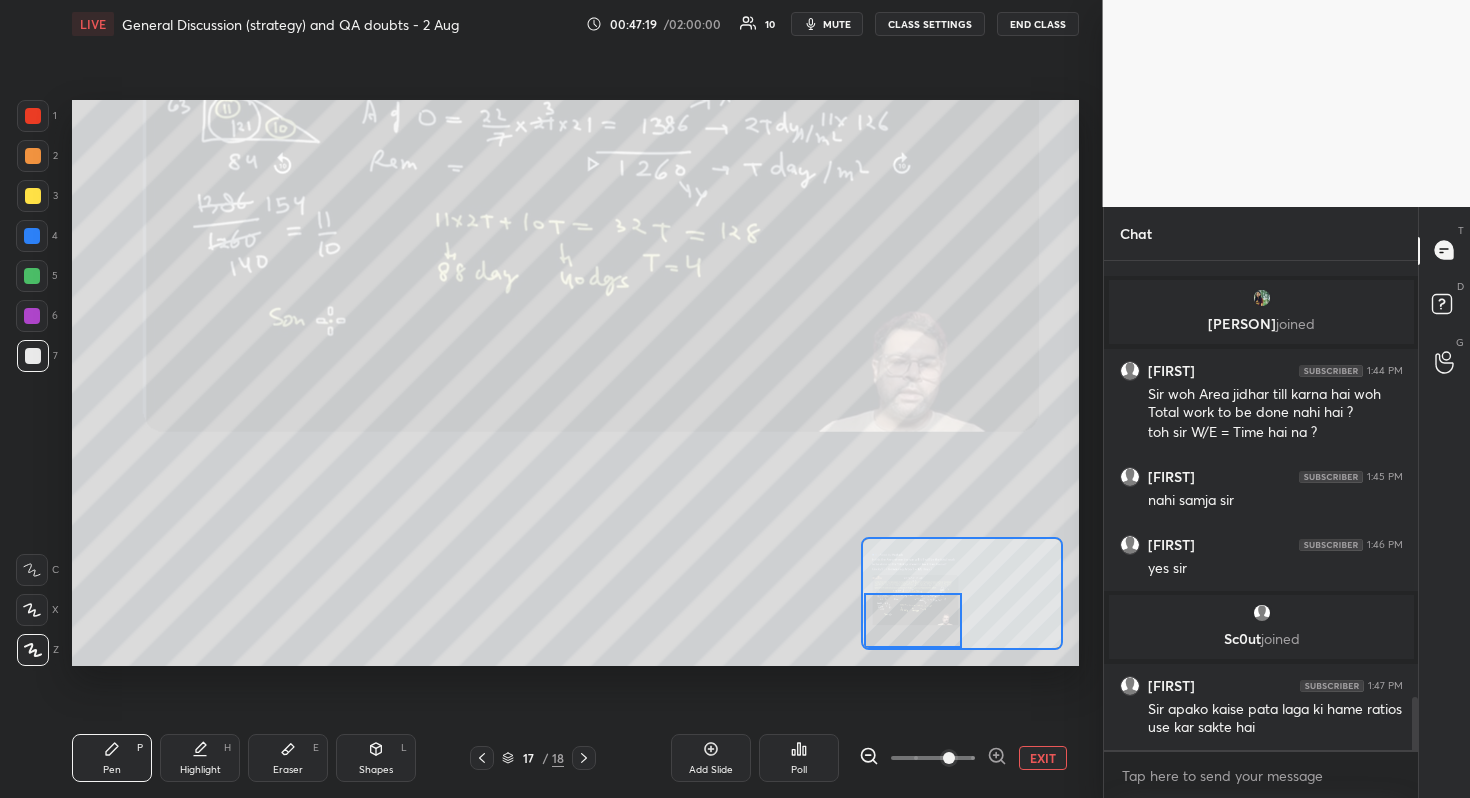 click at bounding box center (913, 620) 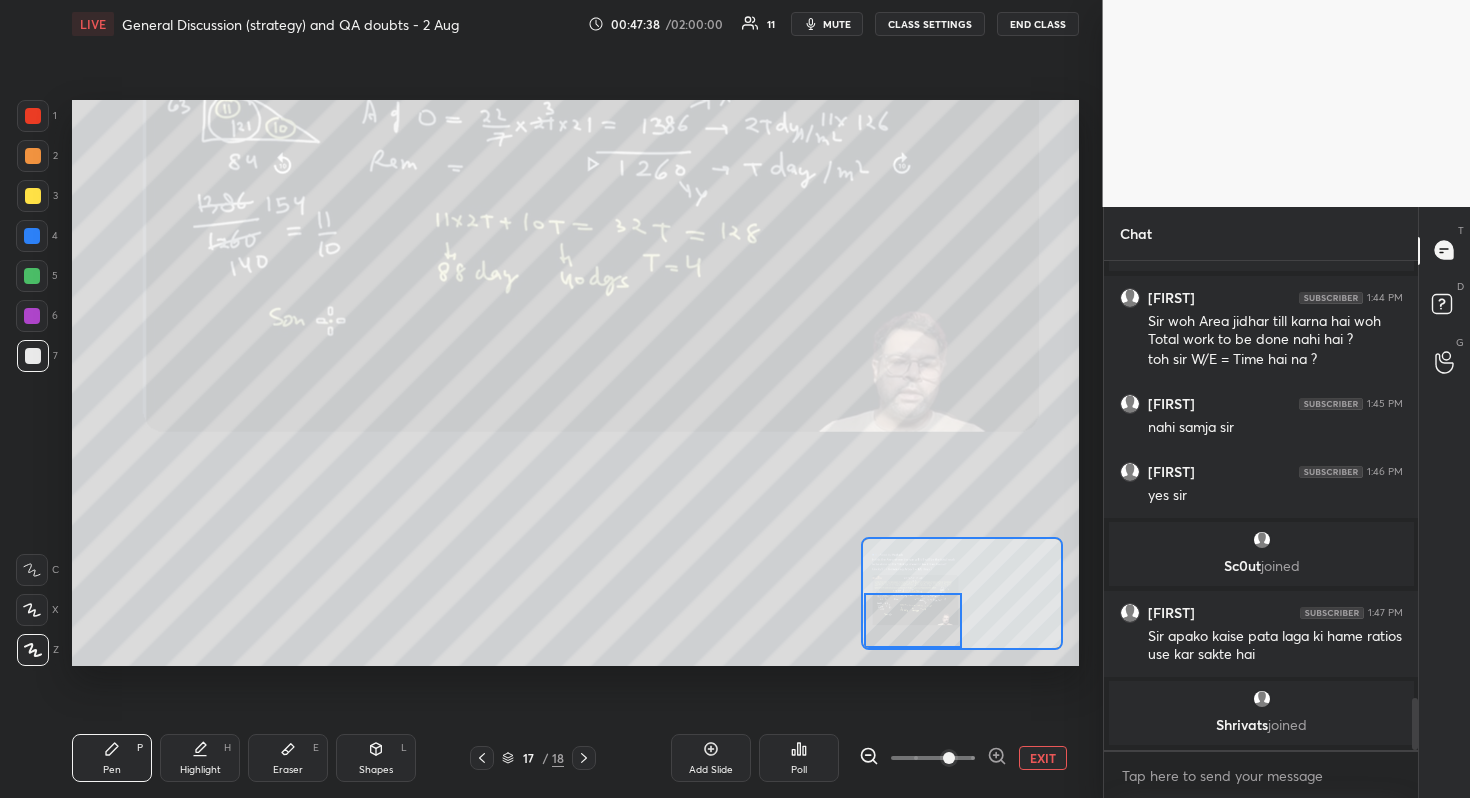 scroll, scrollTop: 3971, scrollLeft: 0, axis: vertical 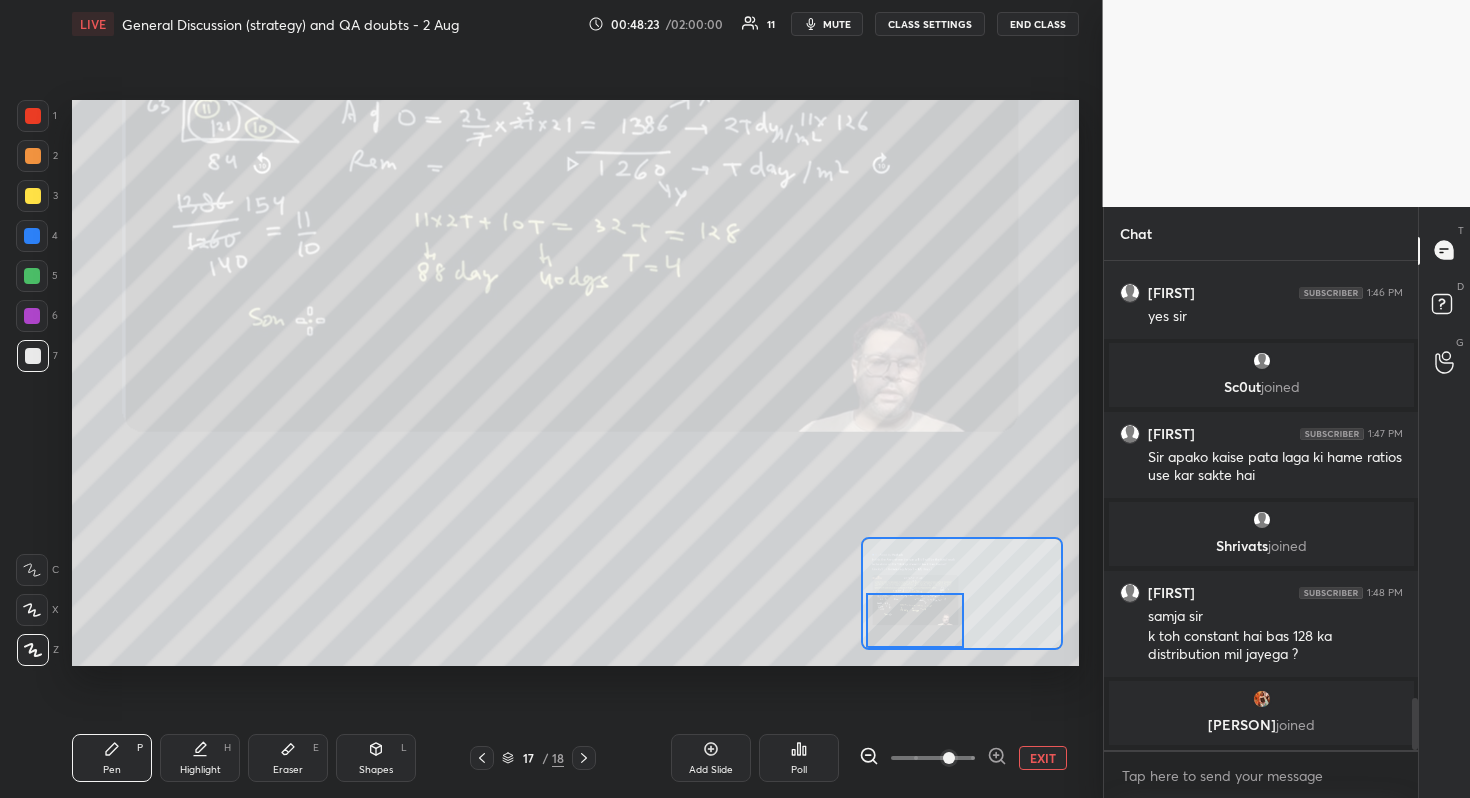 click on "Setting up your live class Poll for   secs No correct answer Start poll" at bounding box center [575, 383] 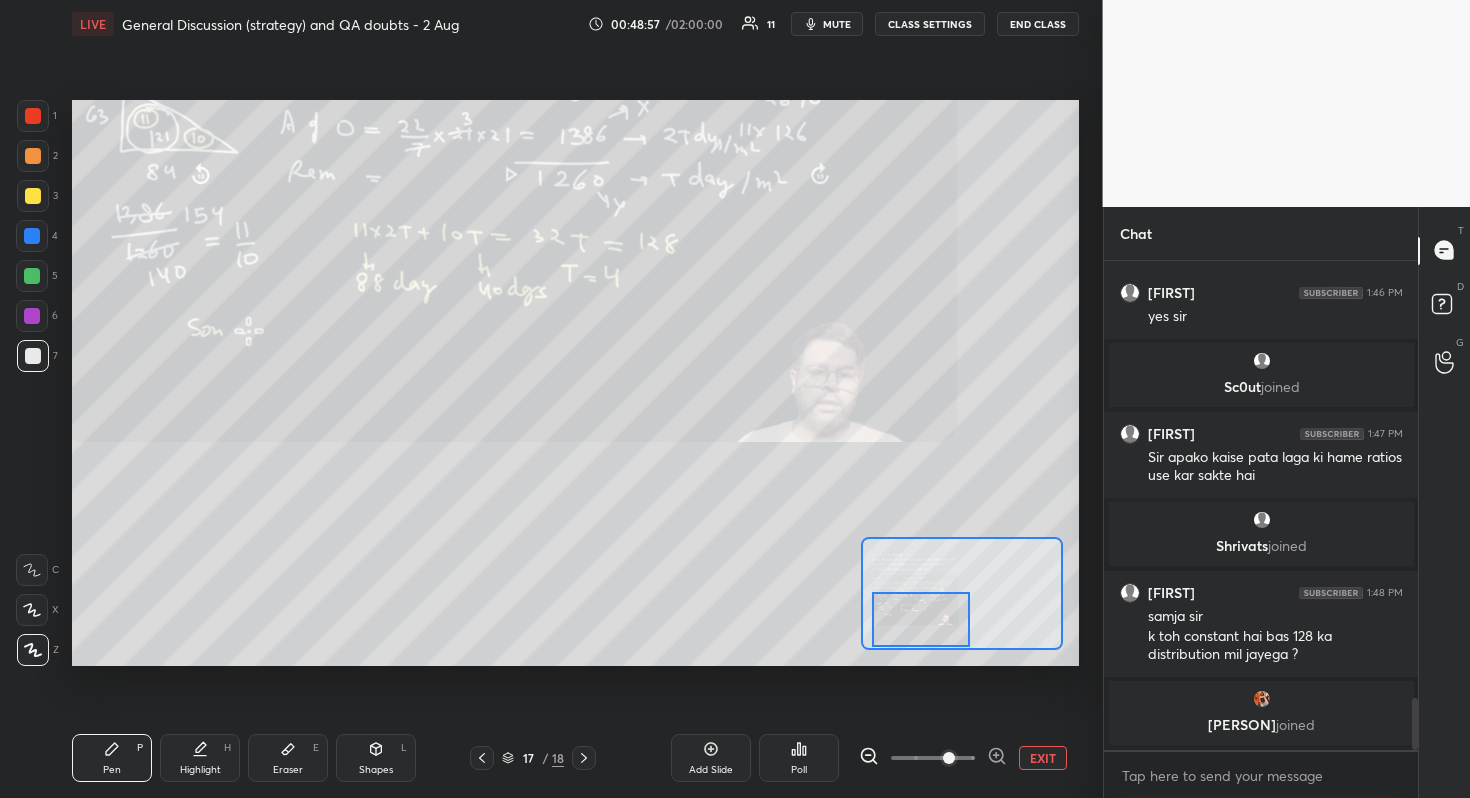 click at bounding box center [921, 619] 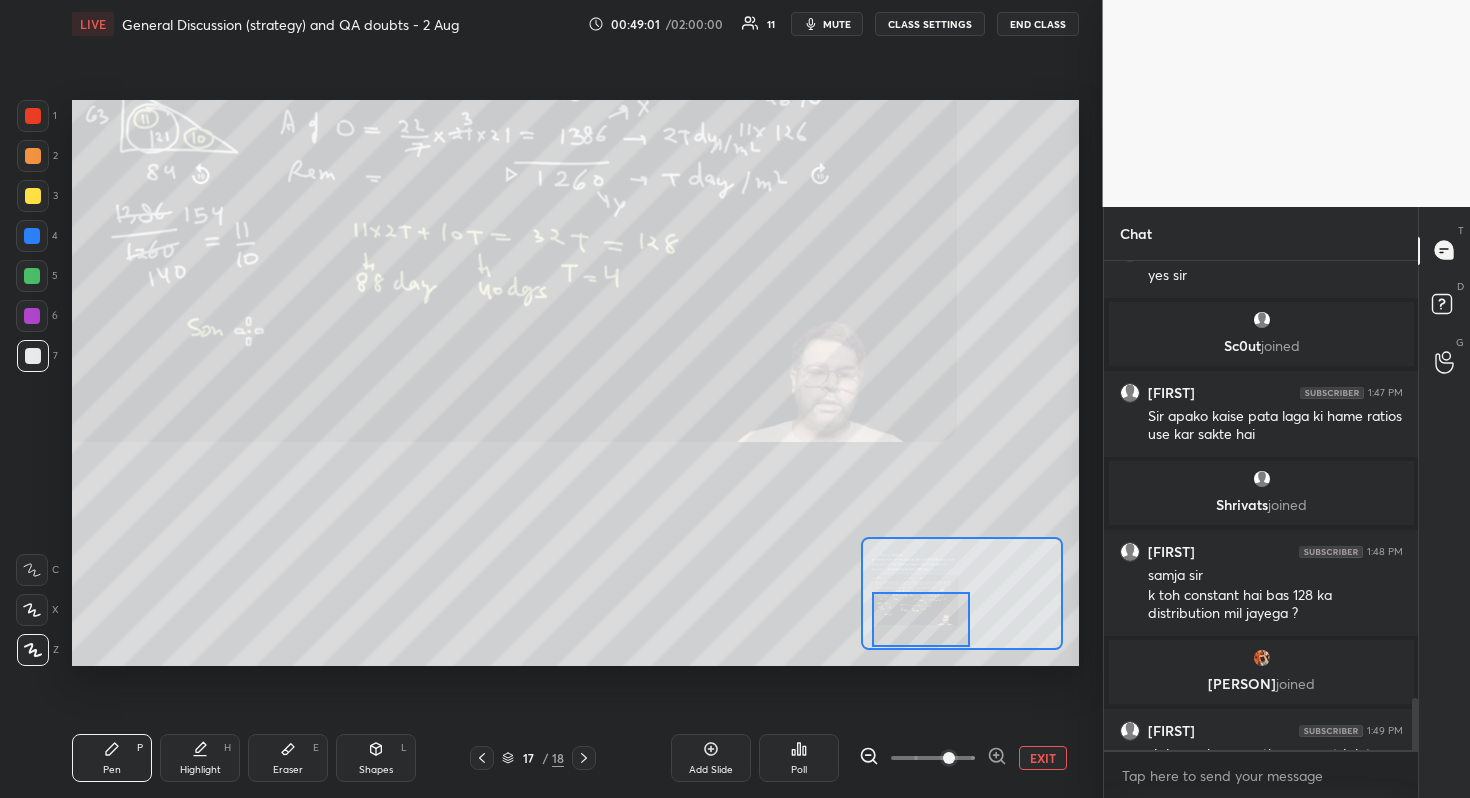 scroll, scrollTop: 4145, scrollLeft: 0, axis: vertical 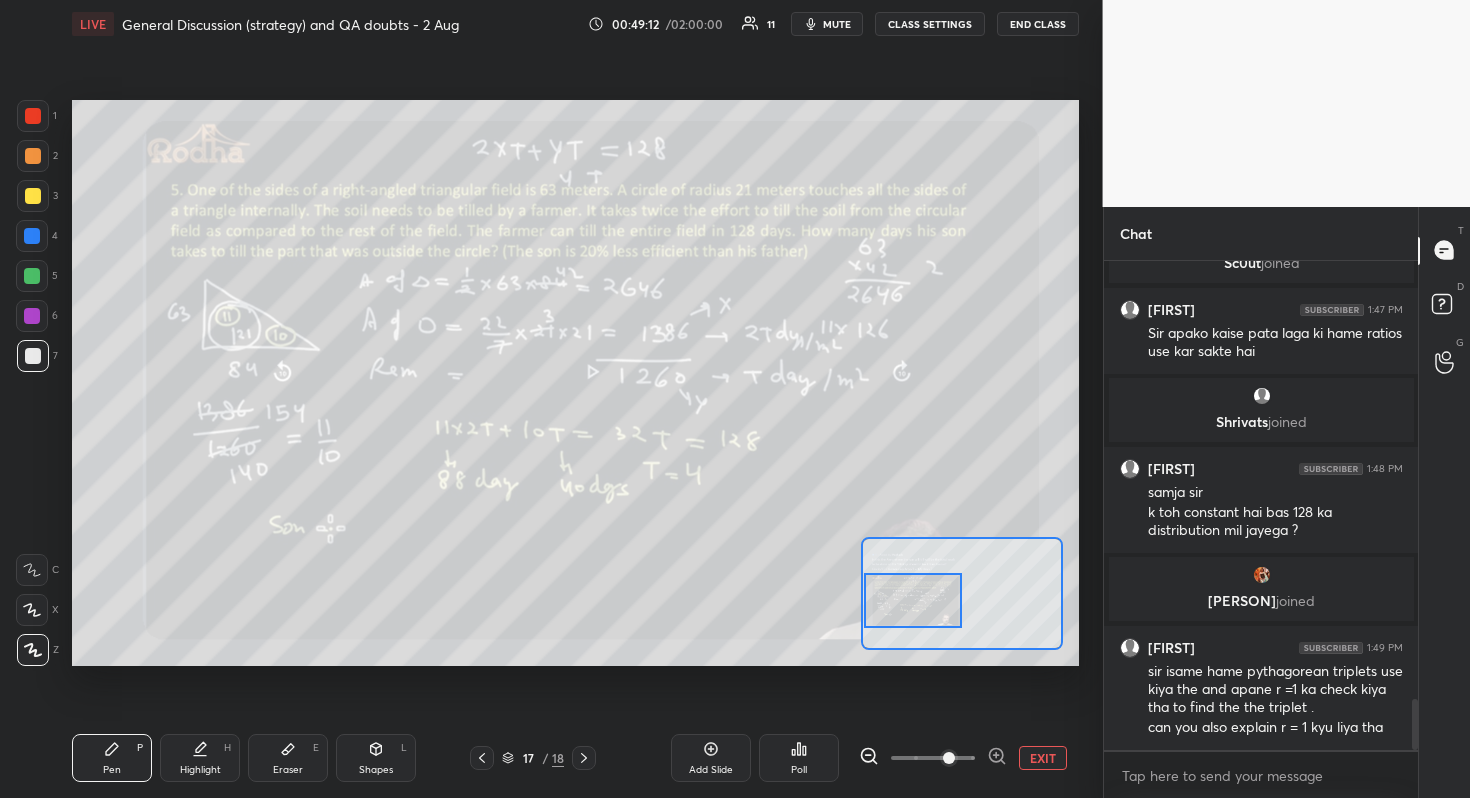 drag, startPoint x: 940, startPoint y: 638, endPoint x: 928, endPoint y: 619, distance: 22.472204 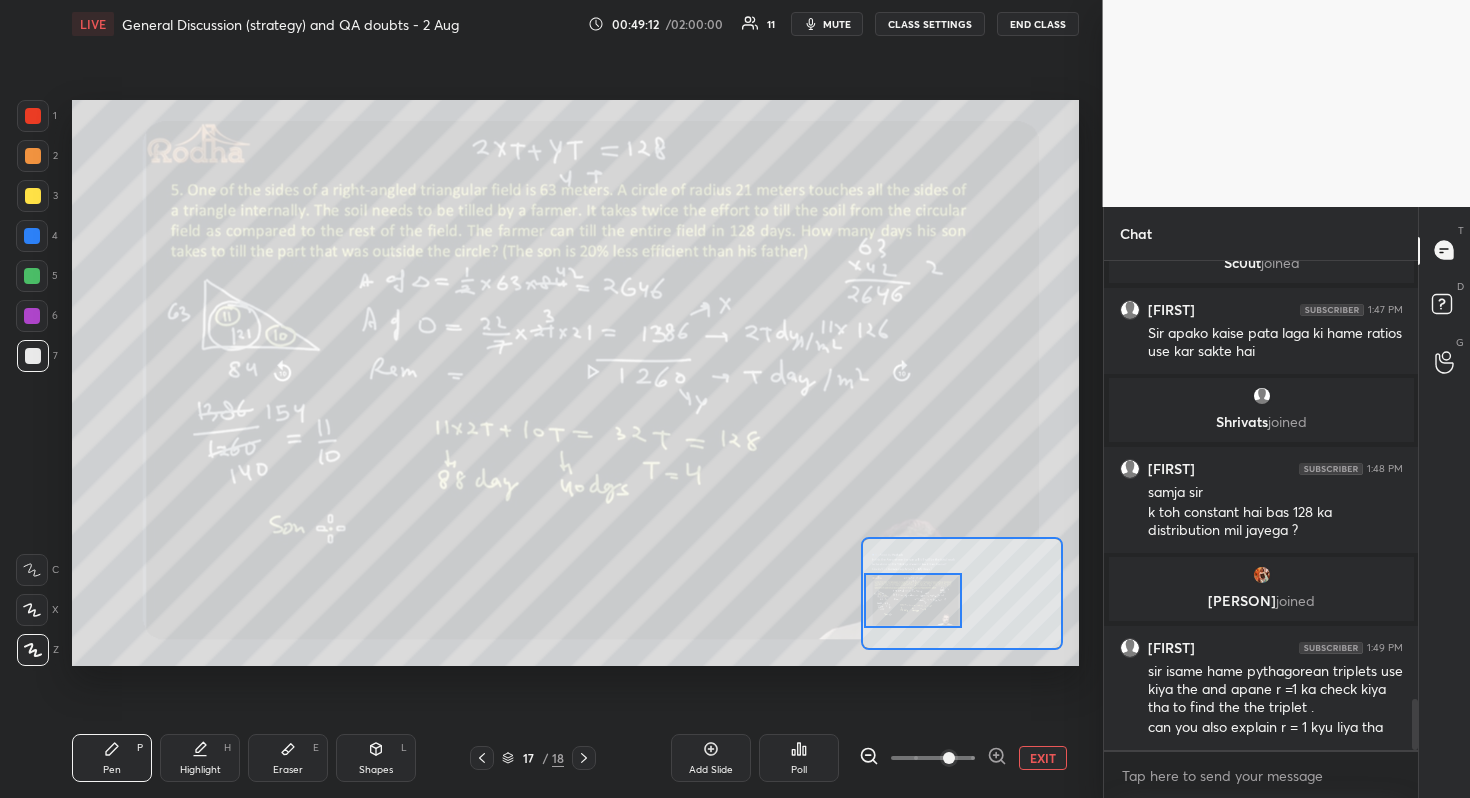 click at bounding box center [913, 600] 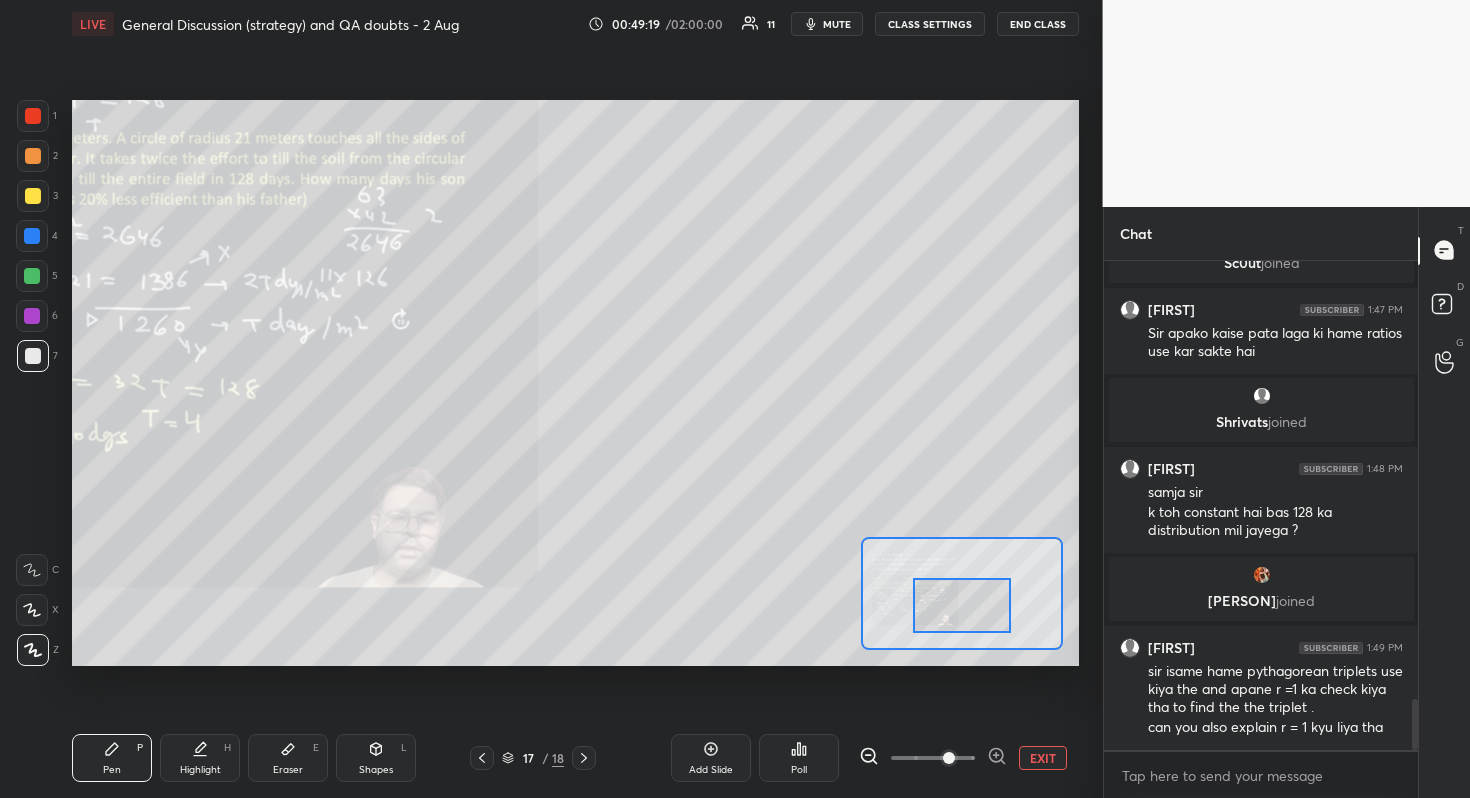 drag, startPoint x: 931, startPoint y: 607, endPoint x: 980, endPoint y: 609, distance: 49.0408 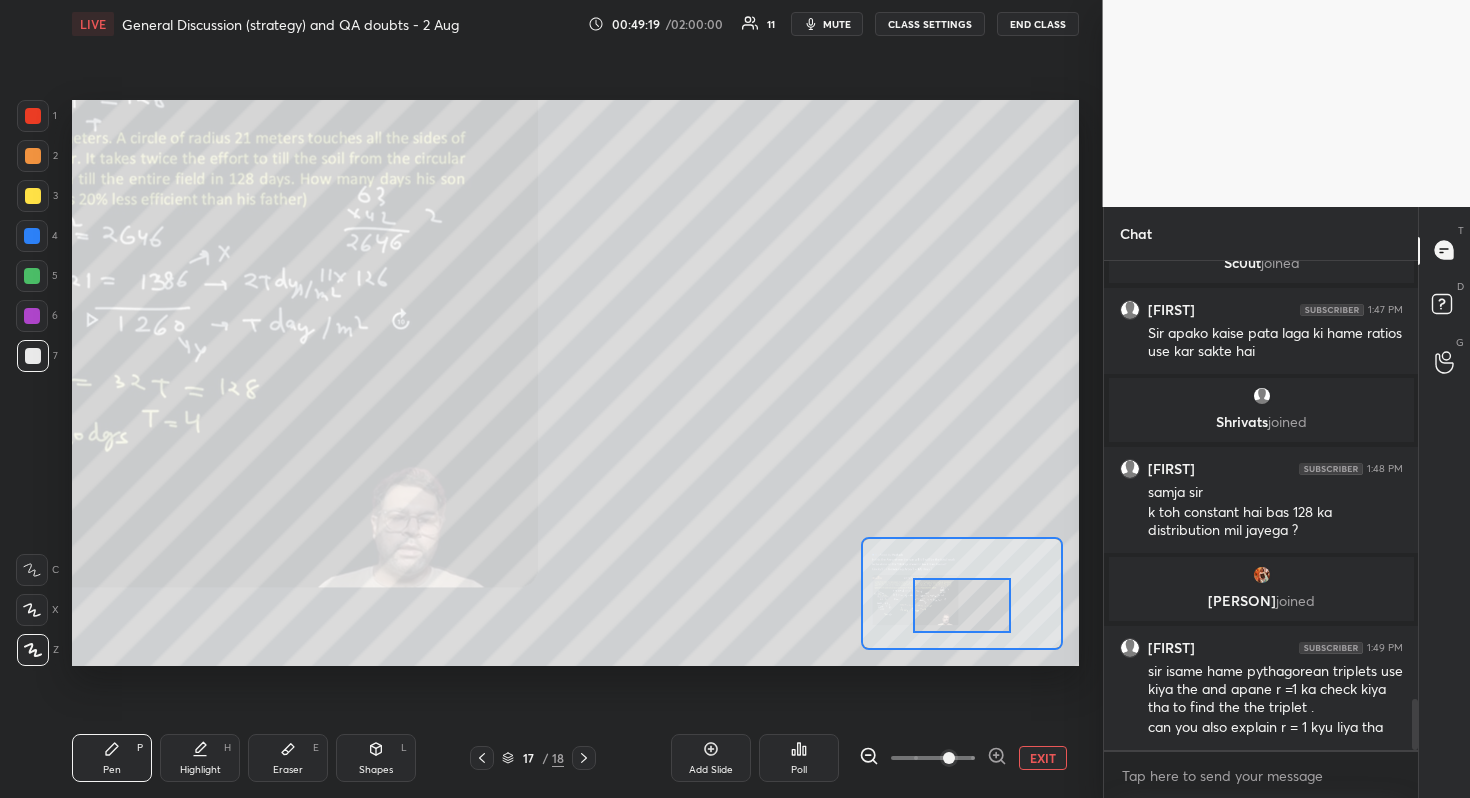 click at bounding box center [962, 605] 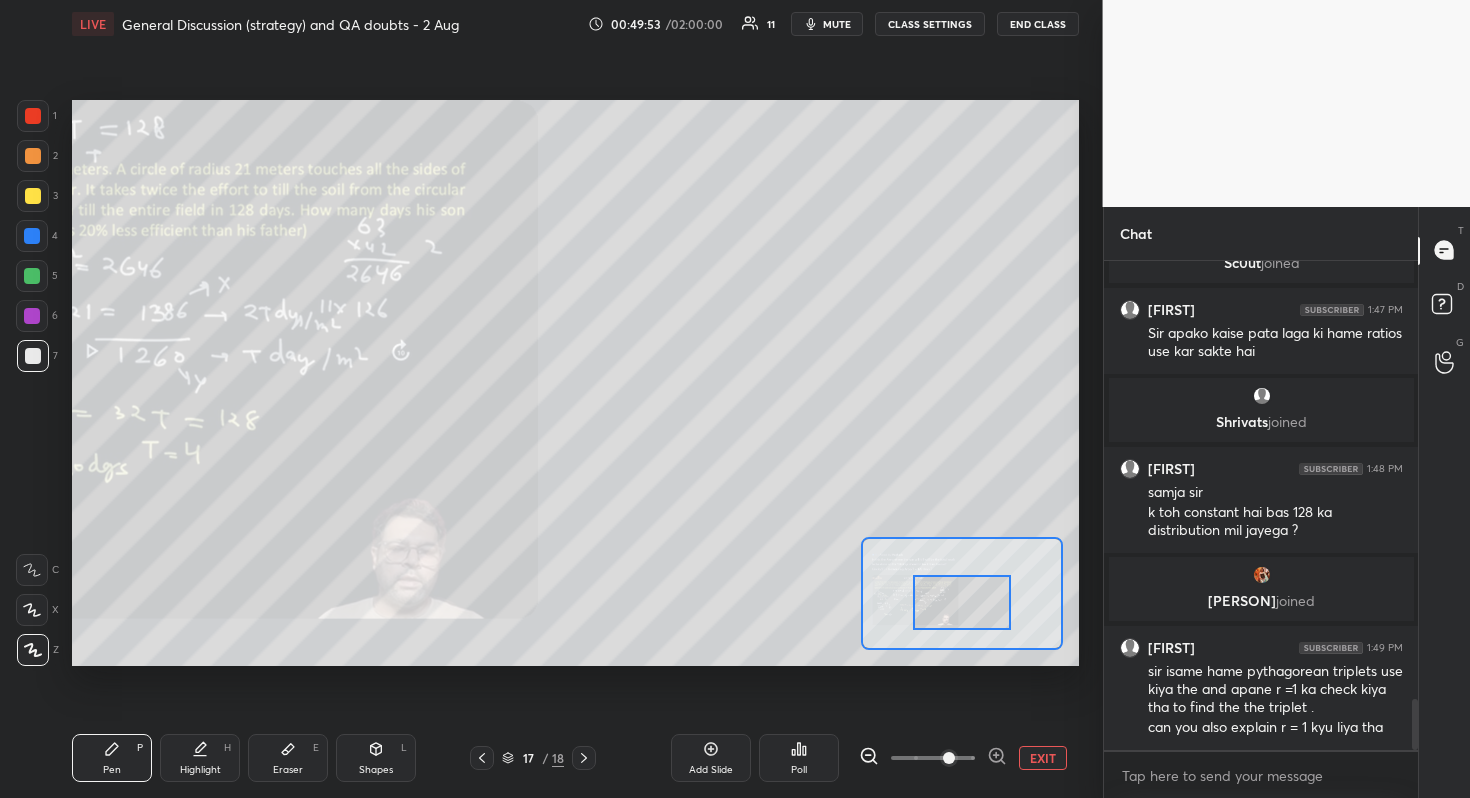 scroll, scrollTop: 4233, scrollLeft: 0, axis: vertical 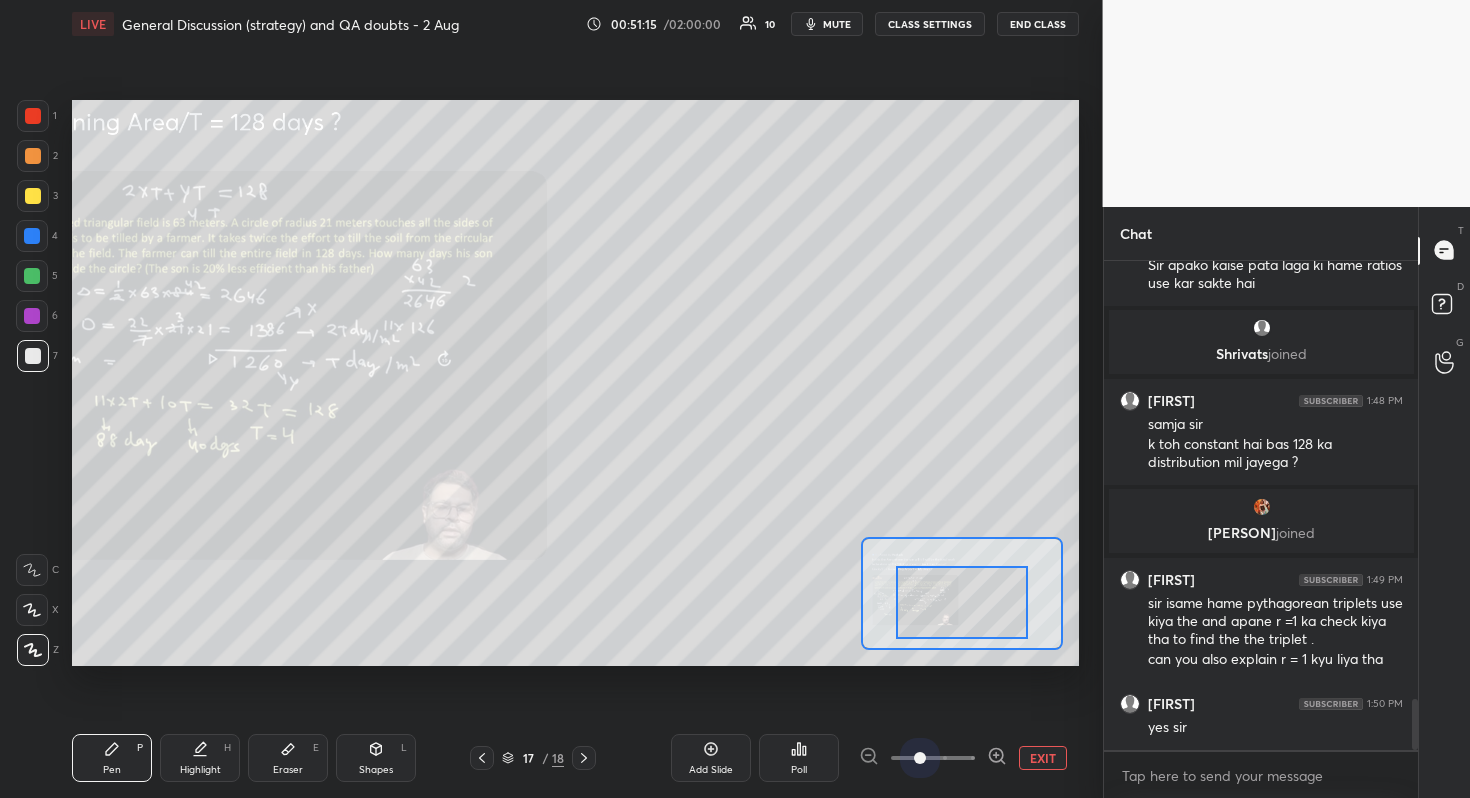 click at bounding box center [933, 758] 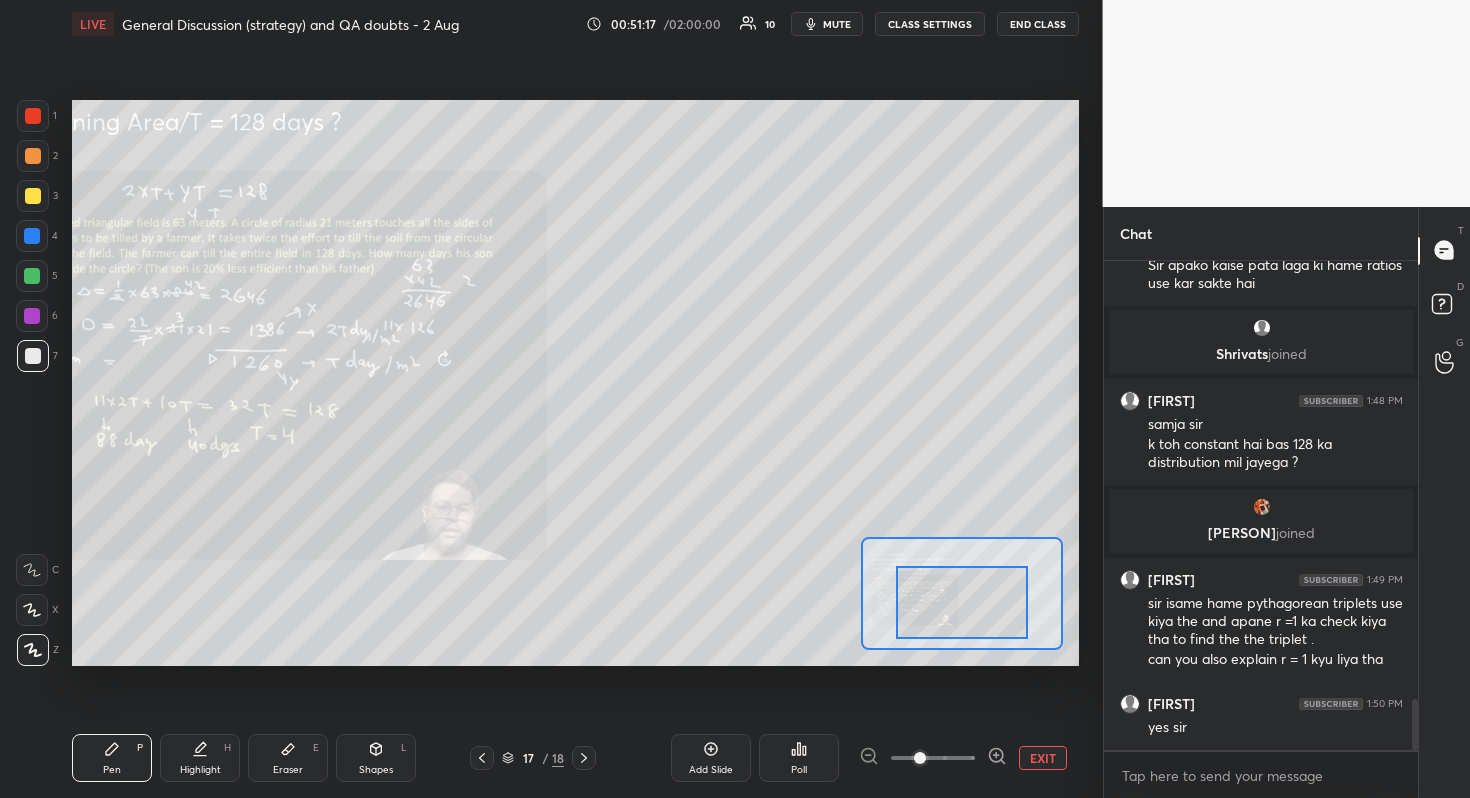 drag, startPoint x: 926, startPoint y: 754, endPoint x: 911, endPoint y: 759, distance: 15.811388 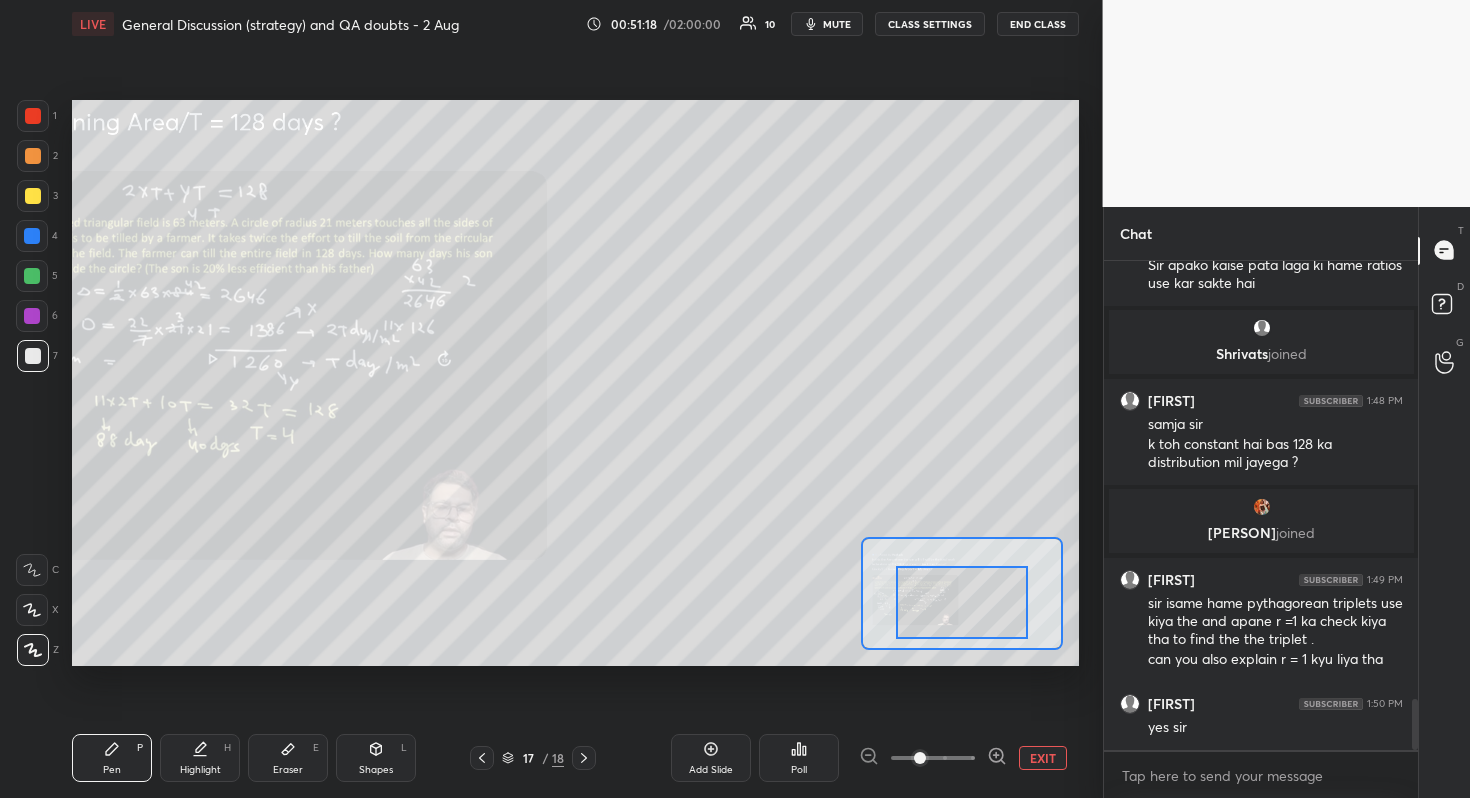 drag, startPoint x: 911, startPoint y: 759, endPoint x: 900, endPoint y: 759, distance: 11 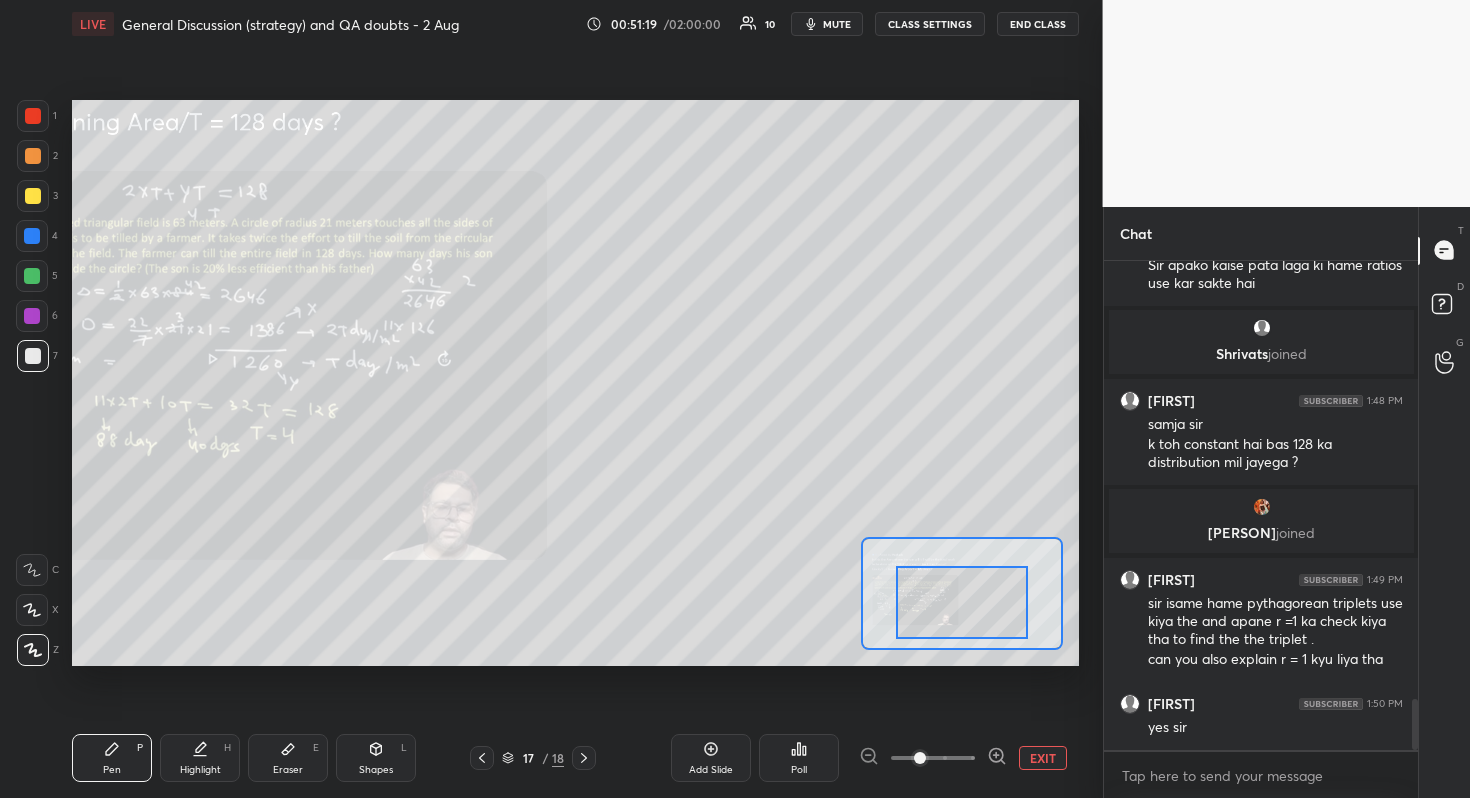click at bounding box center [920, 758] 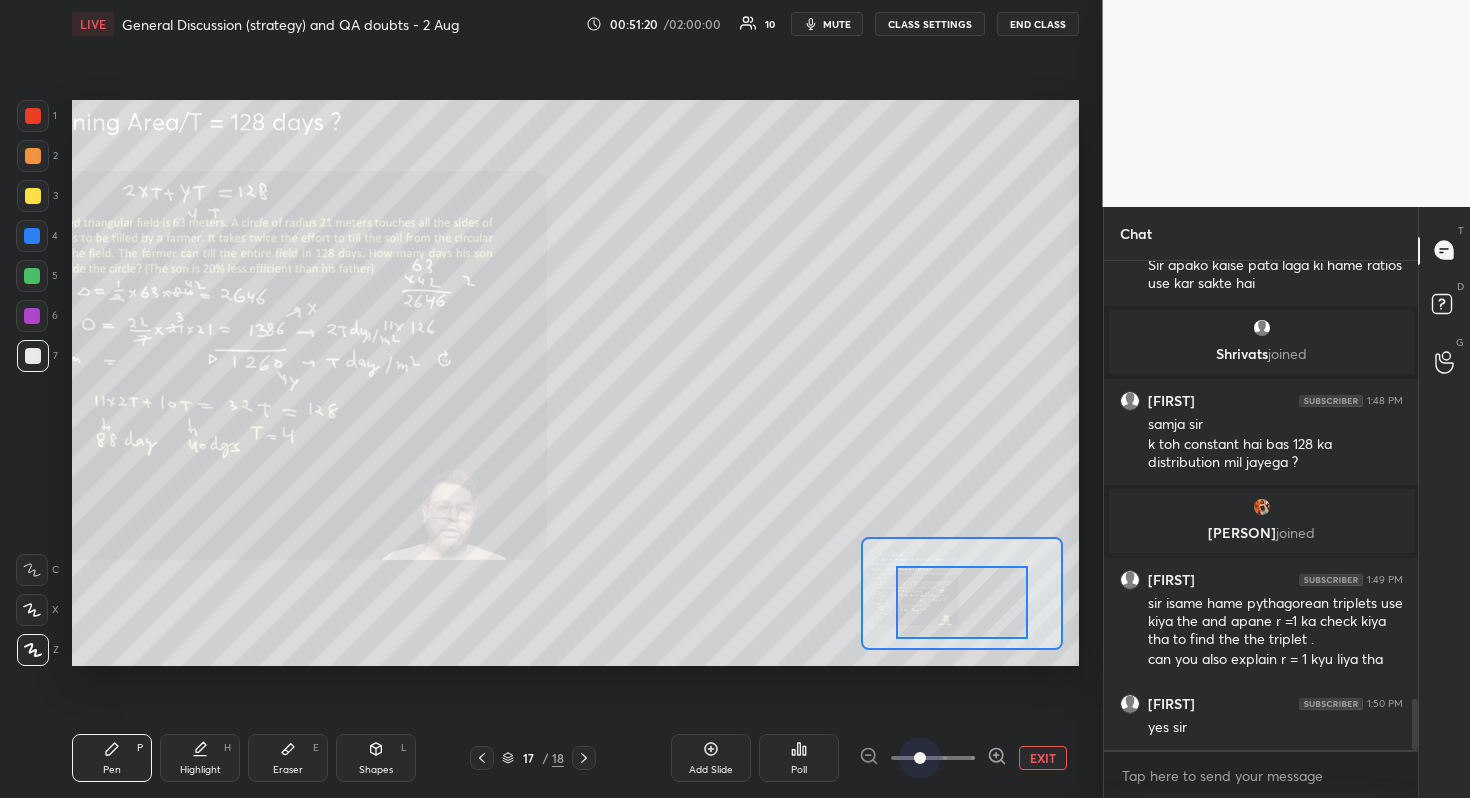 click at bounding box center [933, 758] 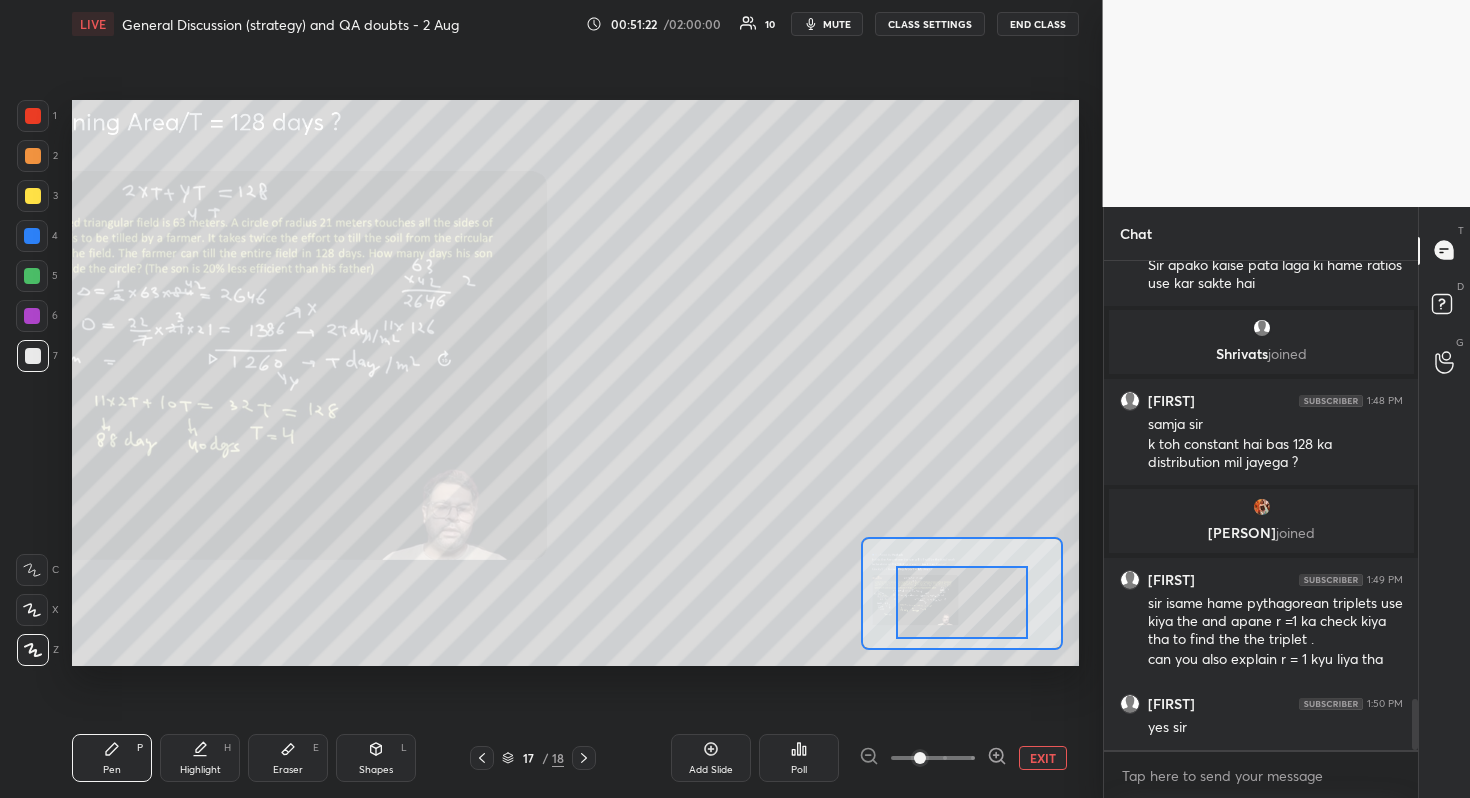 click on "EXIT" at bounding box center (1043, 758) 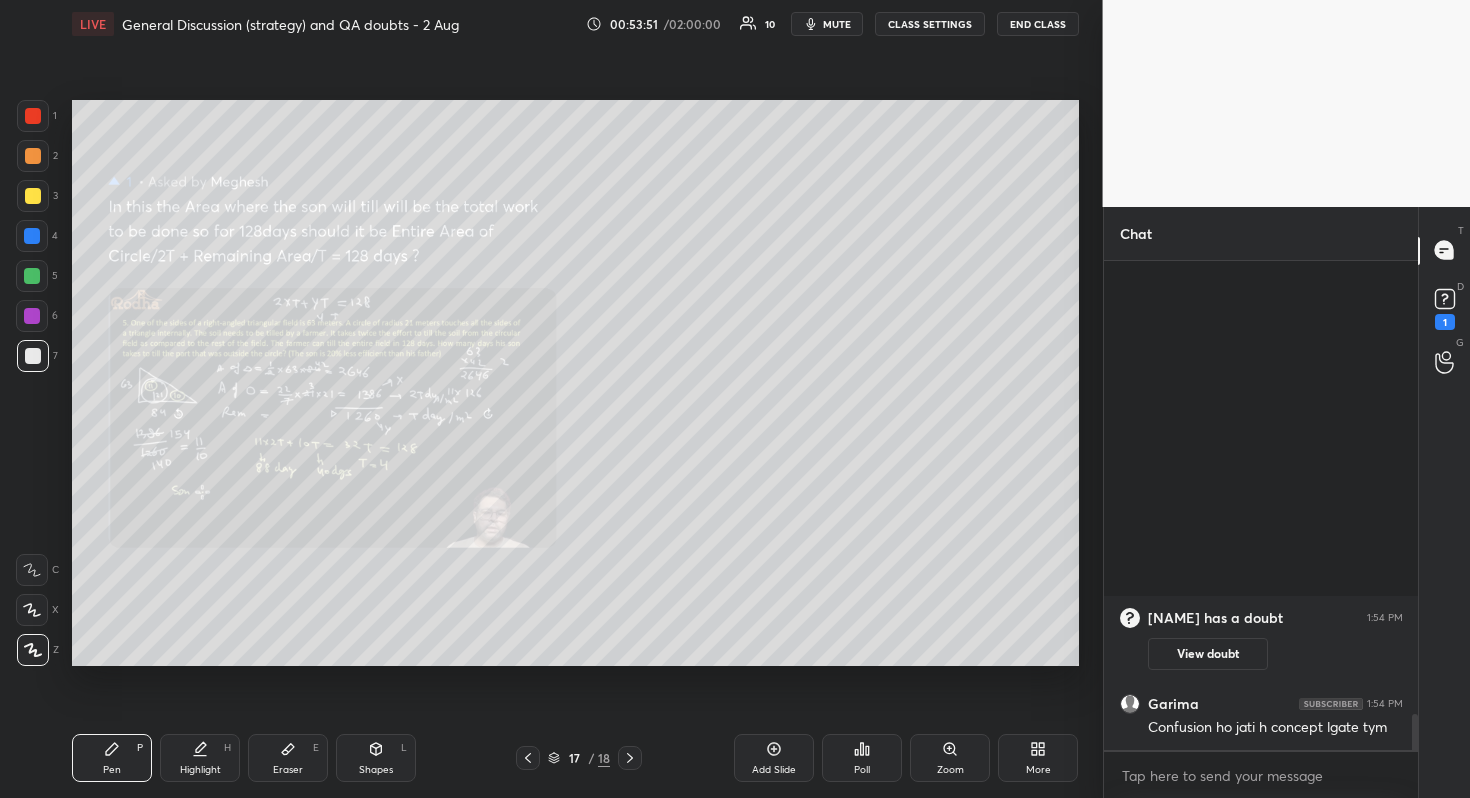 scroll, scrollTop: 4432, scrollLeft: 0, axis: vertical 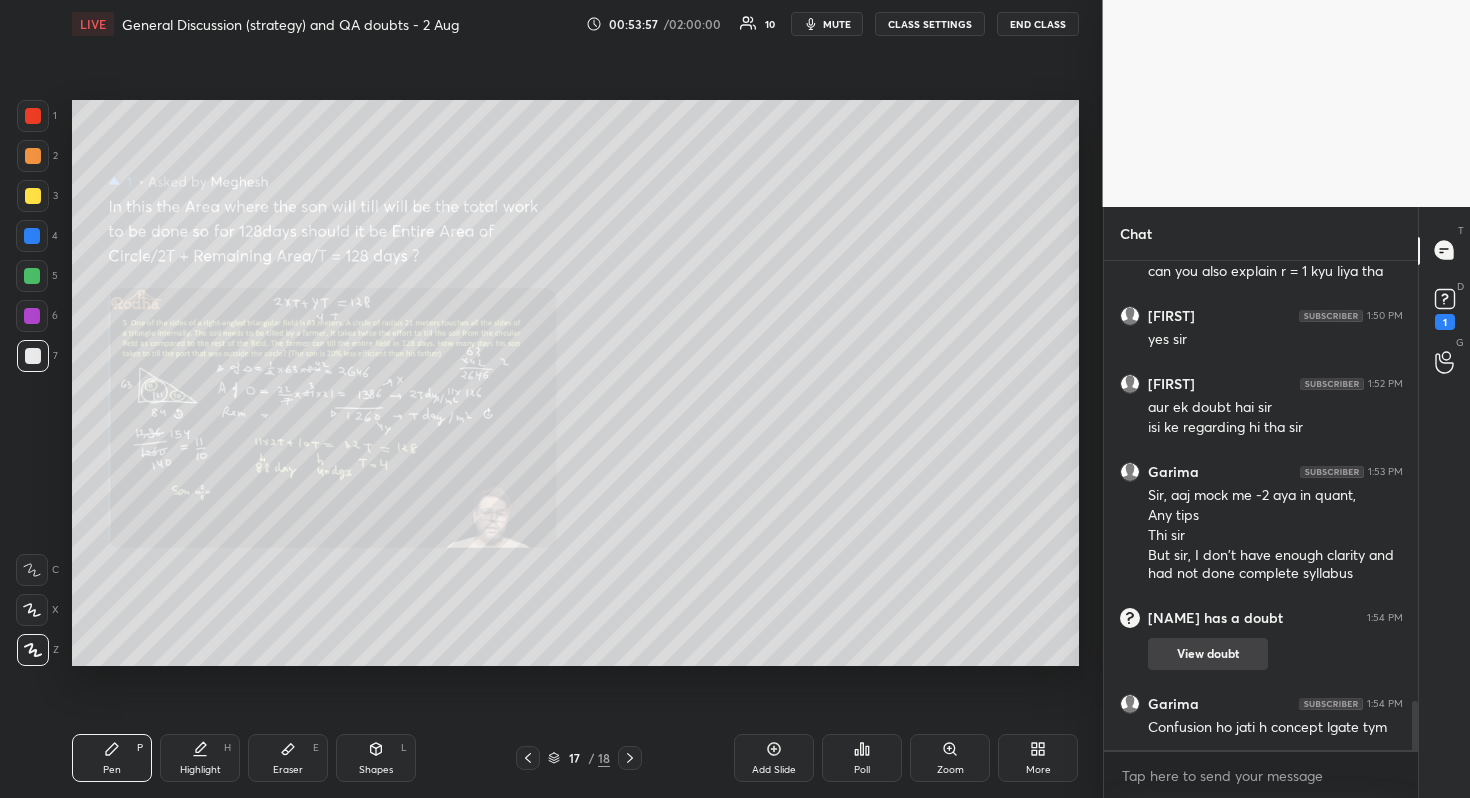 click on "View doubt" at bounding box center [1208, 654] 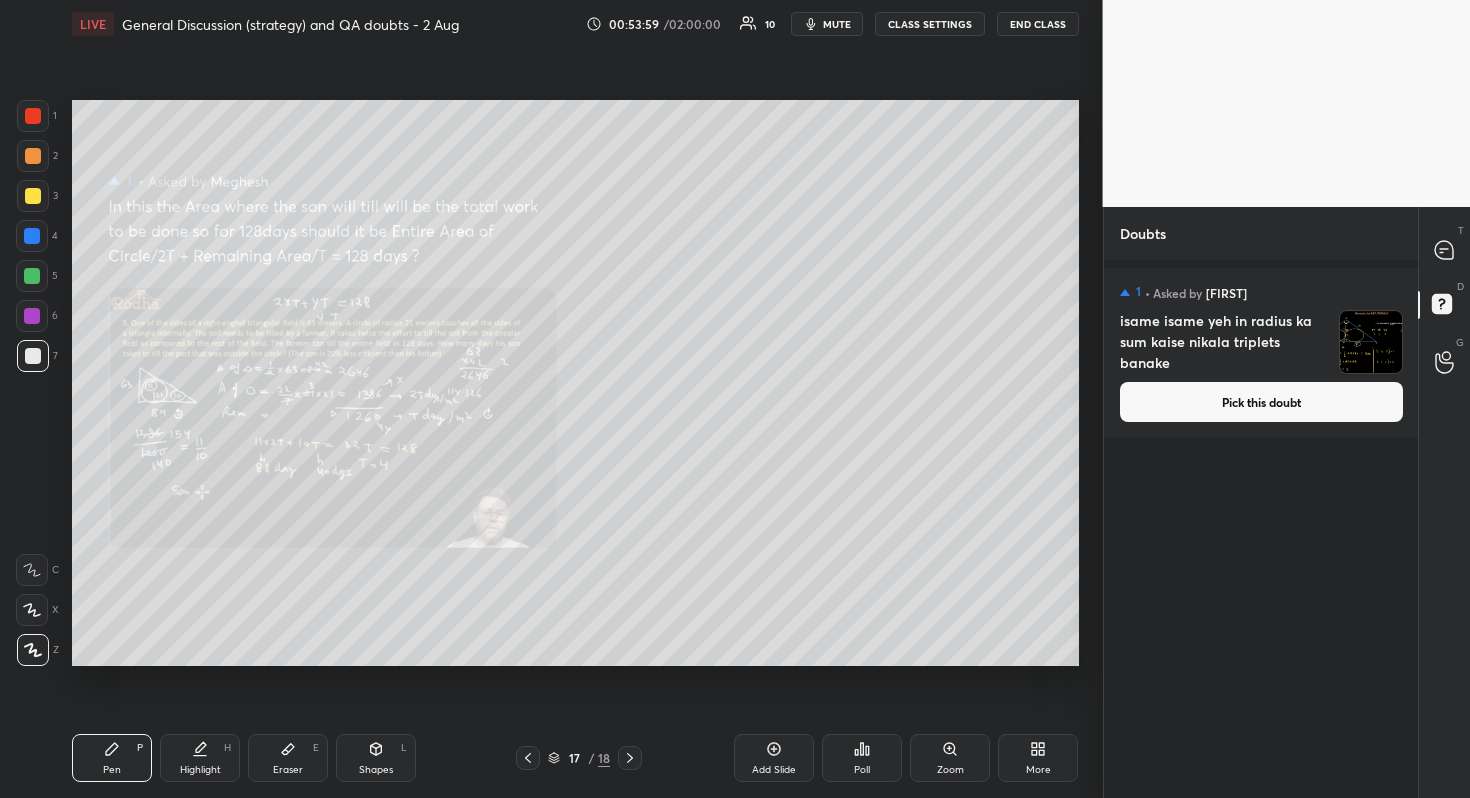click on "Pick this doubt" at bounding box center [1261, 402] 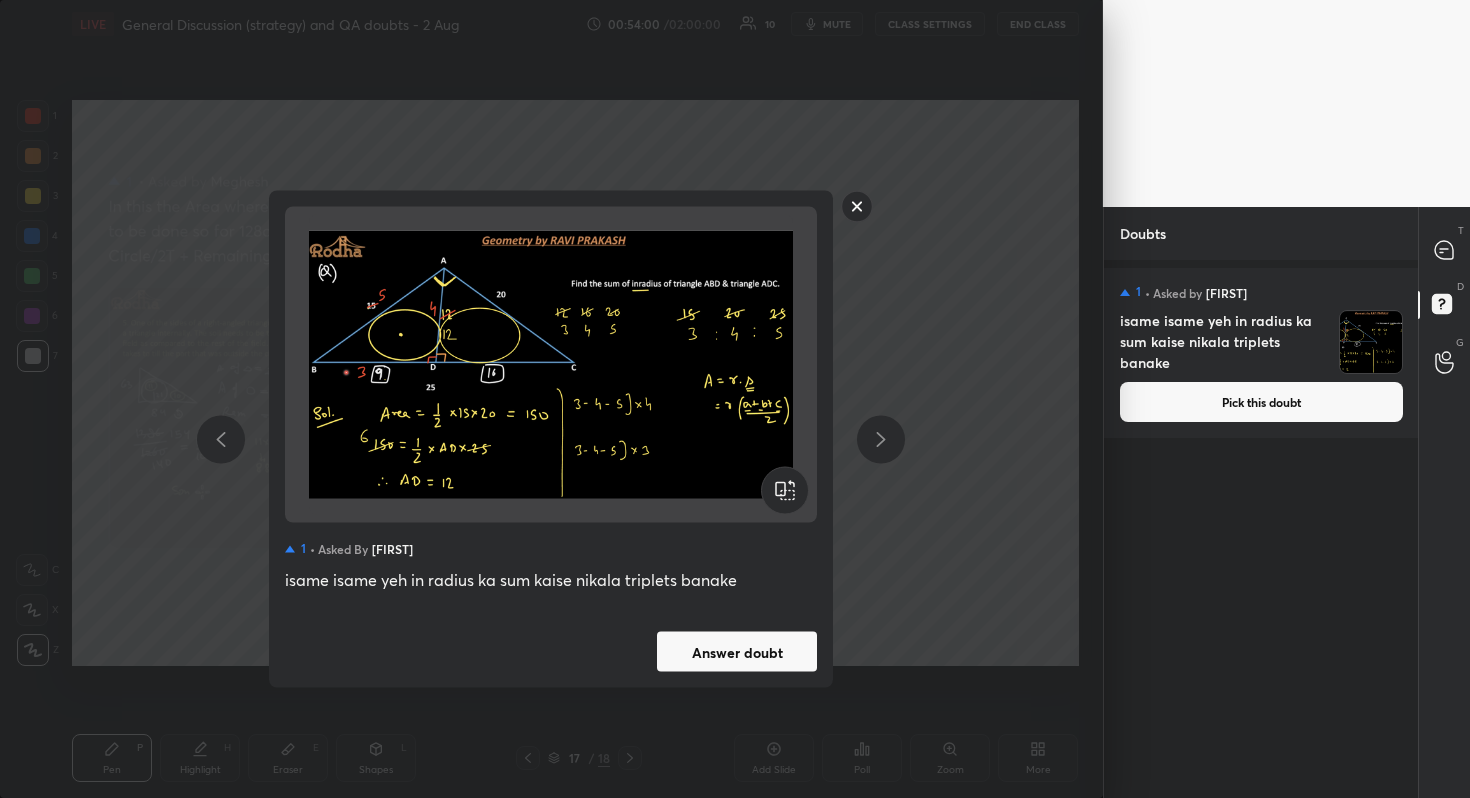 click on "Answer doubt" at bounding box center (737, 652) 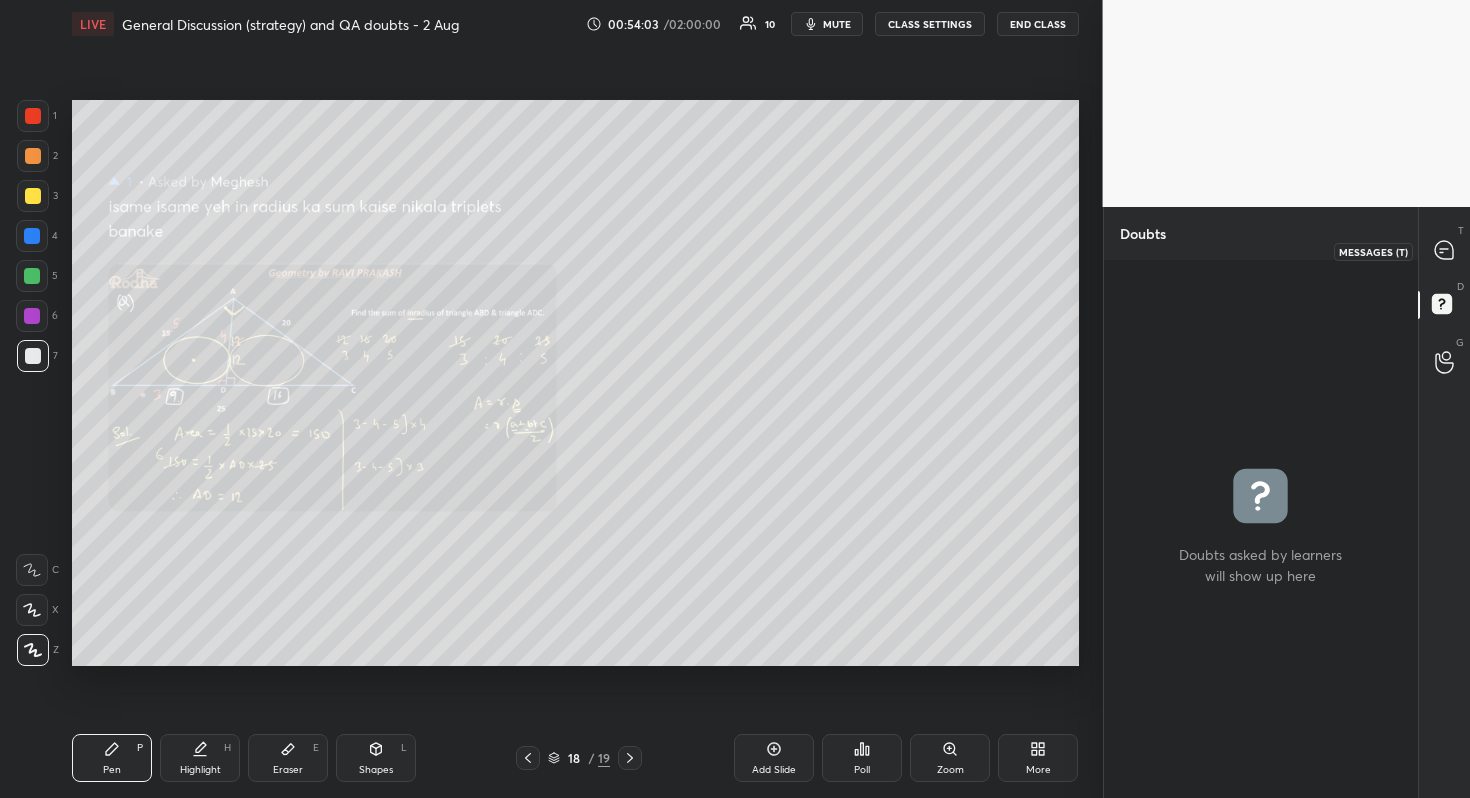 click 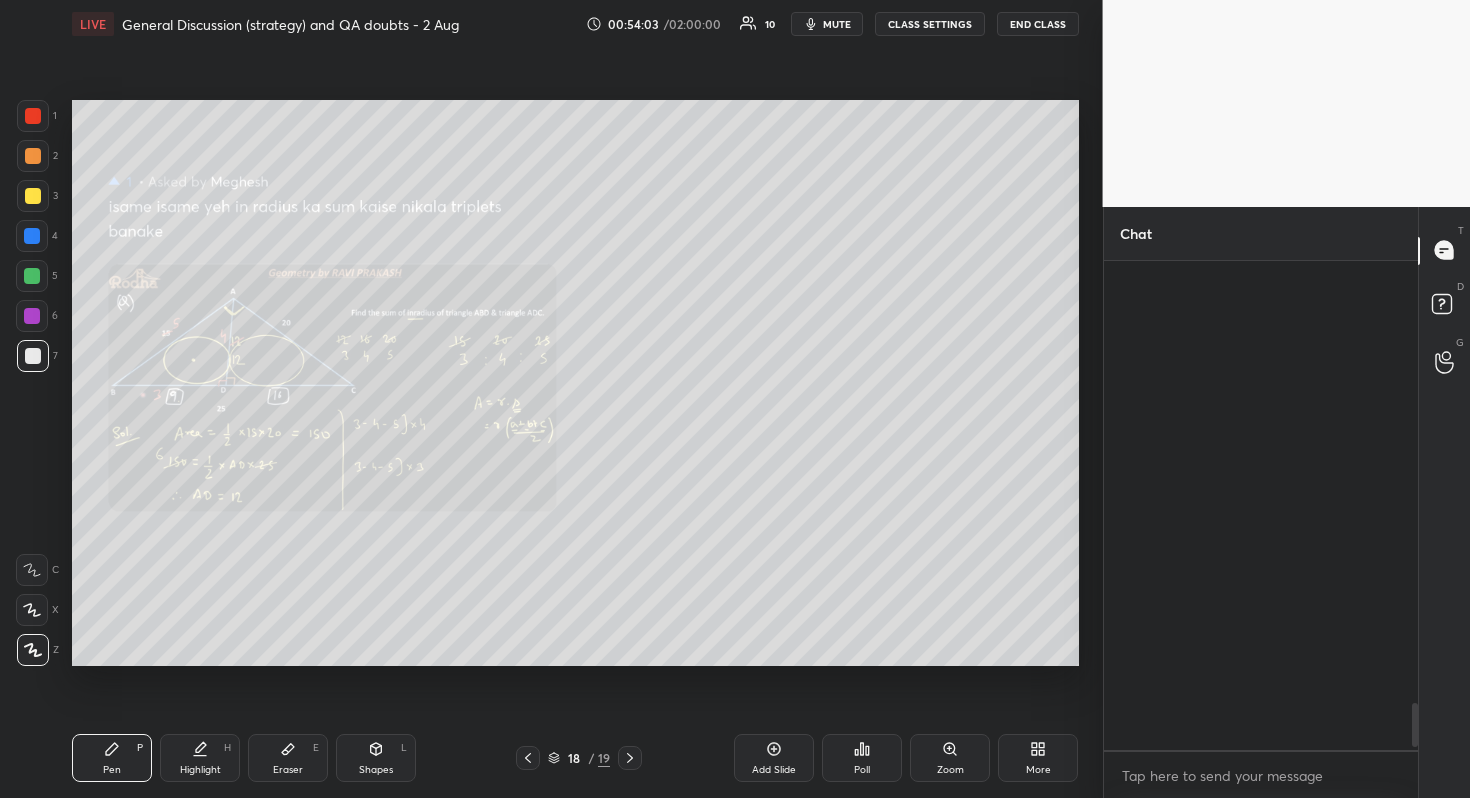 scroll, scrollTop: 4988, scrollLeft: 0, axis: vertical 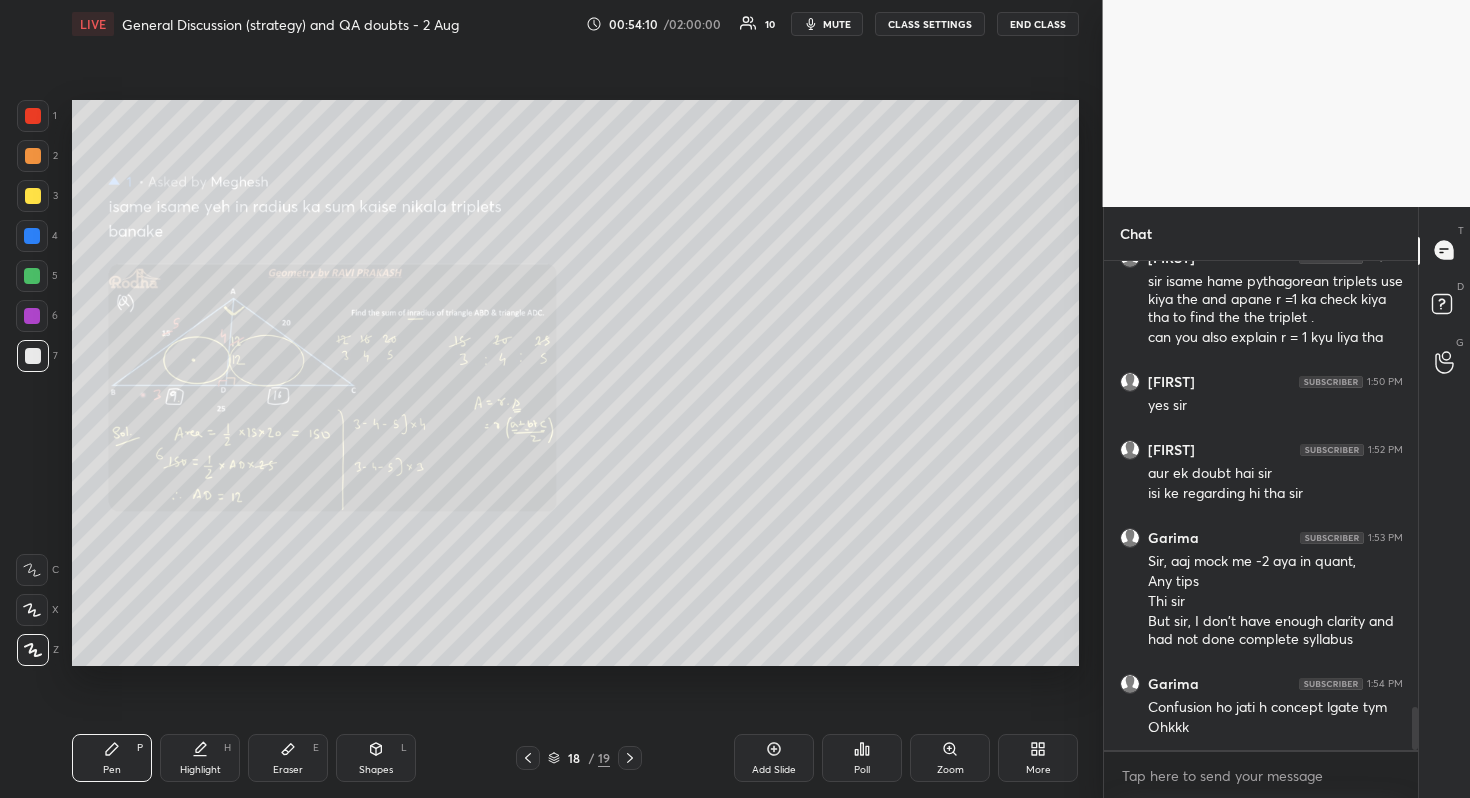 click on "Zoom" at bounding box center [950, 770] 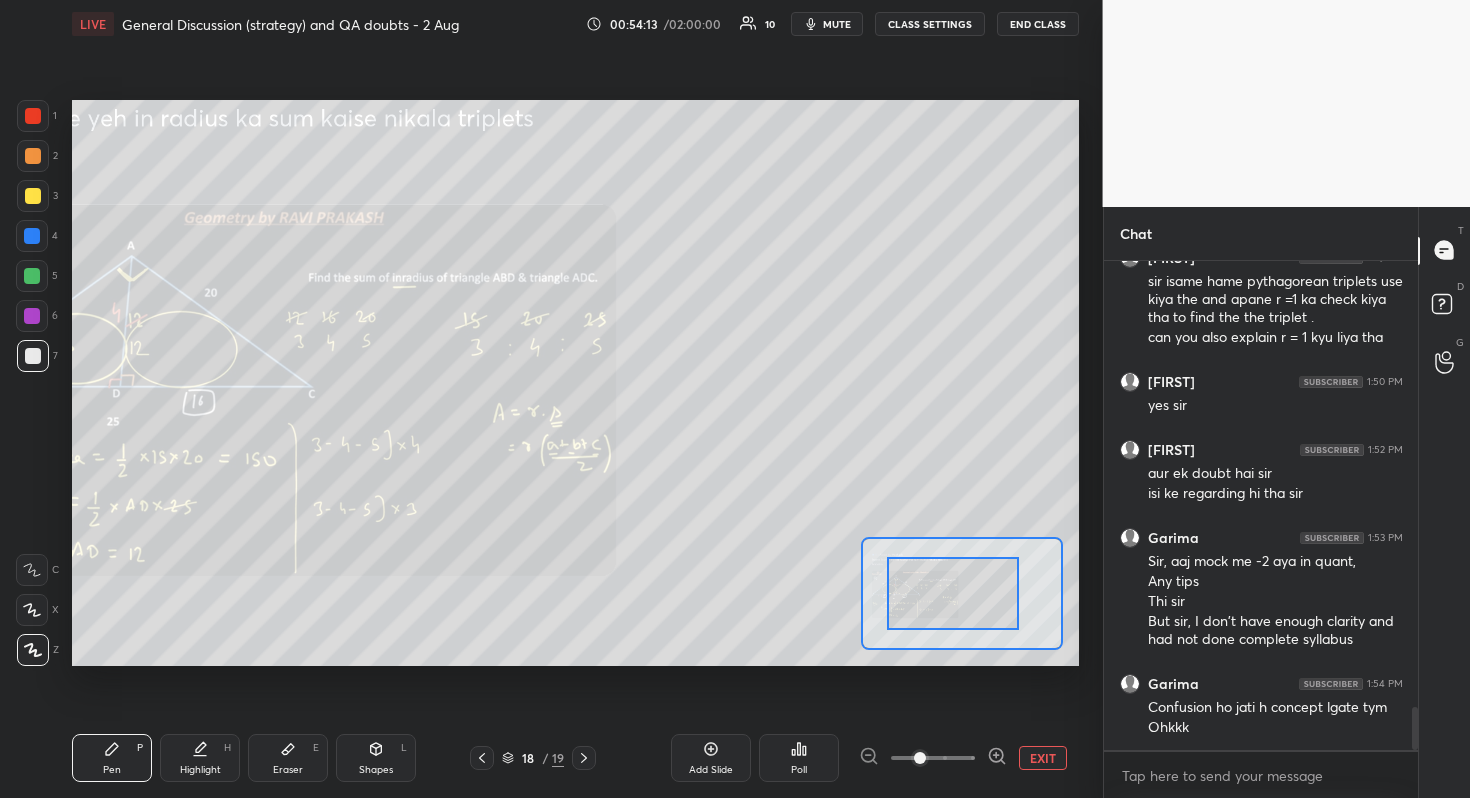 drag, startPoint x: 934, startPoint y: 599, endPoint x: 922, endPoint y: 600, distance: 12.0415945 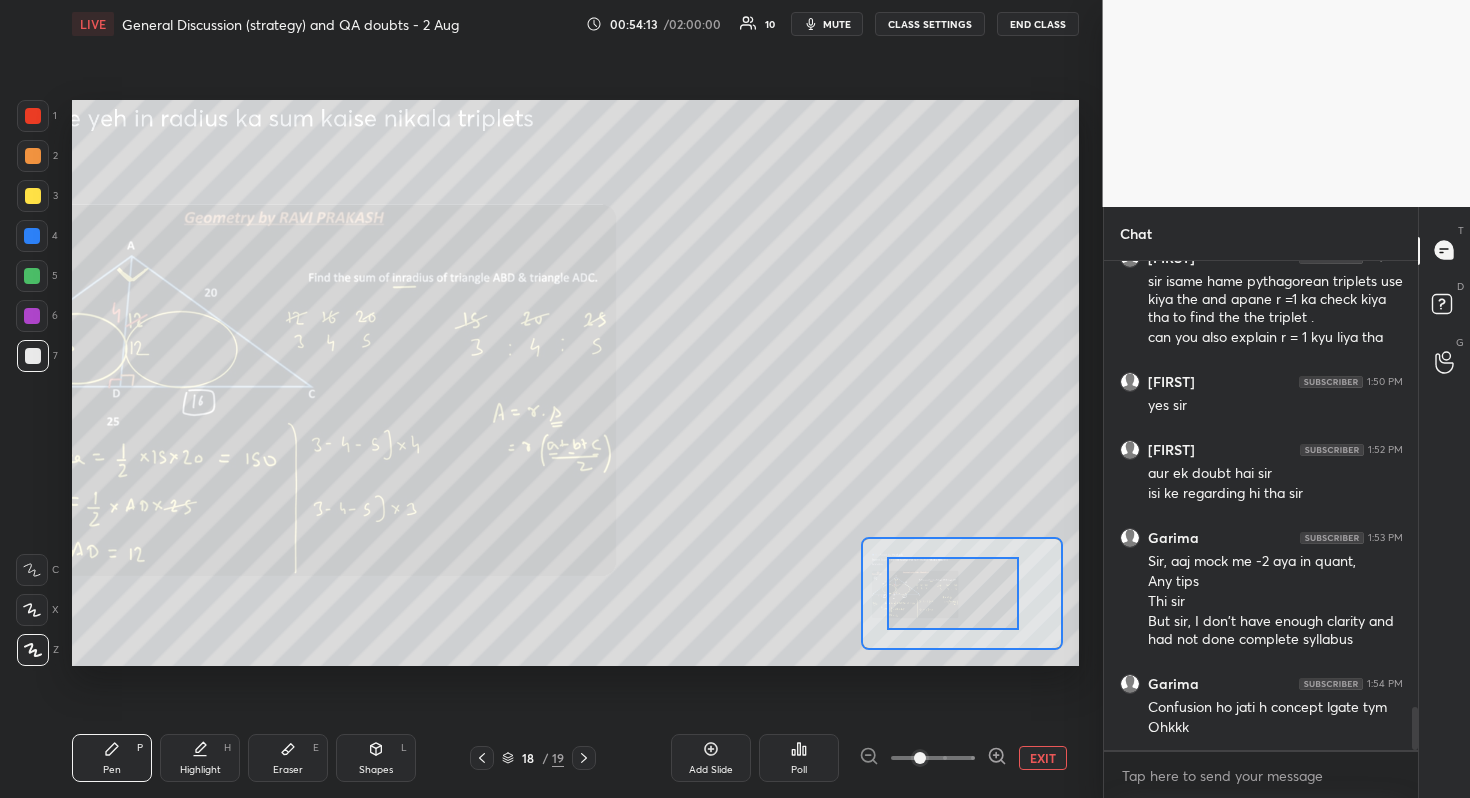 click at bounding box center [953, 593] 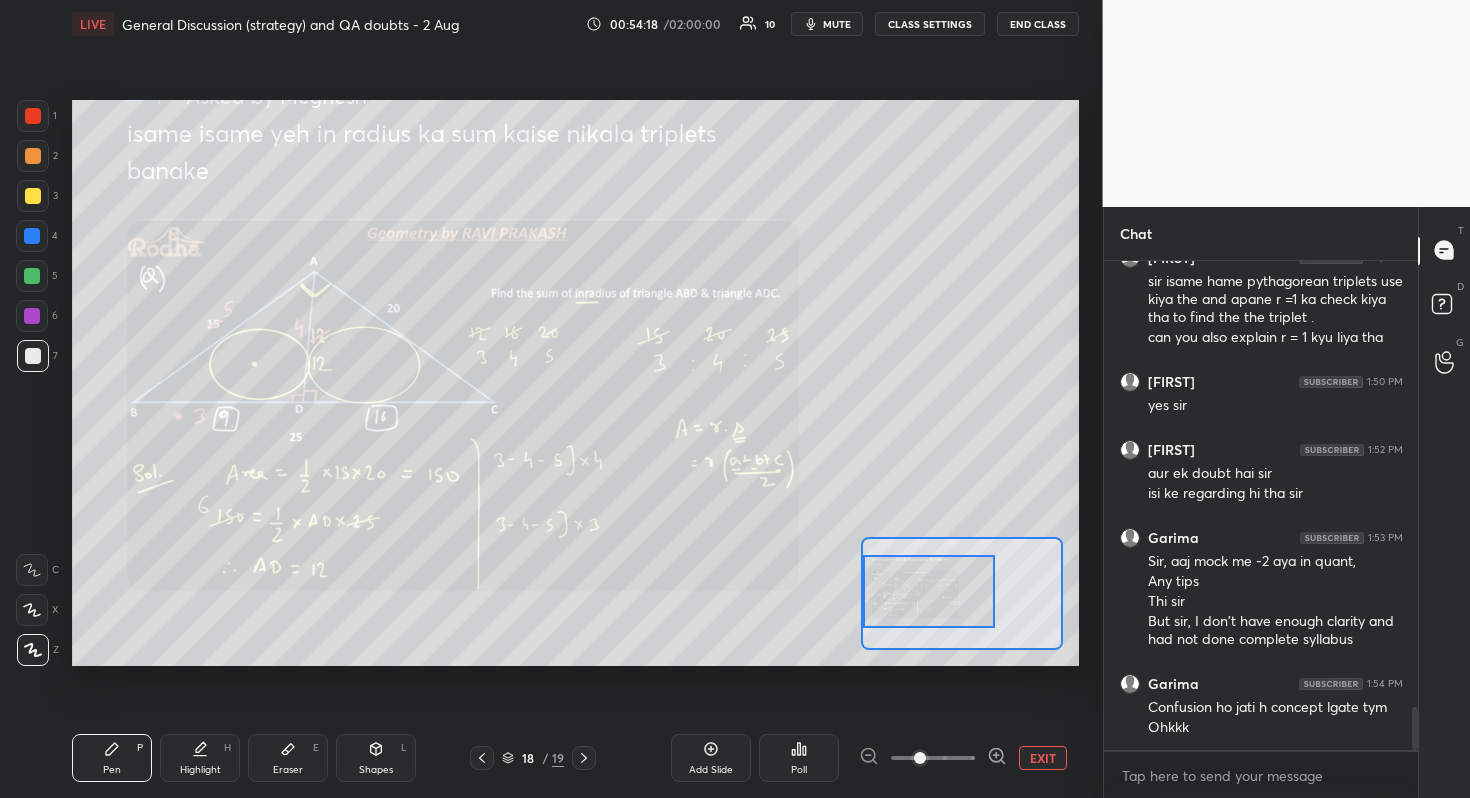 click on "Setting up your live class Poll for   secs No correct answer Start poll" at bounding box center [575, 383] 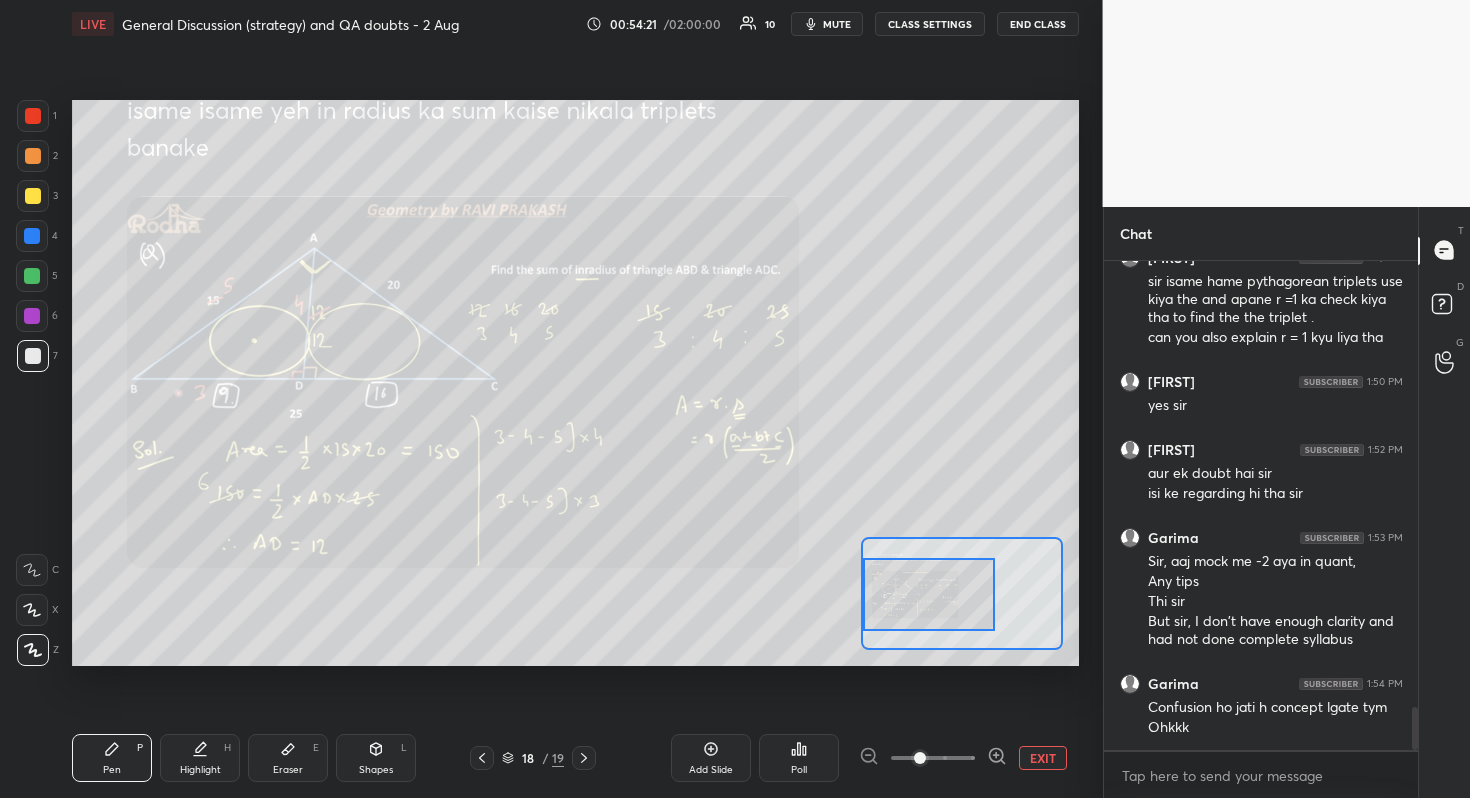 click at bounding box center [929, 594] 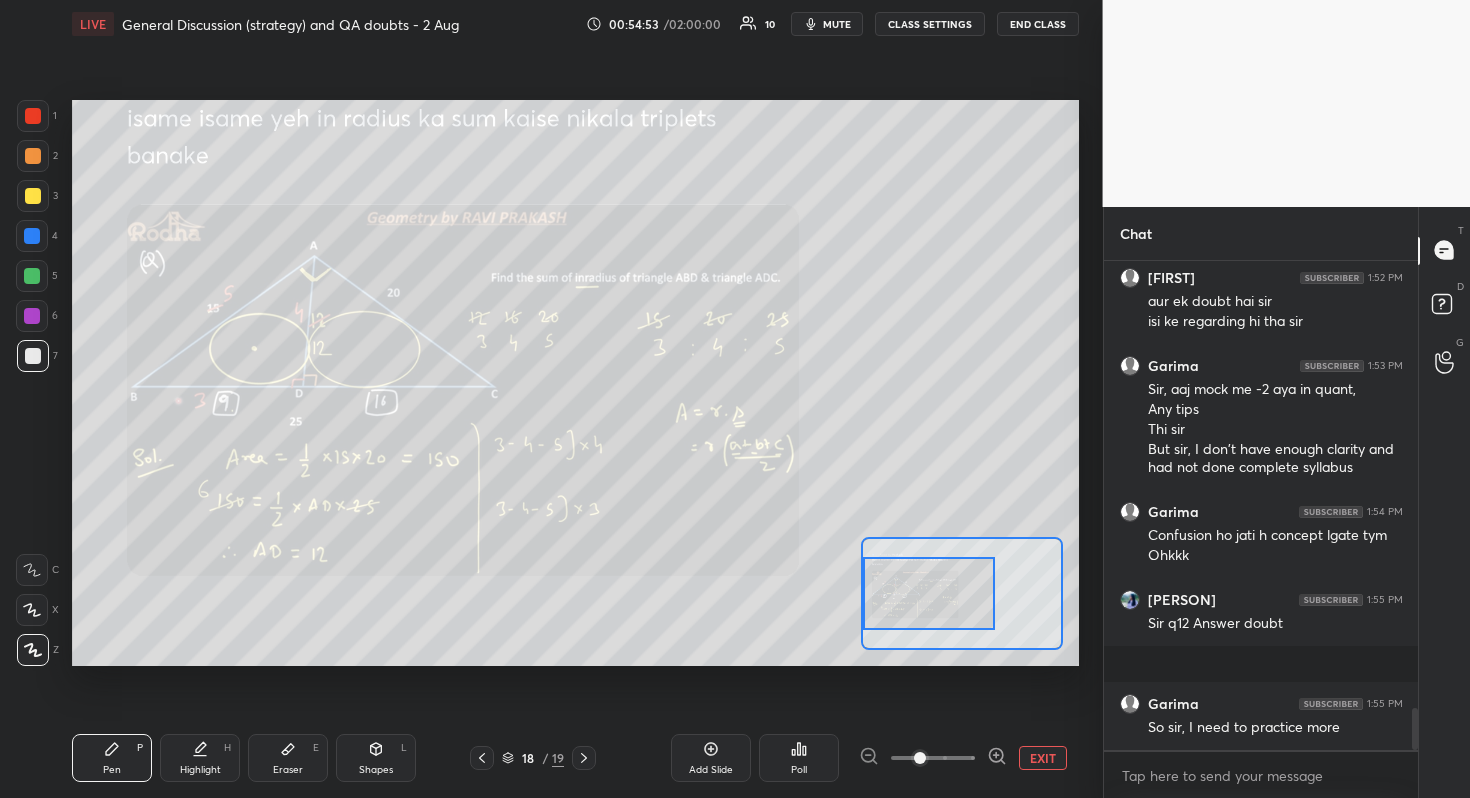 scroll, scrollTop: 5271, scrollLeft: 0, axis: vertical 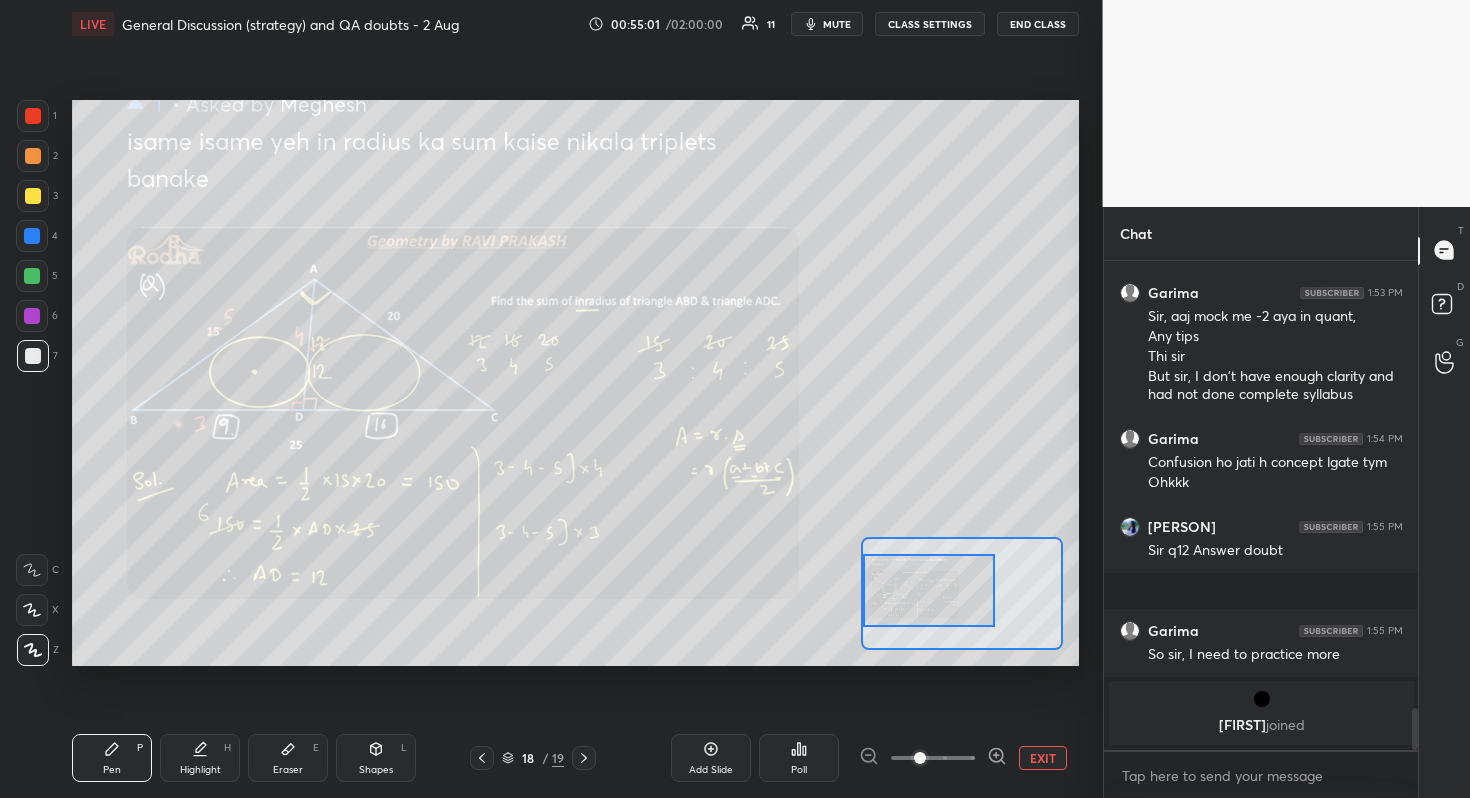 drag, startPoint x: 947, startPoint y: 607, endPoint x: 931, endPoint y: 604, distance: 16.27882 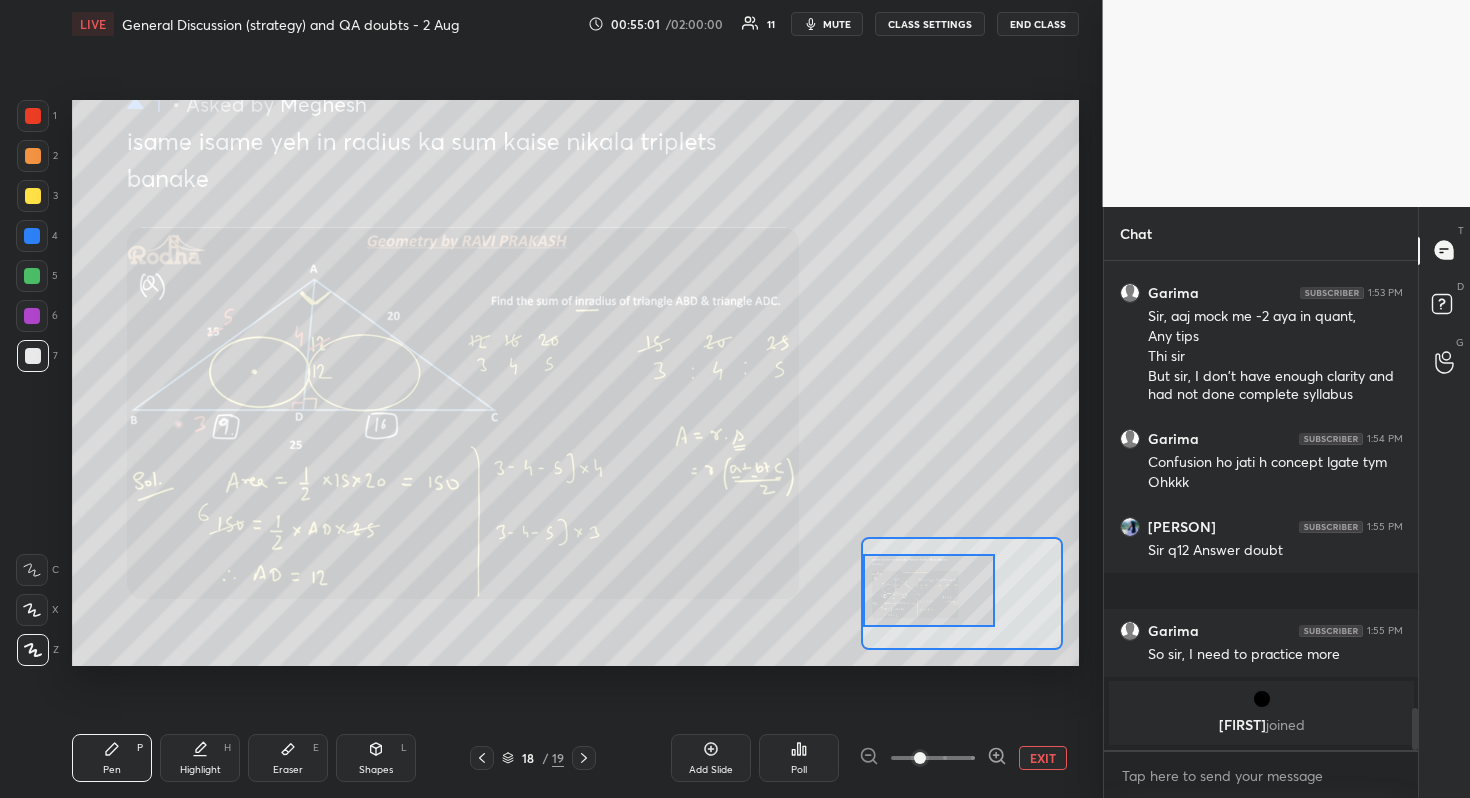 click at bounding box center (929, 590) 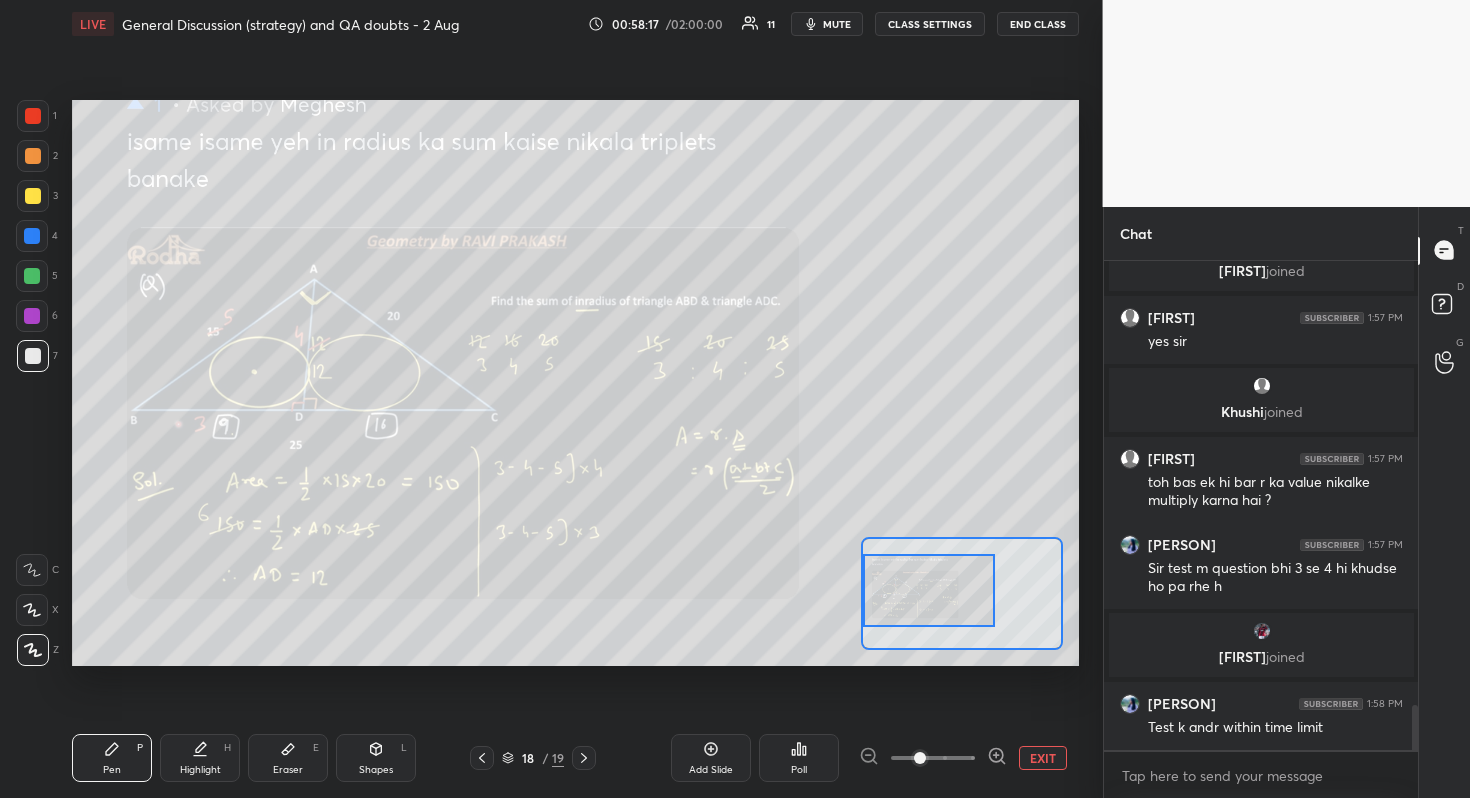 scroll, scrollTop: 4957, scrollLeft: 0, axis: vertical 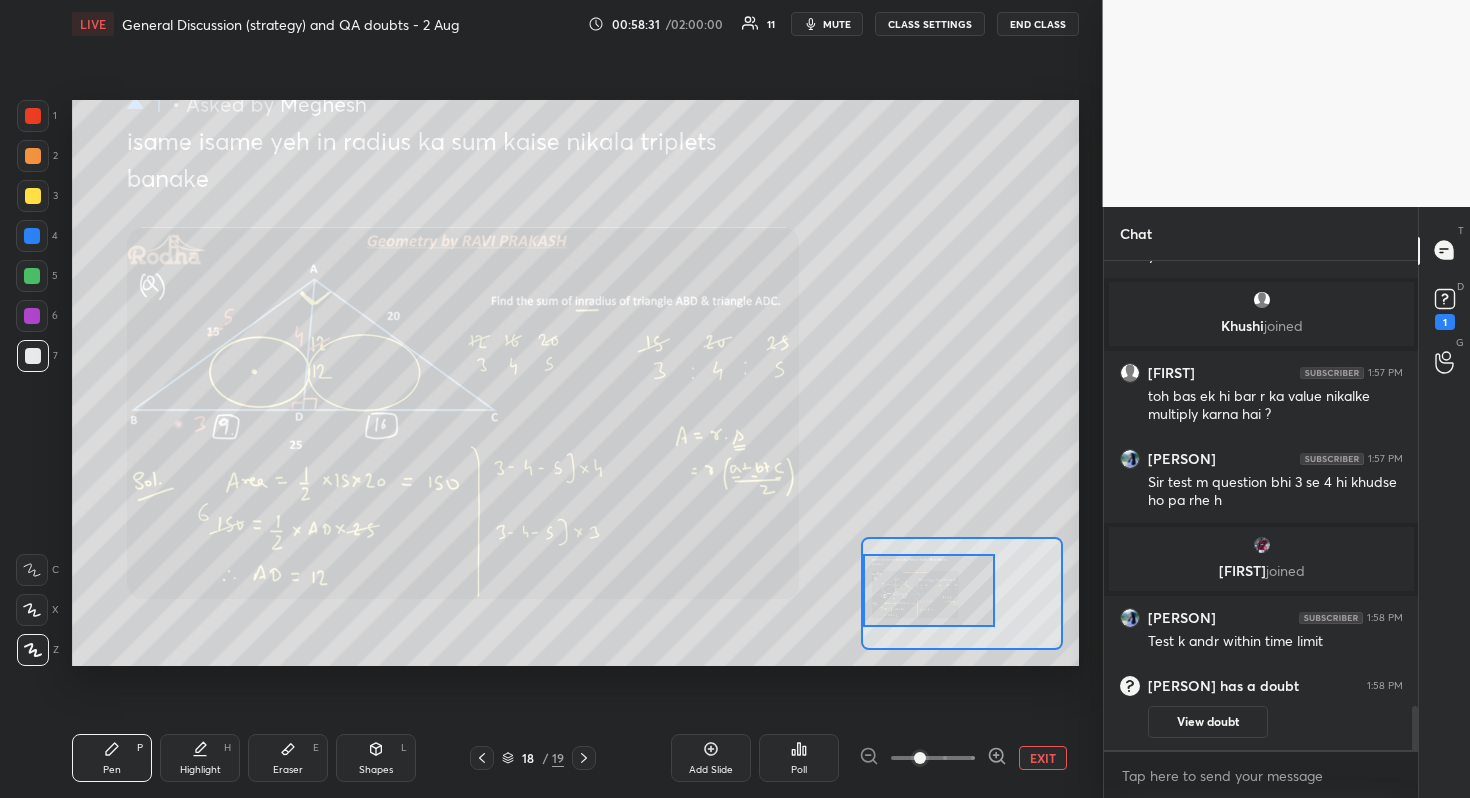 click on "Setting up your live class Poll for   secs No correct answer Start poll" at bounding box center (575, 383) 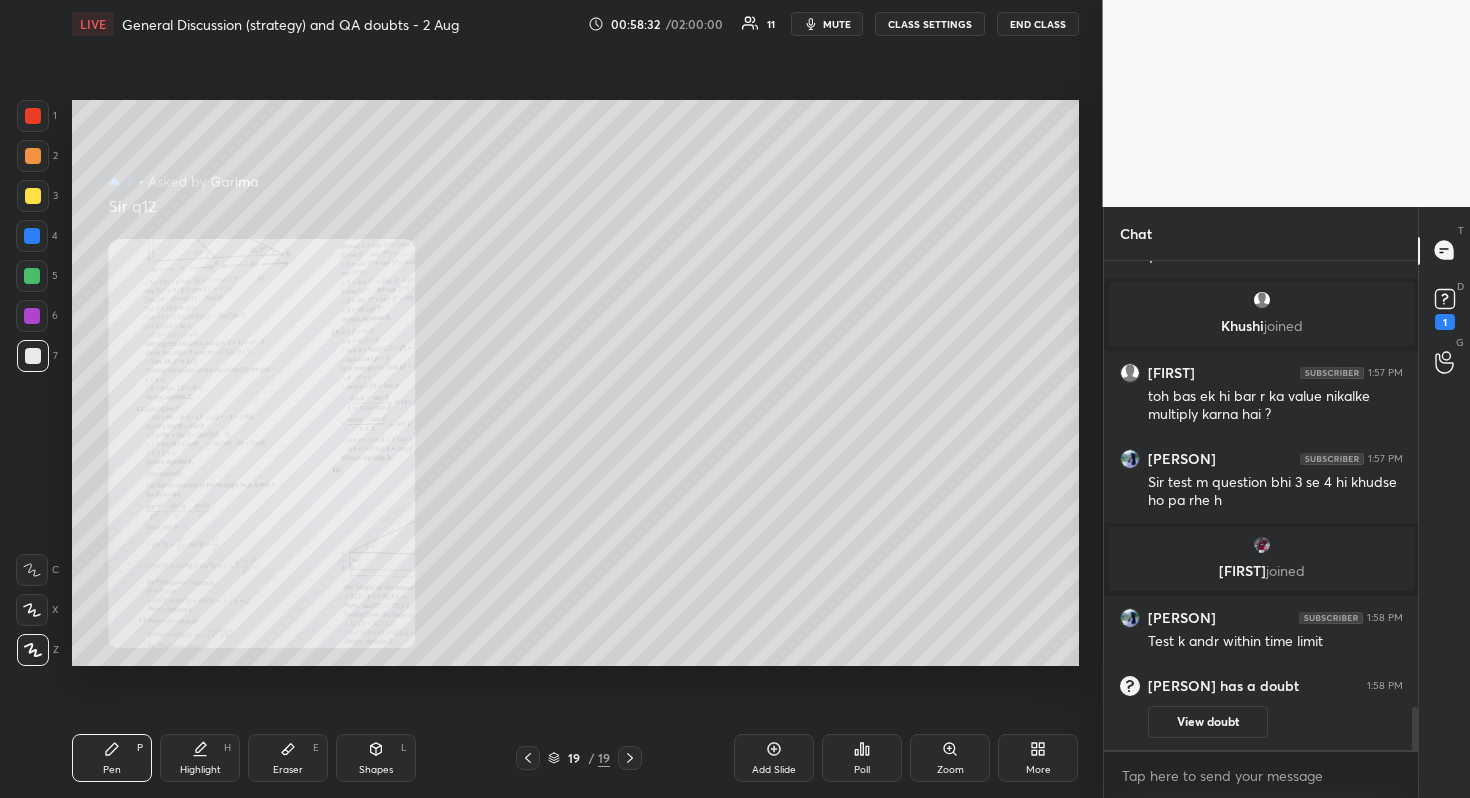 scroll, scrollTop: 5025, scrollLeft: 0, axis: vertical 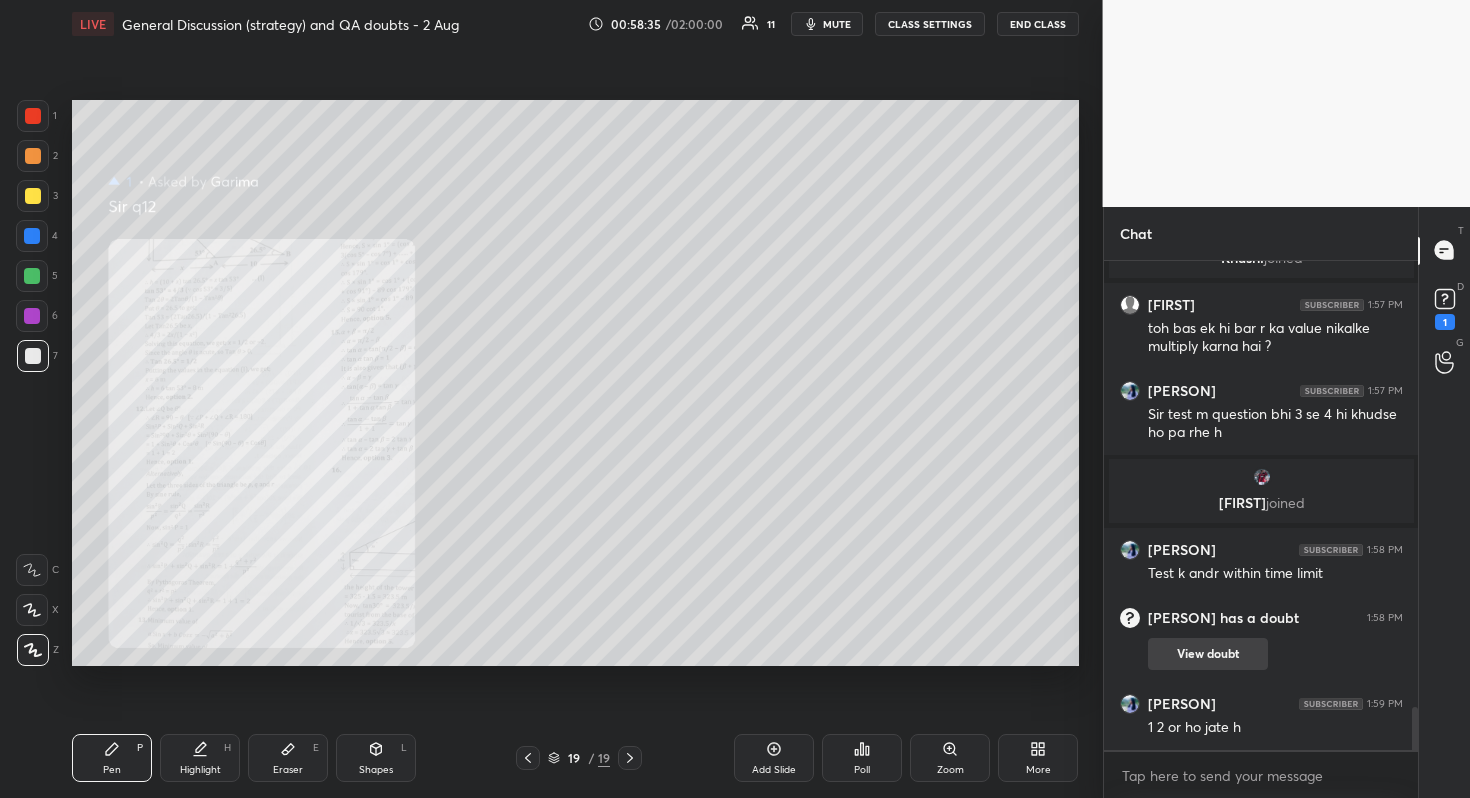 click on "View doubt" at bounding box center [1208, 654] 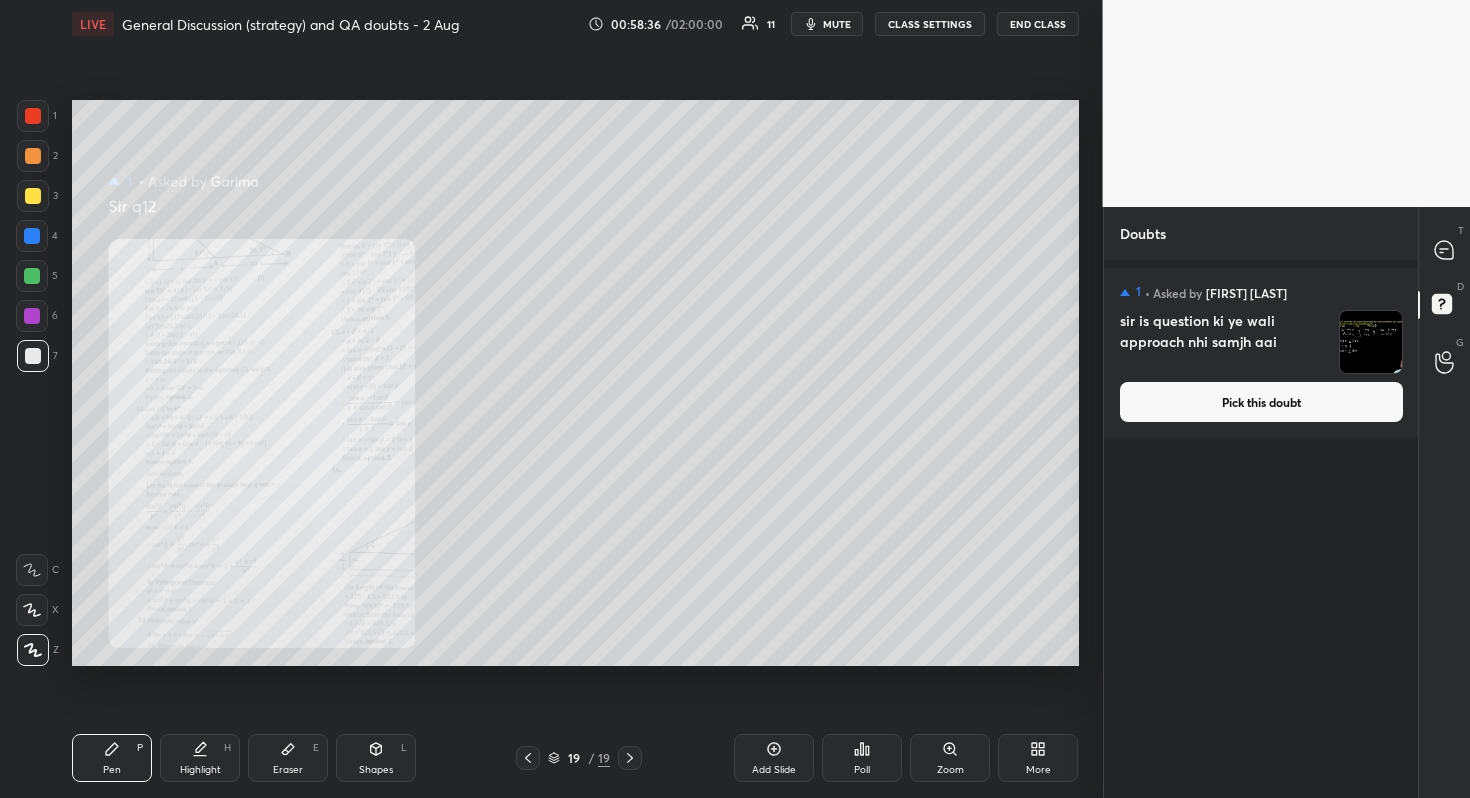 click on "Pick this doubt" at bounding box center (1261, 402) 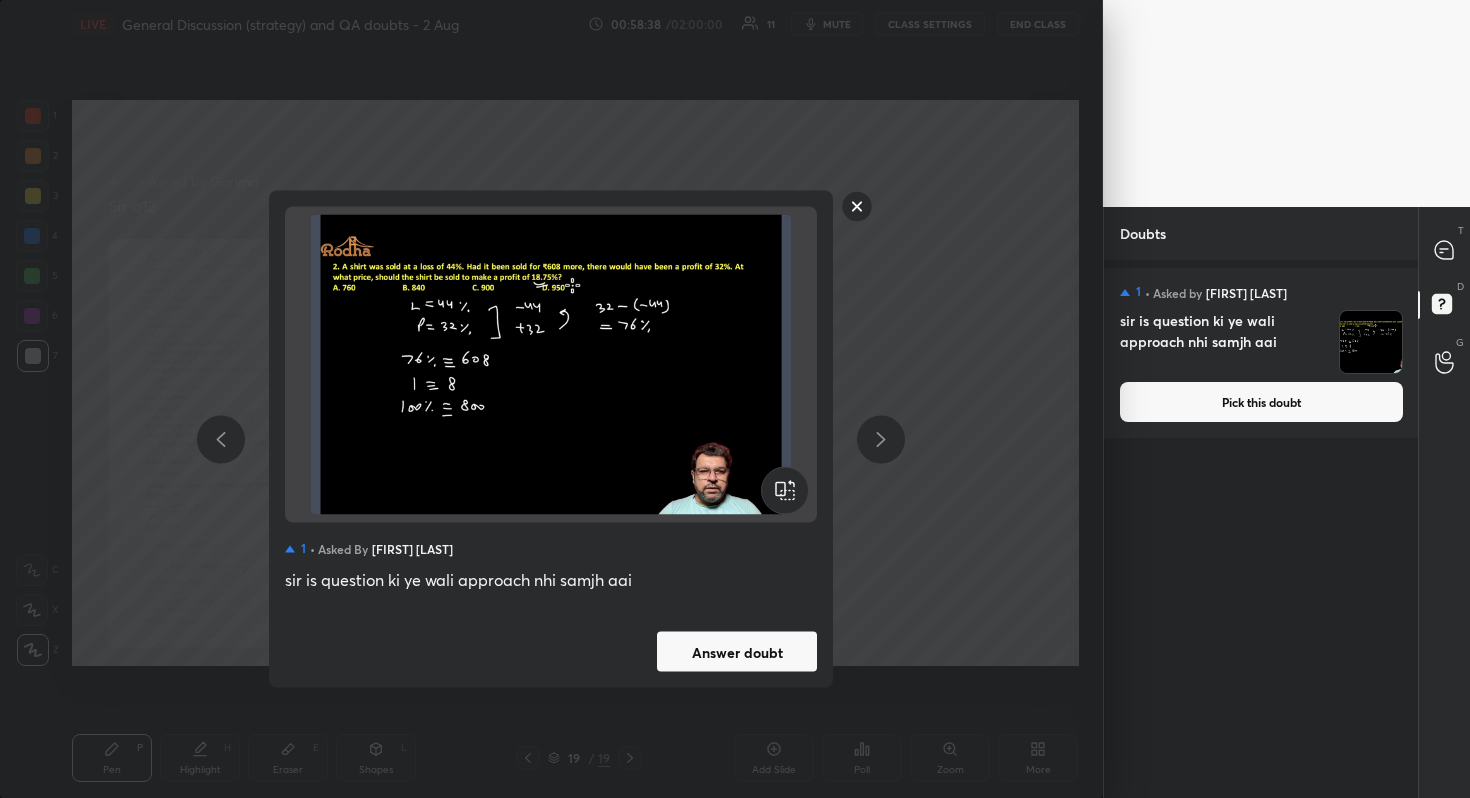 click on "Answer doubt" at bounding box center (737, 652) 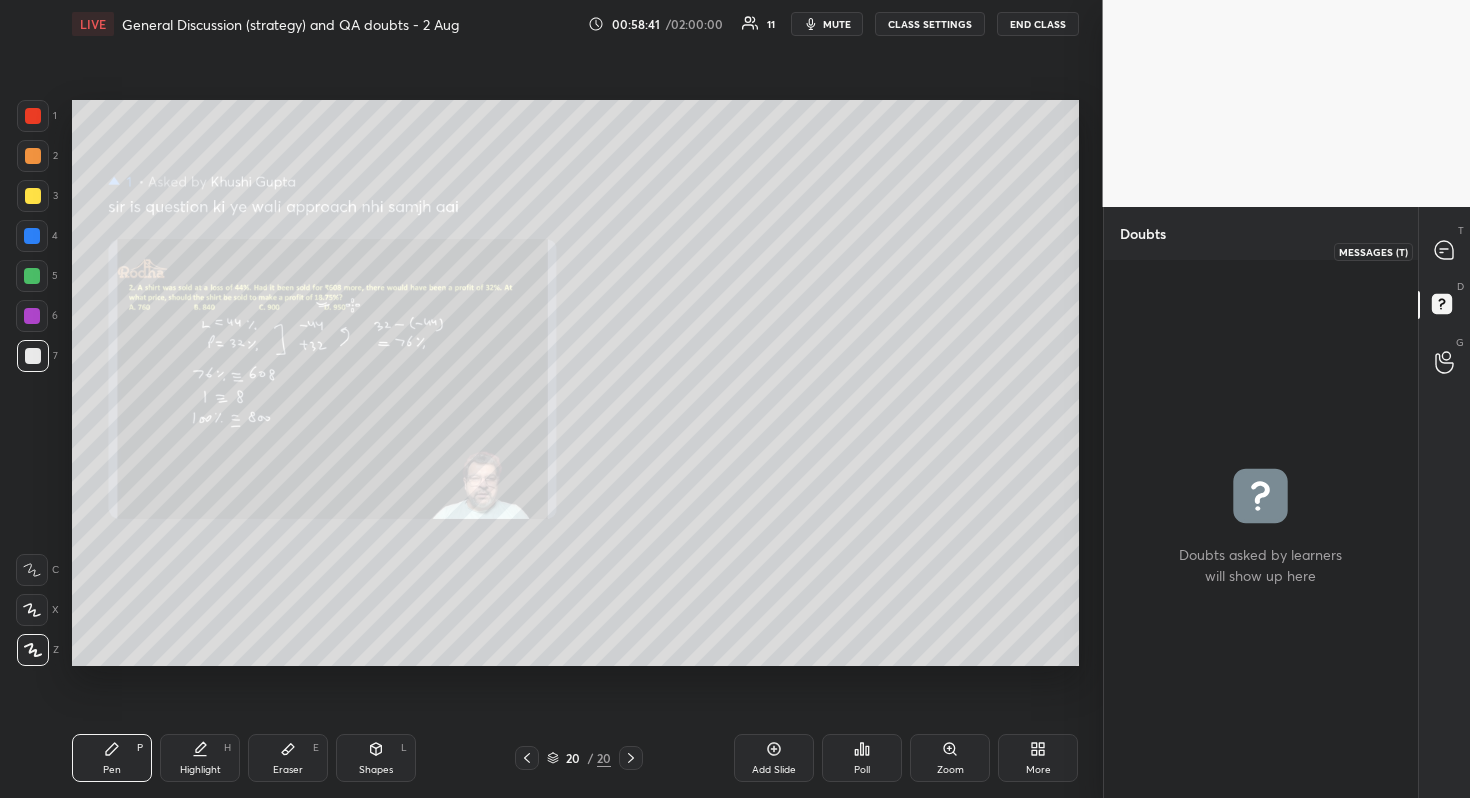 click 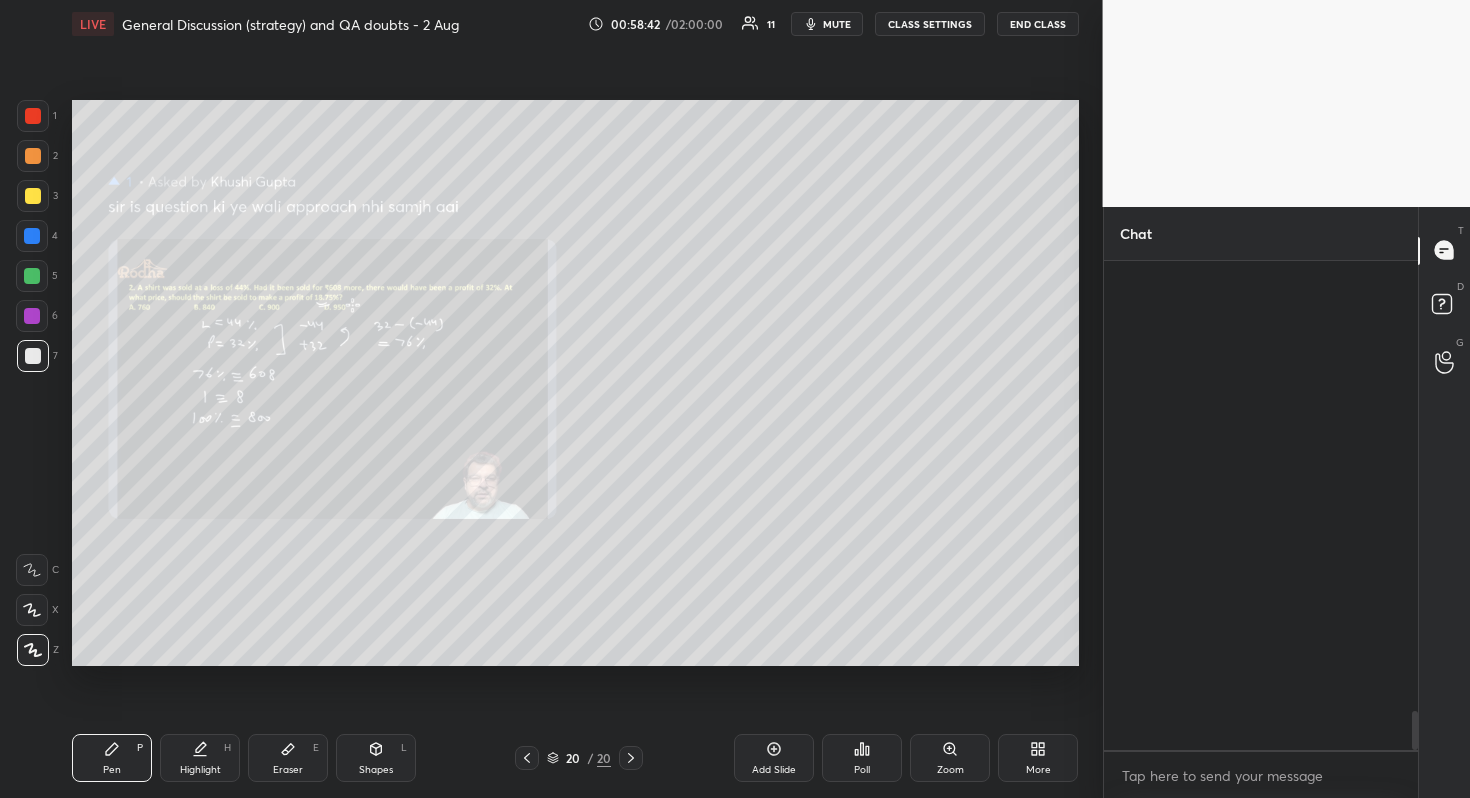 scroll, scrollTop: 5599, scrollLeft: 0, axis: vertical 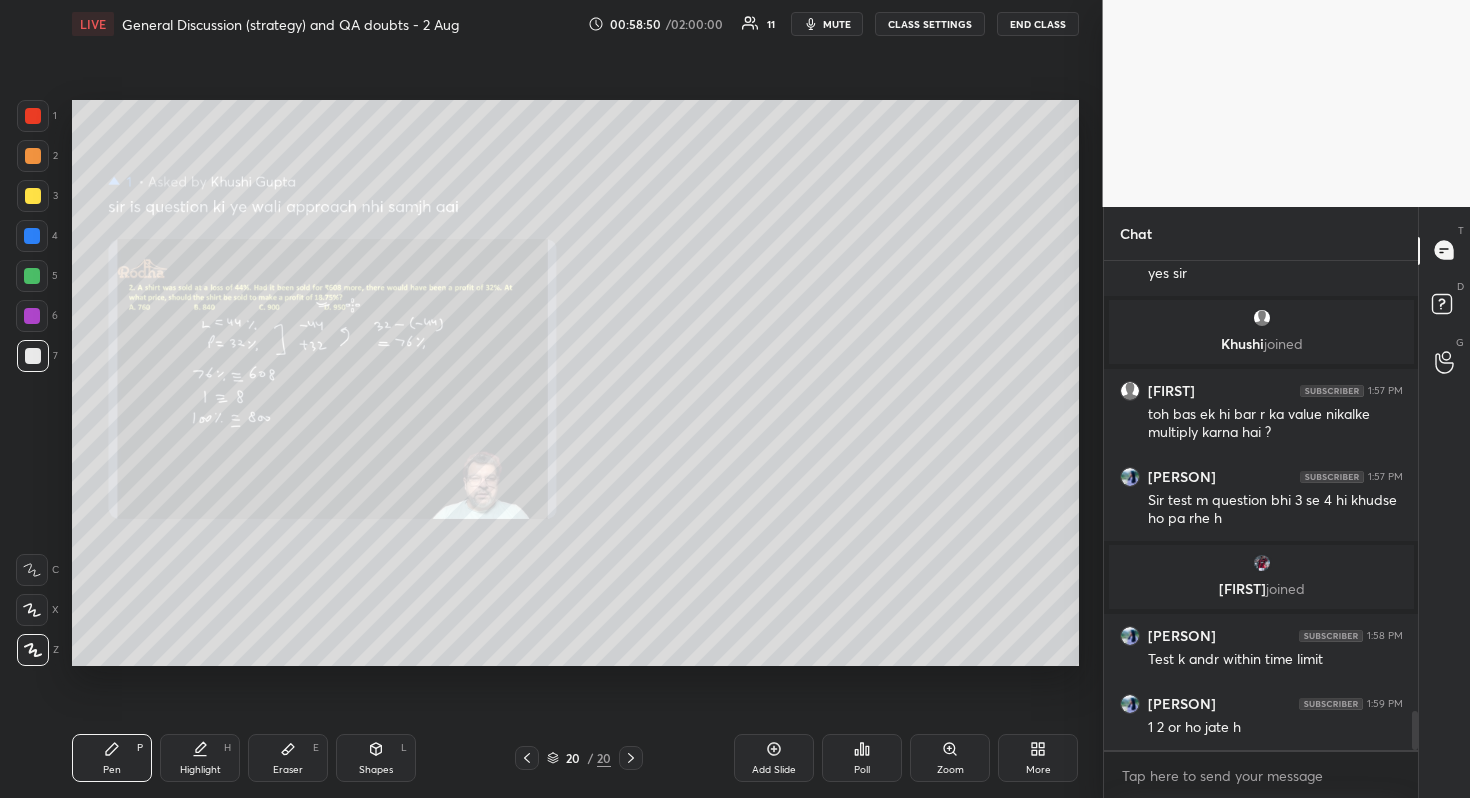 click on "Zoom" at bounding box center (950, 770) 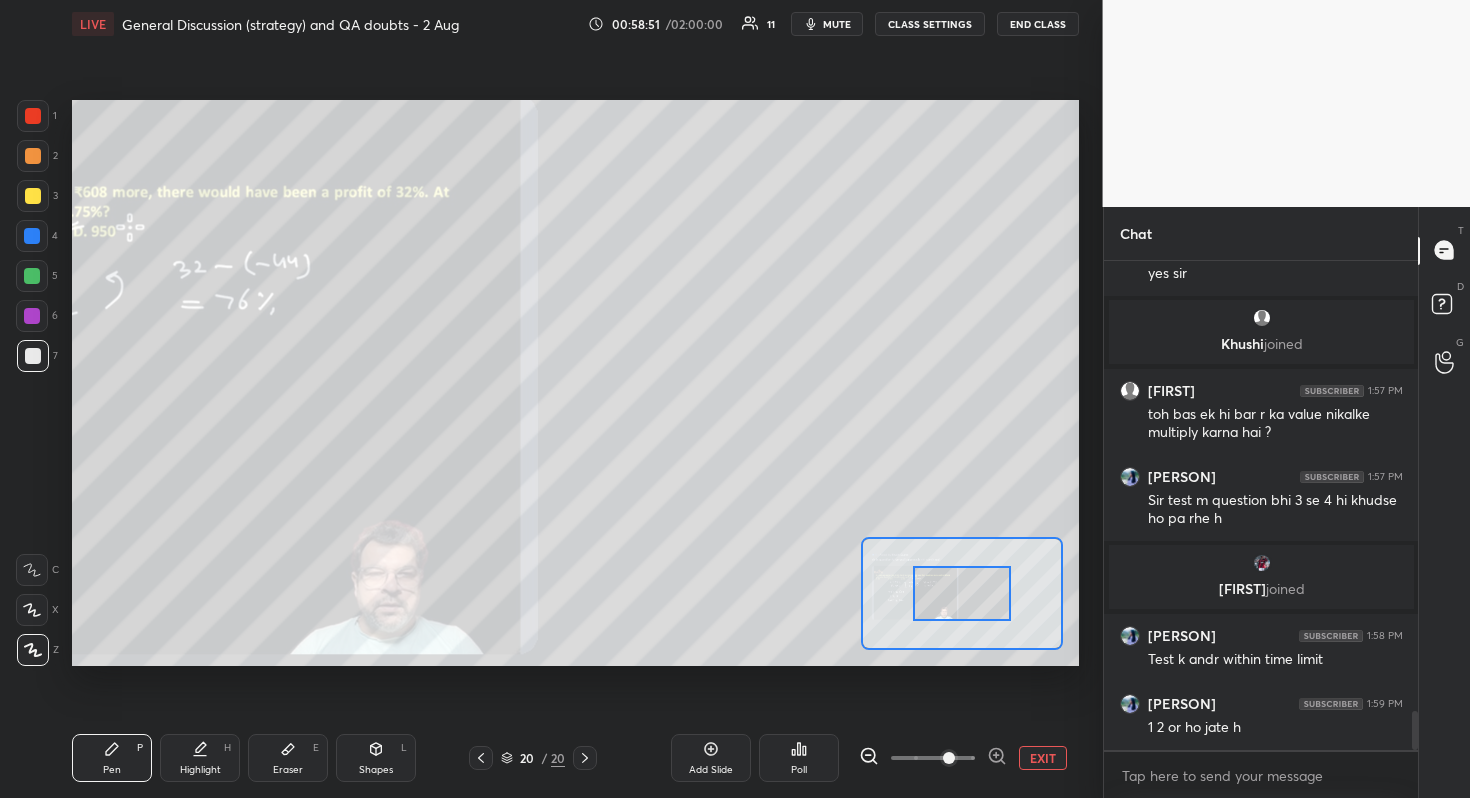 click at bounding box center [949, 758] 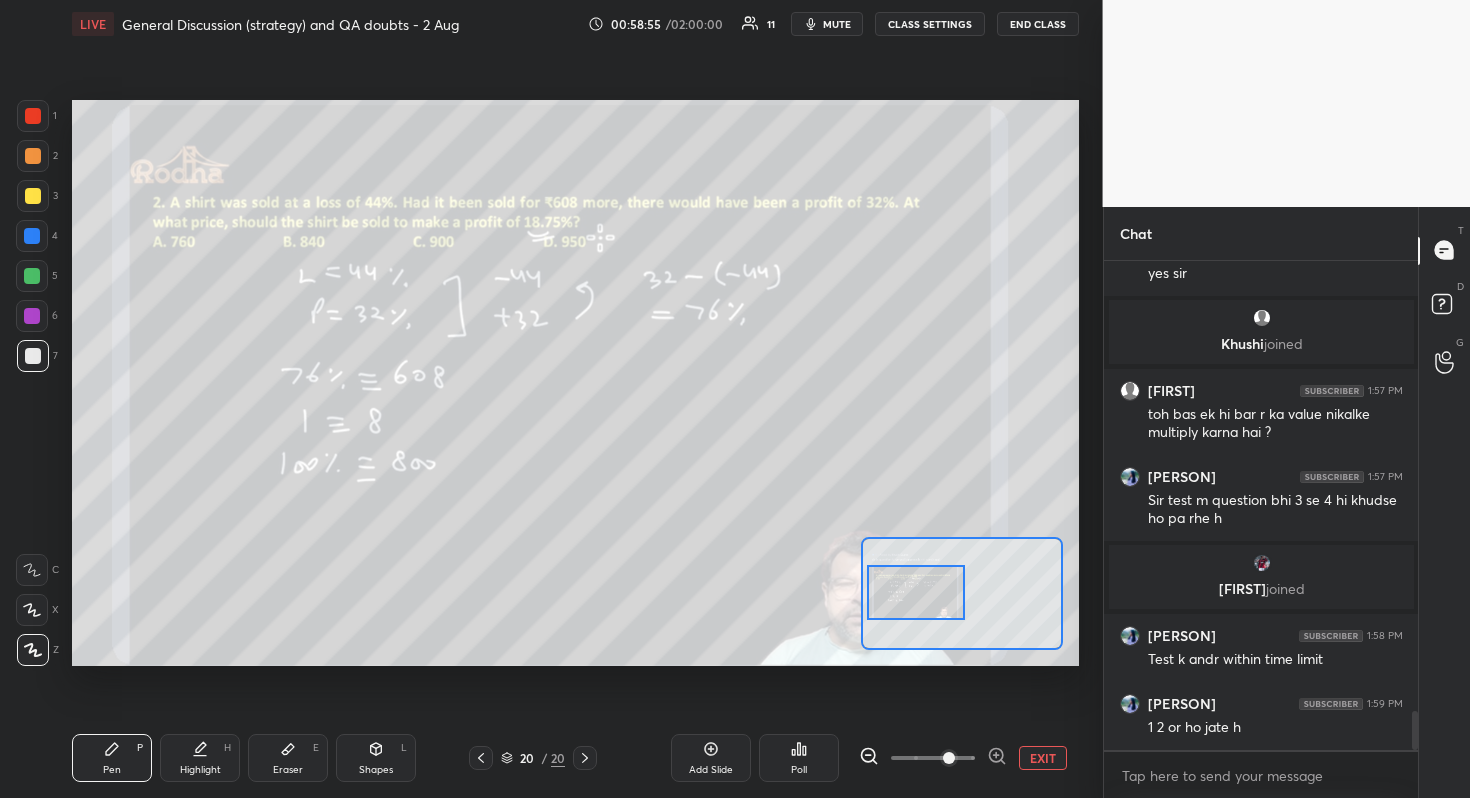 drag, startPoint x: 954, startPoint y: 602, endPoint x: 909, endPoint y: 595, distance: 45.54119 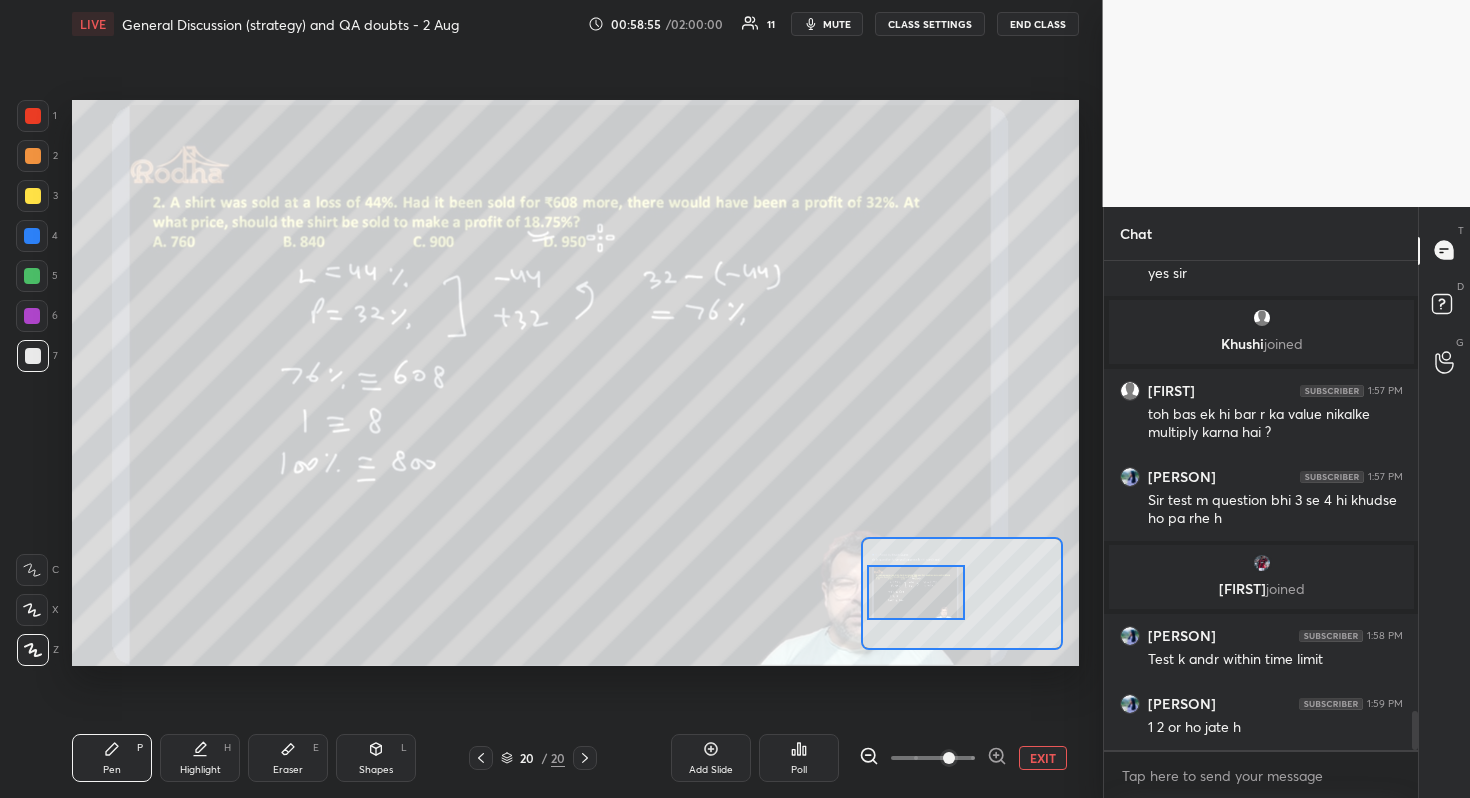 click at bounding box center [916, 592] 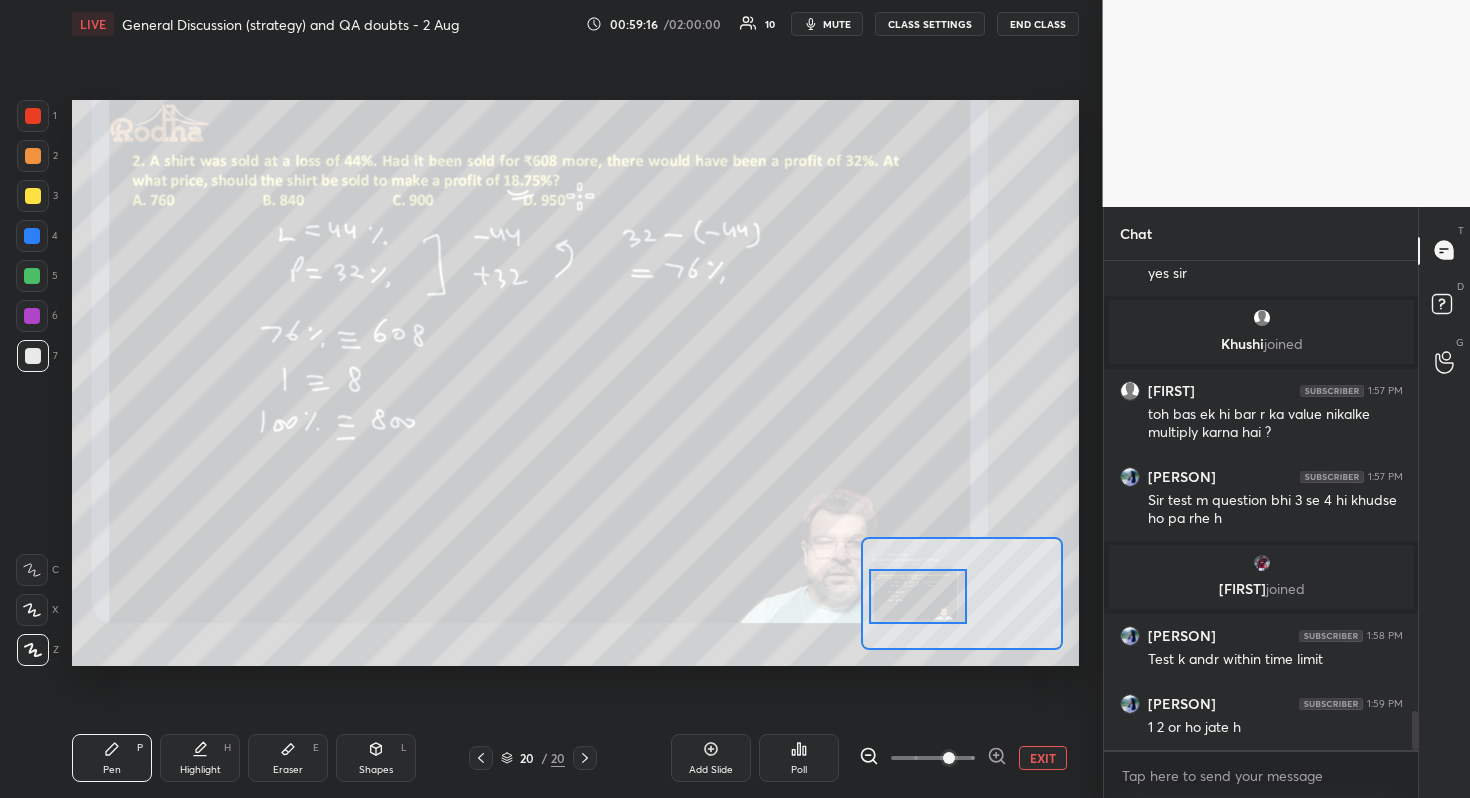 click at bounding box center [918, 596] 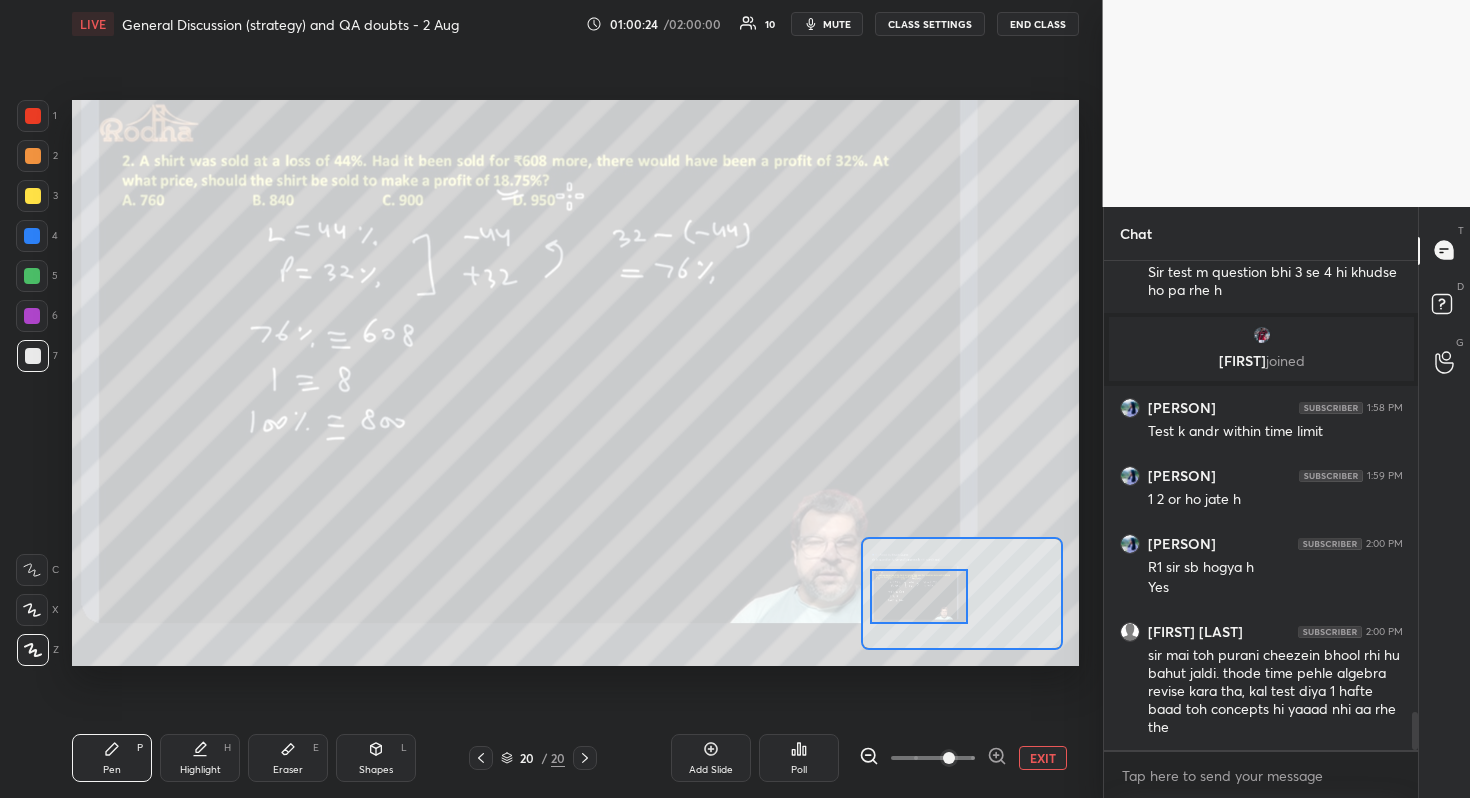scroll, scrollTop: 5900, scrollLeft: 0, axis: vertical 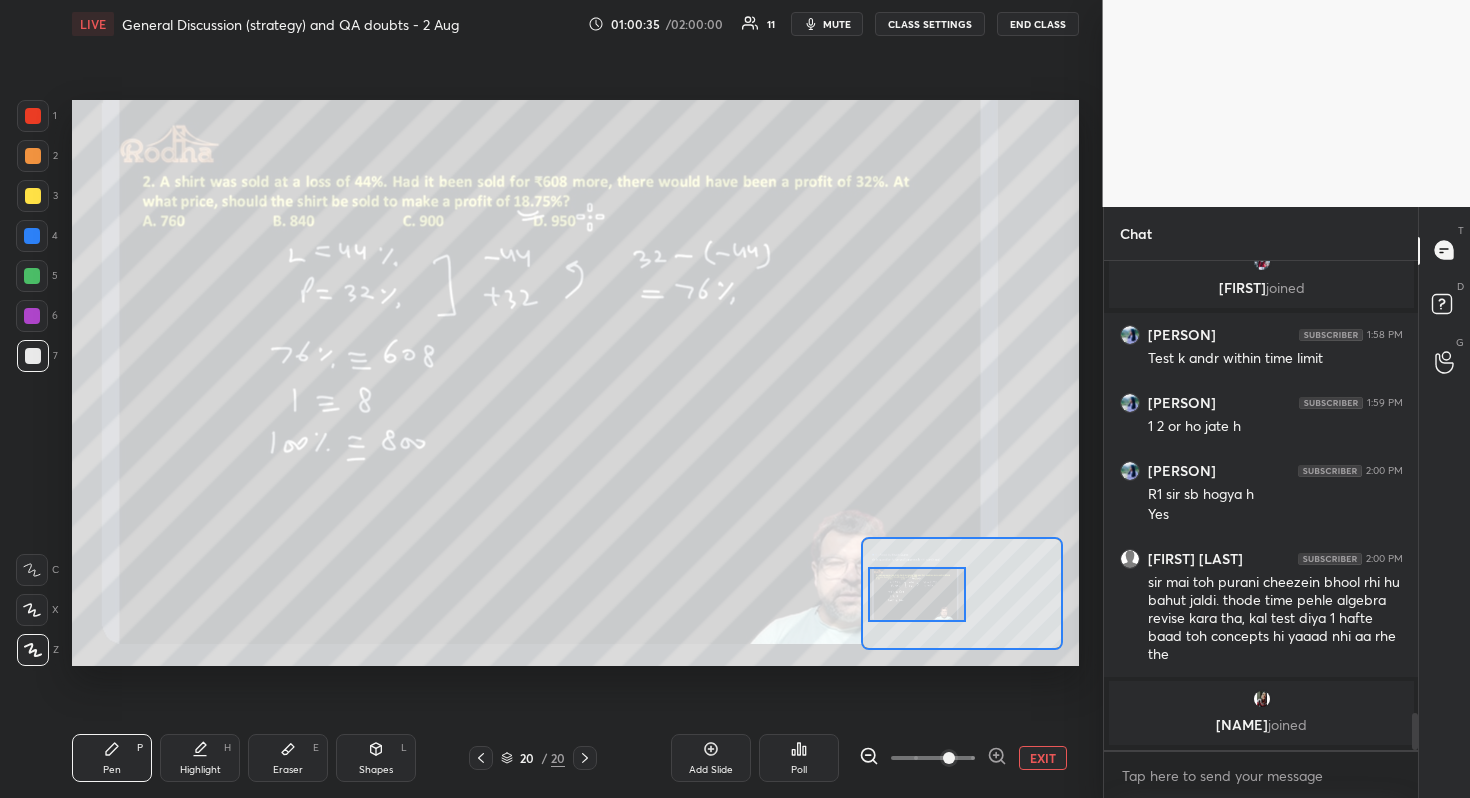 click at bounding box center [917, 594] 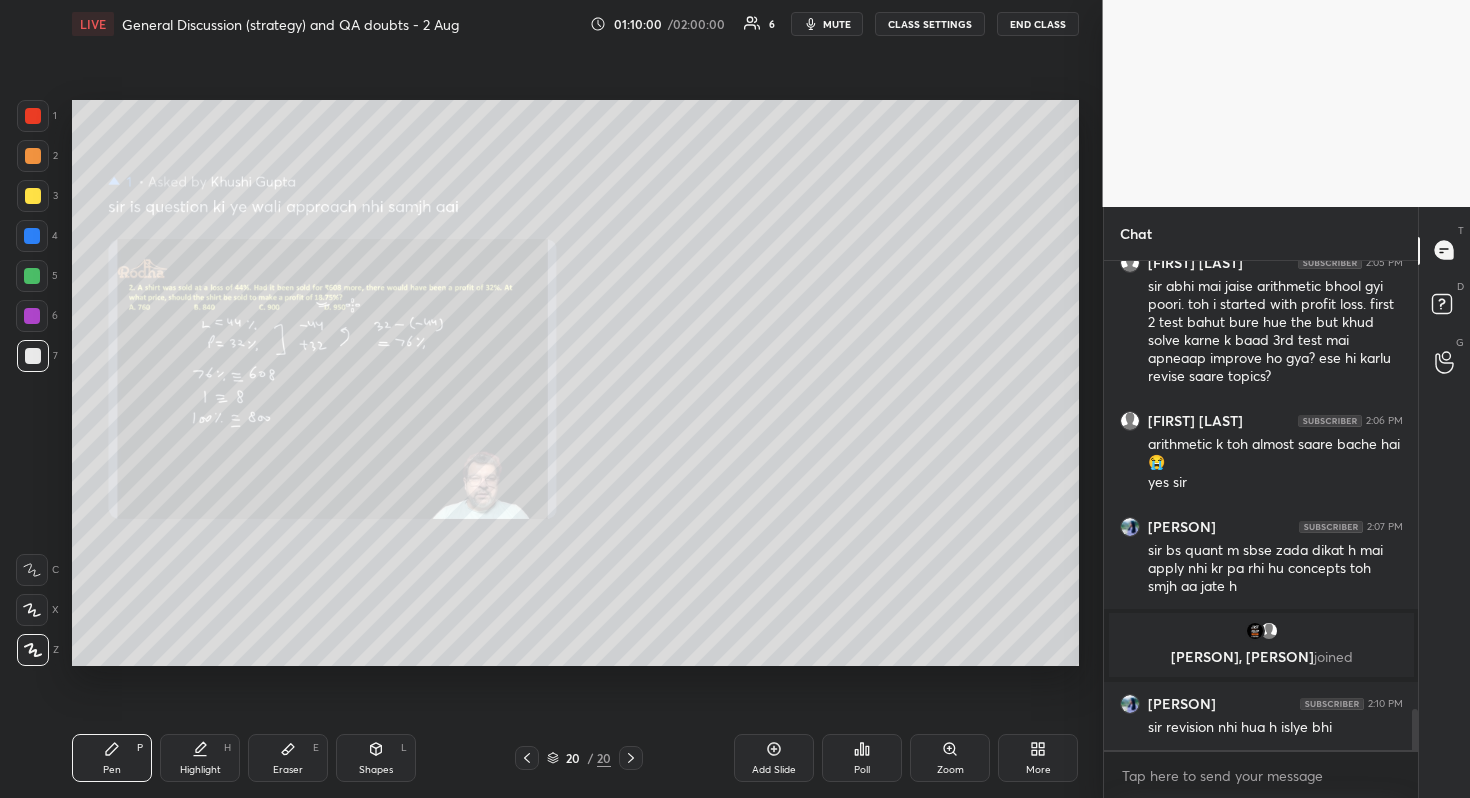 scroll, scrollTop: 5448, scrollLeft: 0, axis: vertical 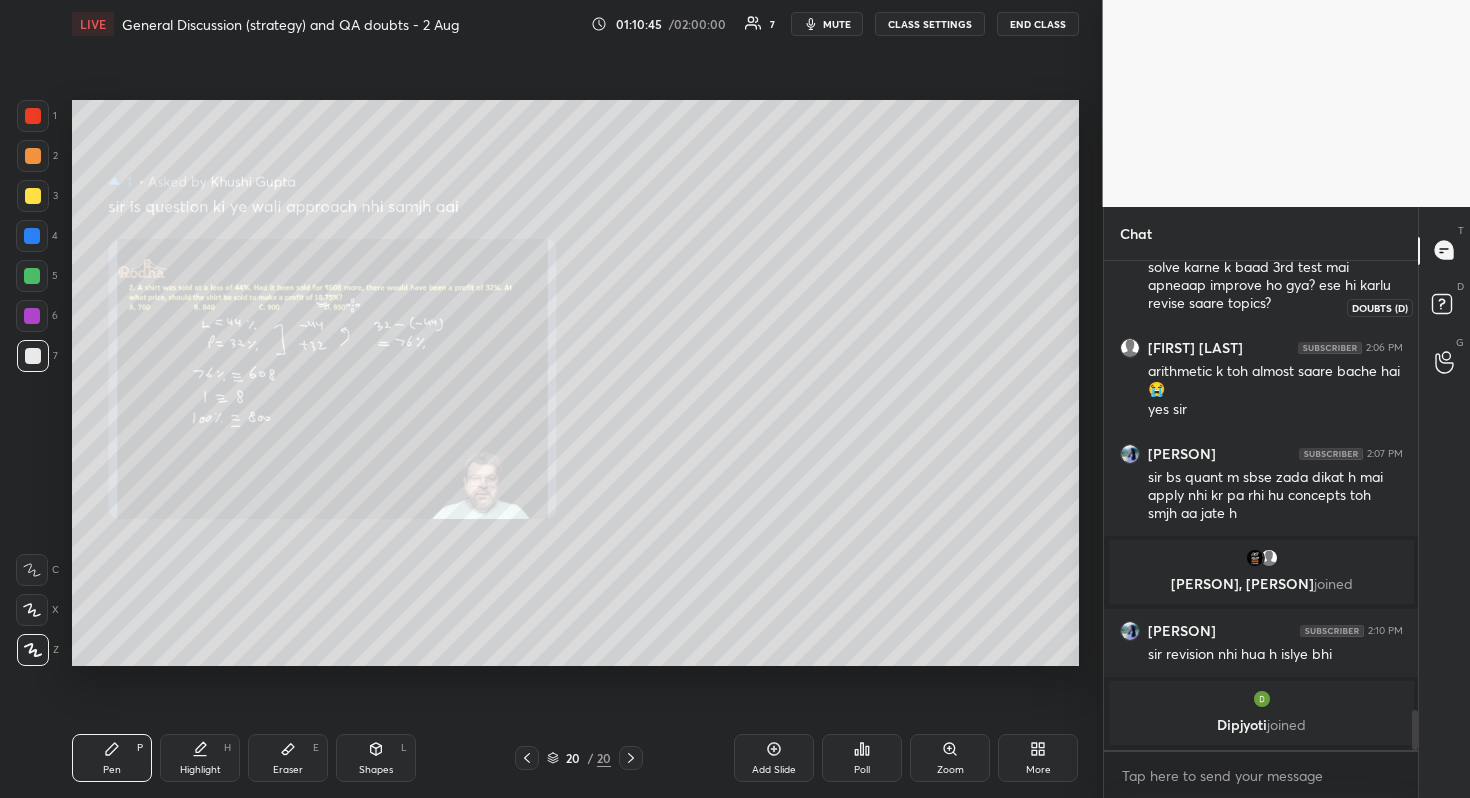 click 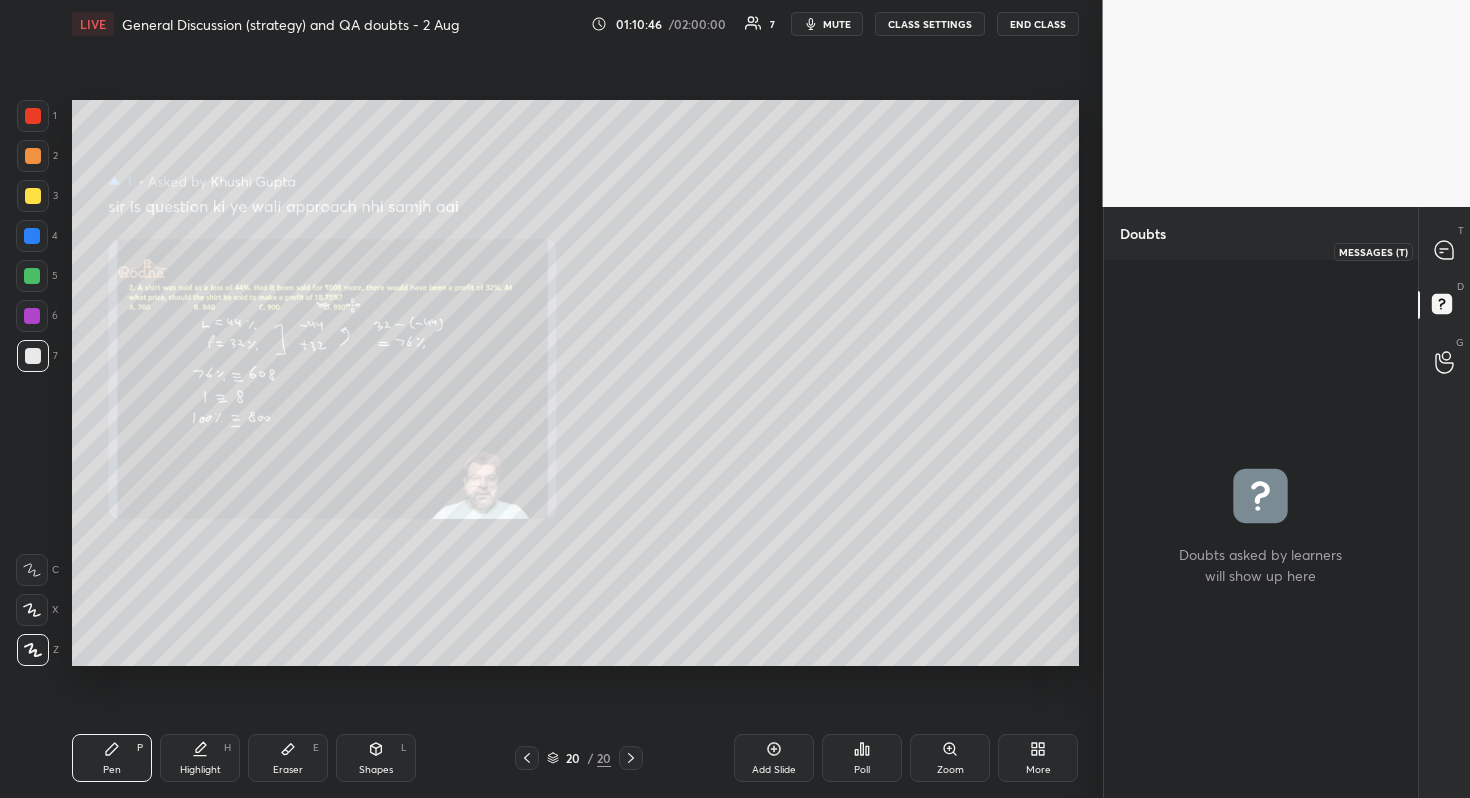 click 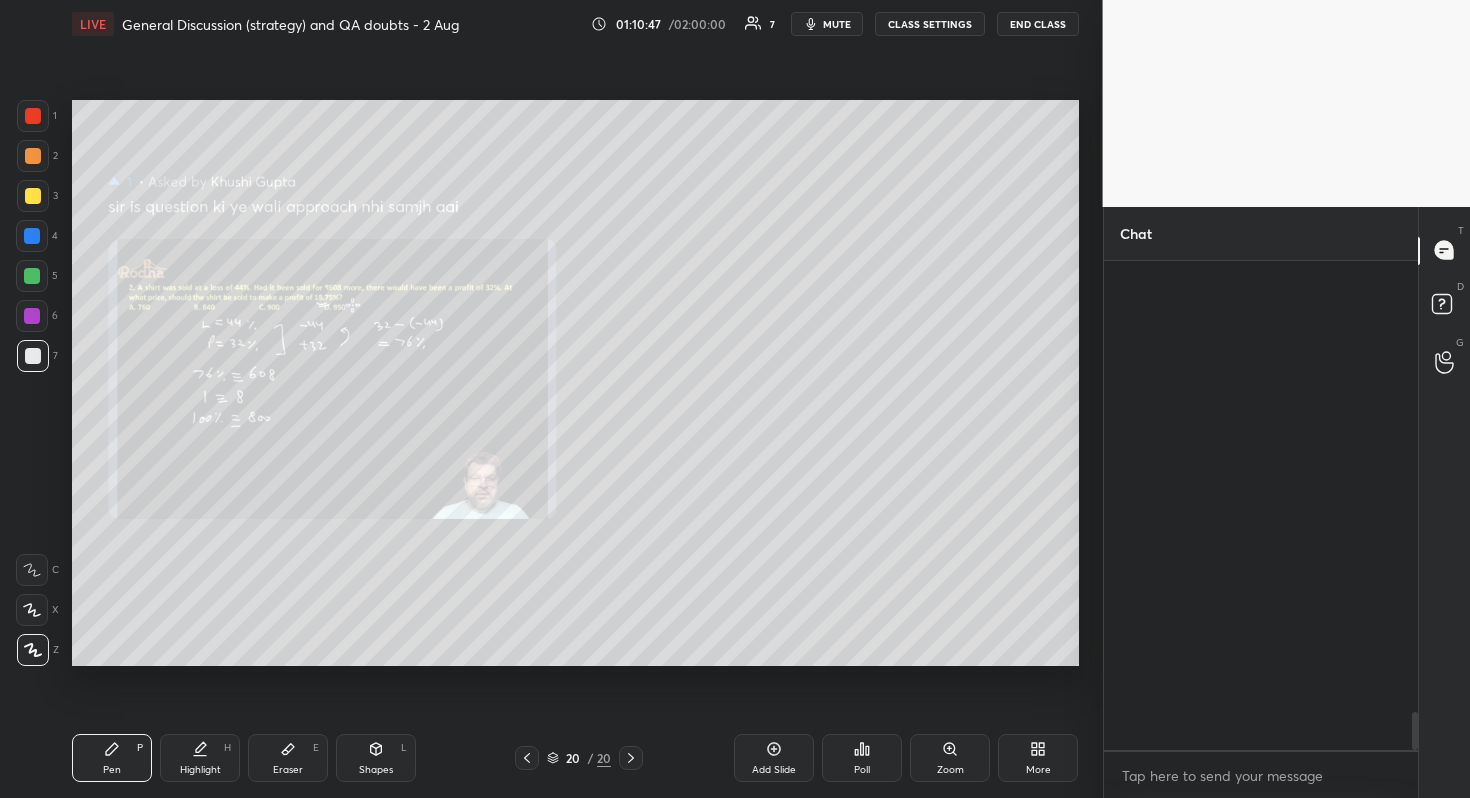scroll, scrollTop: 5726, scrollLeft: 0, axis: vertical 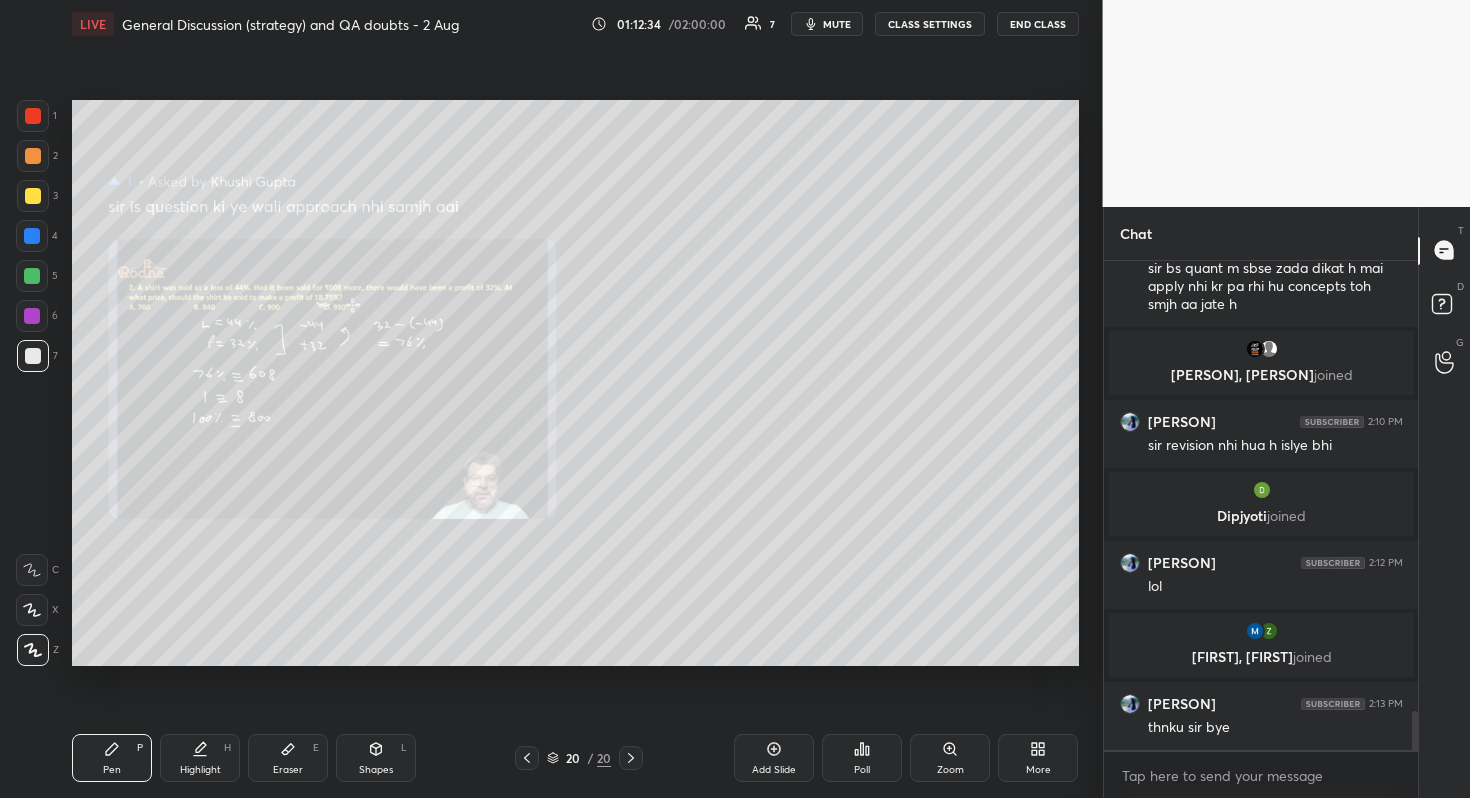 click on "END CLASS" at bounding box center (1038, 24) 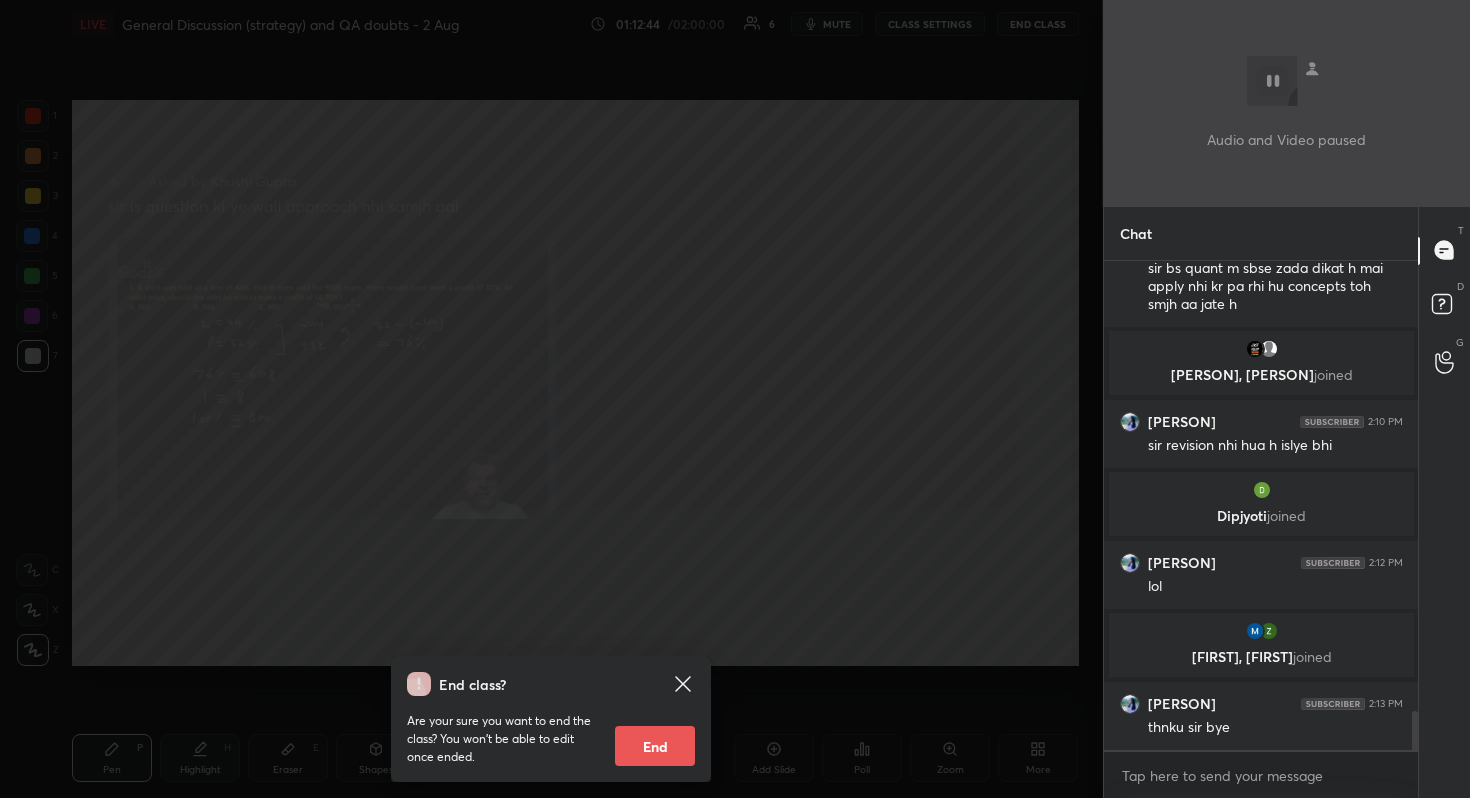 click on "End" at bounding box center (655, 746) 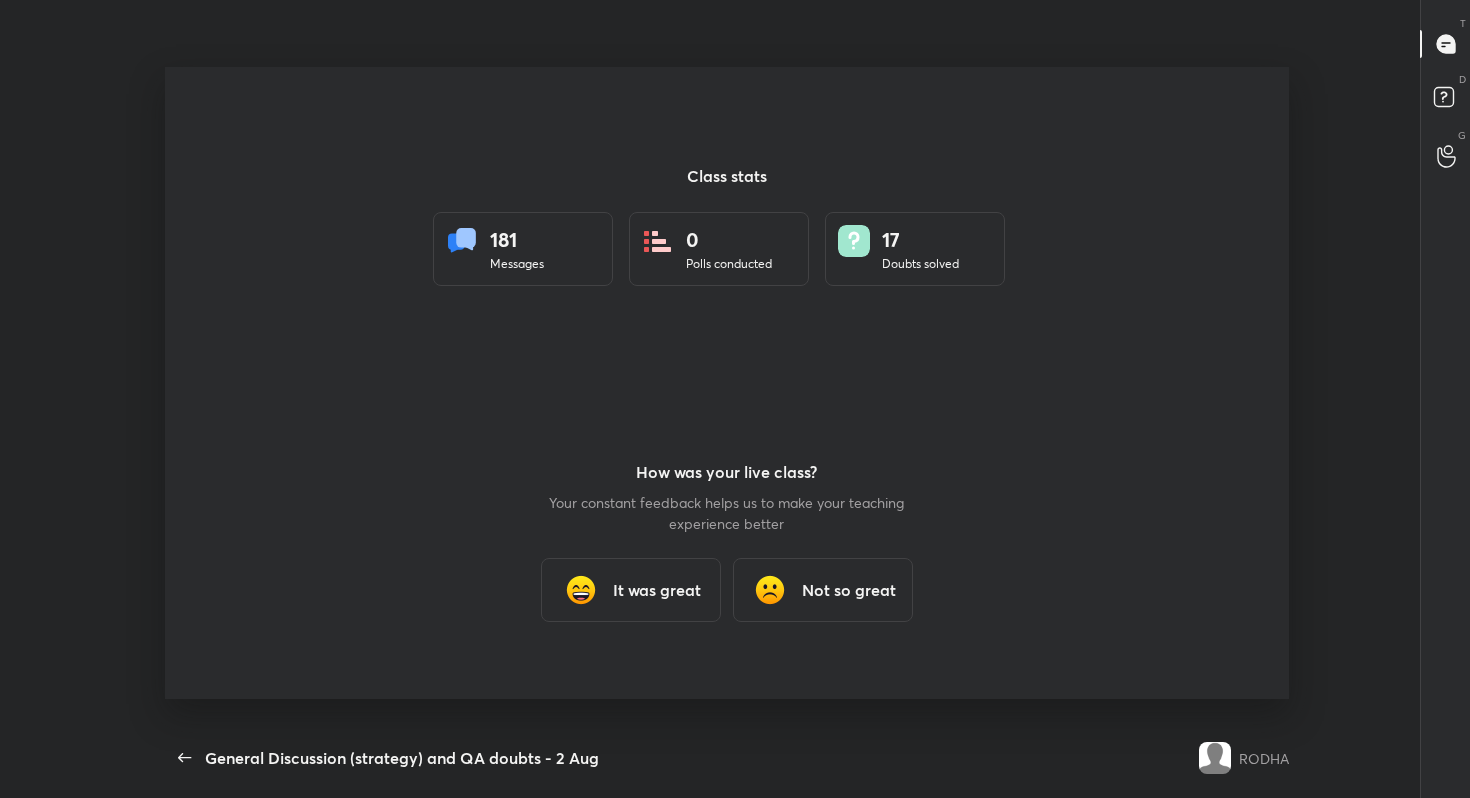 scroll, scrollTop: 99330, scrollLeft: 98649, axis: both 